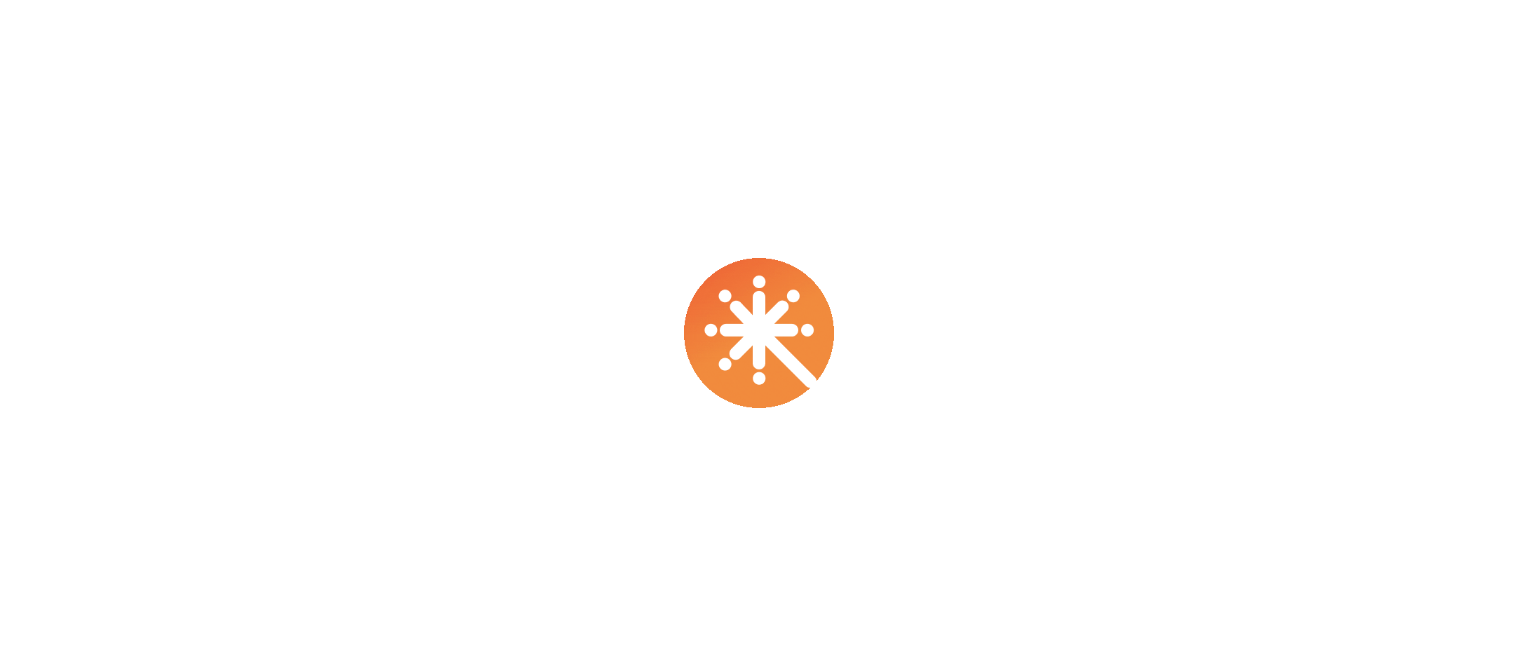 scroll, scrollTop: 0, scrollLeft: 0, axis: both 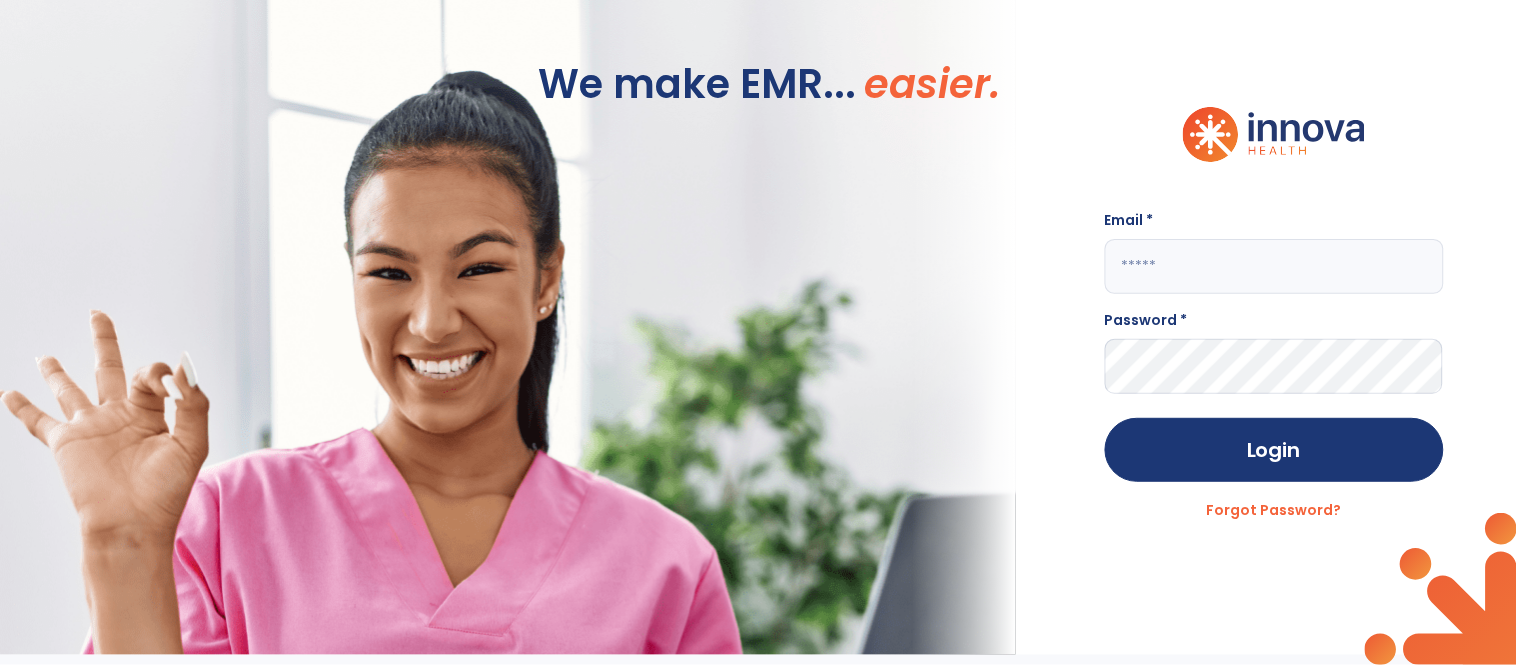click 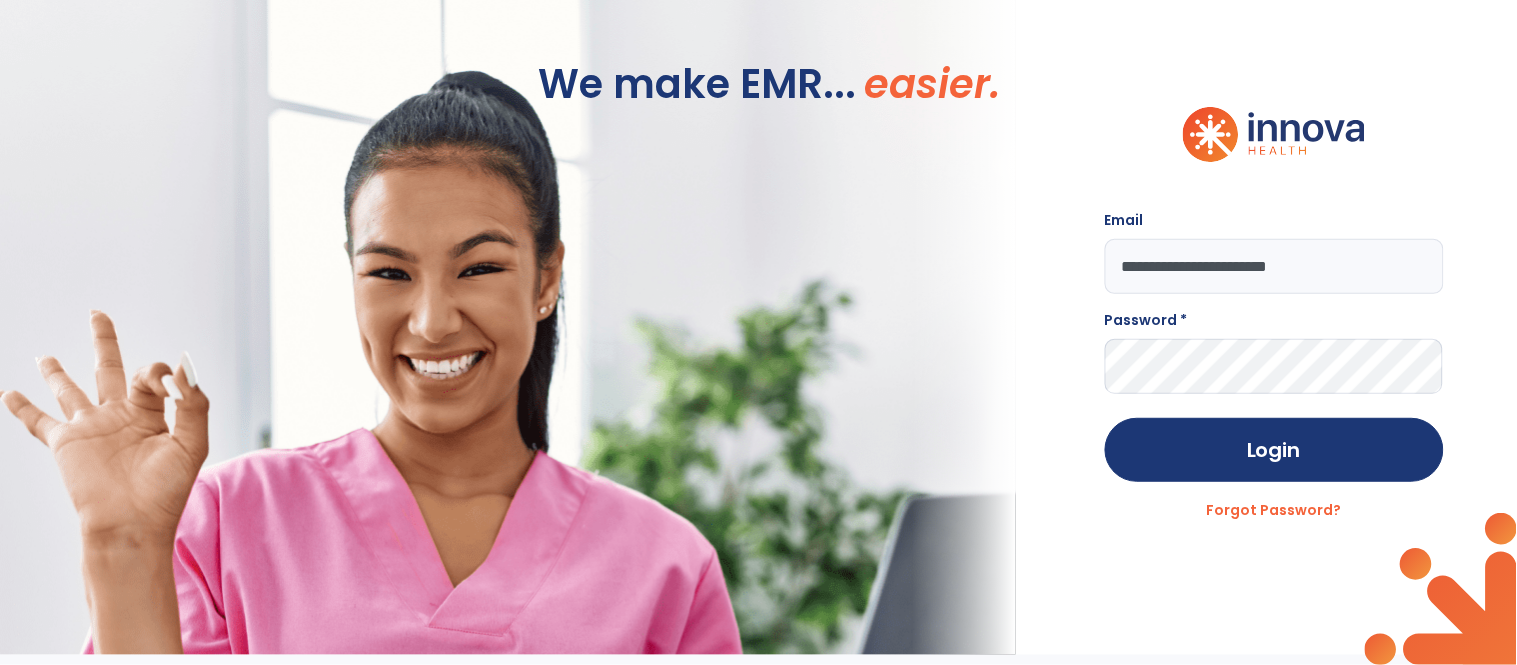type on "**********" 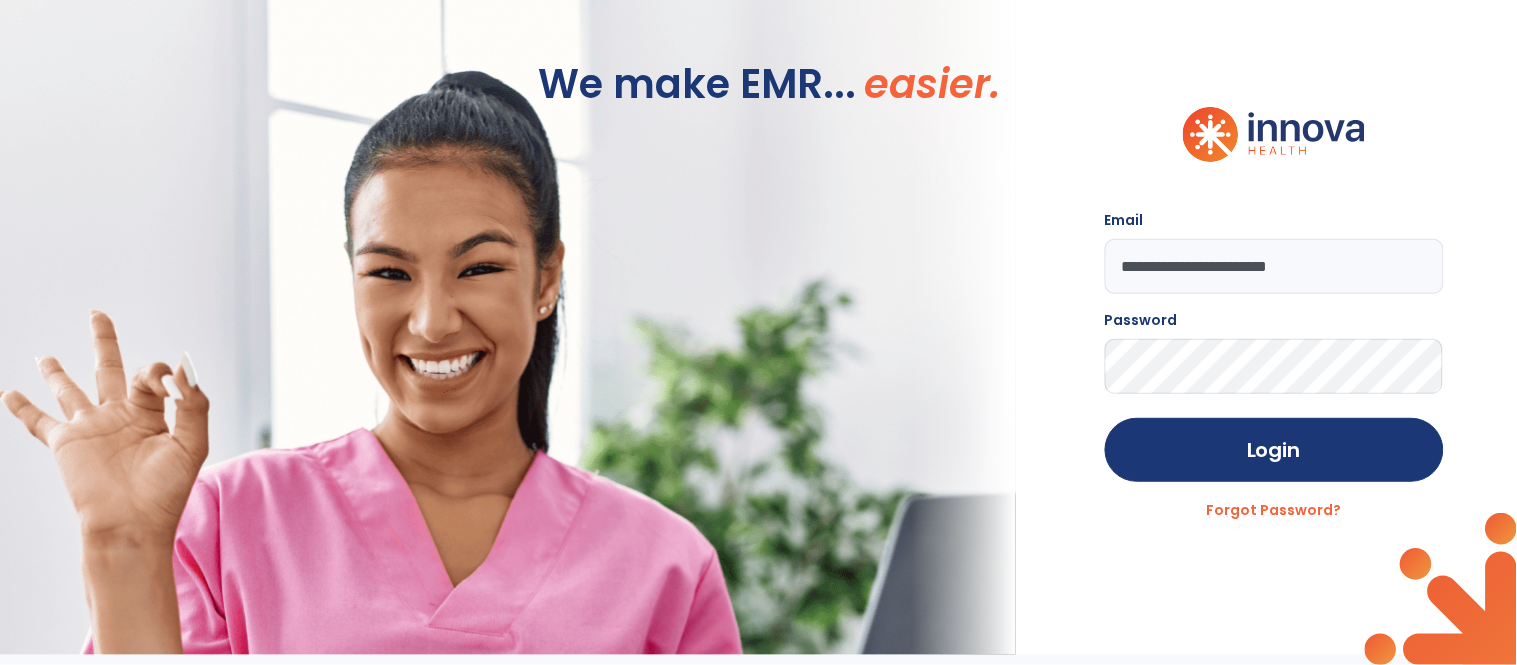 click on "Login" 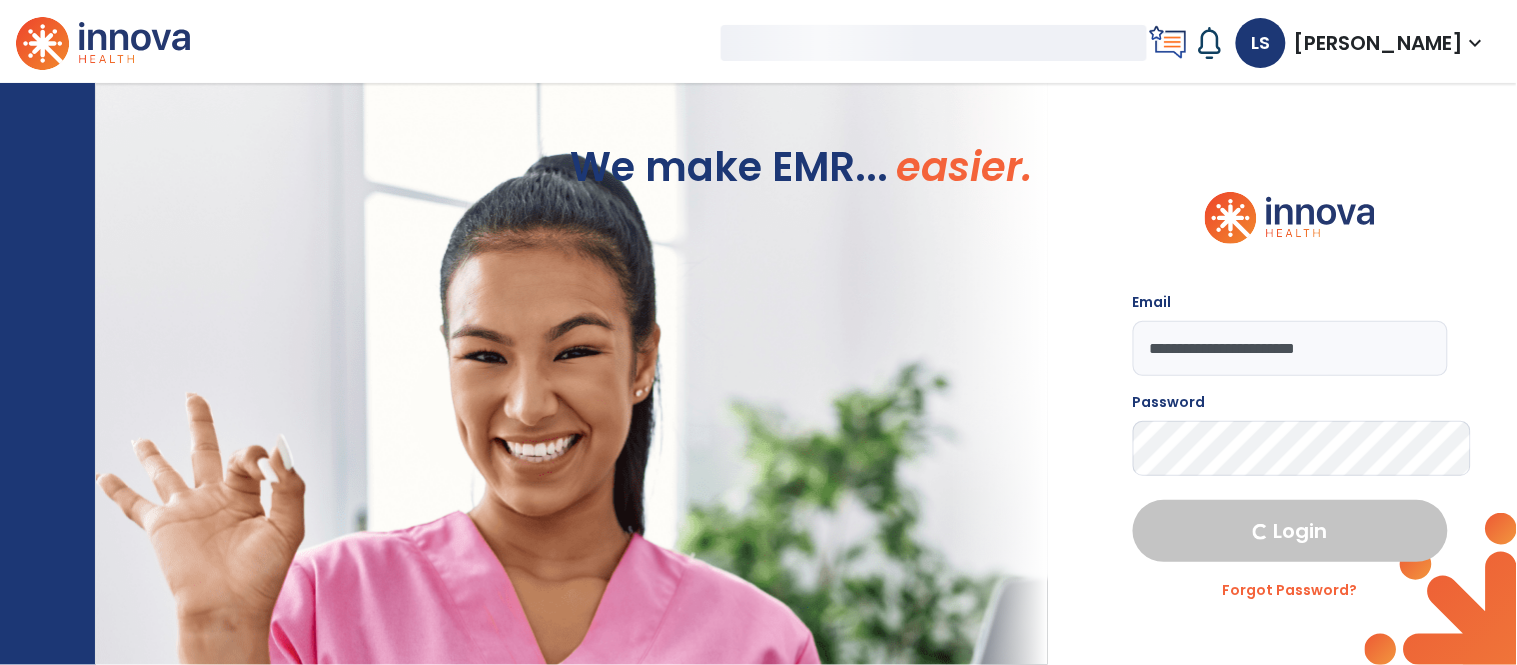 select on "****" 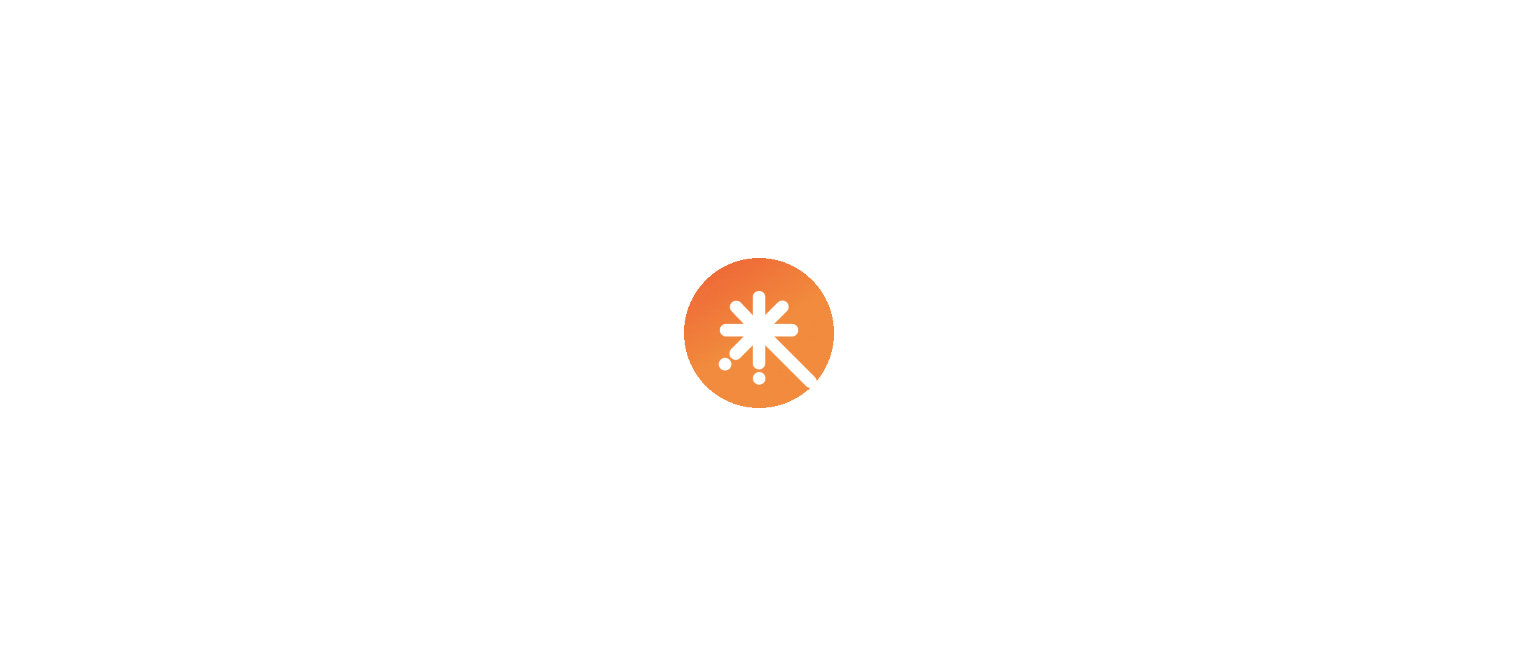 scroll, scrollTop: 0, scrollLeft: 0, axis: both 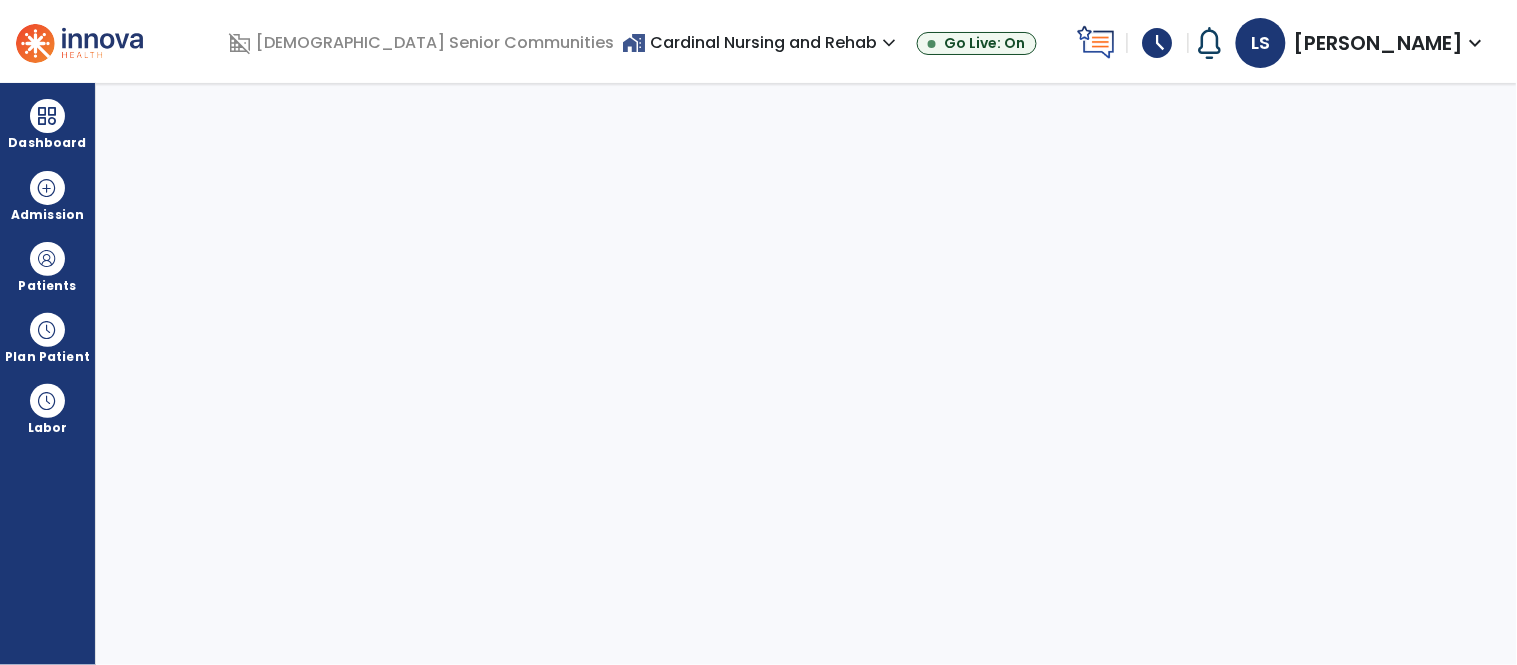 select on "****" 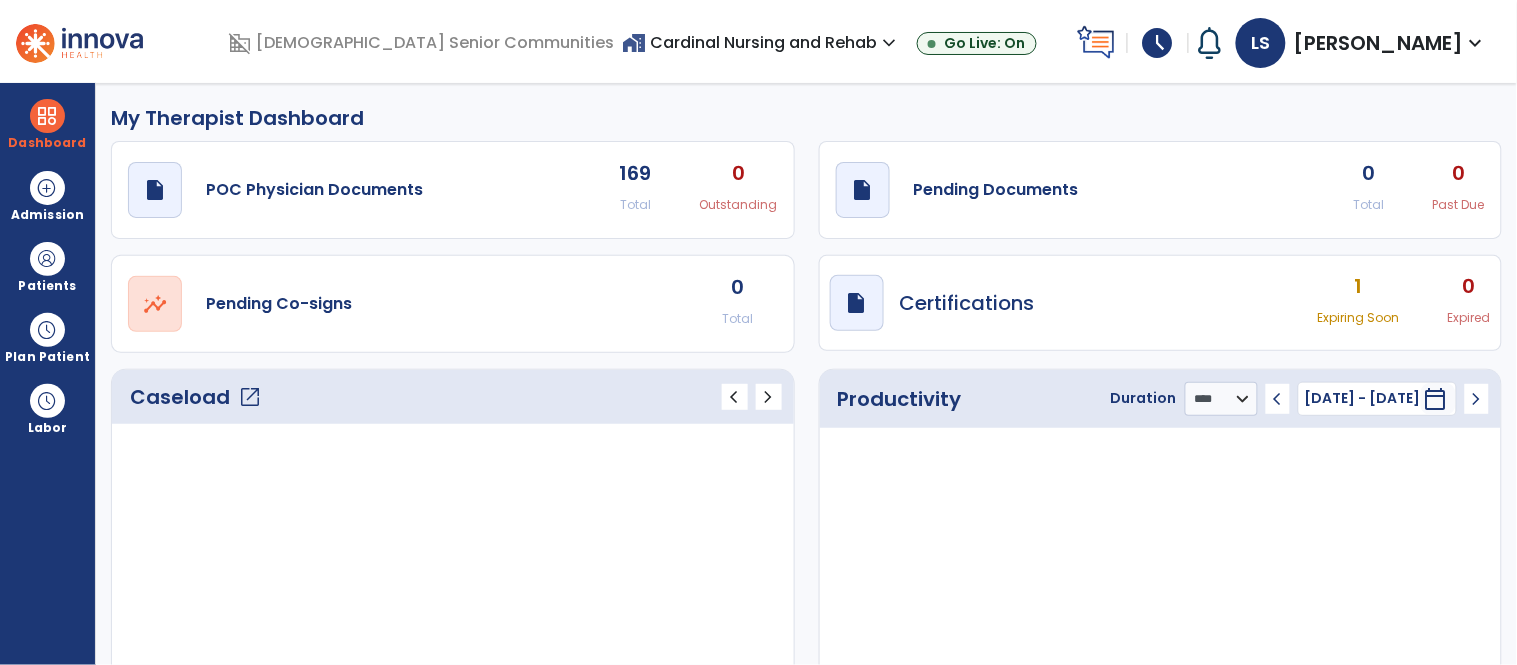 click on "open_in_new" 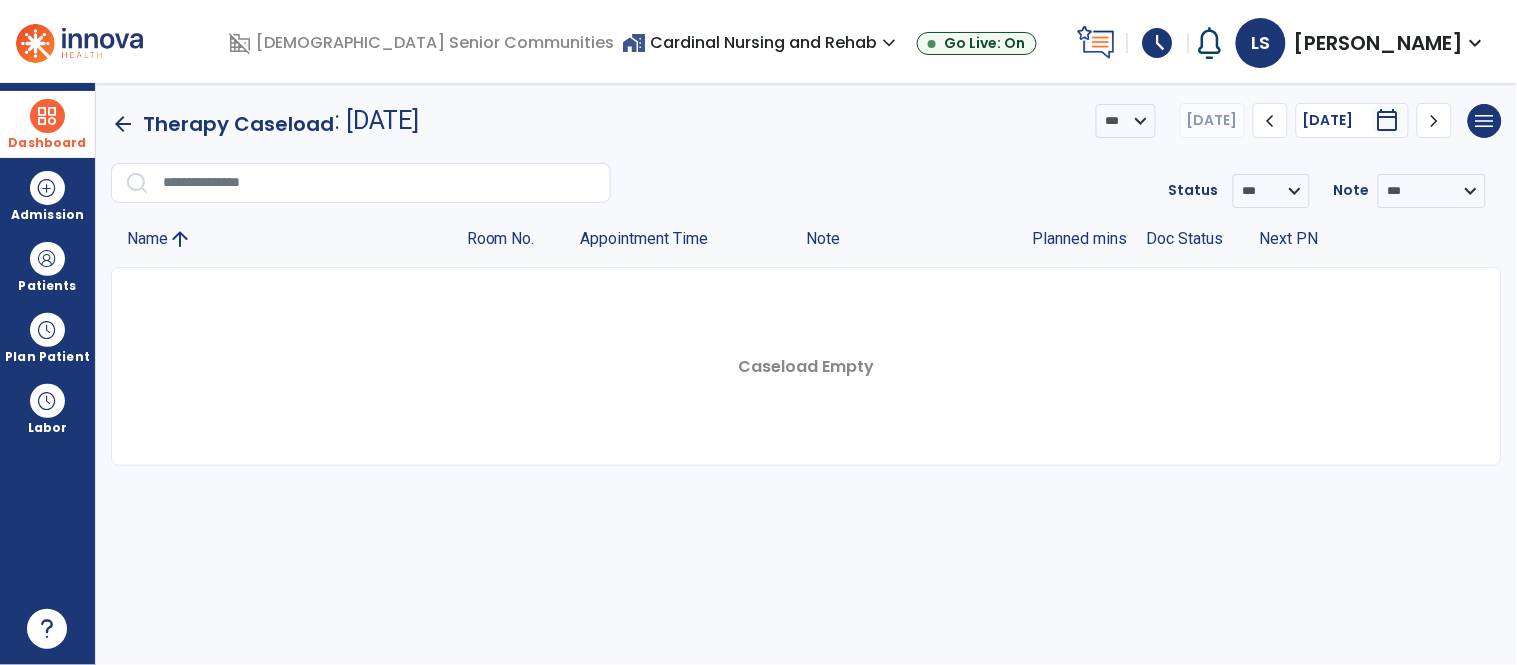 click at bounding box center [47, 116] 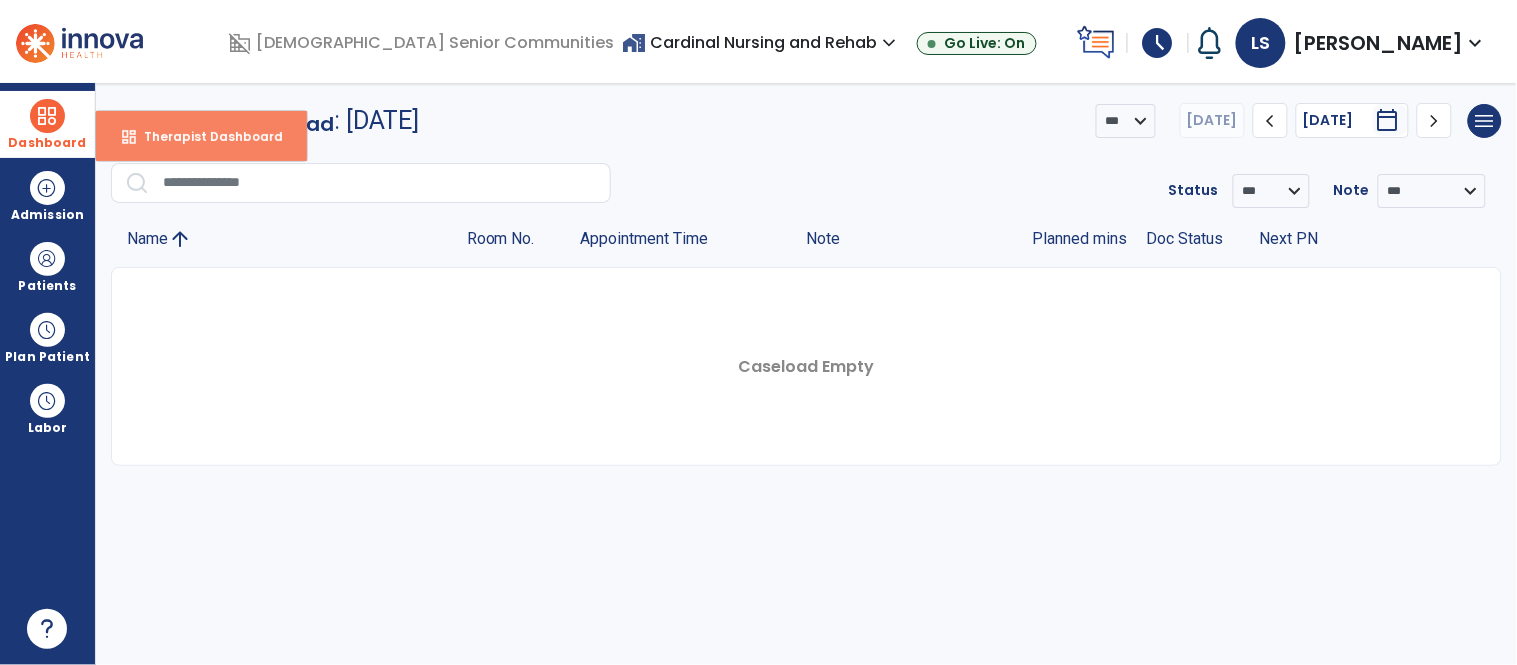 click on "dashboard" at bounding box center (129, 137) 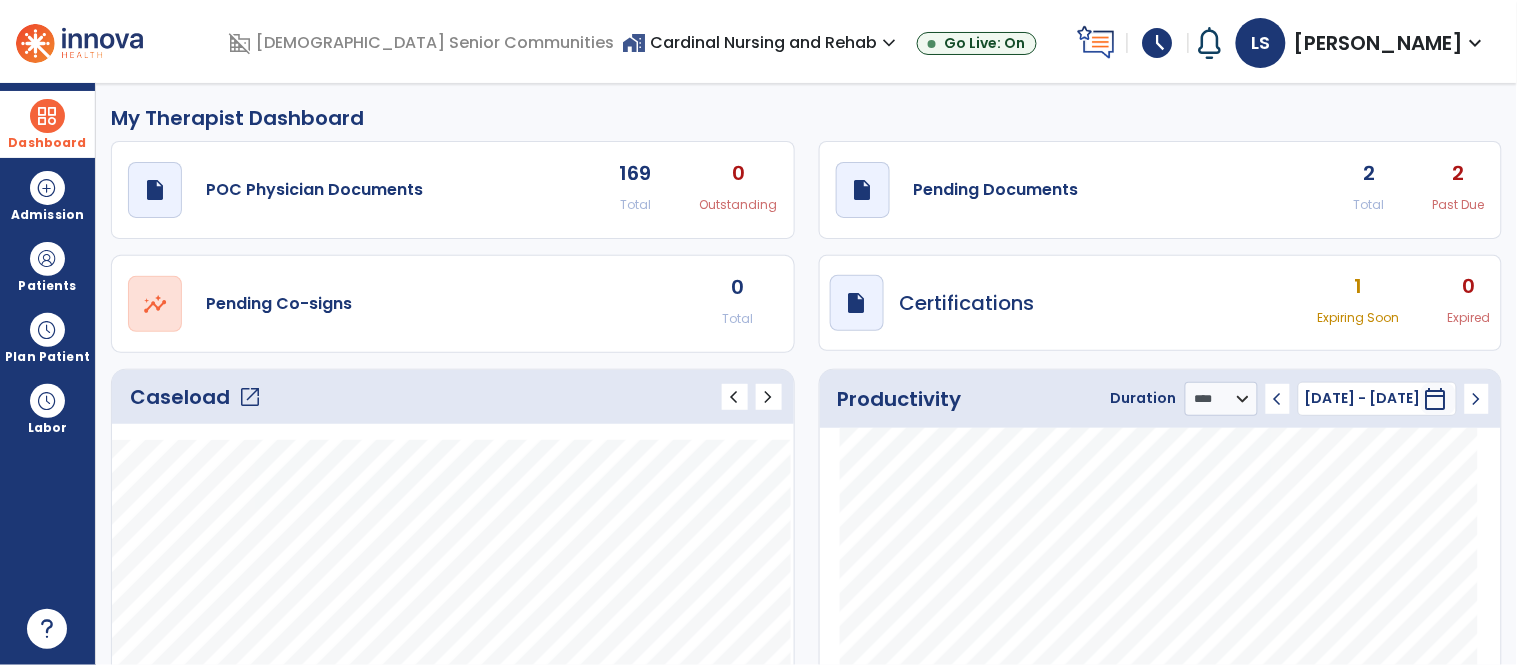 click on "open_in_new" 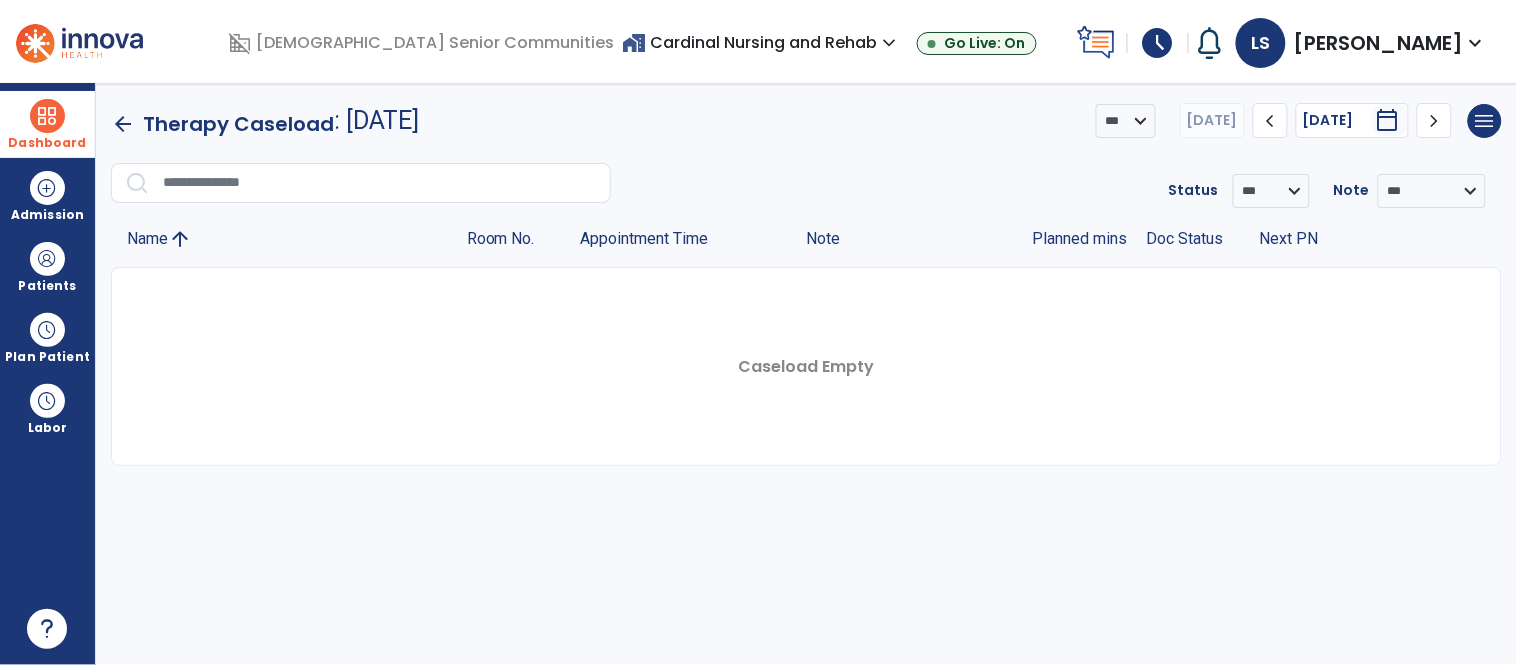 click on "expand_more" at bounding box center [889, 43] 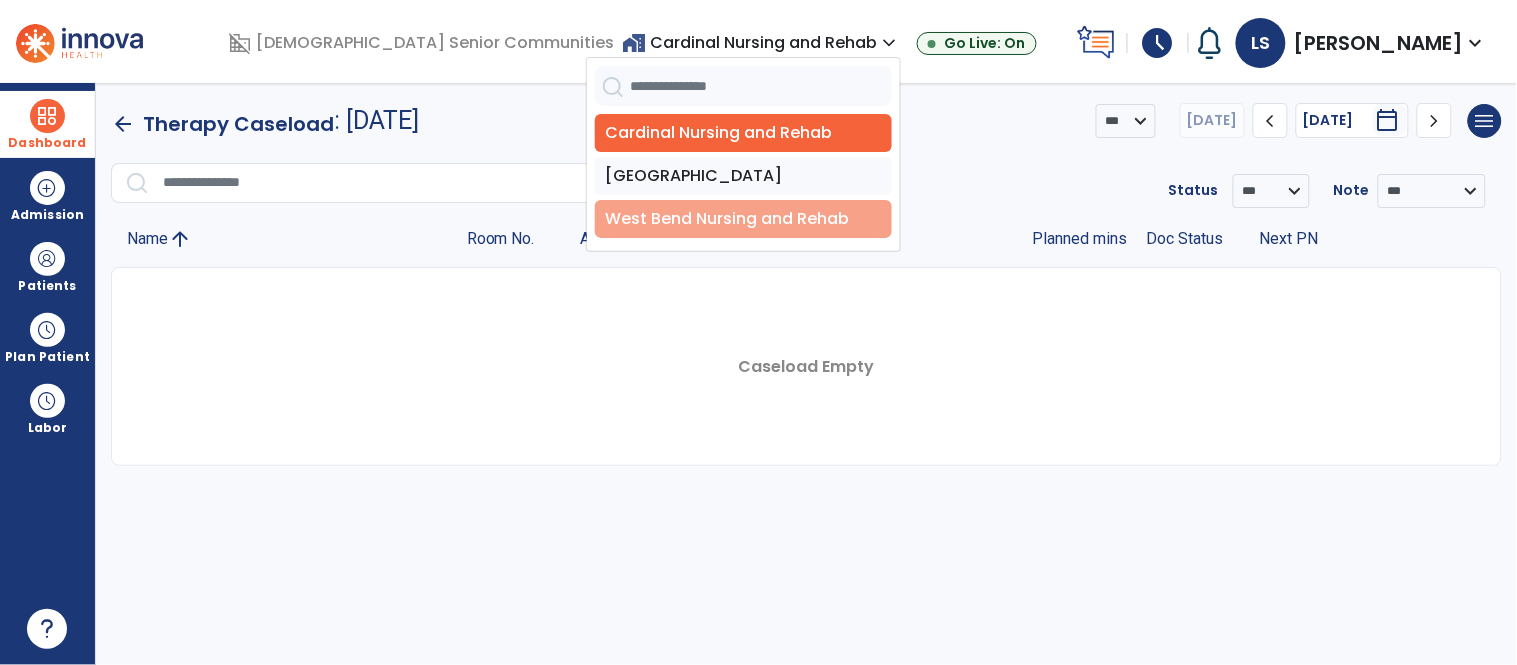 click on "West Bend Nursing and Rehab" at bounding box center (743, 219) 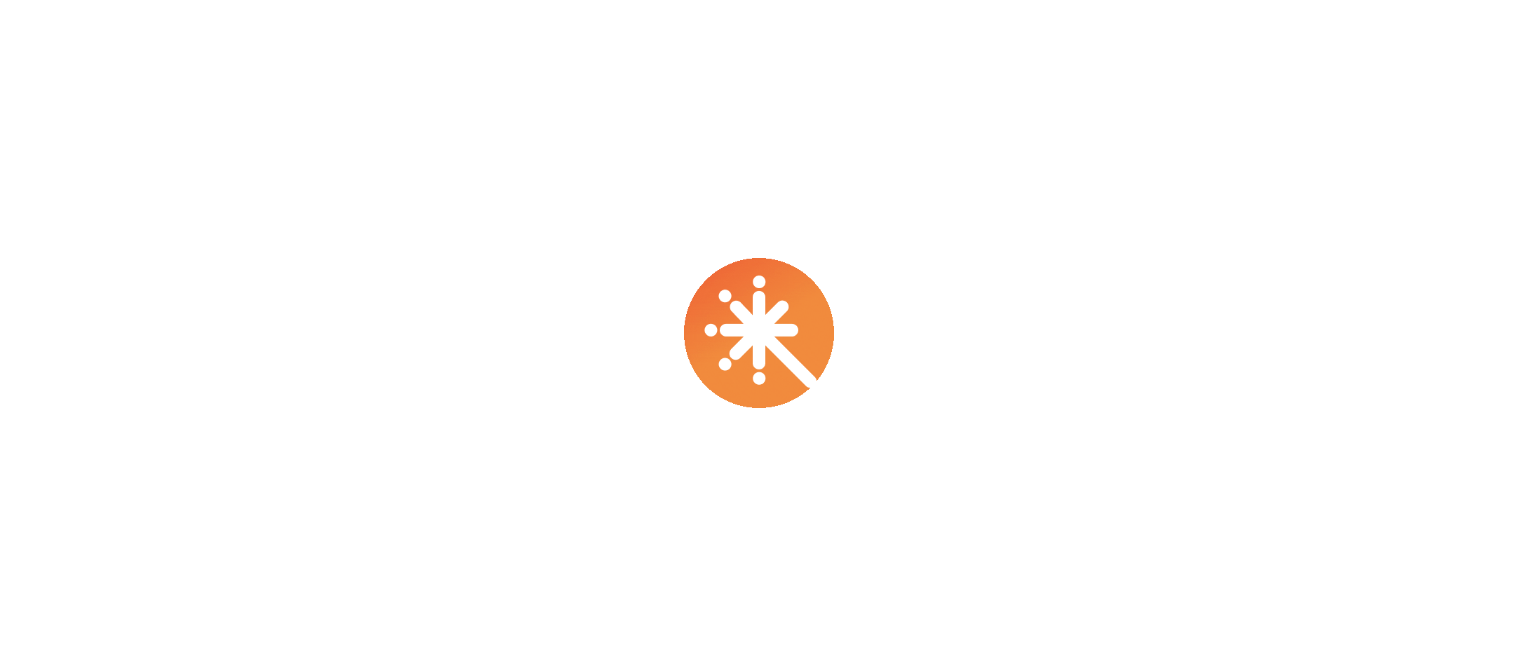 scroll, scrollTop: 0, scrollLeft: 0, axis: both 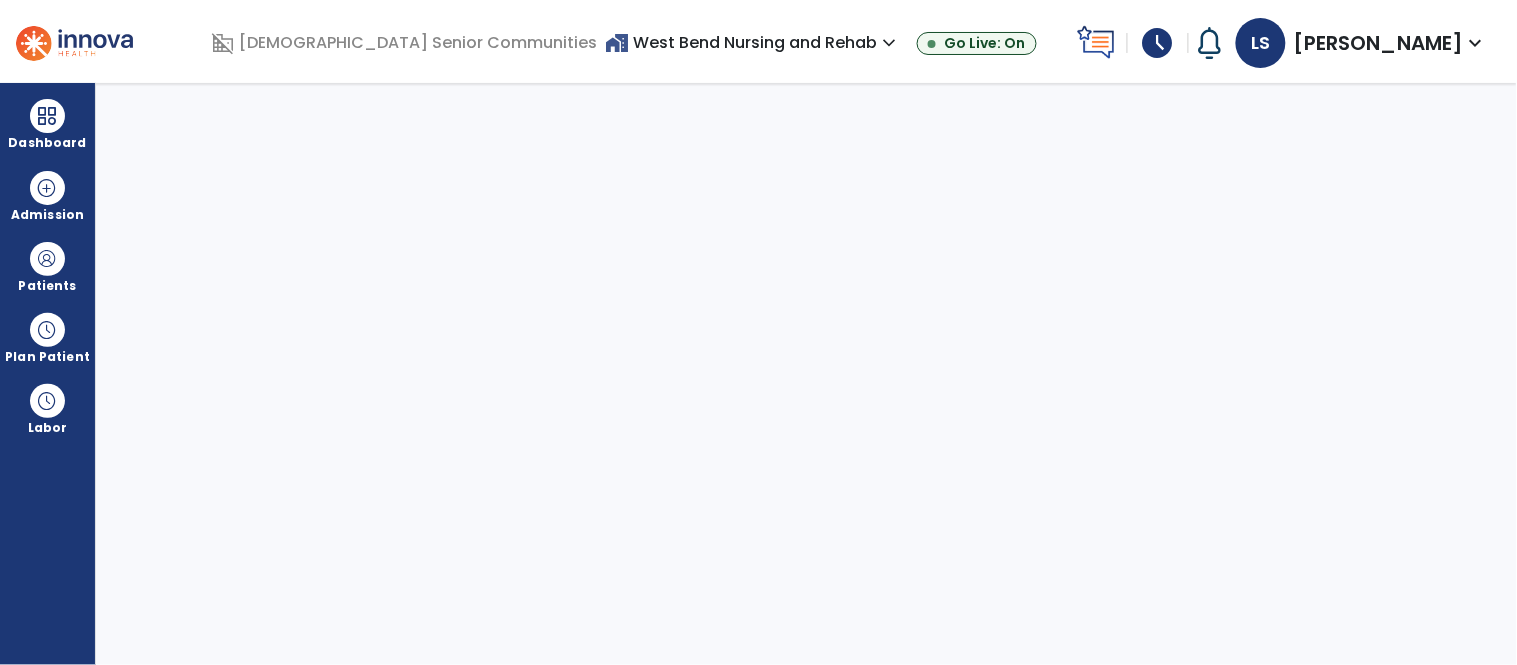 select on "****" 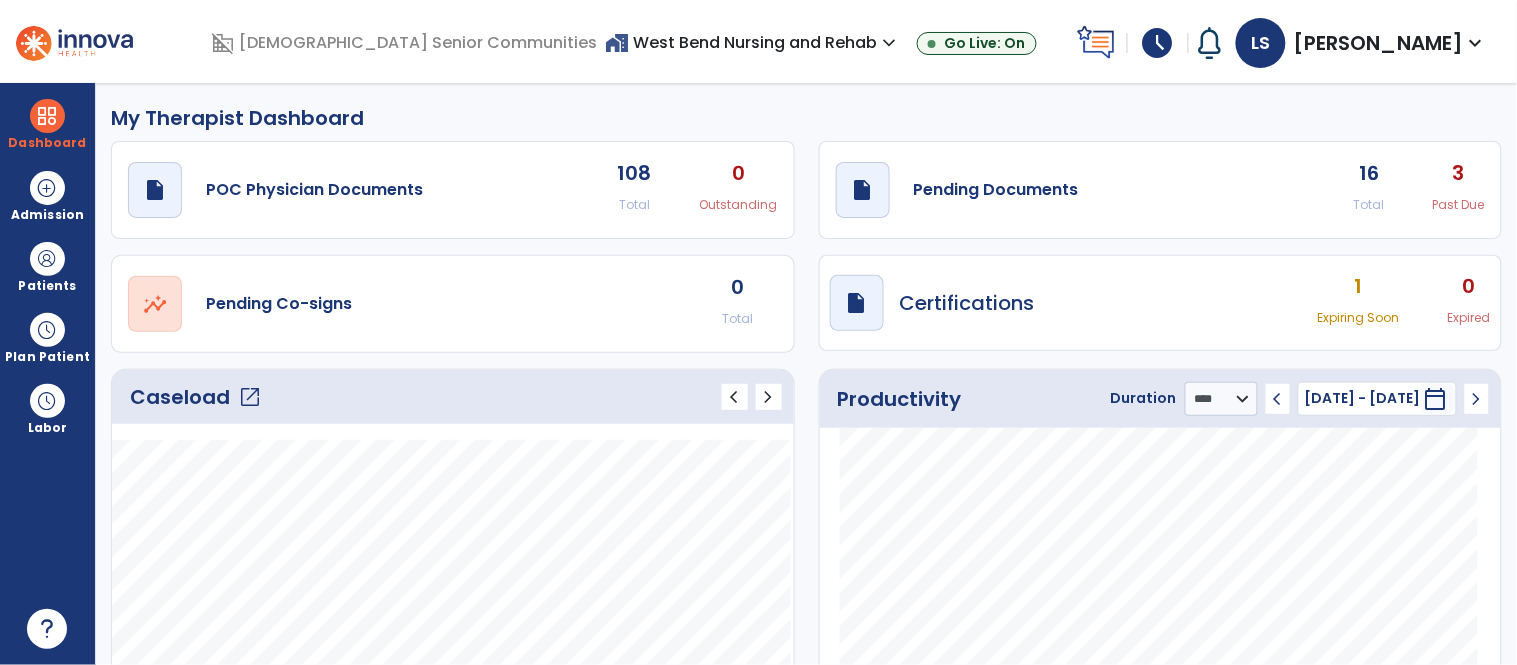 click on "open_in_new" 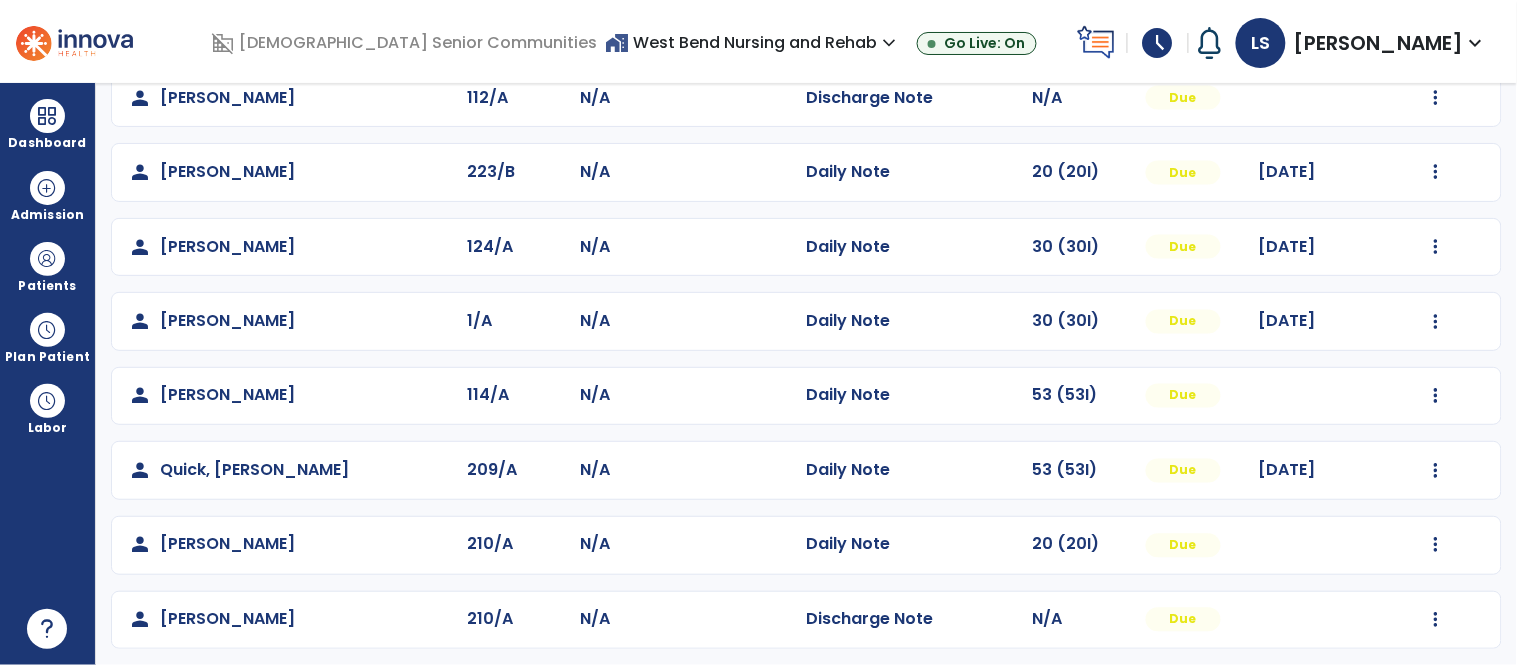 scroll, scrollTop: 787, scrollLeft: 0, axis: vertical 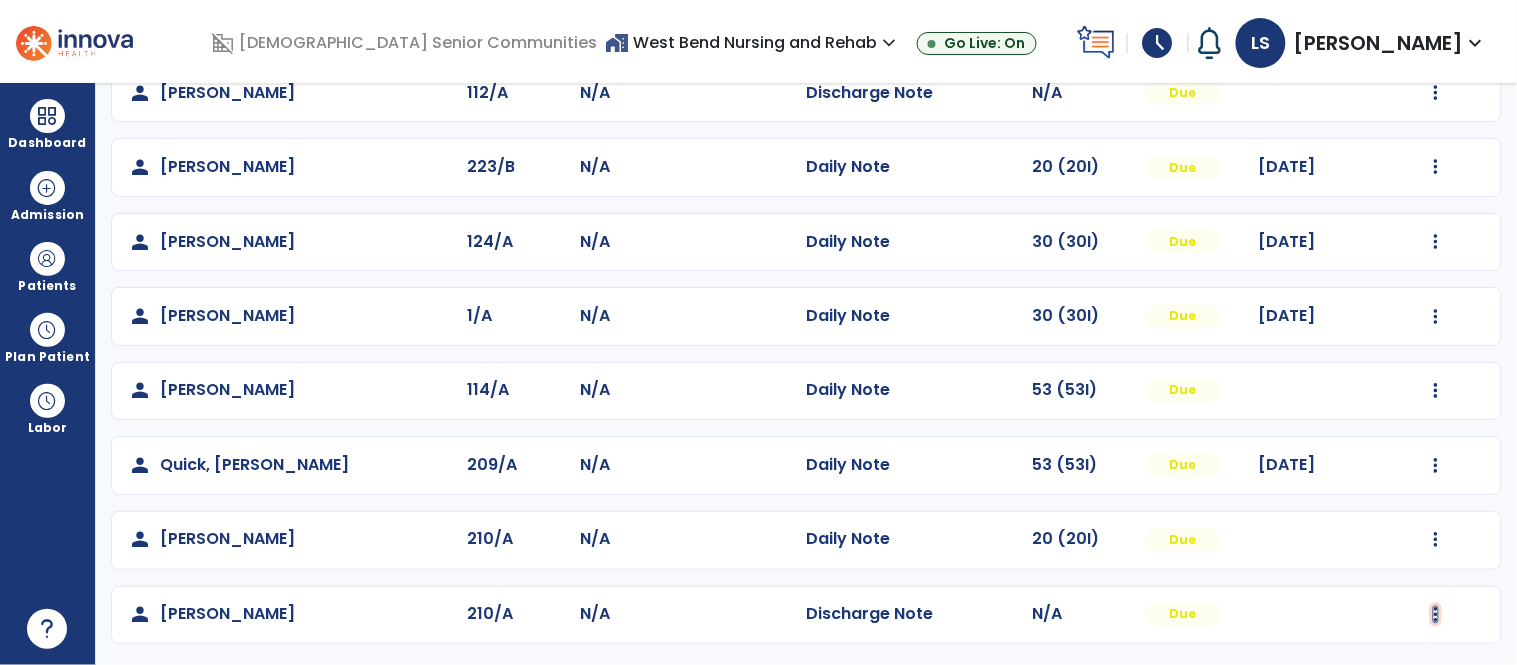 click at bounding box center (1436, -428) 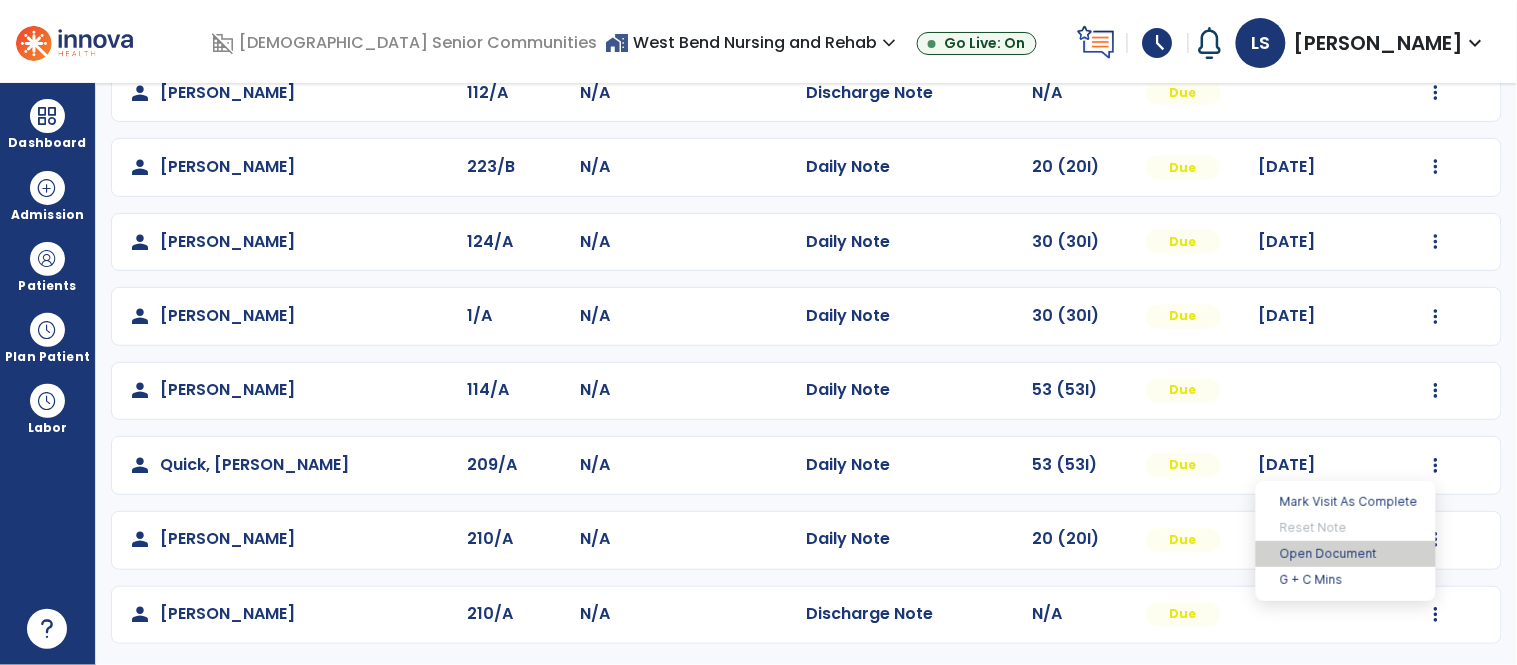 click on "Open Document" at bounding box center [1346, 554] 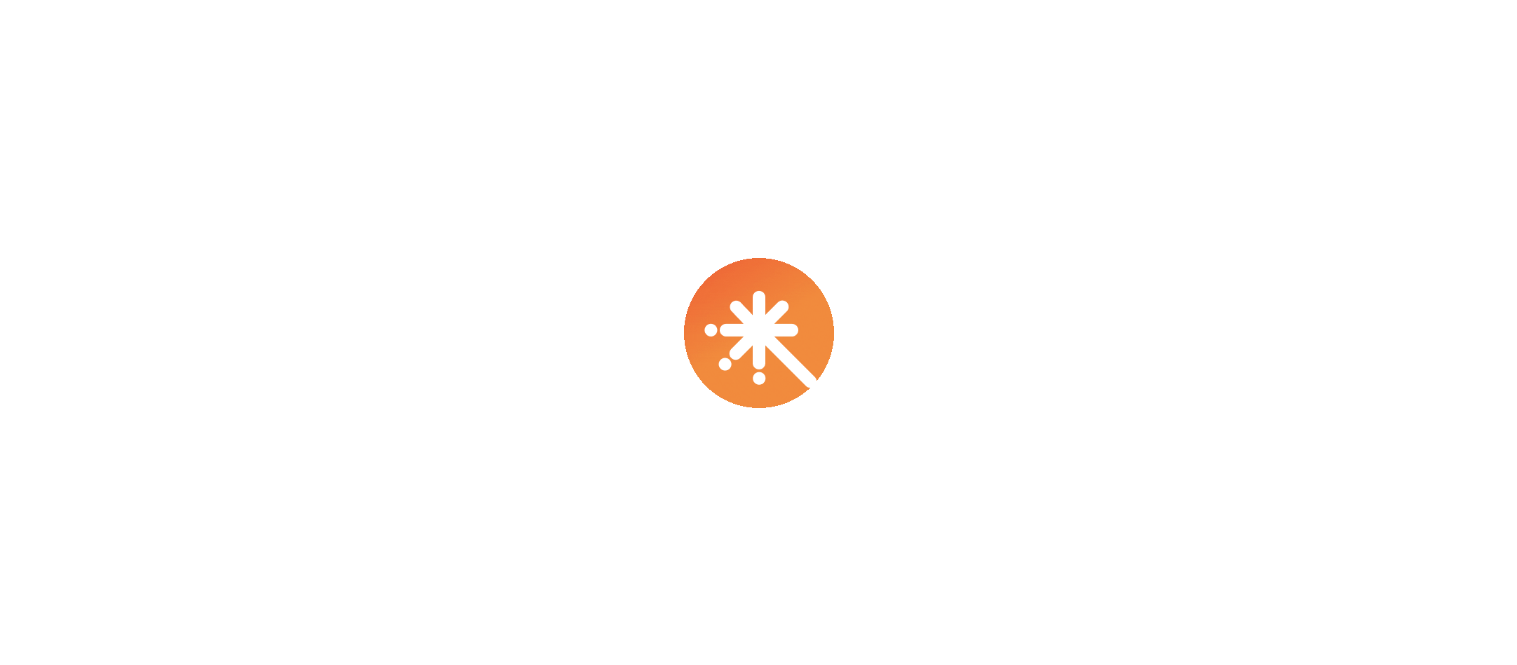 scroll, scrollTop: 0, scrollLeft: 0, axis: both 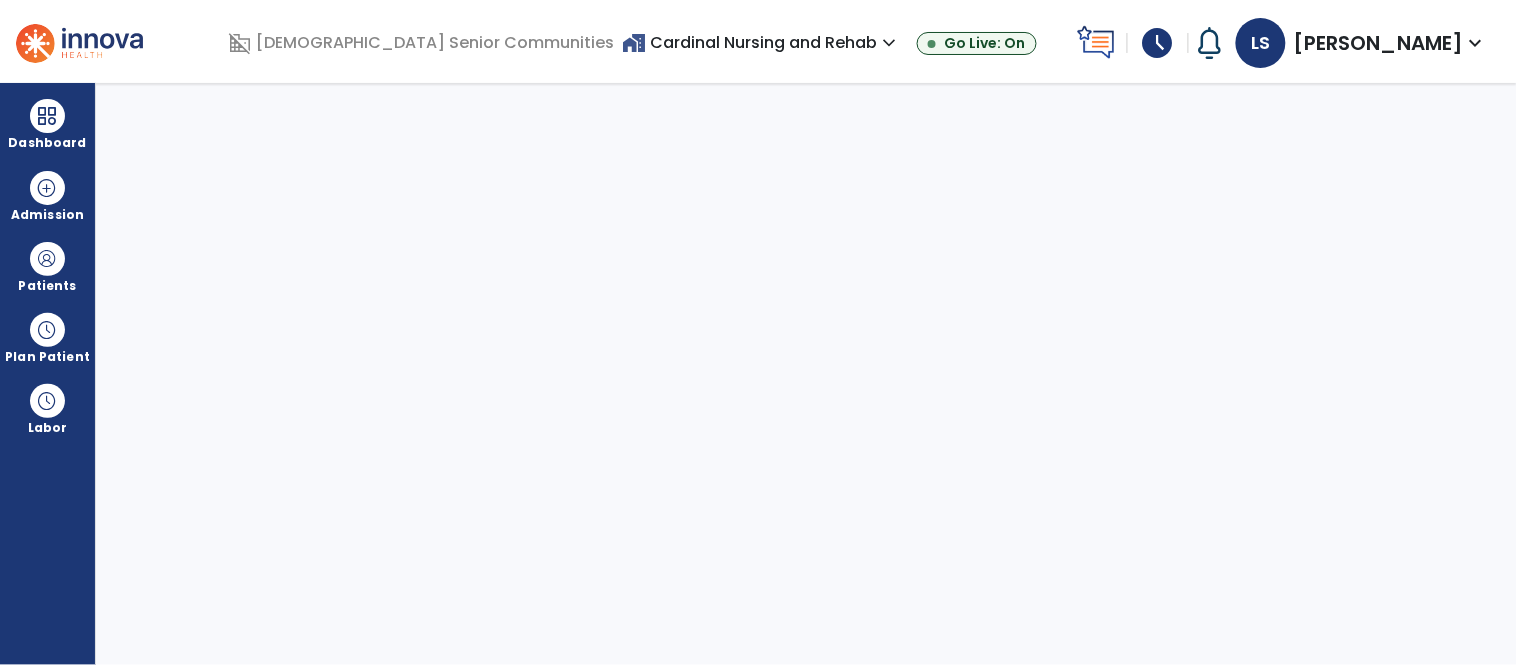 select on "****" 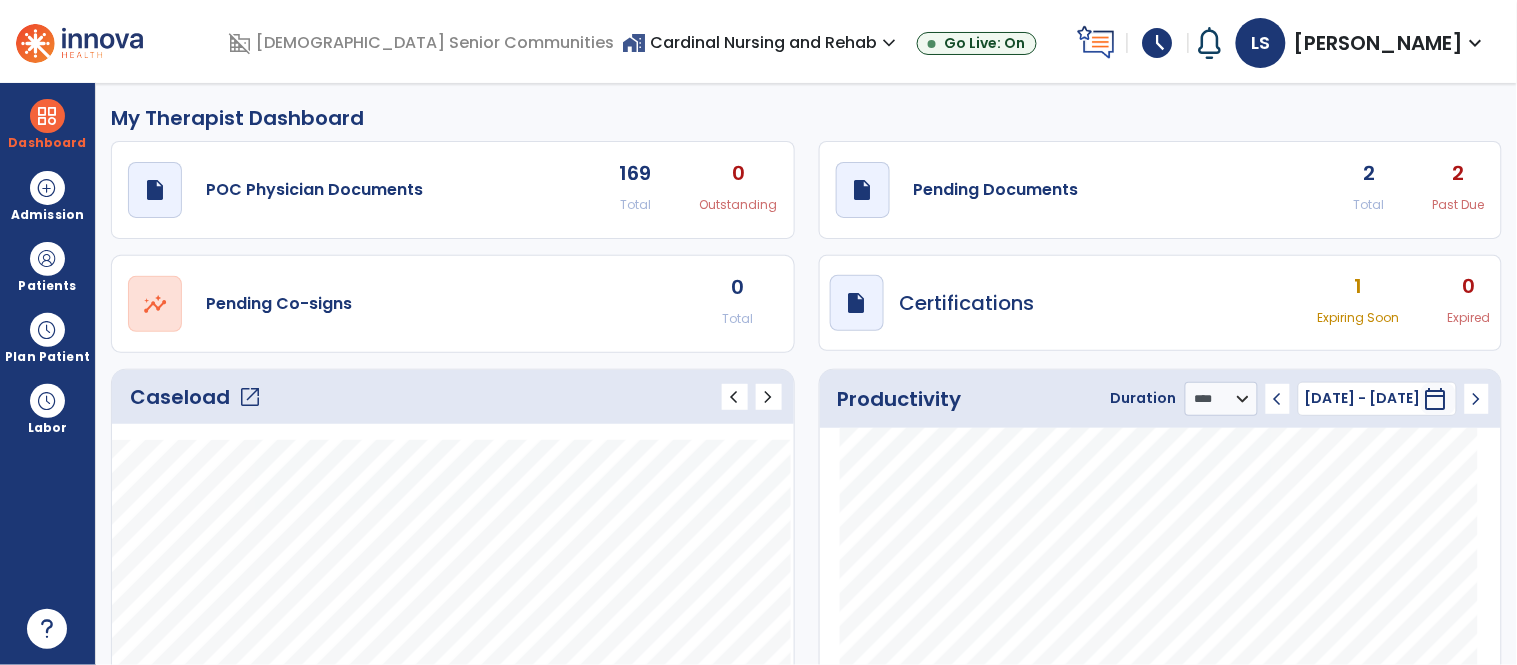 click on "open_in_new" 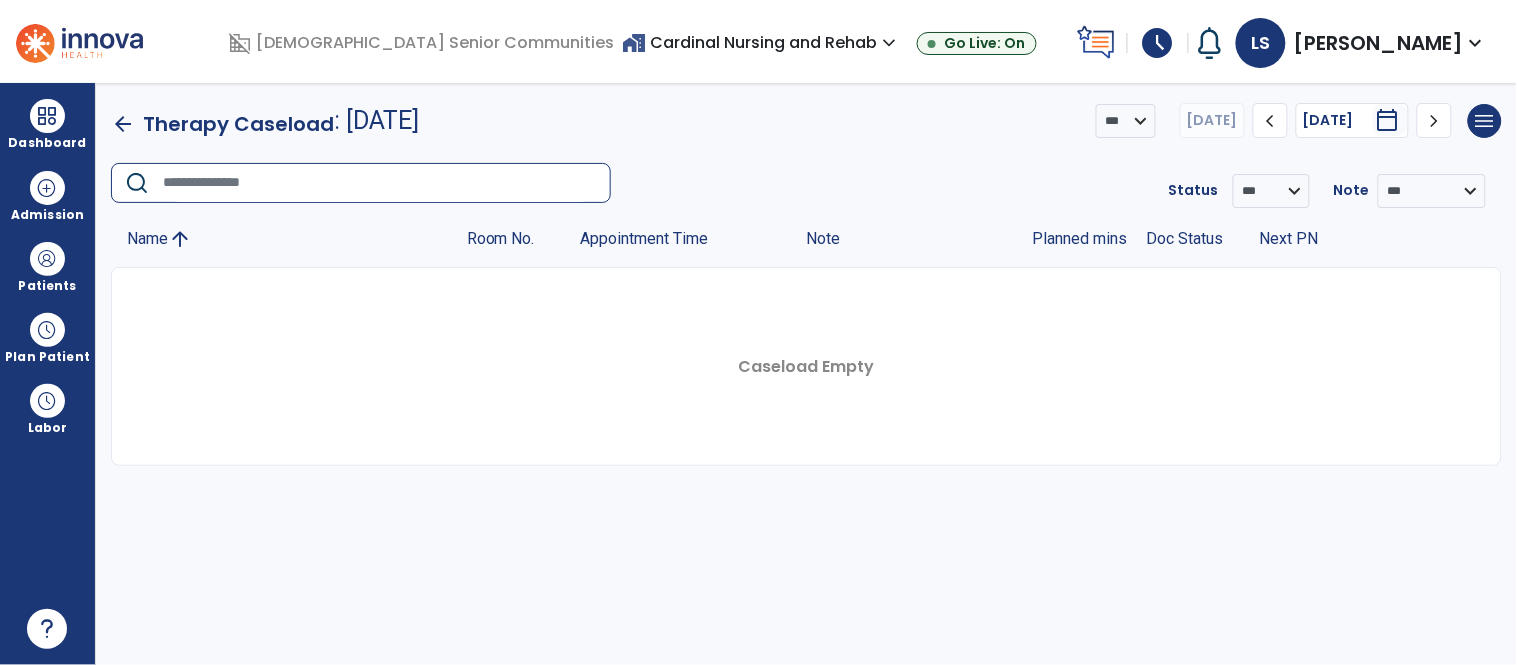 click 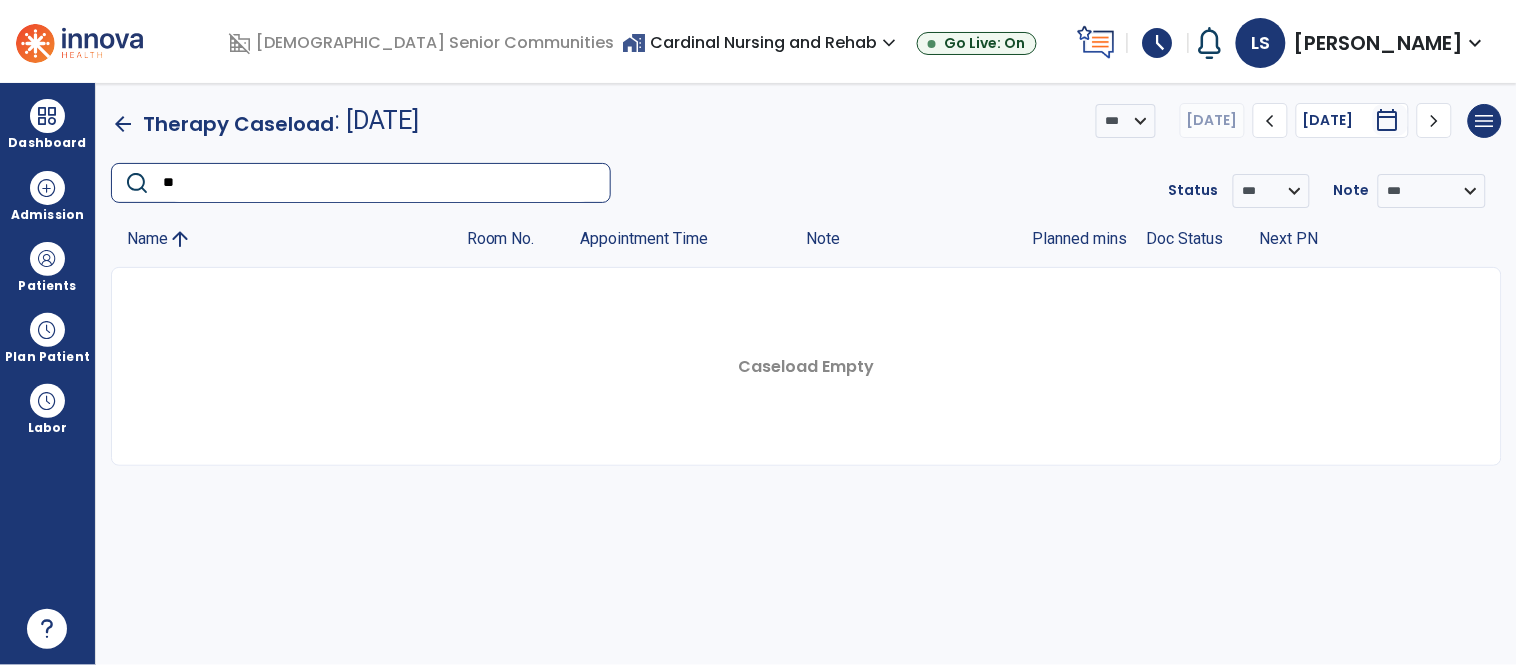 type on "*" 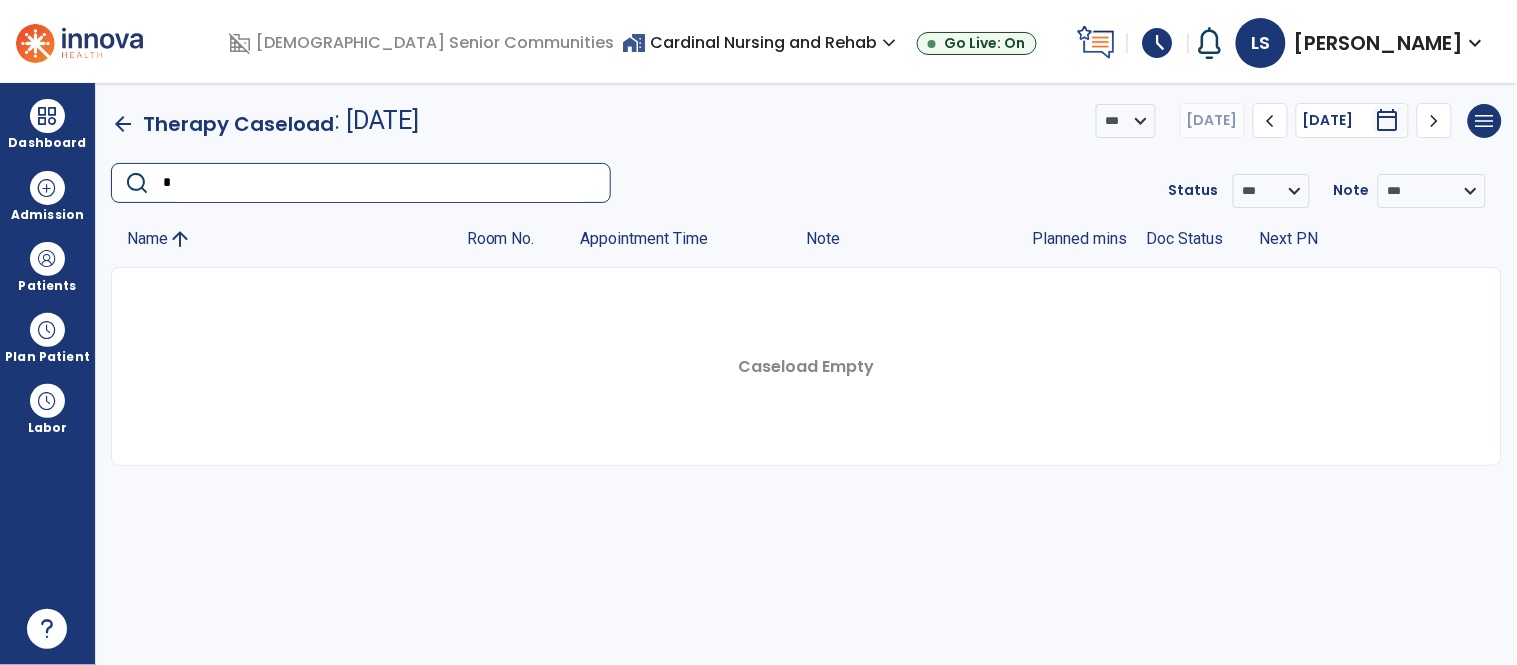 type 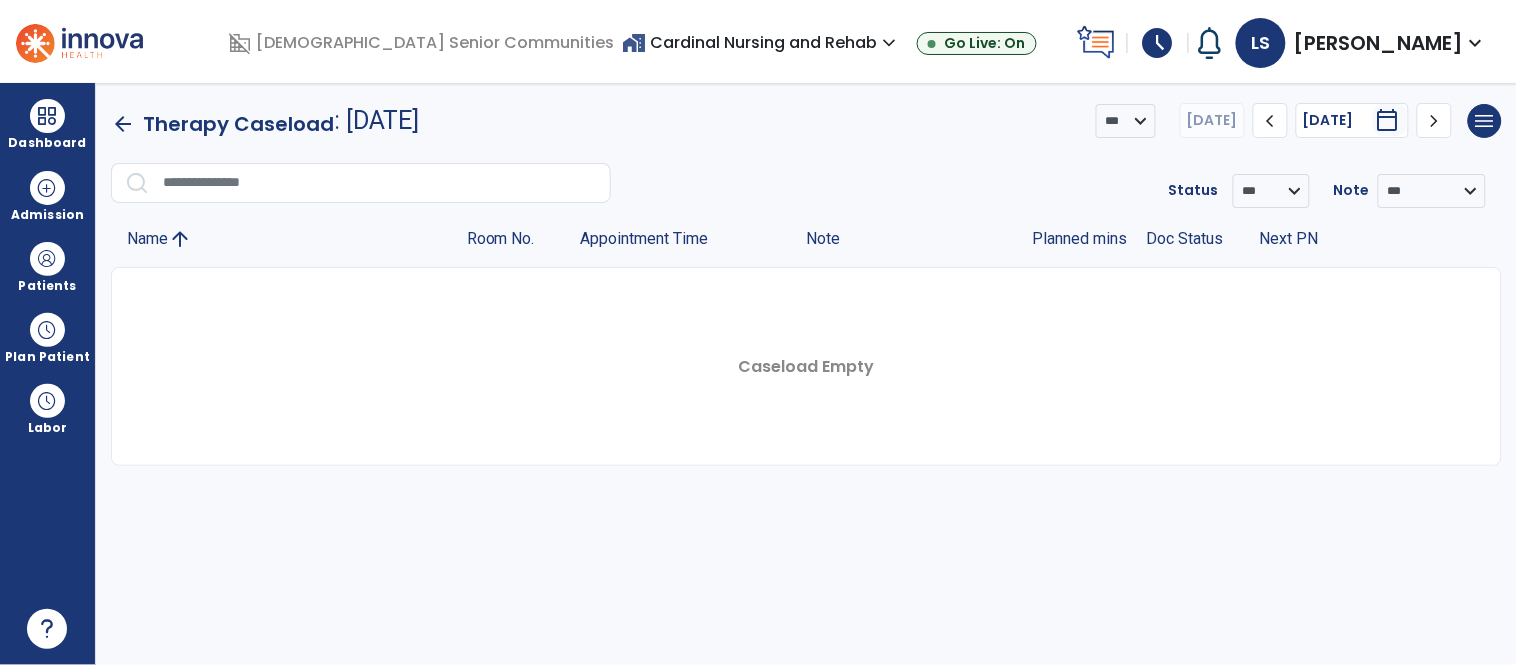 click on "home_work   Cardinal Nursing and Rehab   expand_more" at bounding box center [761, 42] 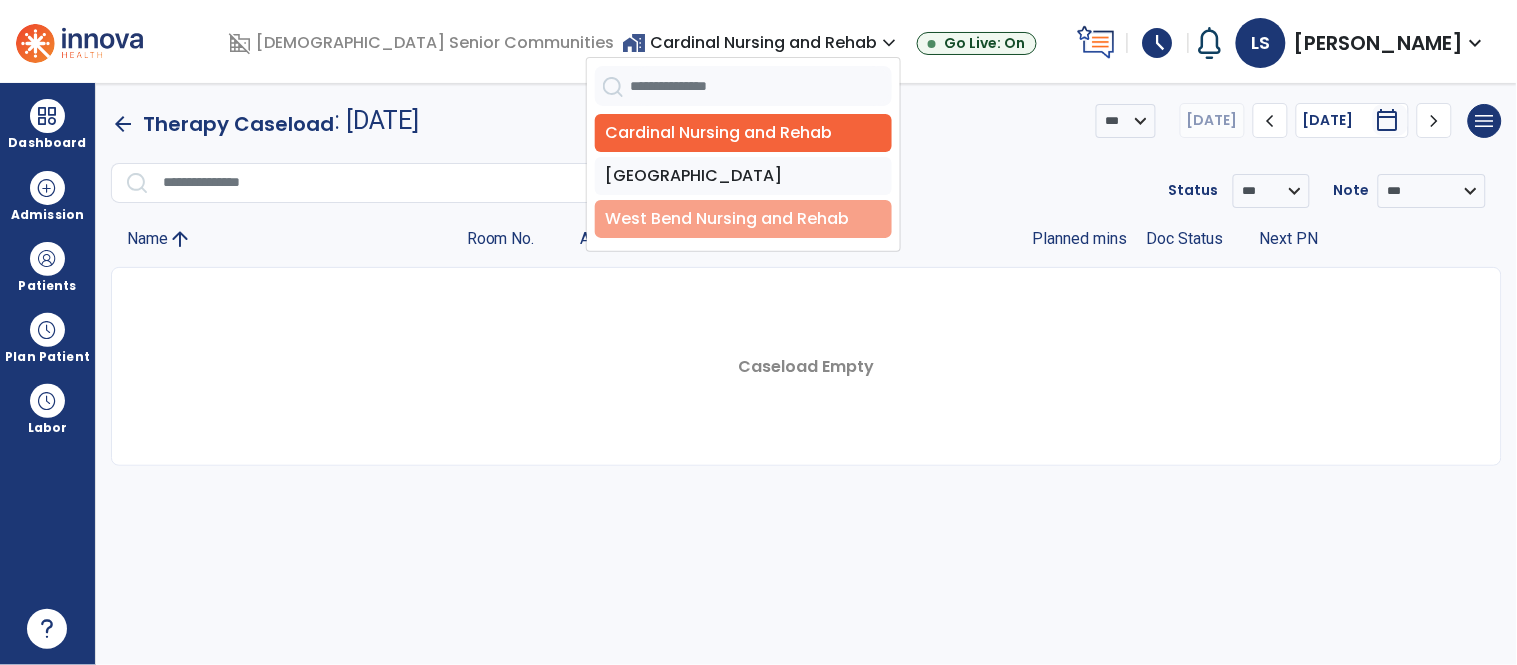 click on "West Bend Nursing and Rehab" at bounding box center (743, 219) 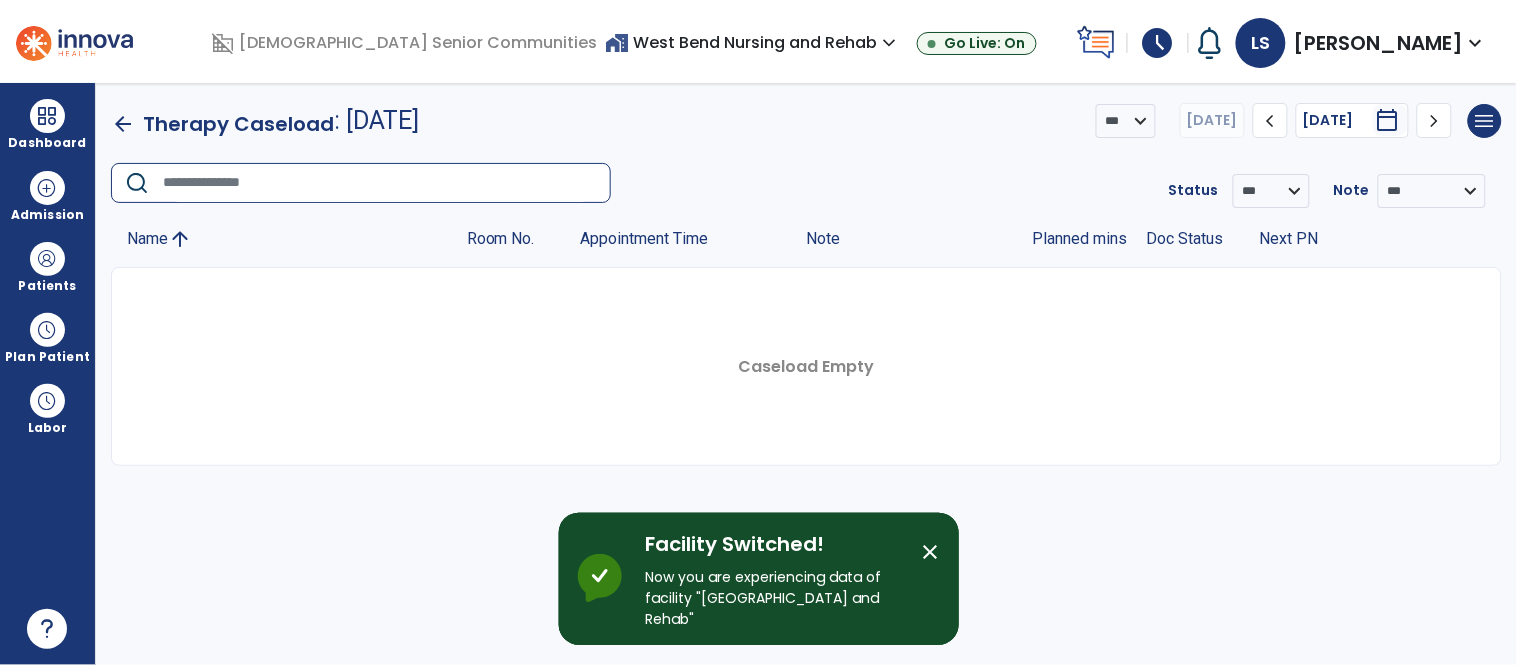 click 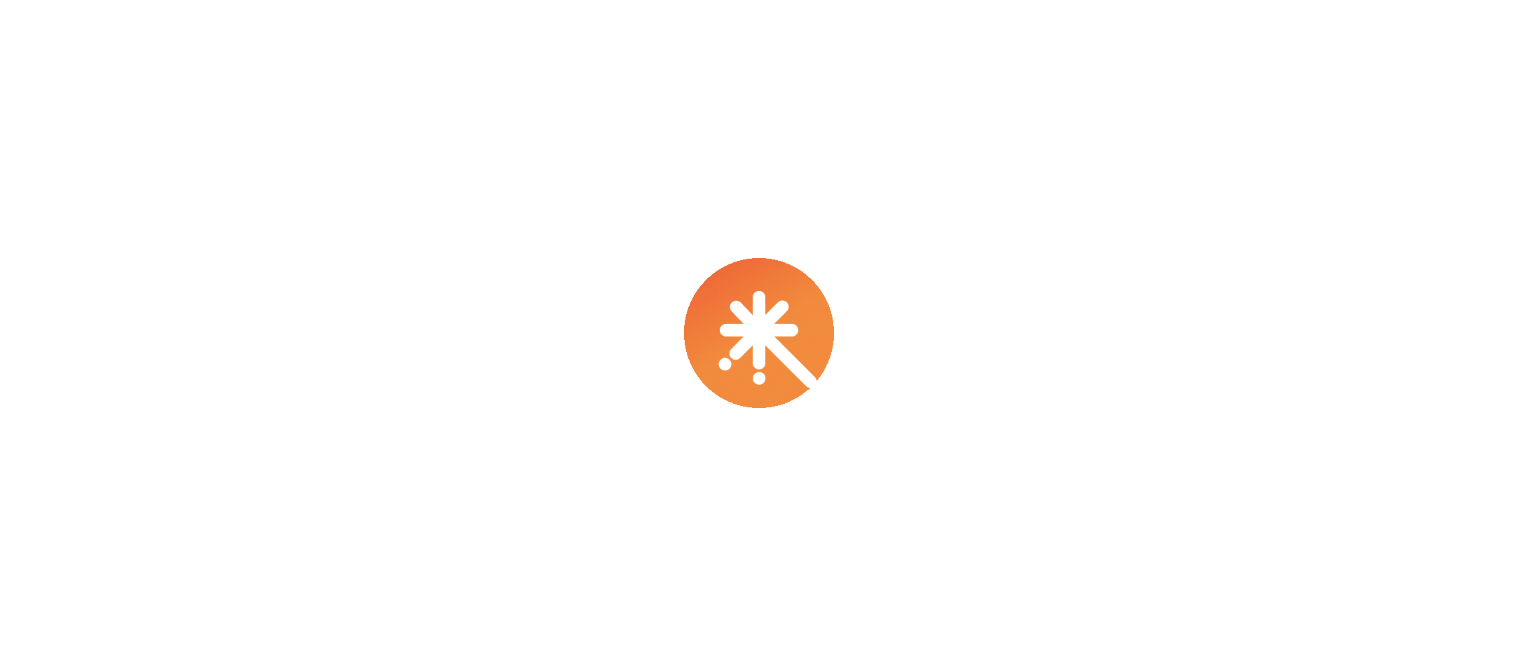 scroll, scrollTop: 0, scrollLeft: 0, axis: both 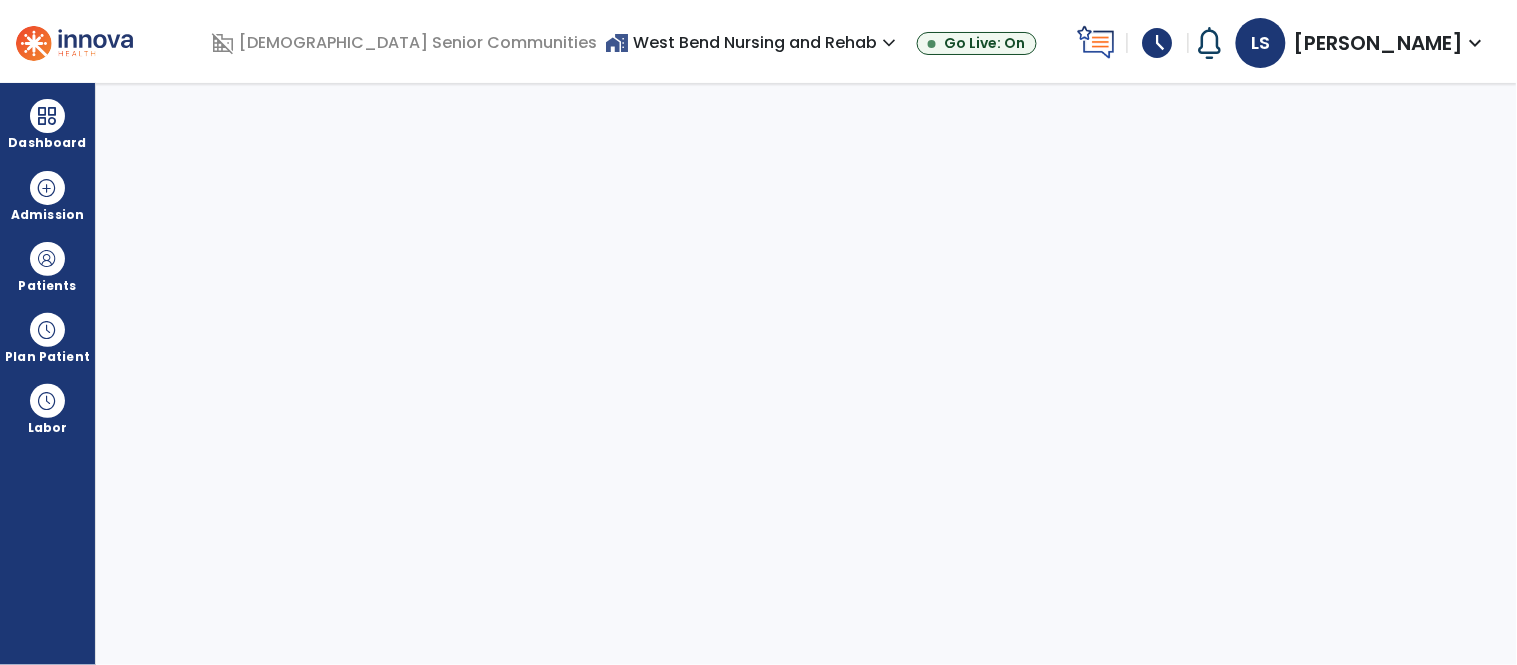 select on "****" 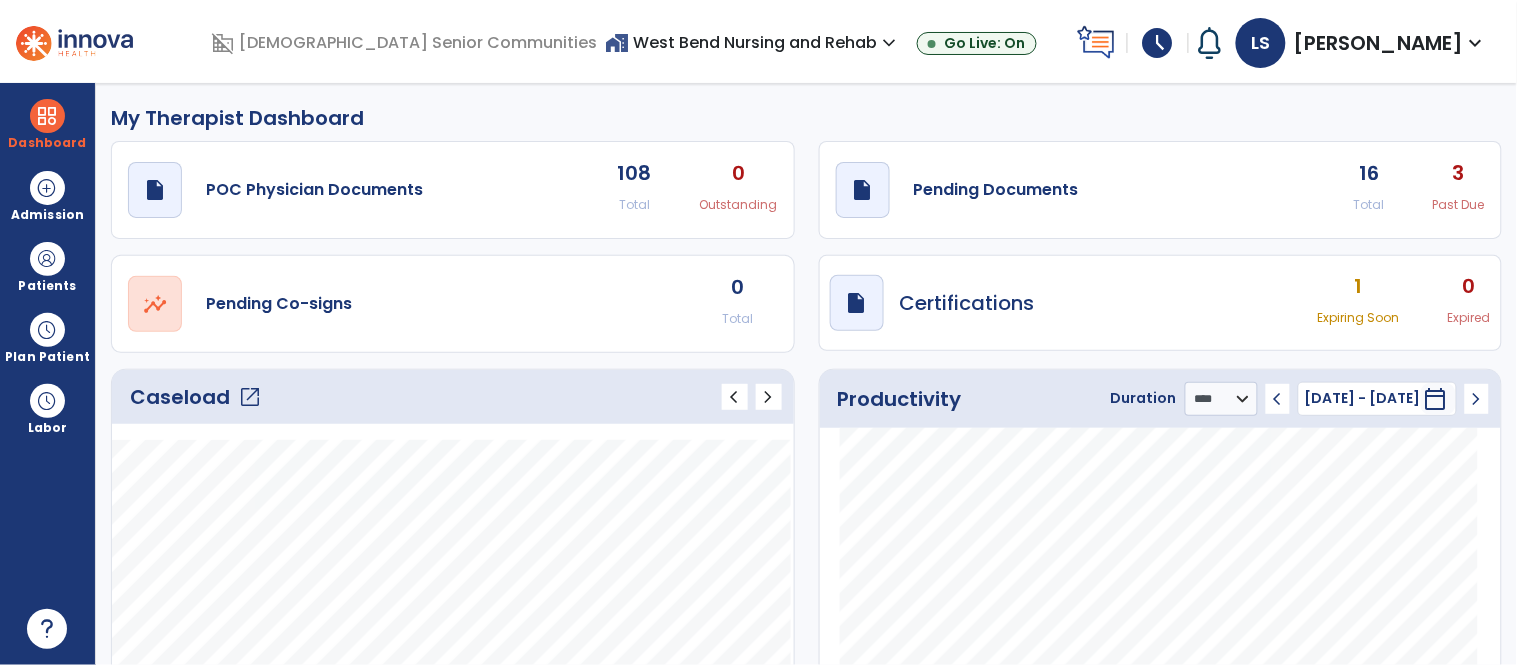 click on "open_in_new" 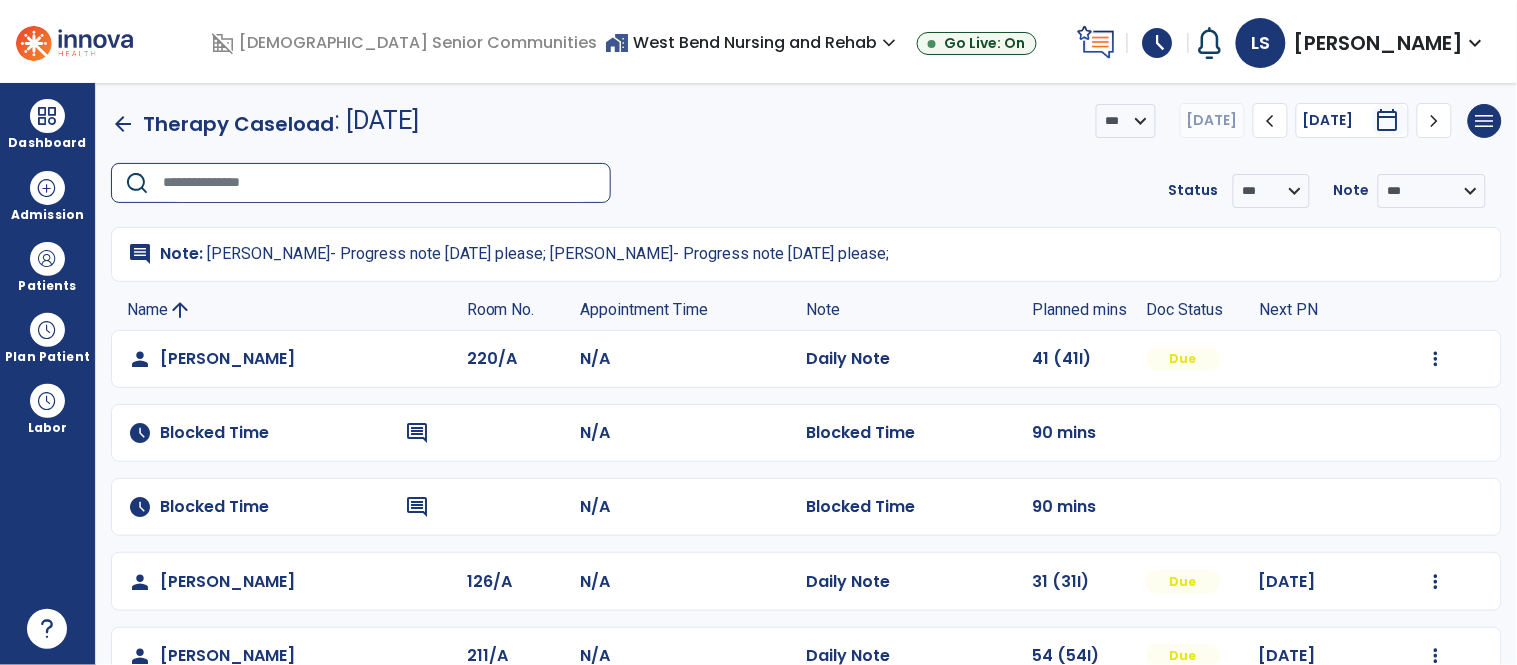 click 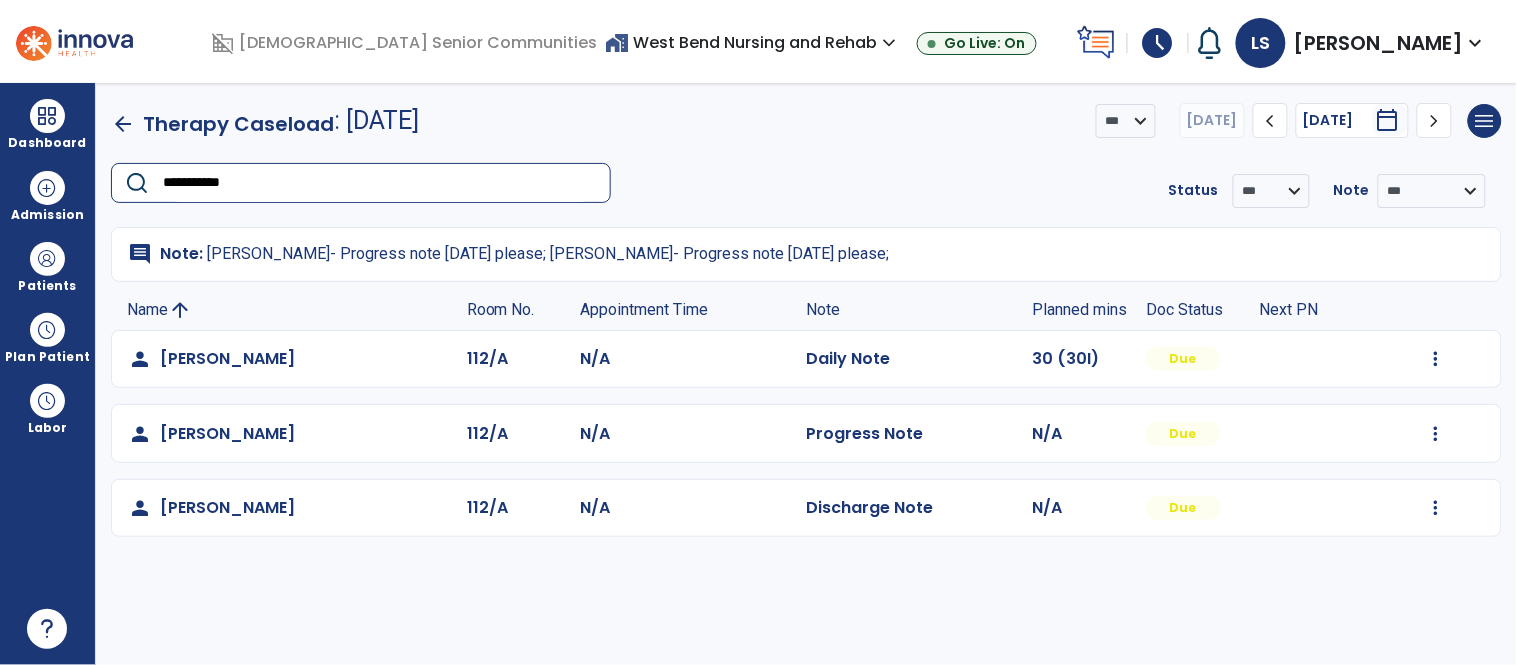 type on "**********" 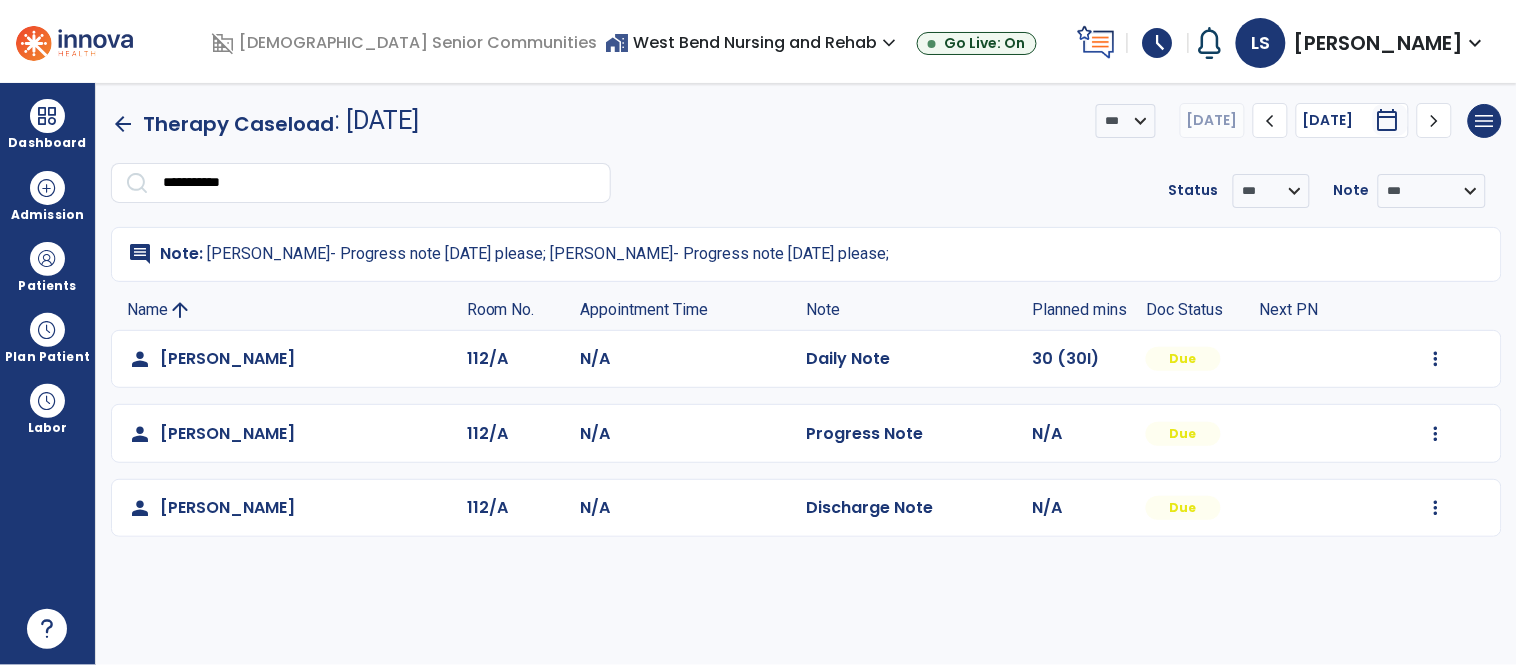 click on "Mark Visit As Complete   Reset Note   Open Document   G + C Mins" 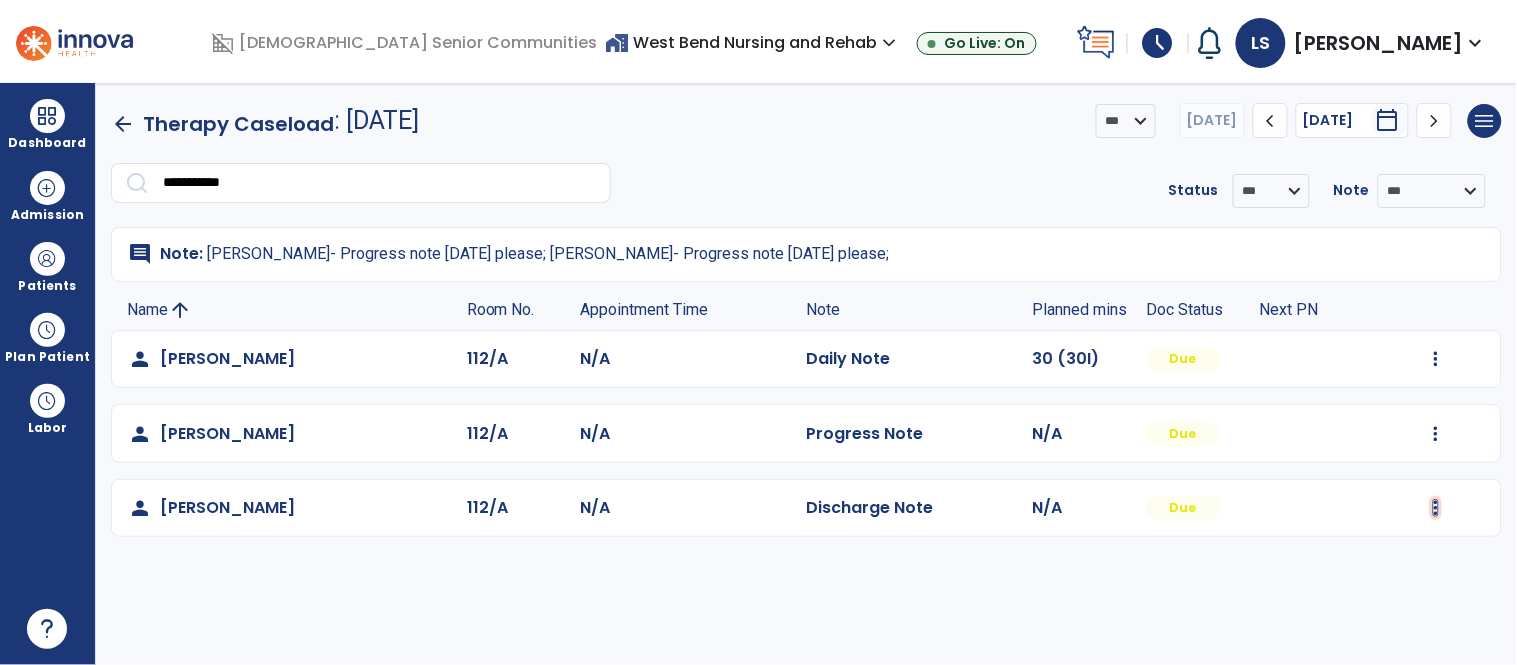 click at bounding box center [1436, 359] 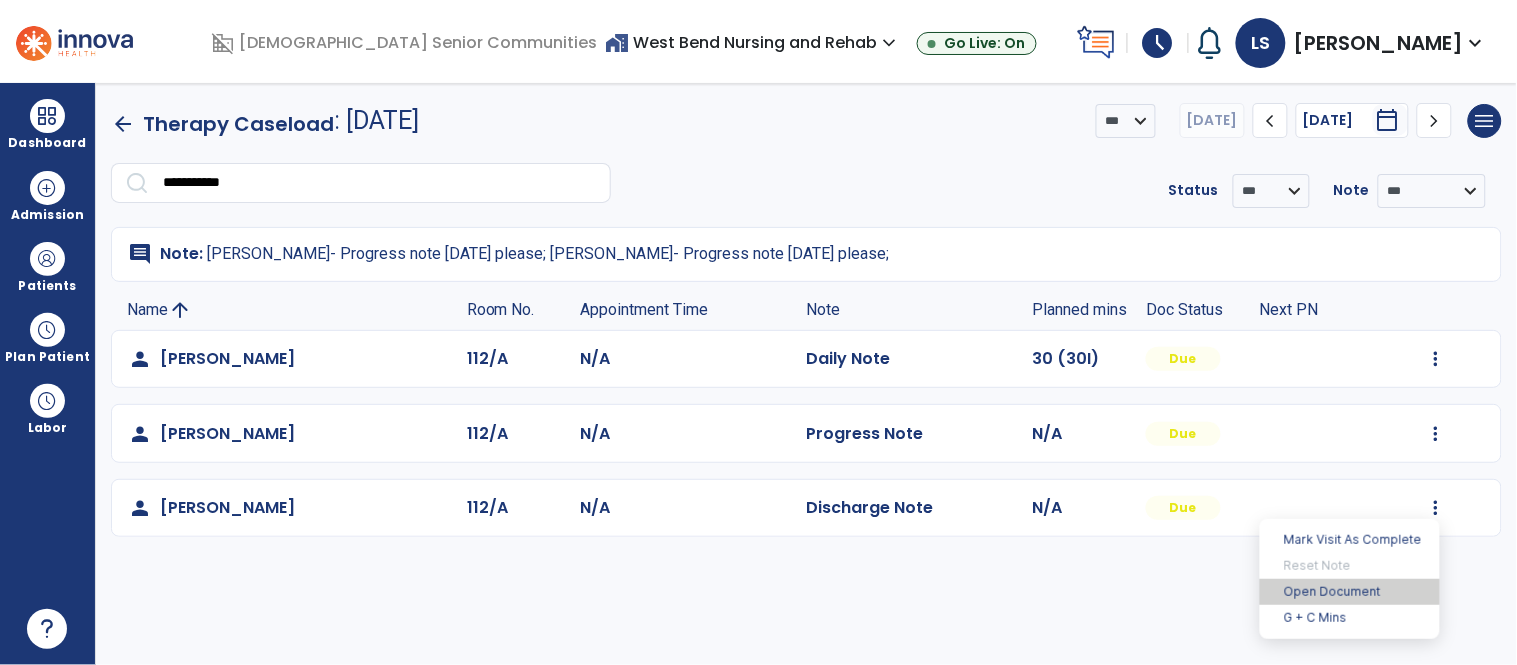 click on "Open Document" at bounding box center (1350, 592) 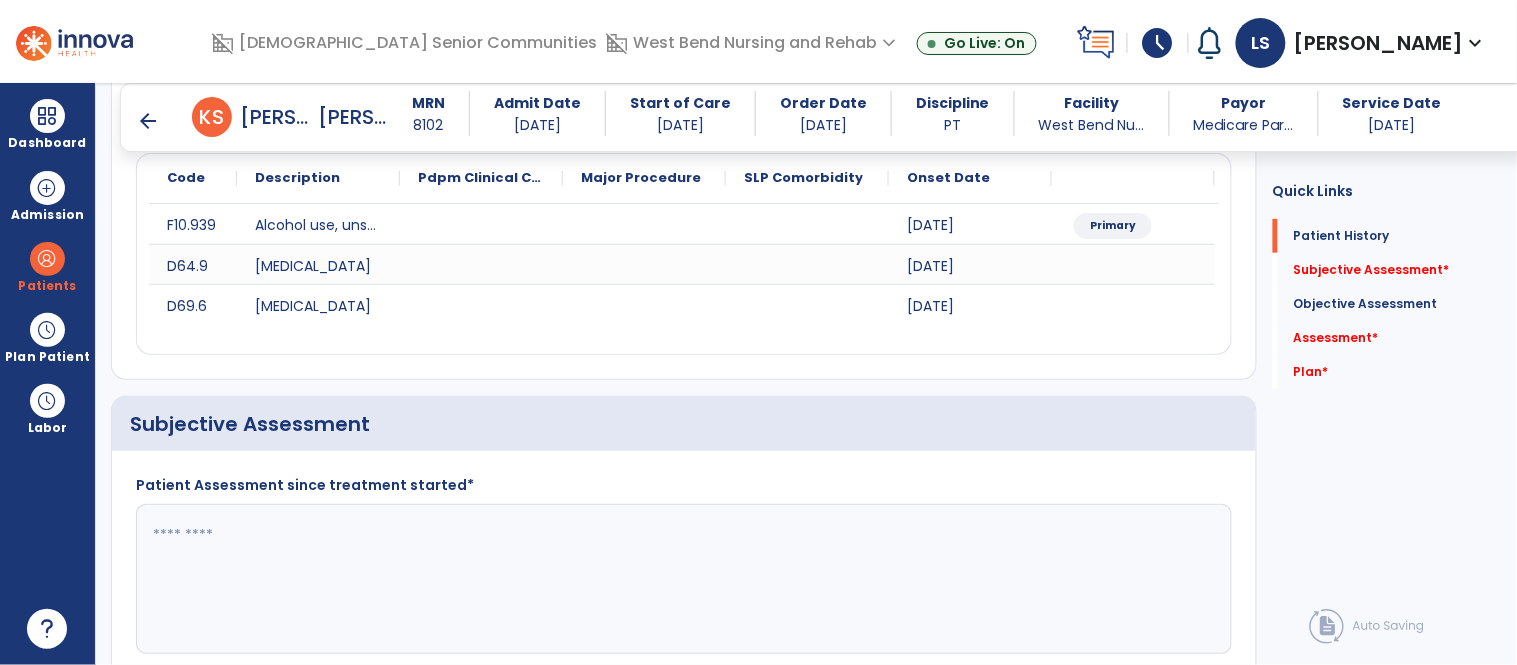 scroll, scrollTop: 248, scrollLeft: 0, axis: vertical 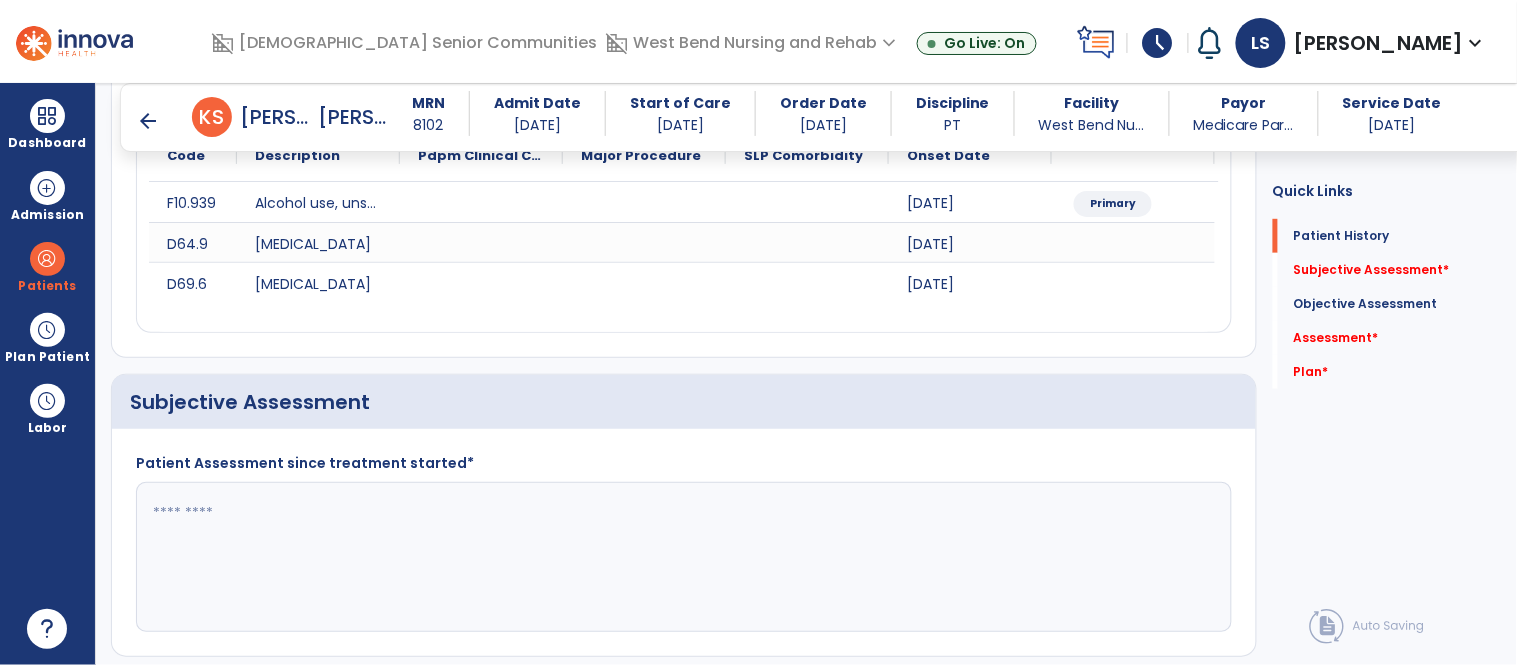 click 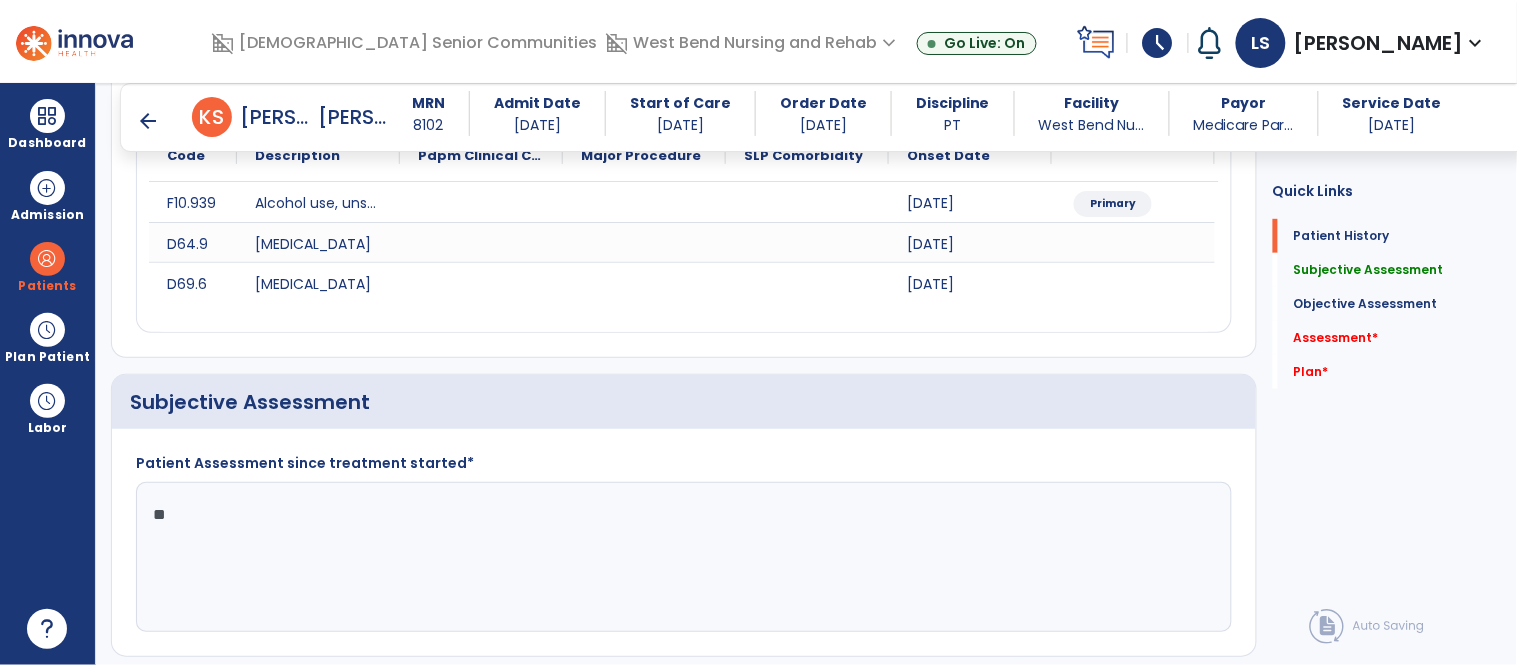 type on "*" 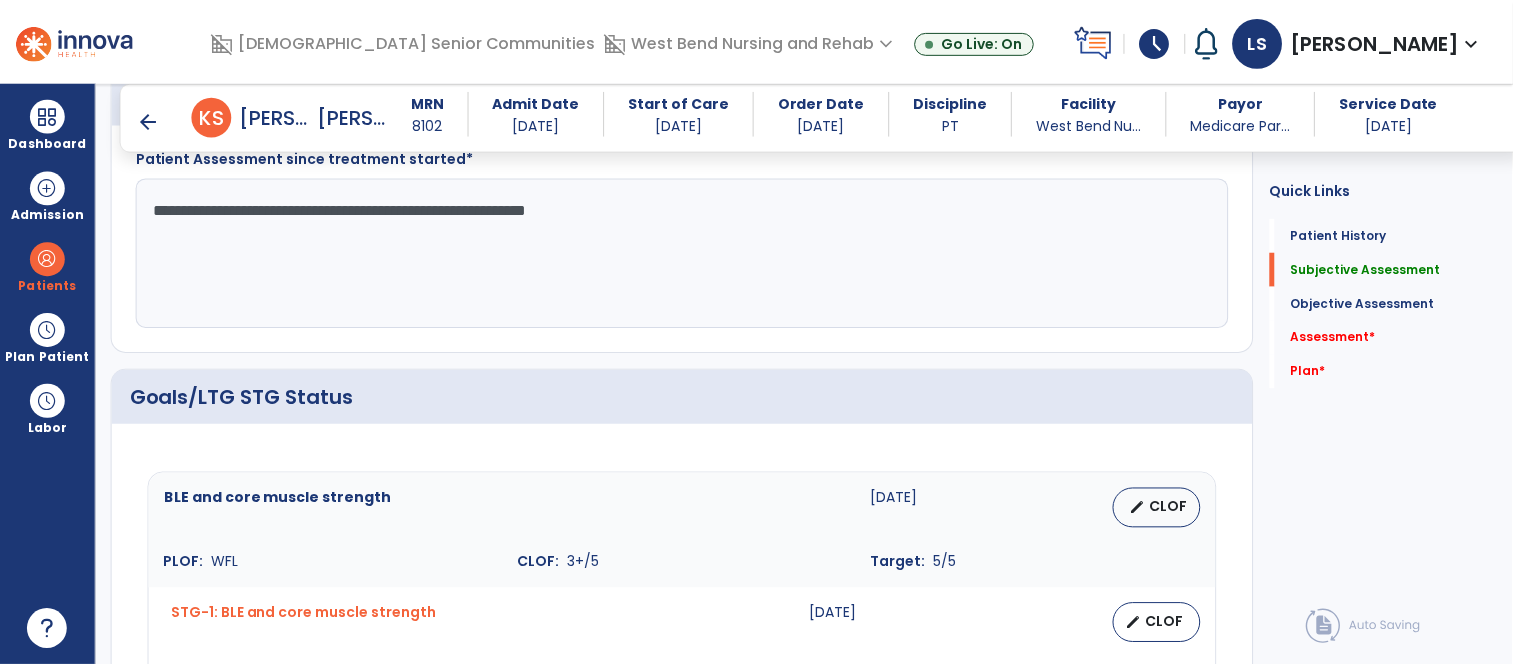scroll, scrollTop: 607, scrollLeft: 0, axis: vertical 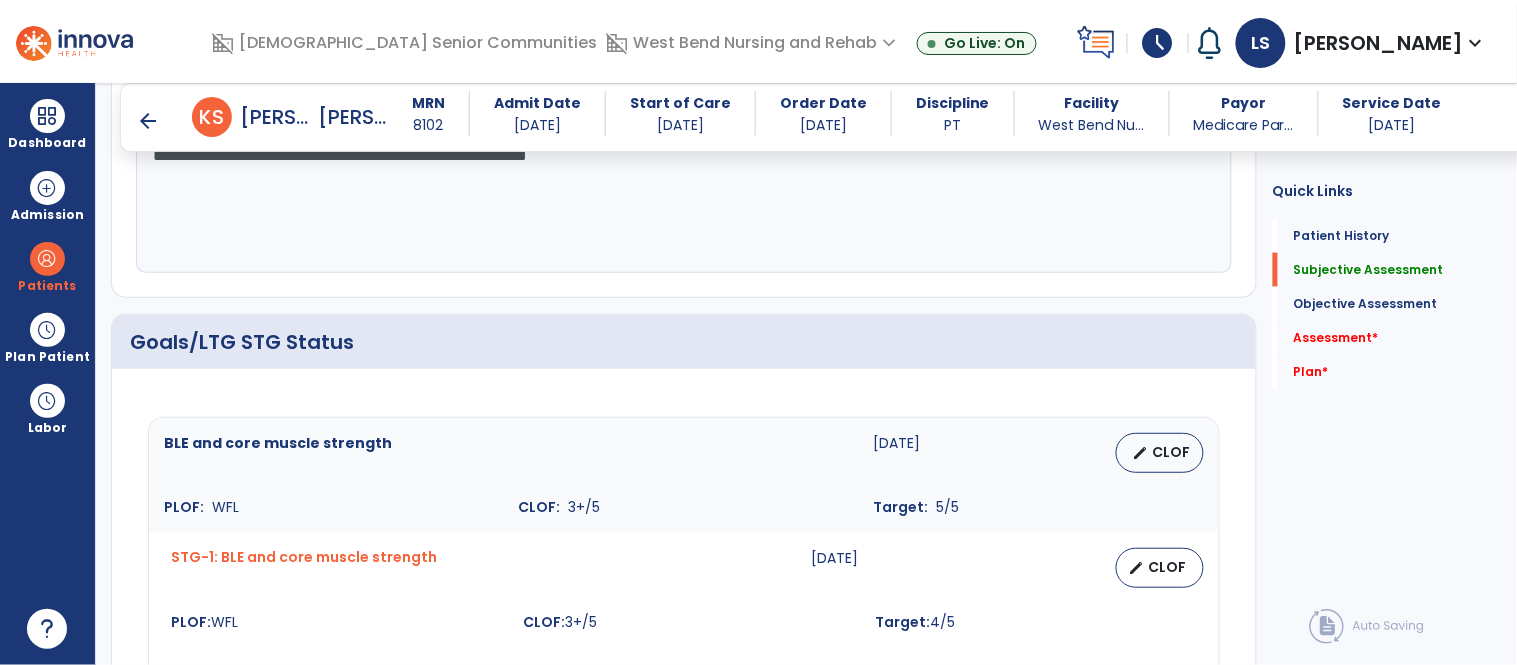 type on "**********" 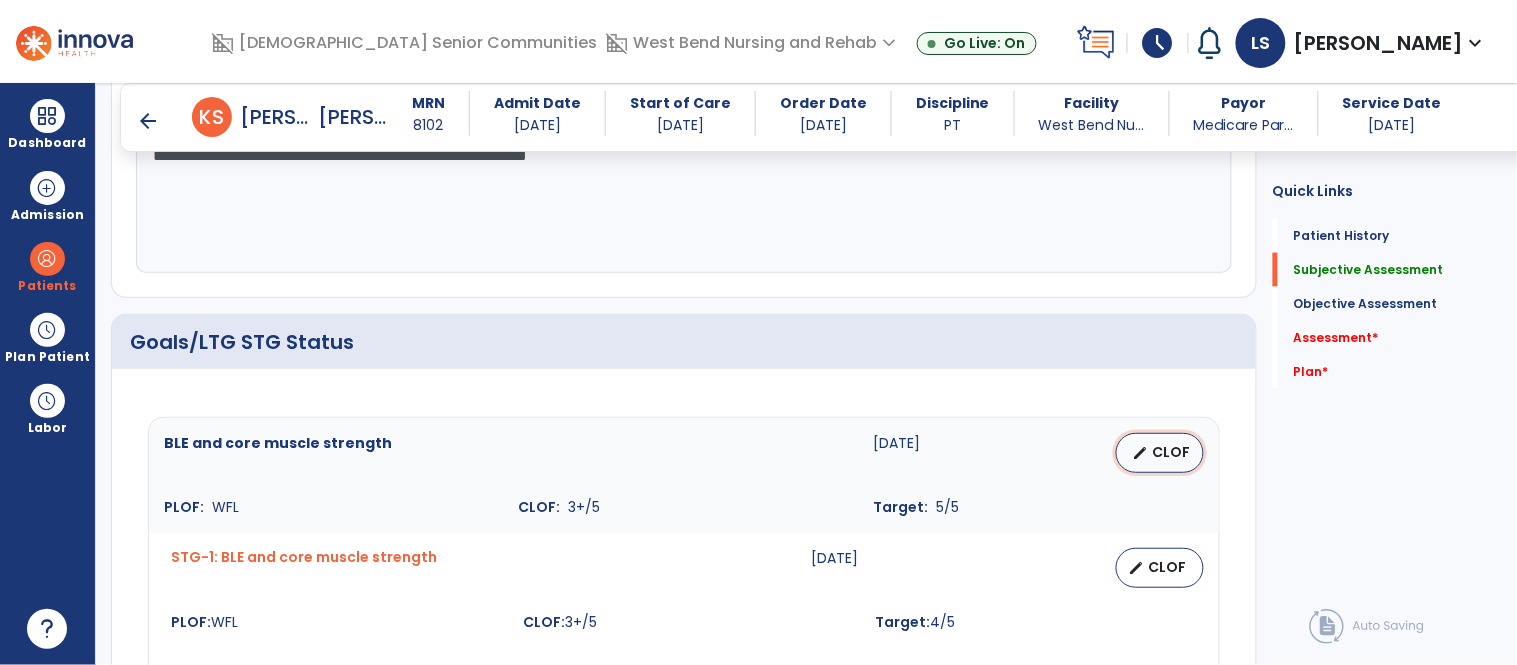 click on "CLOF" at bounding box center (1172, 452) 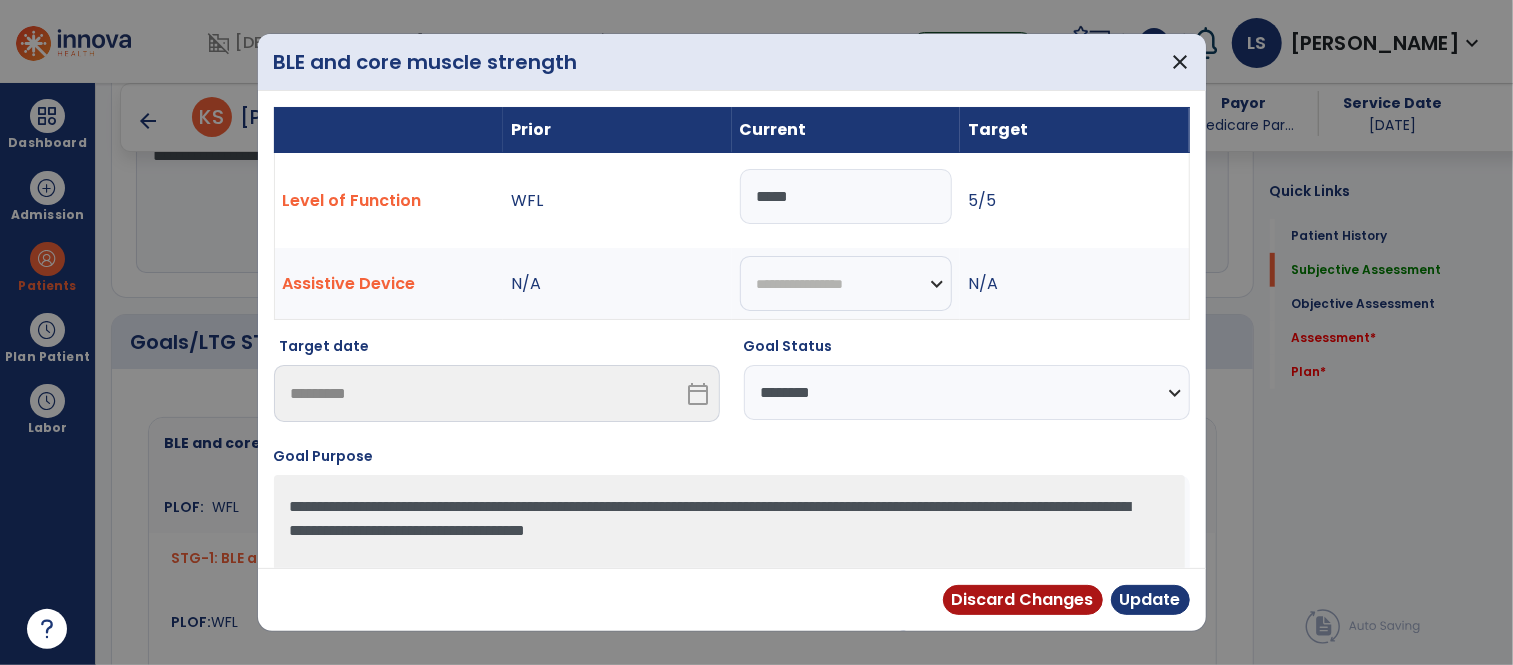 scroll, scrollTop: 607, scrollLeft: 0, axis: vertical 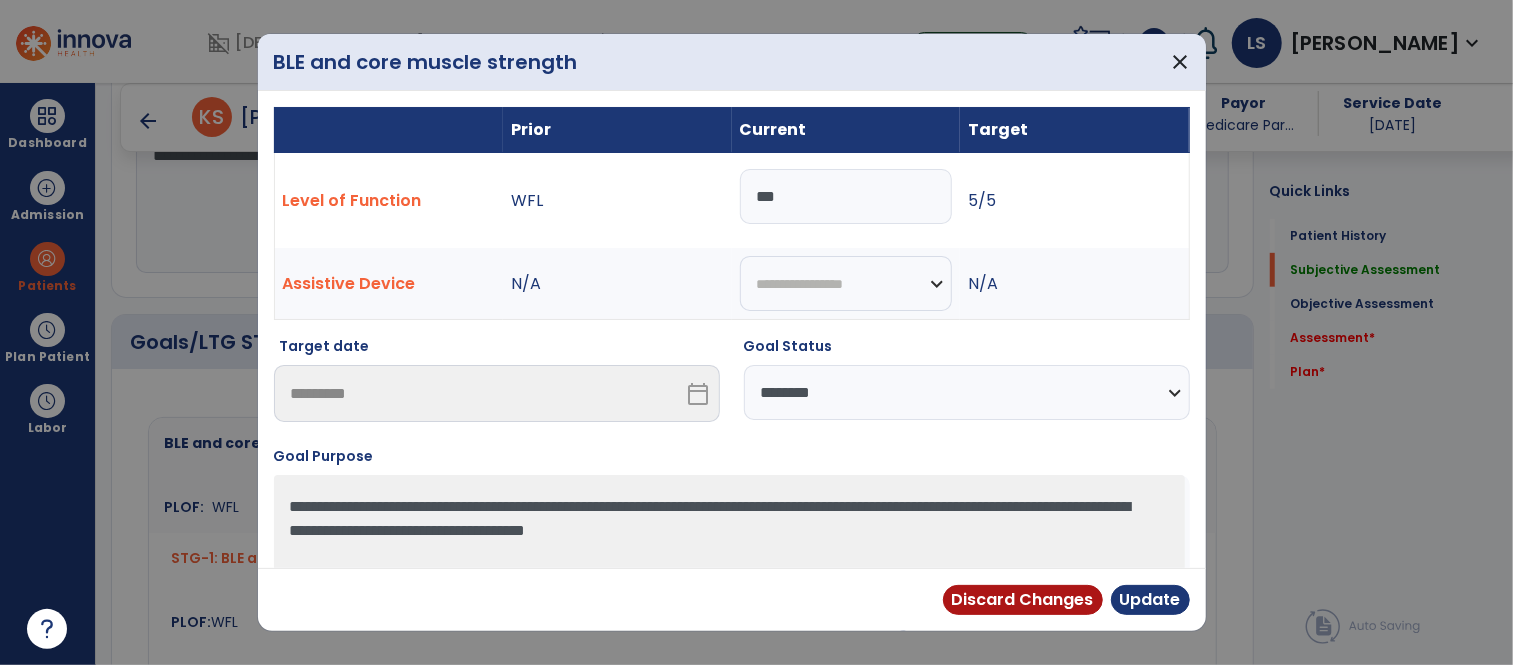 type on "***" 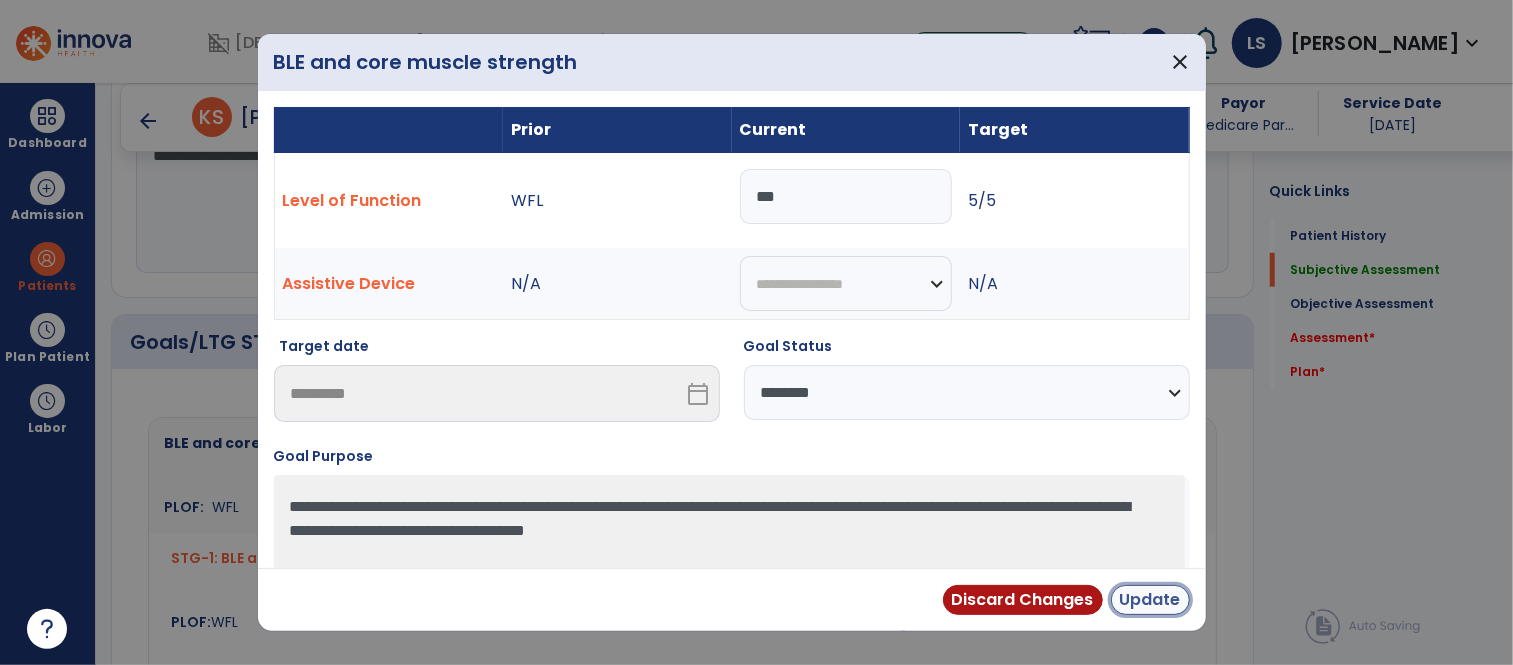 click on "Update" at bounding box center (1150, 600) 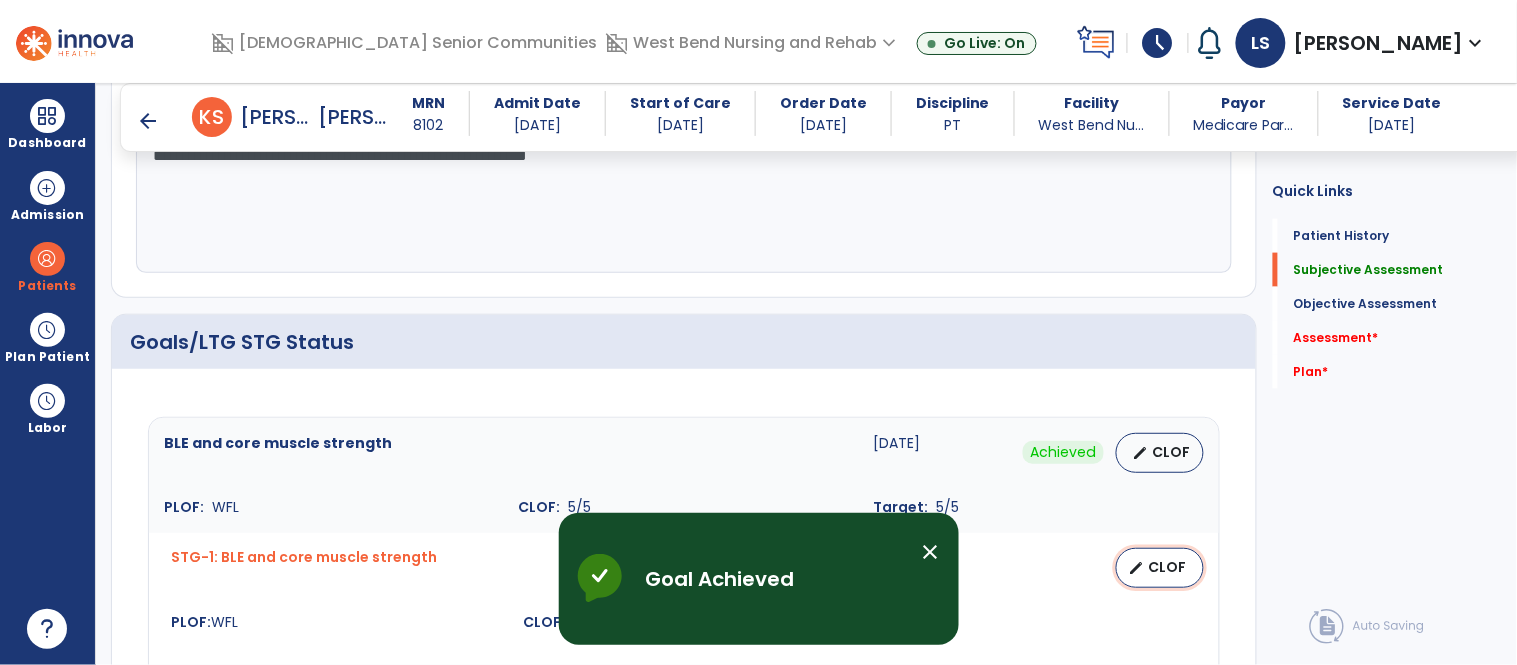click on "CLOF" at bounding box center (1168, 567) 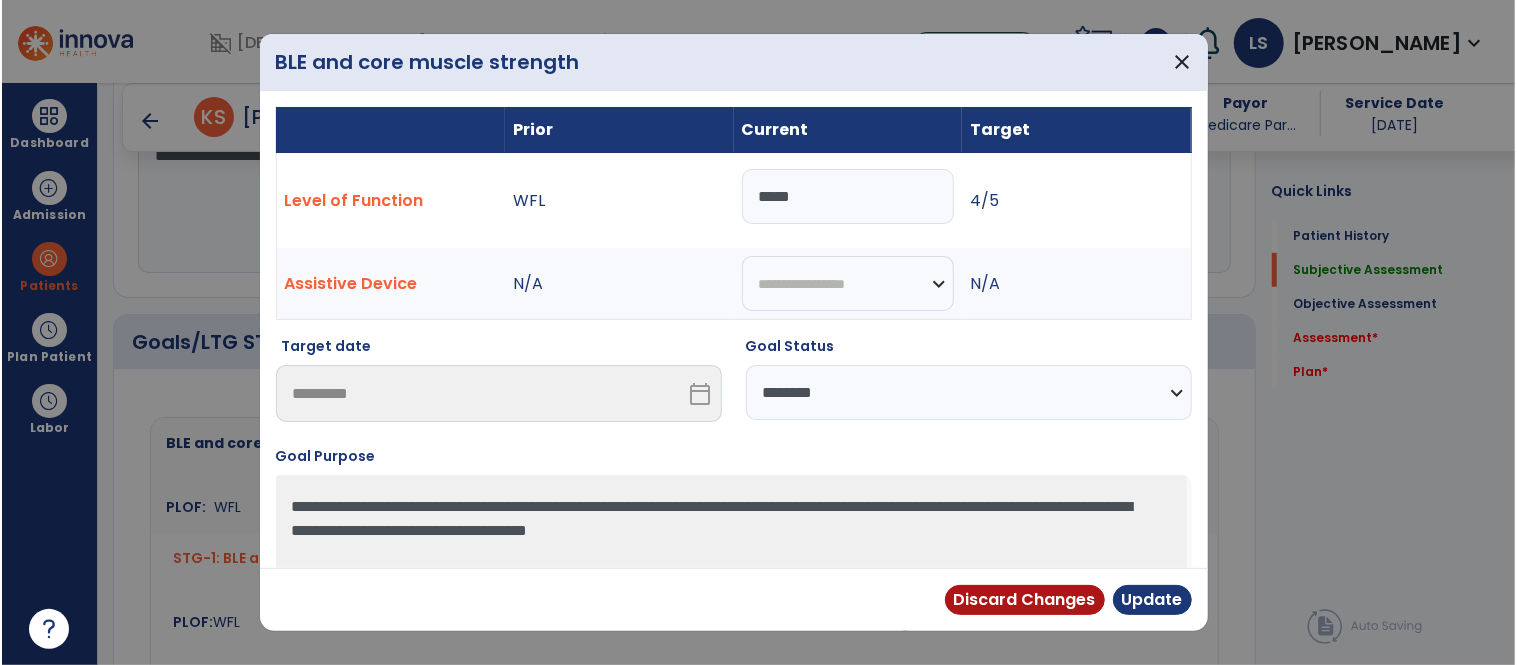 scroll, scrollTop: 607, scrollLeft: 0, axis: vertical 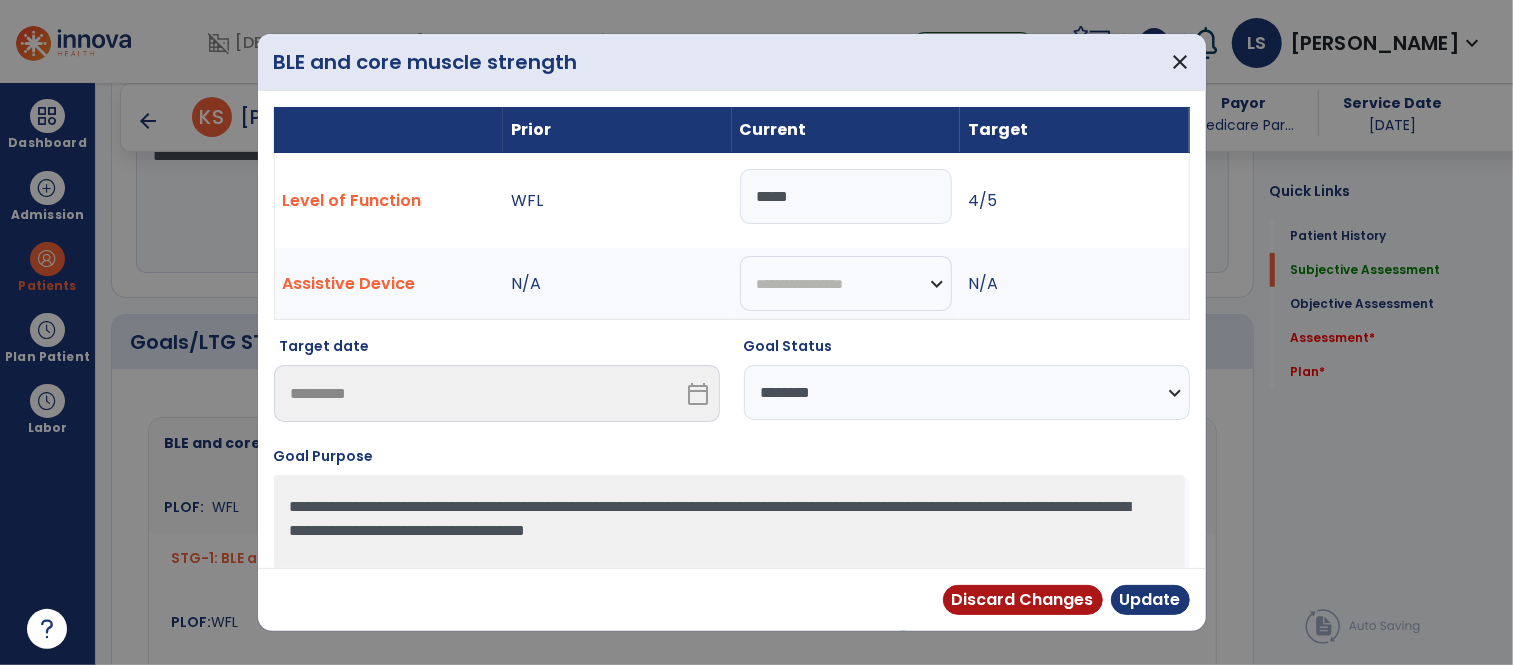 drag, startPoint x: 856, startPoint y: 207, endPoint x: 591, endPoint y: 217, distance: 265.1886 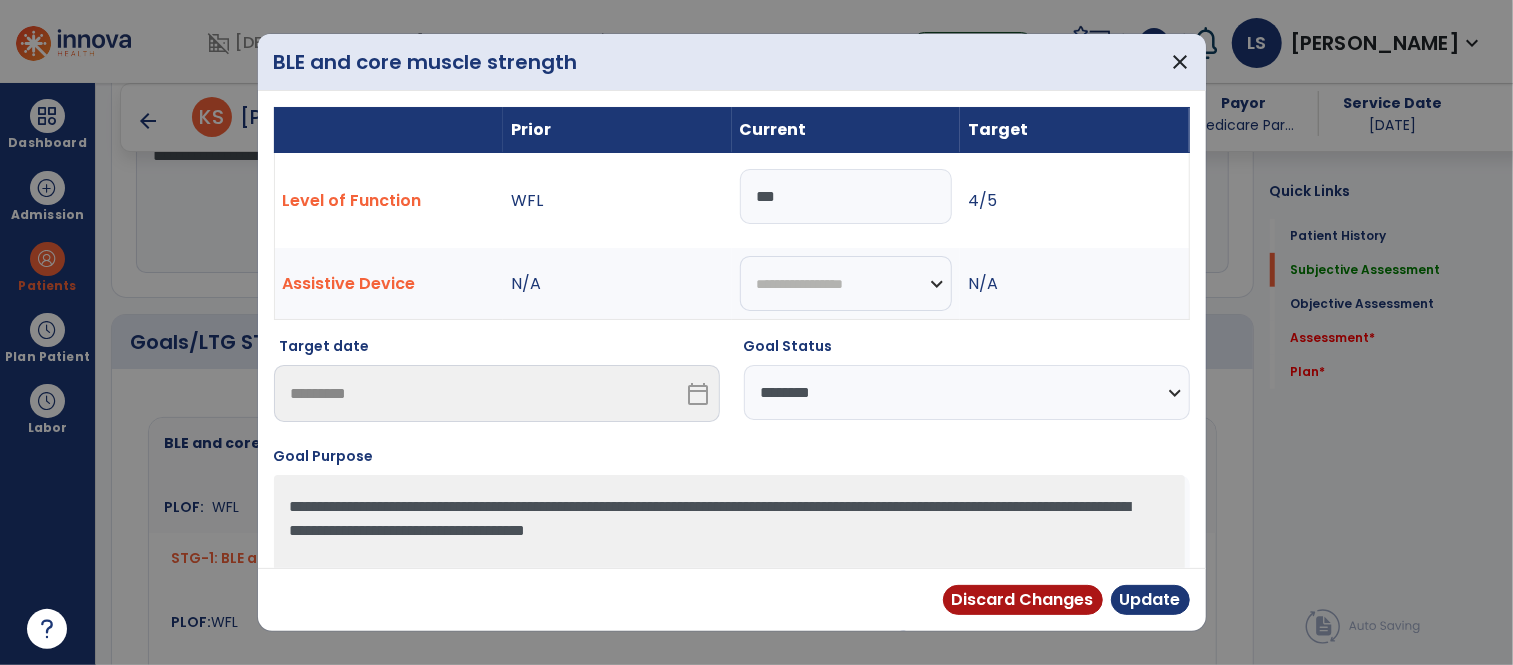 type on "***" 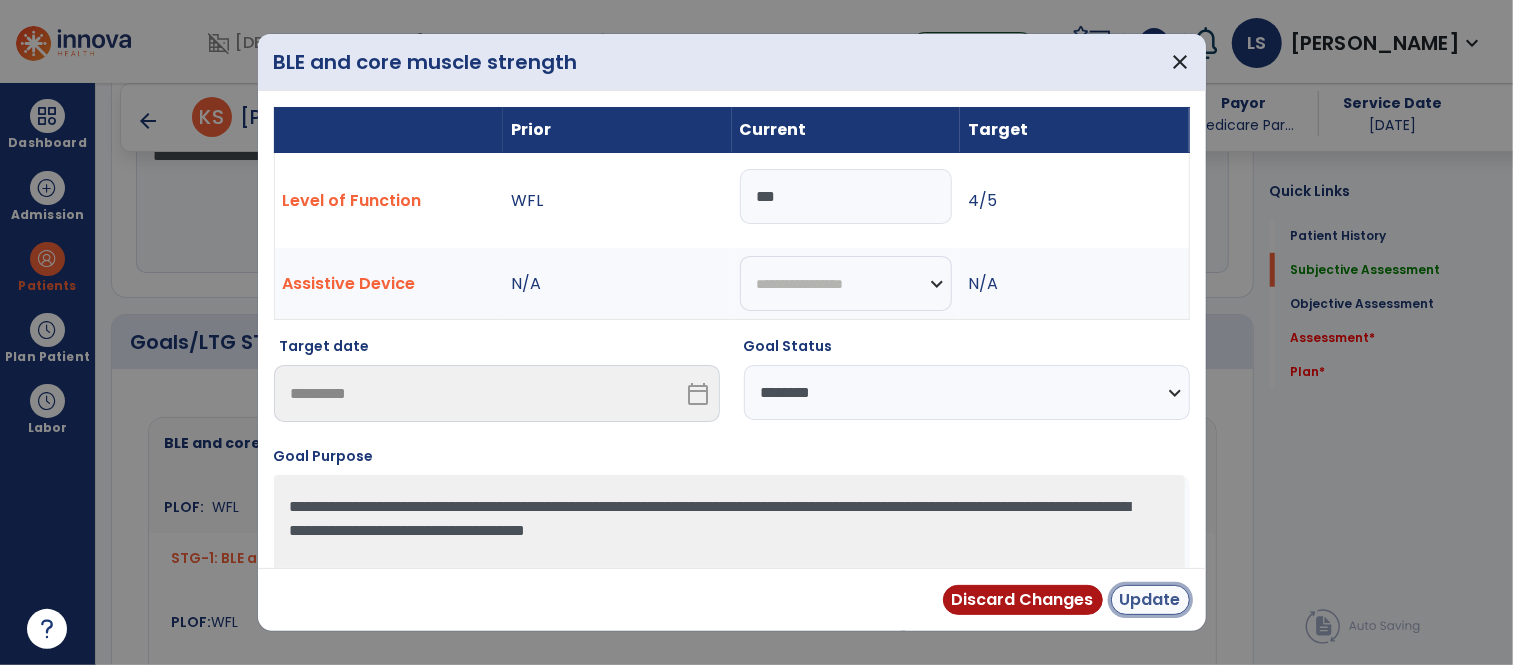 click on "Update" at bounding box center (1150, 600) 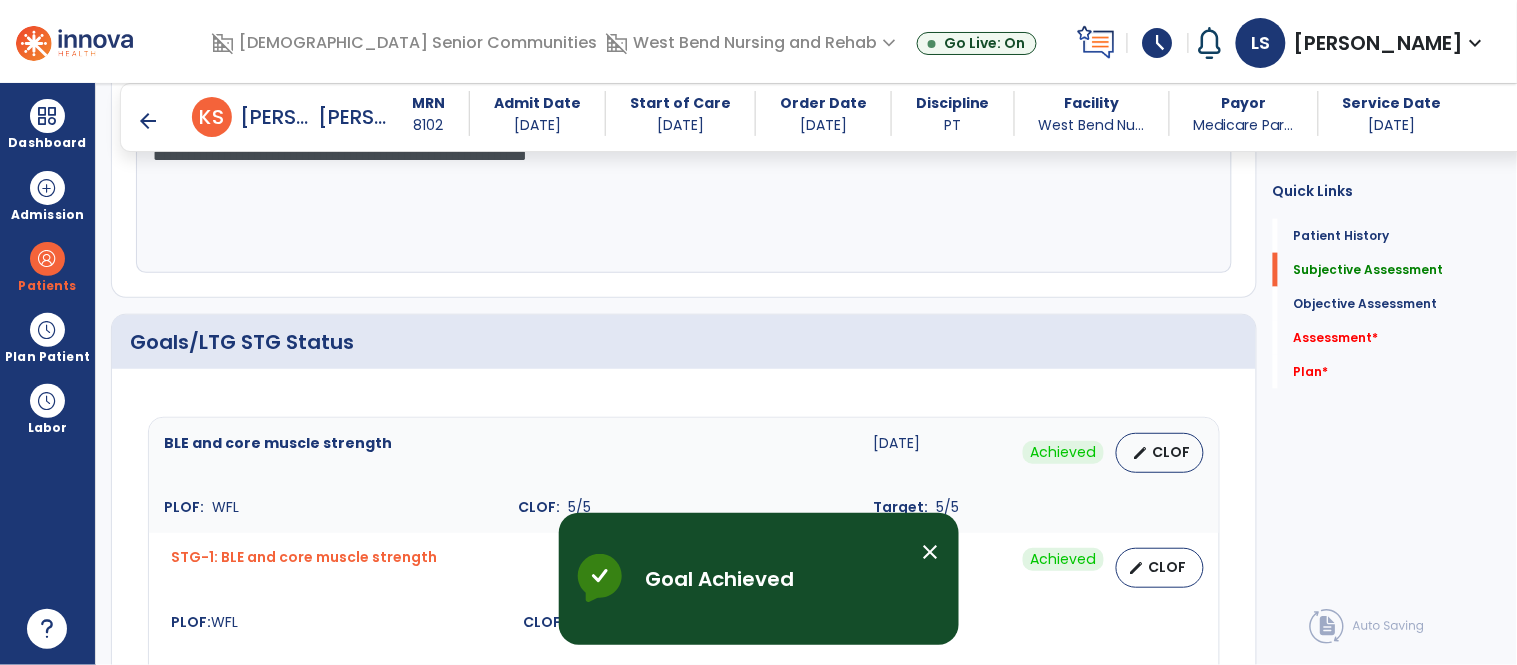 click on "close" at bounding box center (931, 552) 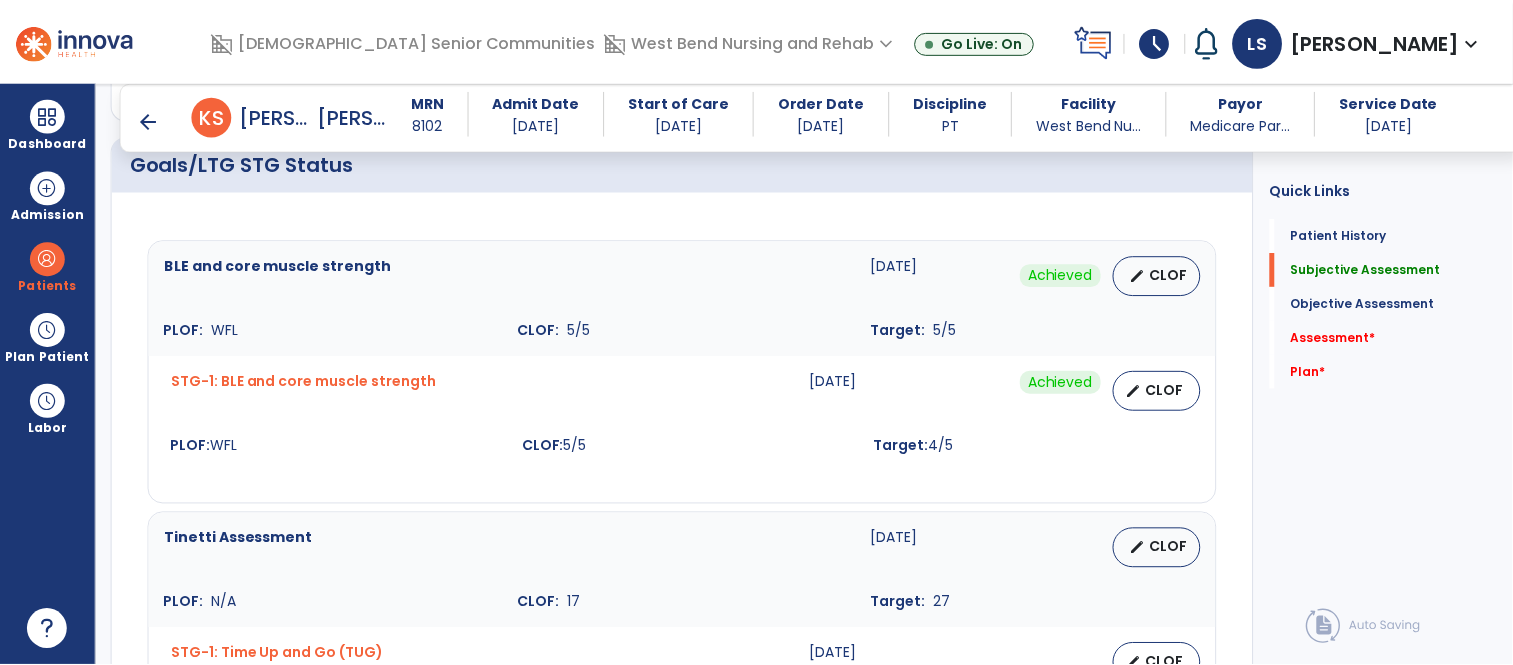 scroll, scrollTop: 788, scrollLeft: 0, axis: vertical 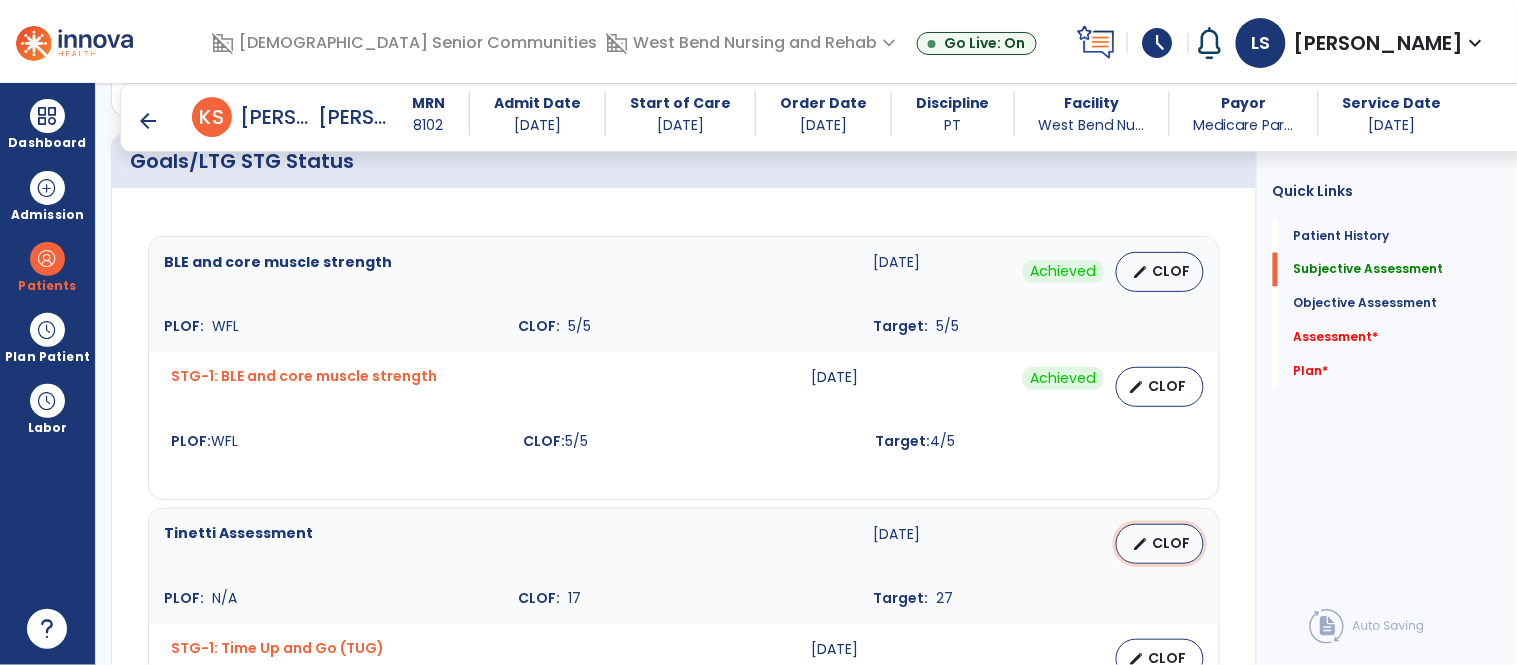 click on "edit" at bounding box center [1141, 544] 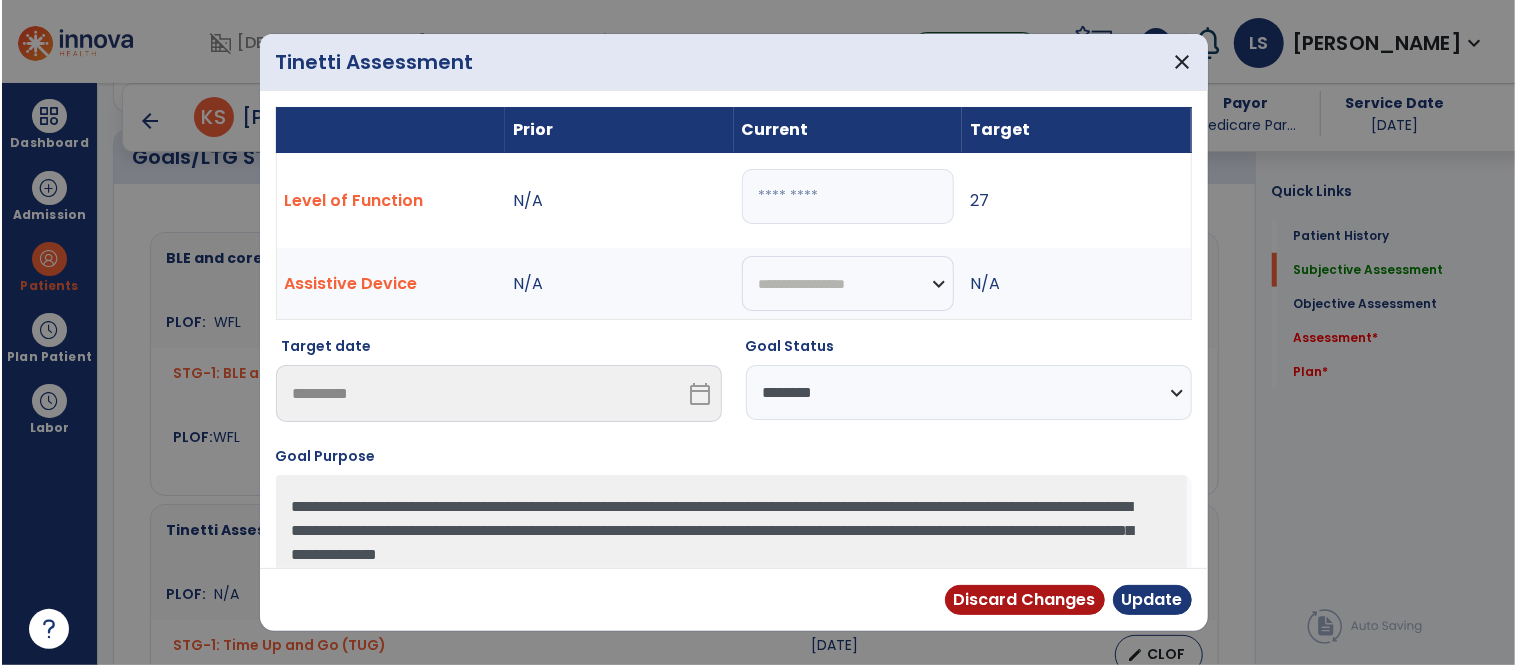 scroll, scrollTop: 788, scrollLeft: 0, axis: vertical 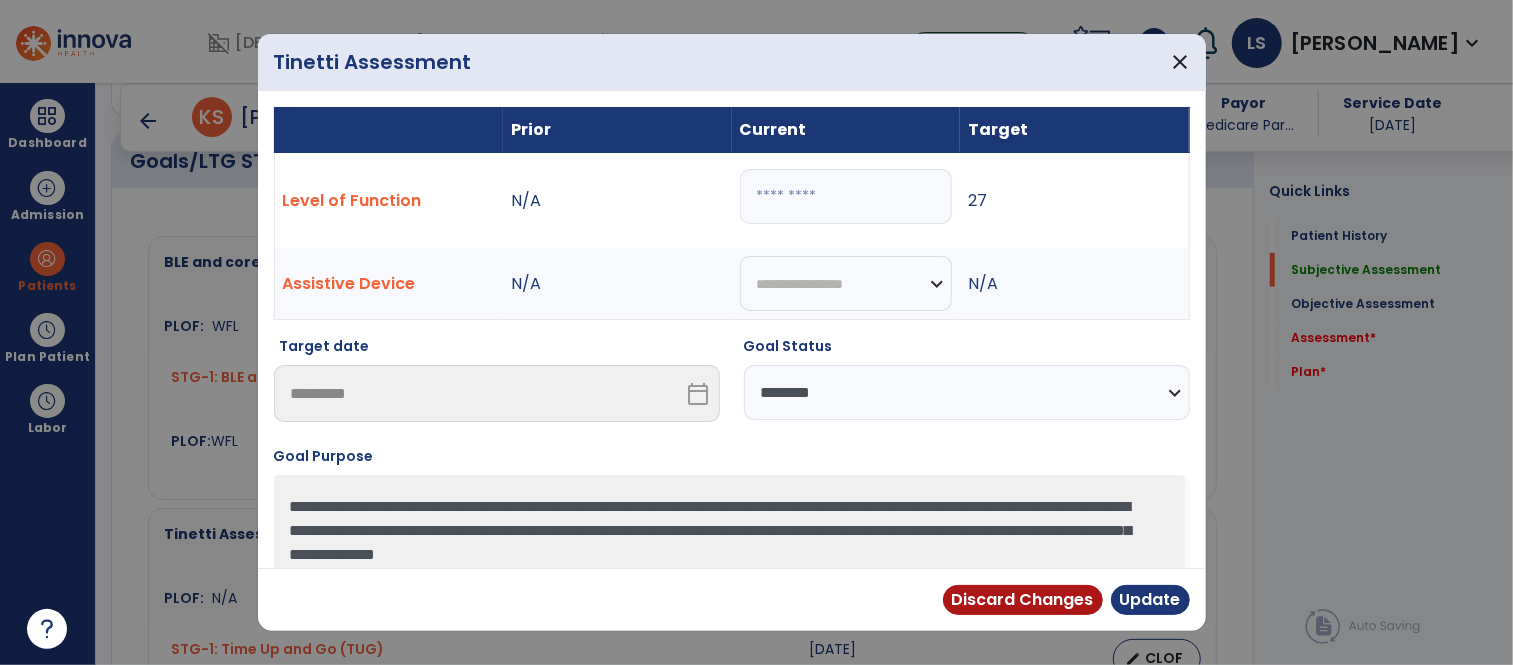 drag, startPoint x: 808, startPoint y: 215, endPoint x: 713, endPoint y: 212, distance: 95.047356 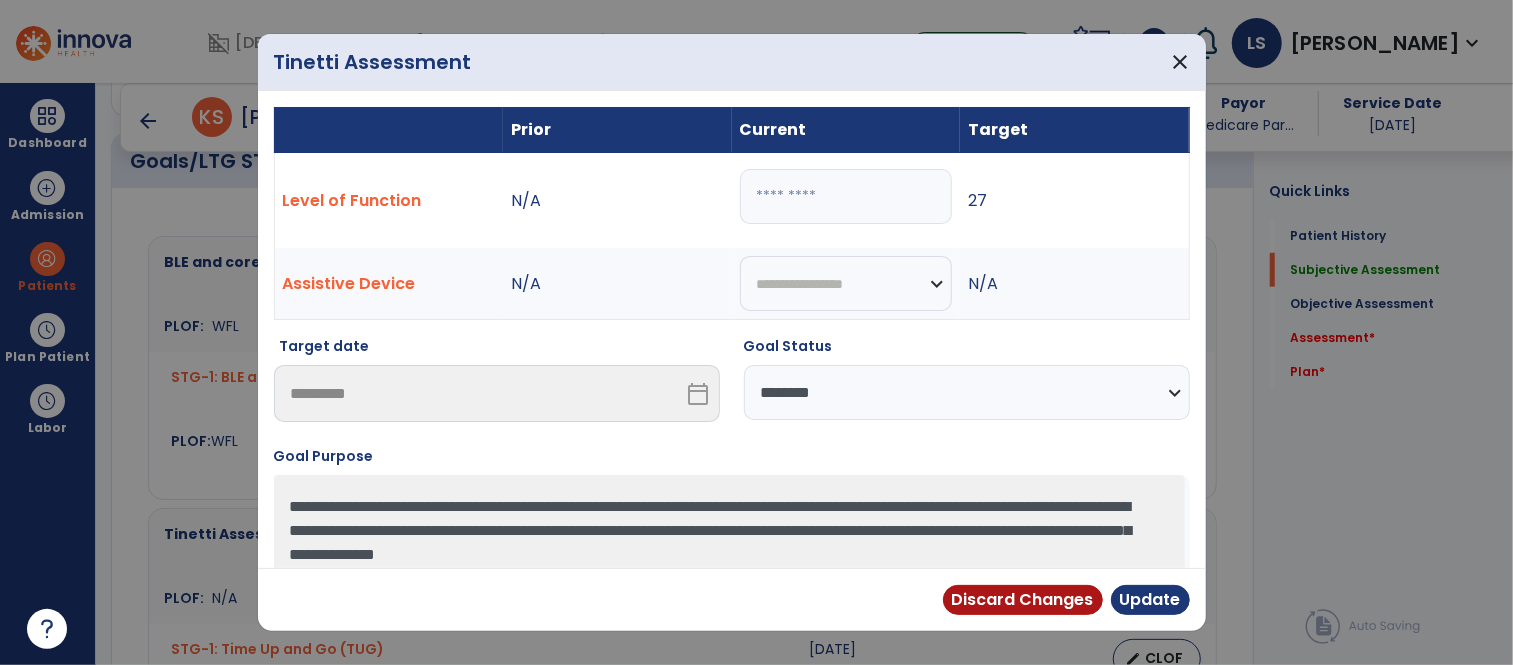 type on "**" 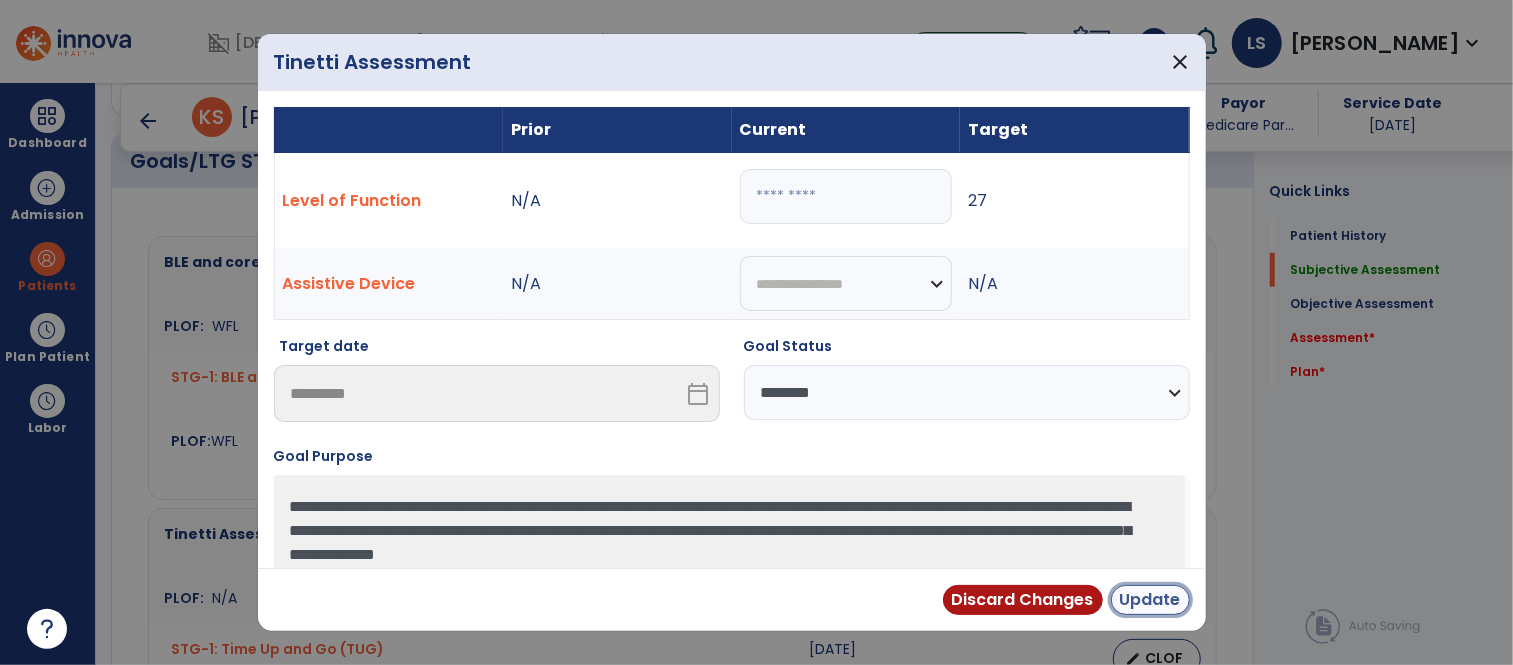 click on "Update" at bounding box center [1150, 600] 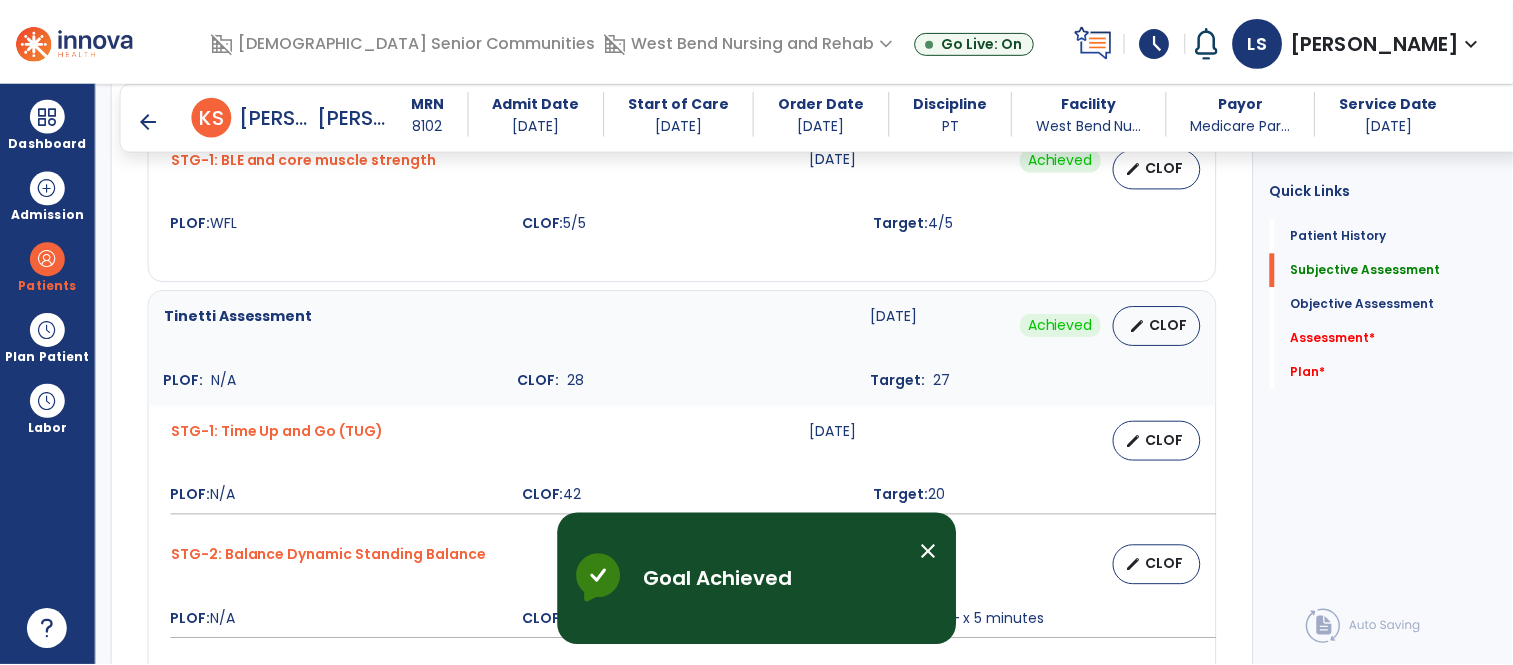 scroll, scrollTop: 1028, scrollLeft: 0, axis: vertical 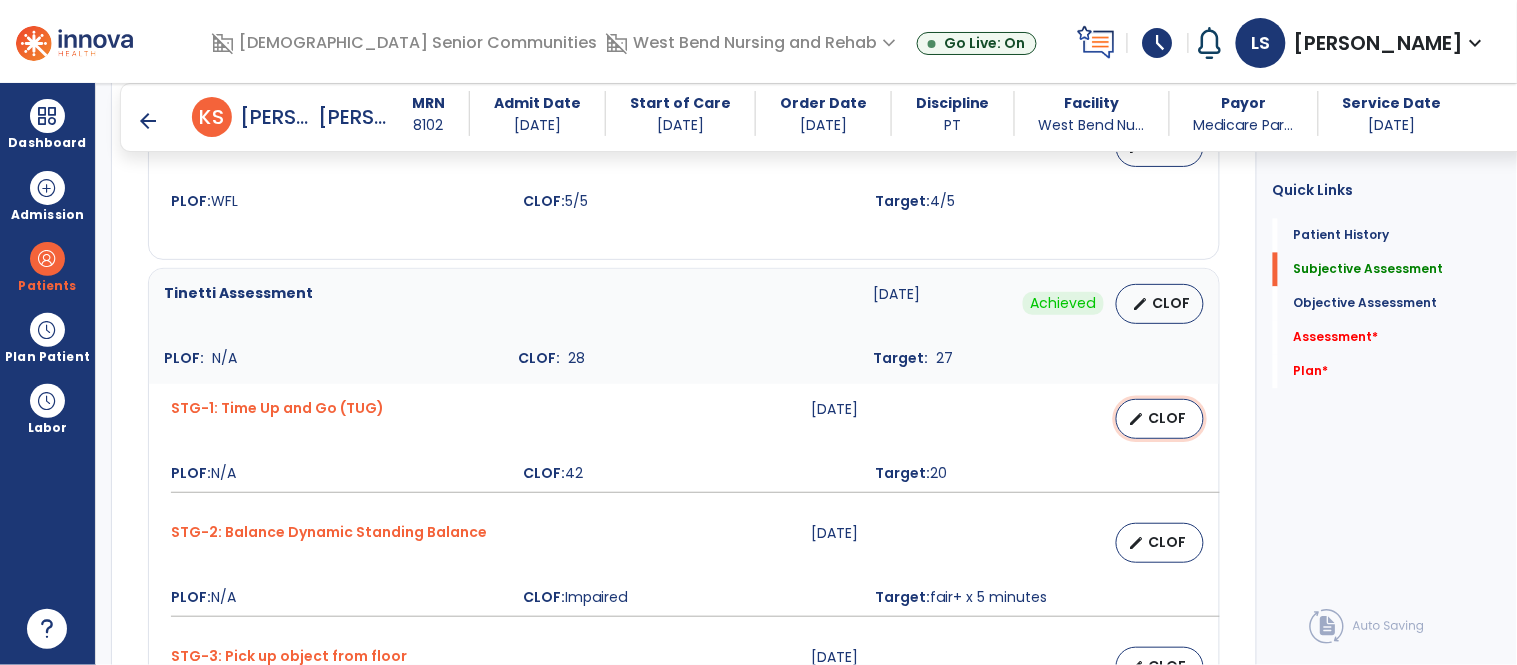 click on "CLOF" at bounding box center (1168, 418) 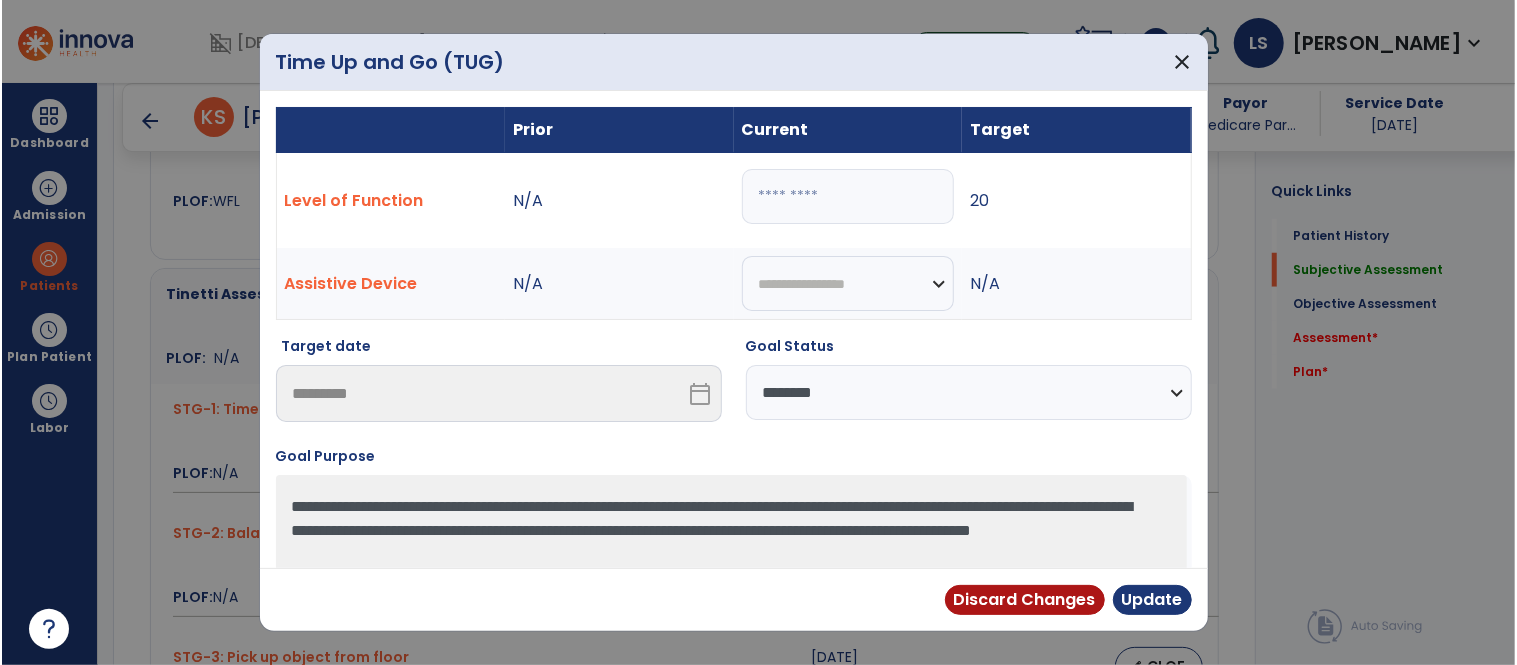 scroll, scrollTop: 1028, scrollLeft: 0, axis: vertical 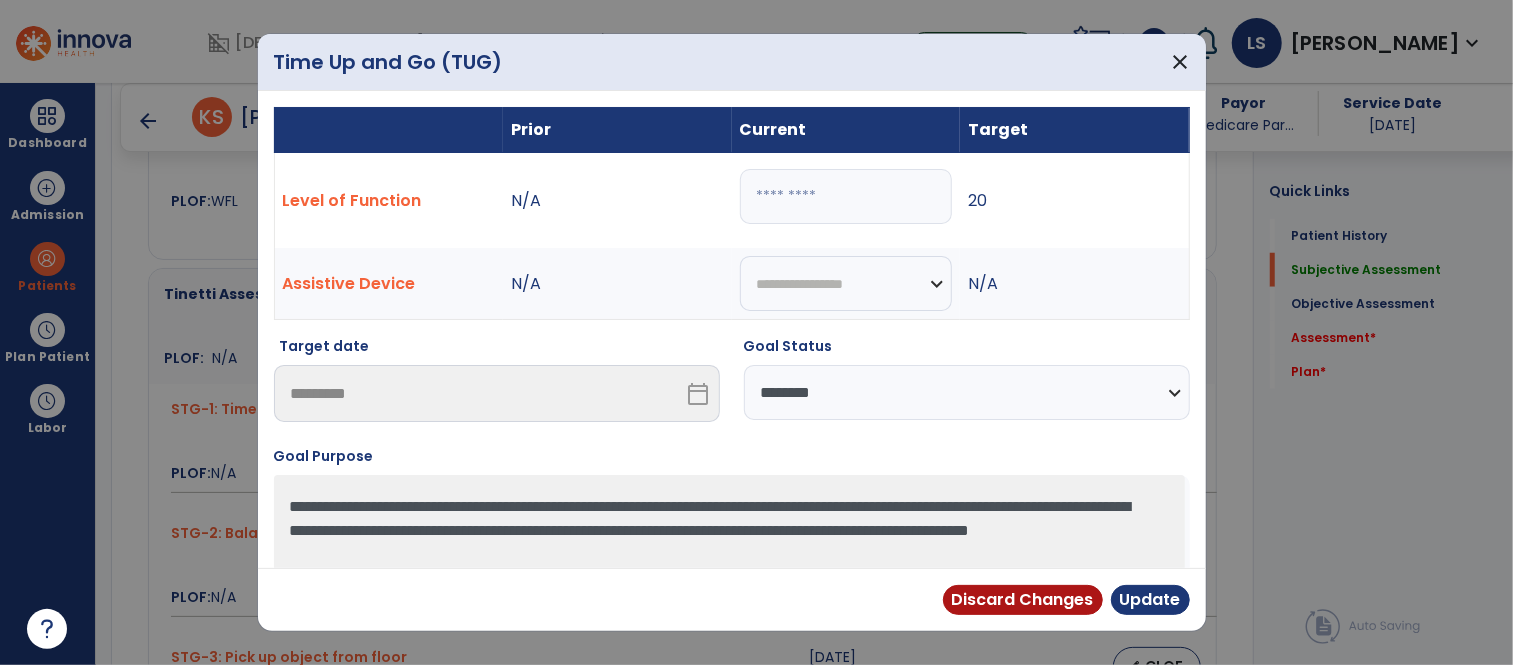 drag, startPoint x: 831, startPoint y: 195, endPoint x: 623, endPoint y: 197, distance: 208.00961 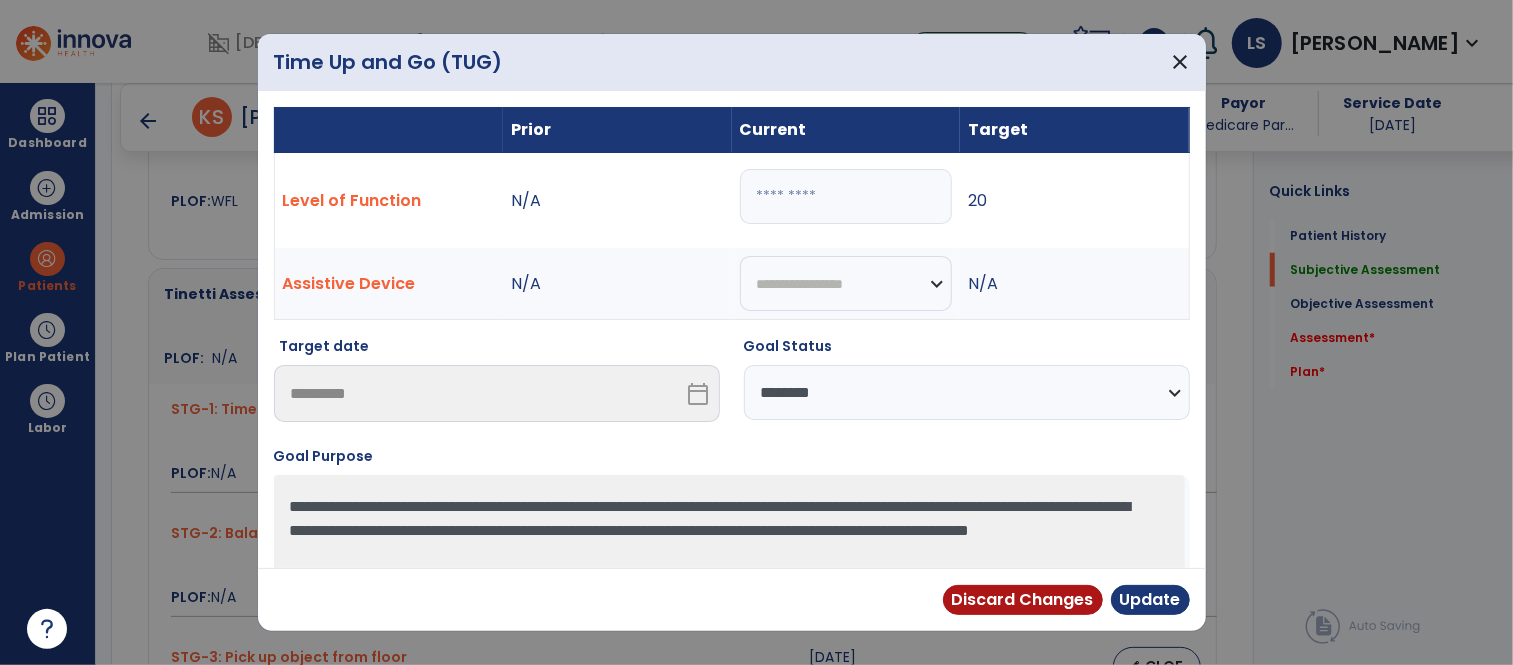 type on "**" 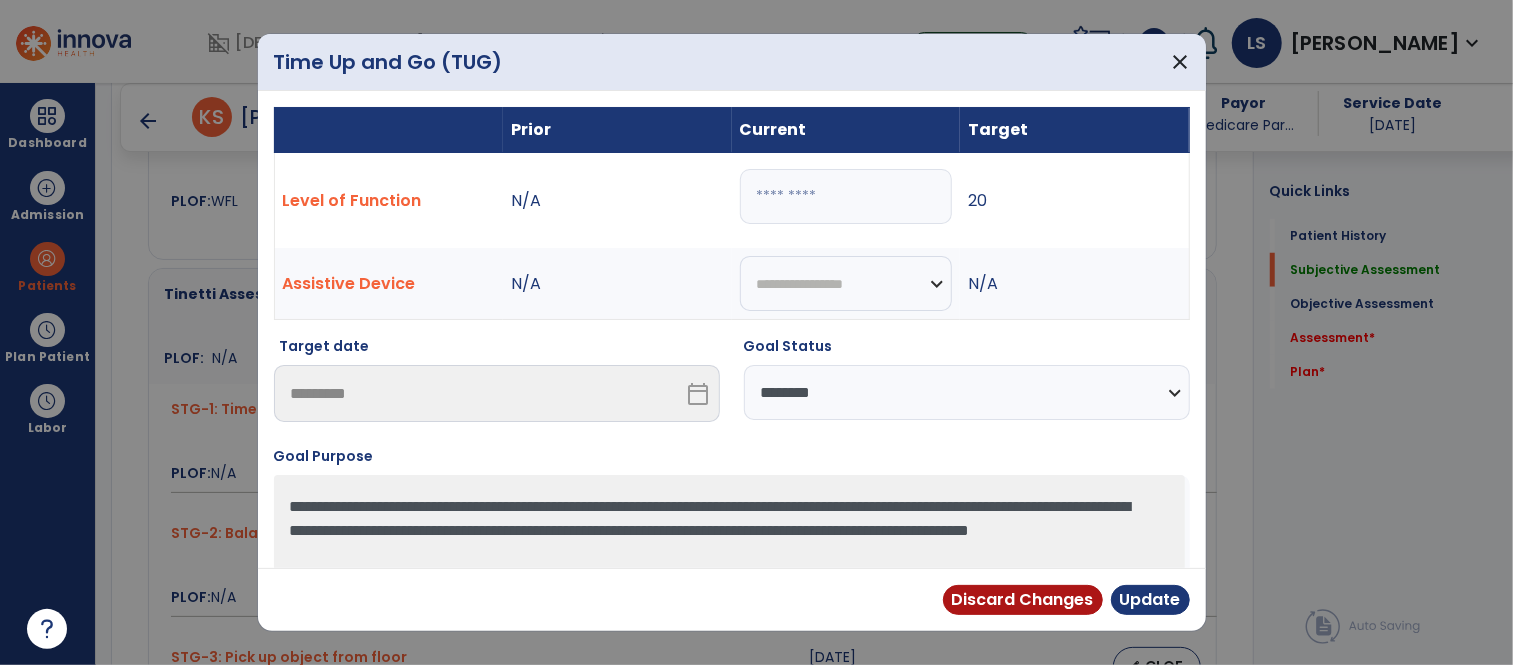 click on "**********" at bounding box center [967, 392] 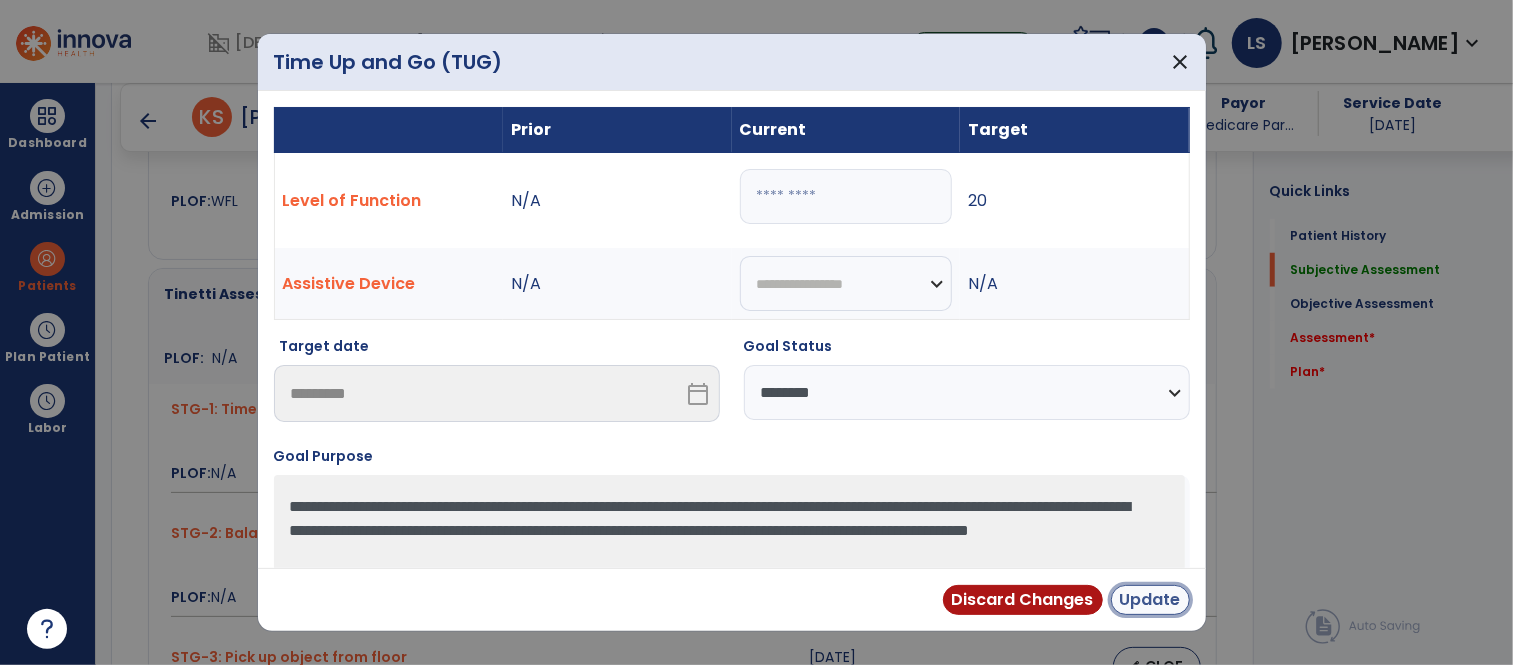 click on "Update" at bounding box center [1150, 600] 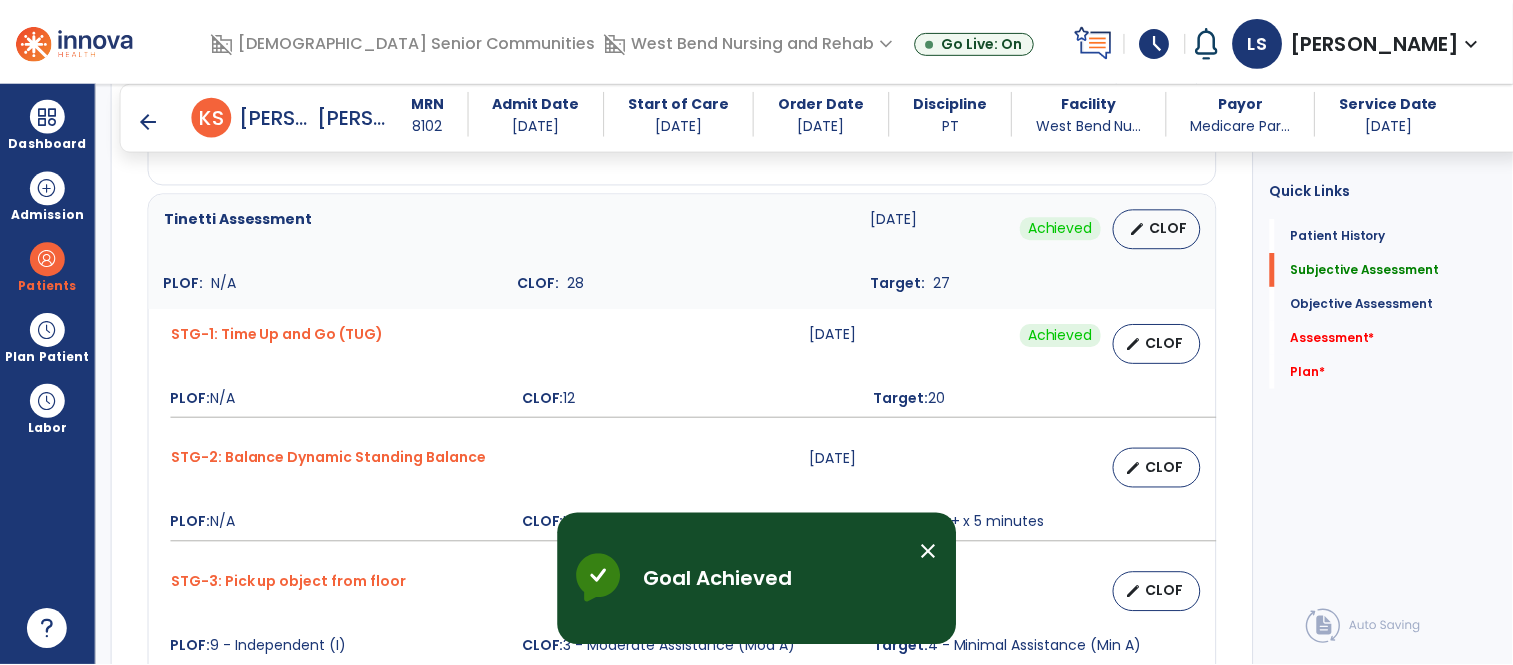 scroll, scrollTop: 1144, scrollLeft: 0, axis: vertical 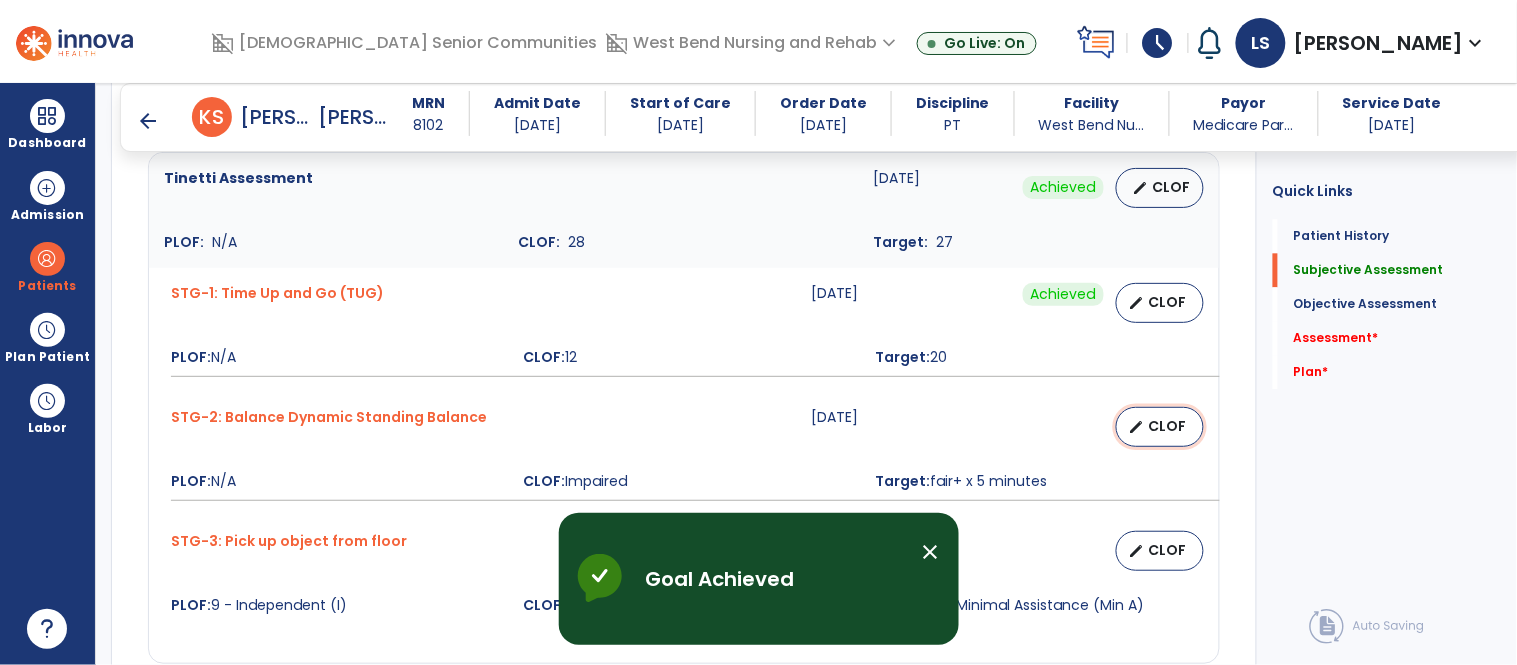 click on "CLOF" at bounding box center [1168, 426] 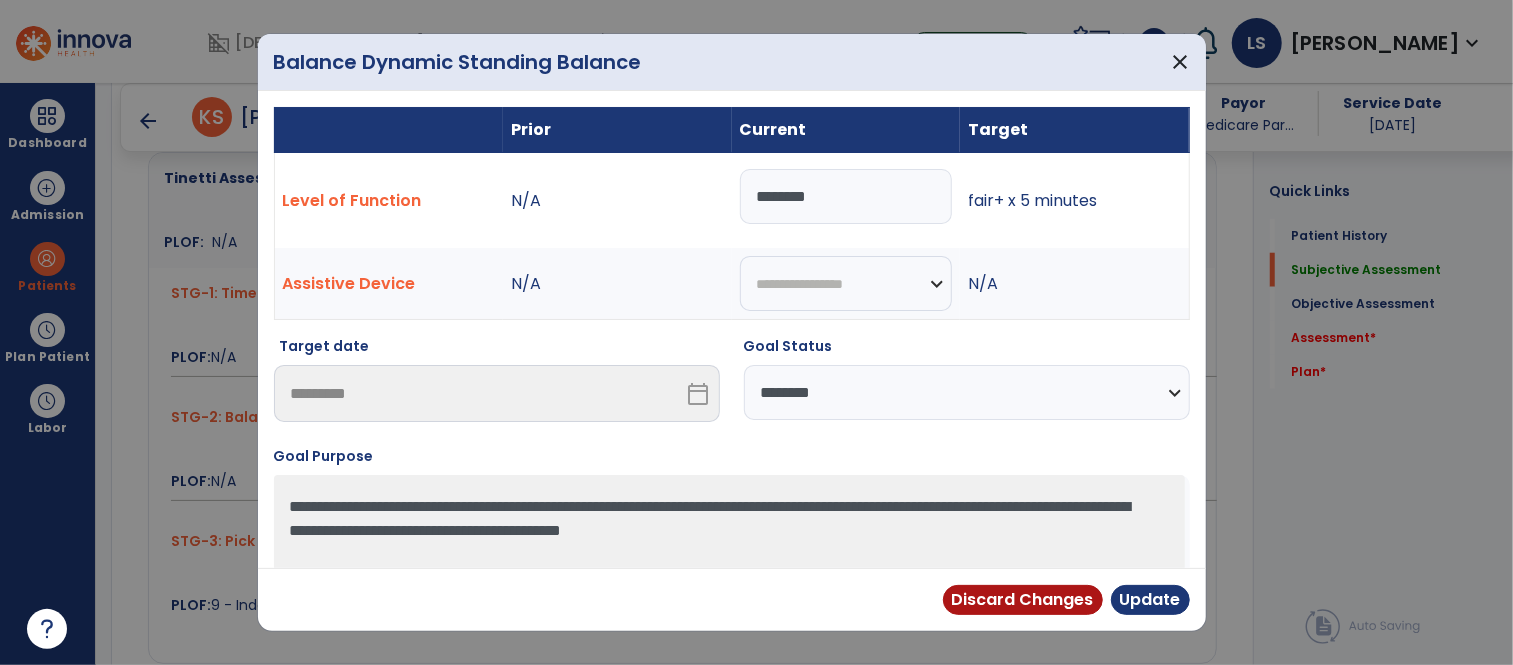 scroll, scrollTop: 1144, scrollLeft: 0, axis: vertical 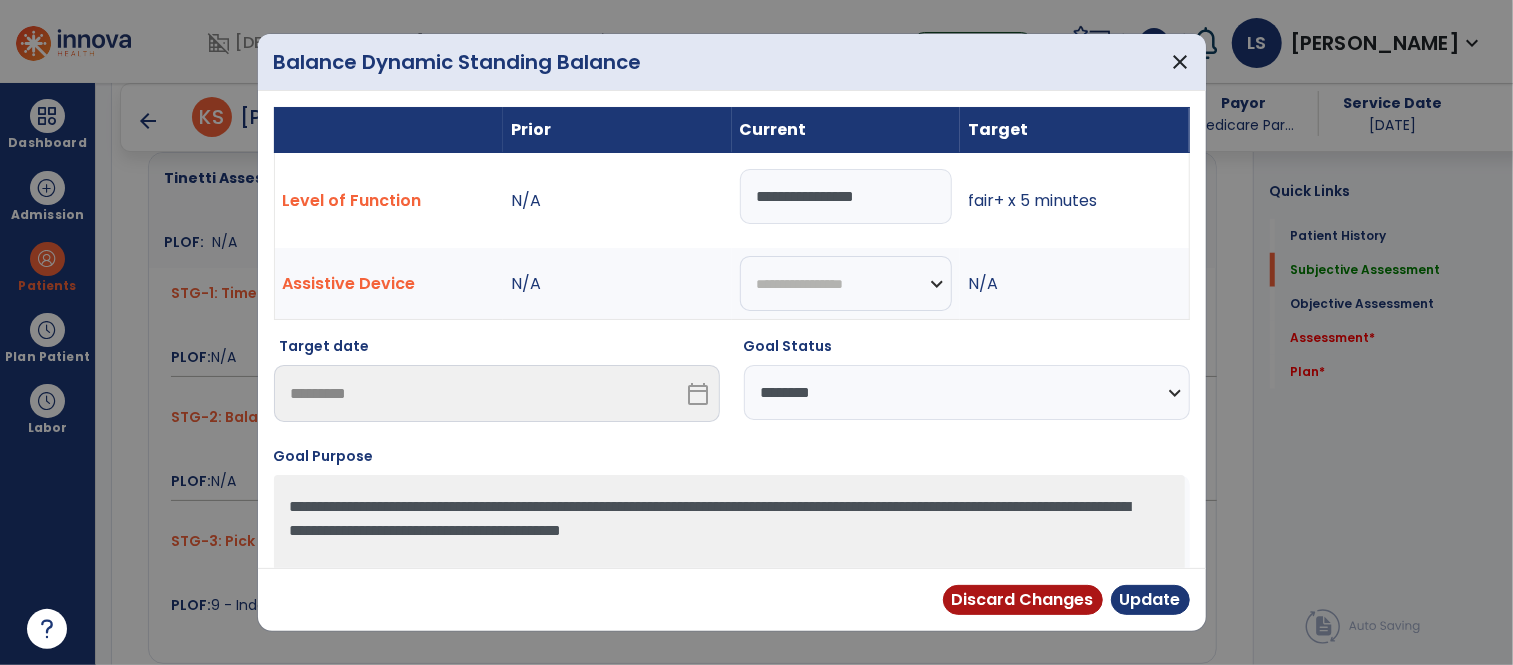 type on "**********" 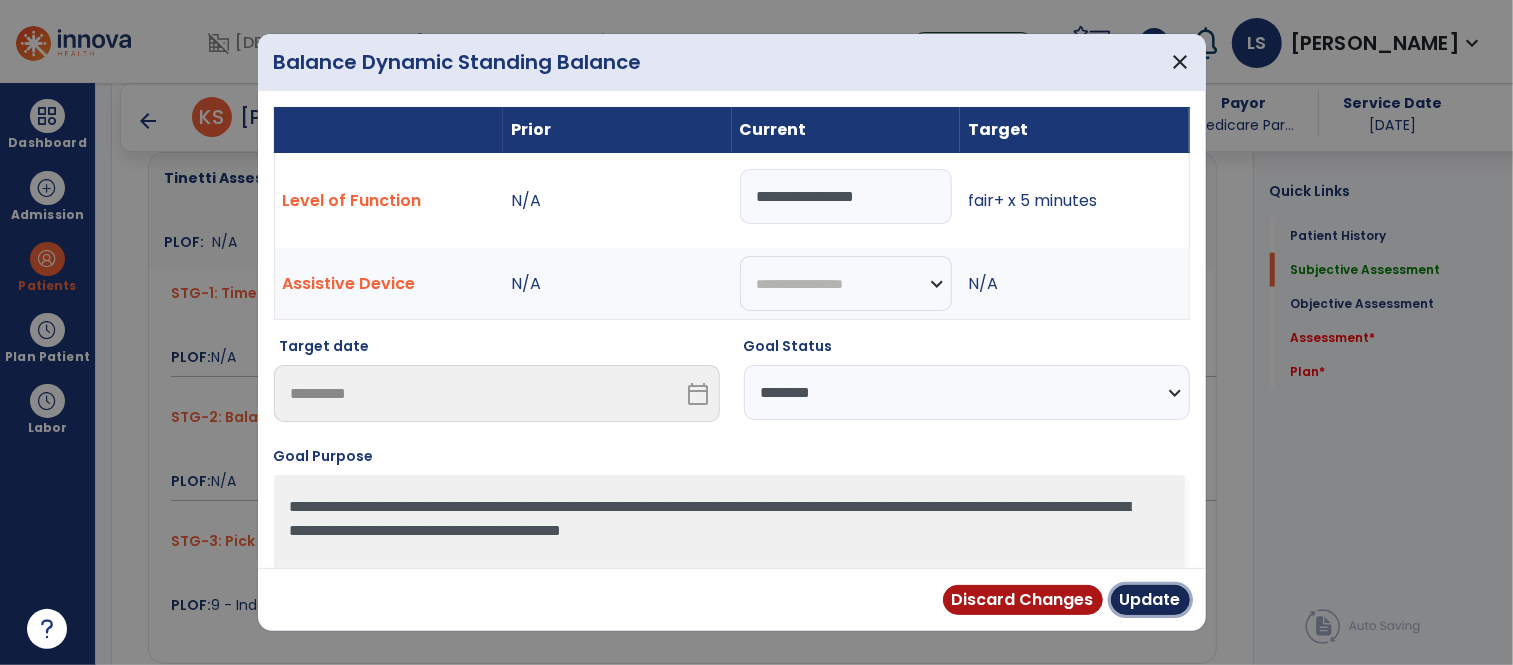 drag, startPoint x: 1151, startPoint y: 598, endPoint x: 1119, endPoint y: 588, distance: 33.526108 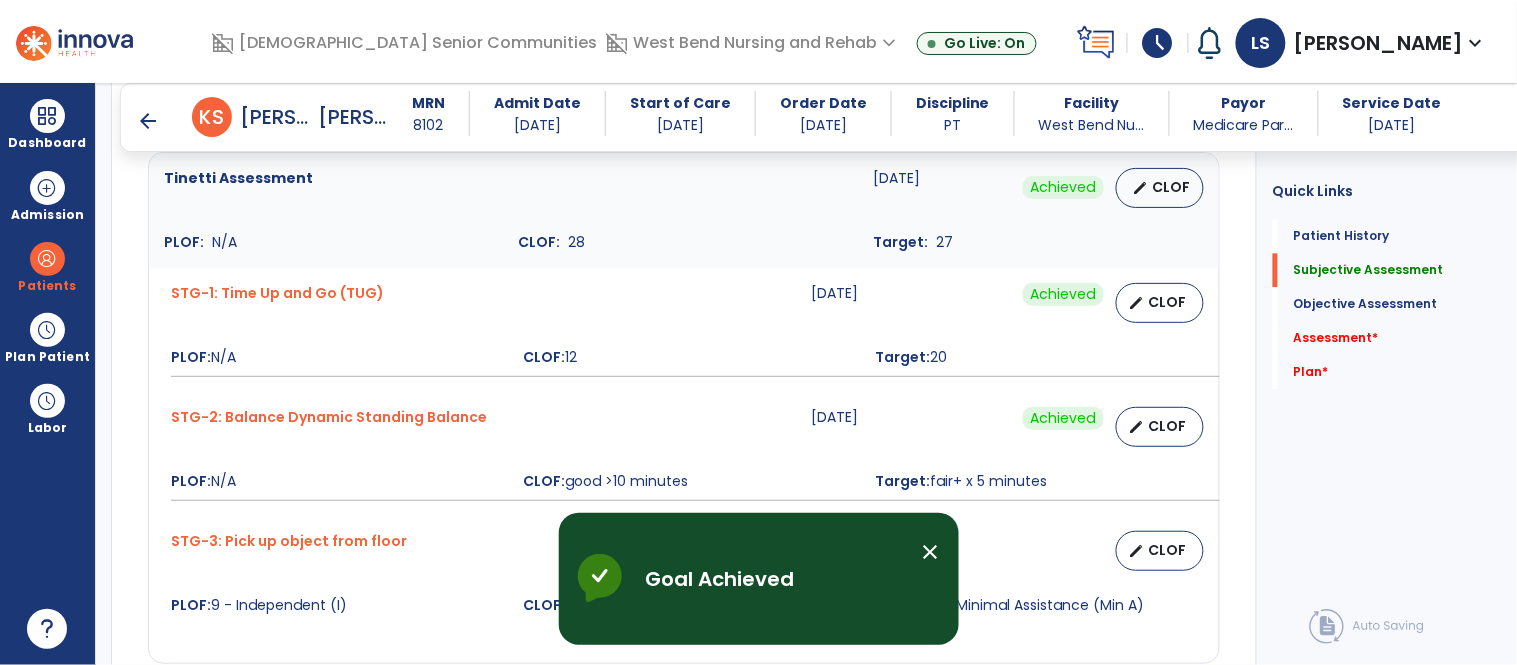 click on "close" at bounding box center (939, 555) 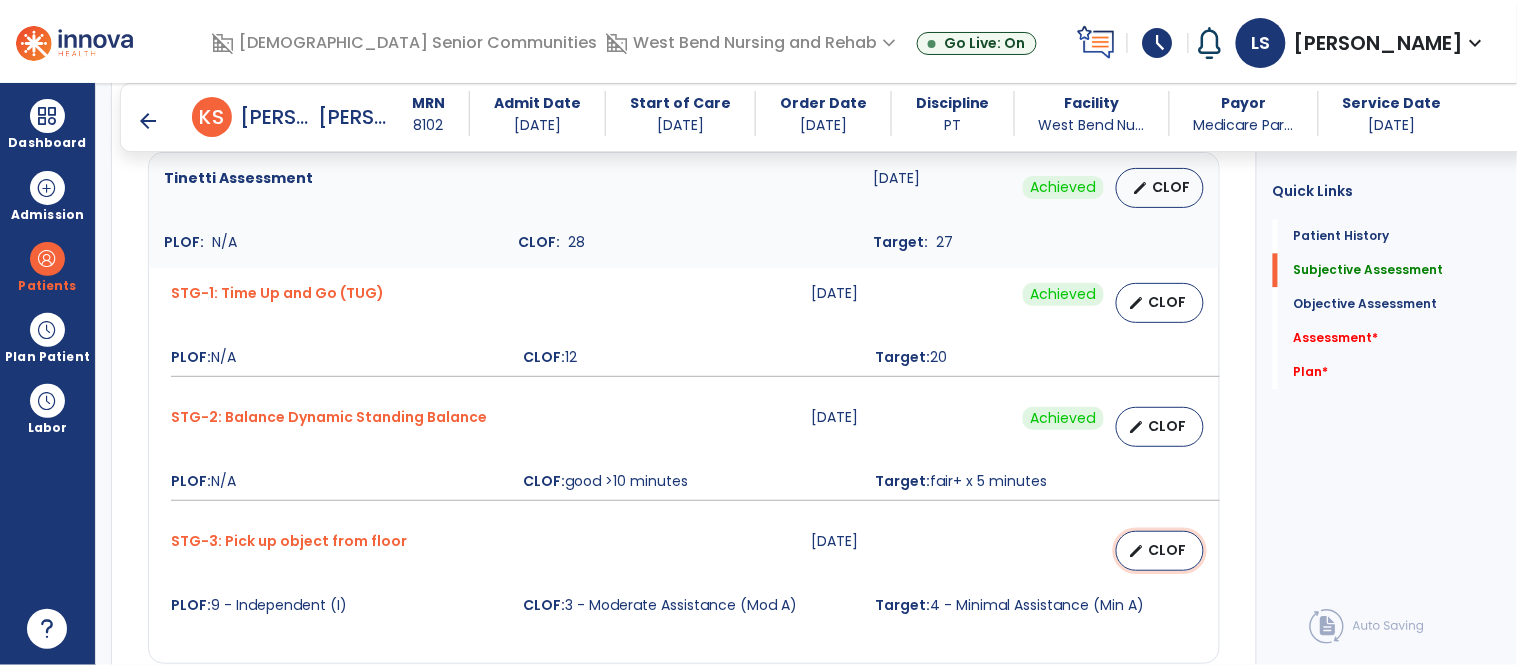 click on "CLOF" at bounding box center (1168, 550) 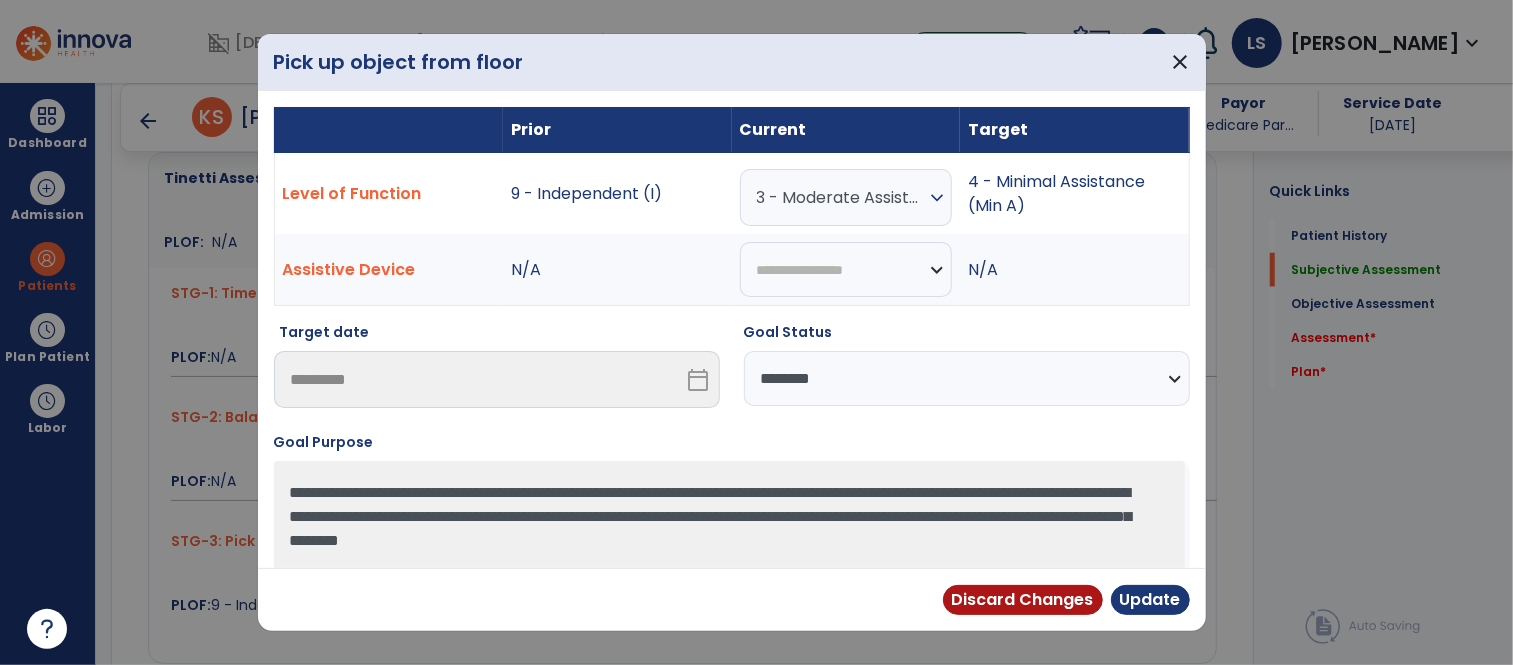 scroll, scrollTop: 1144, scrollLeft: 0, axis: vertical 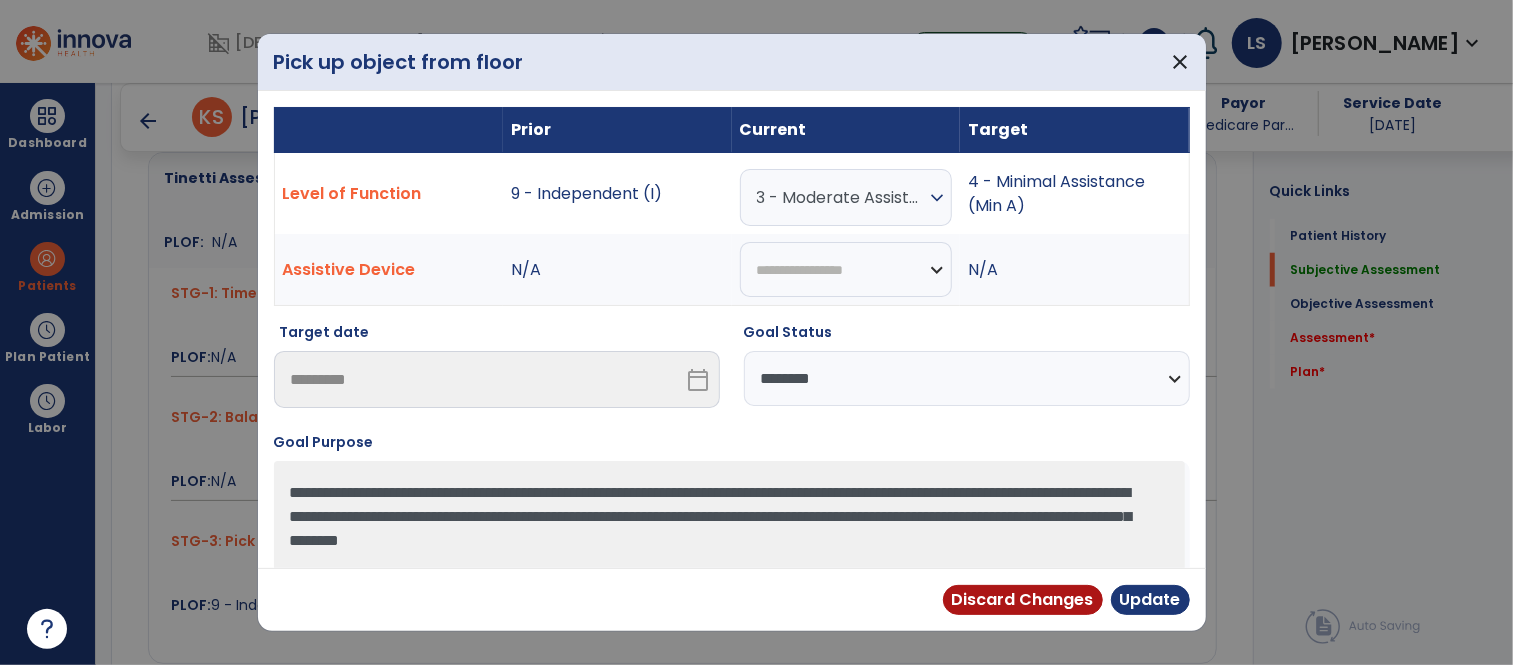 click on "expand_more" at bounding box center (937, 198) 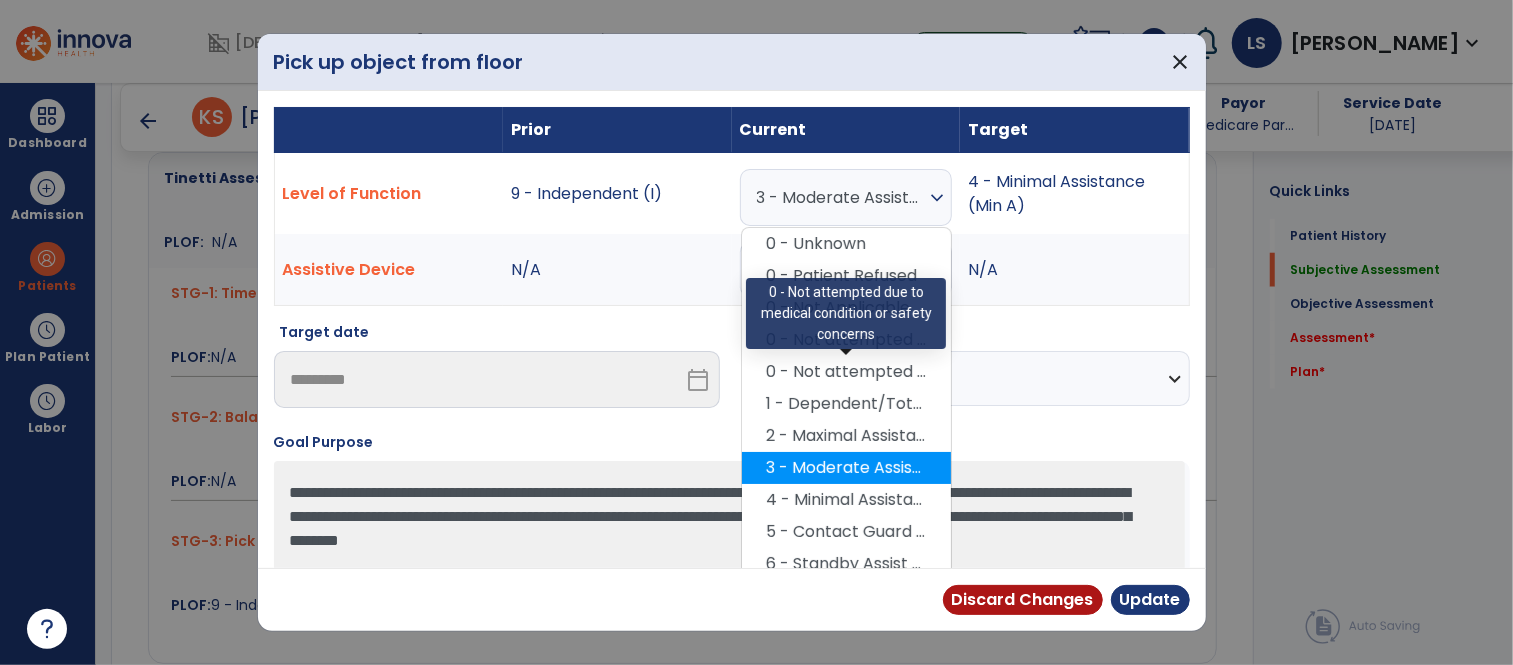 scroll, scrollTop: 142, scrollLeft: 0, axis: vertical 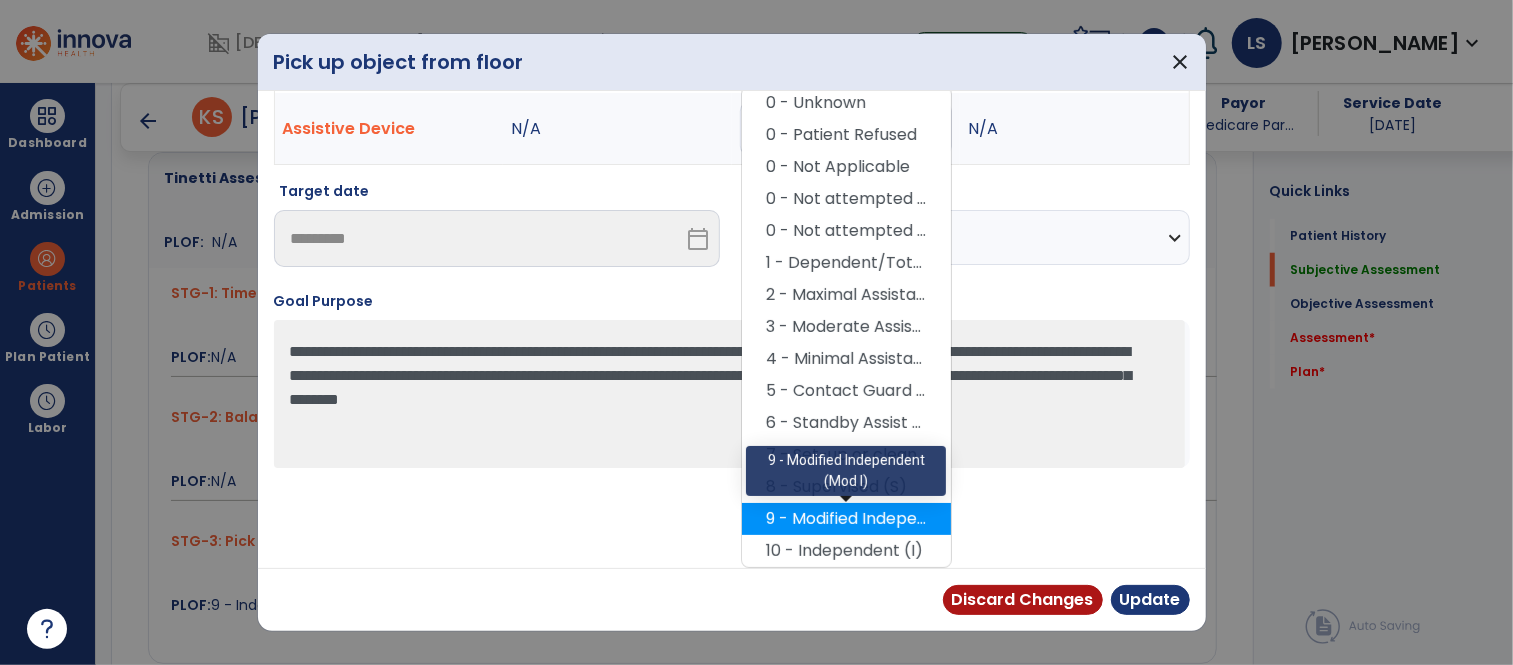 click on "9 - Modified Independent (Mod I)" at bounding box center [846, 519] 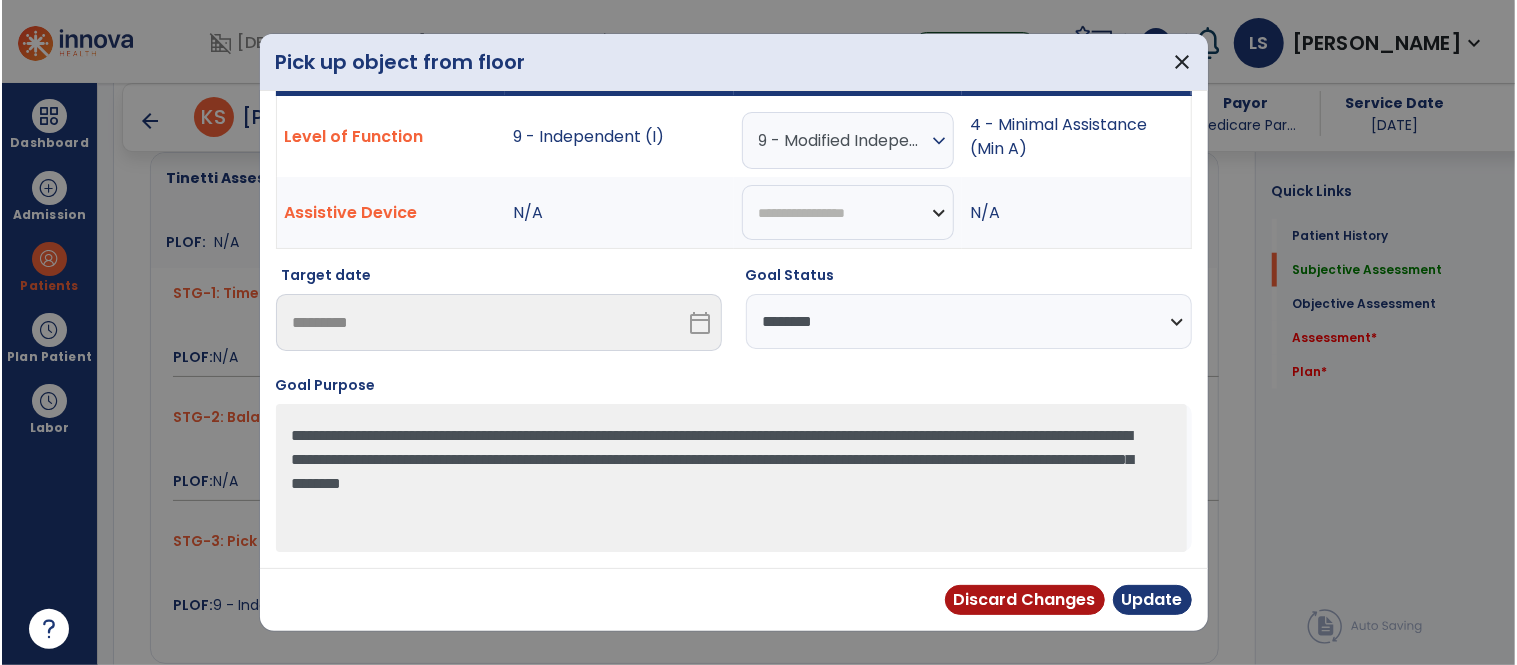 scroll, scrollTop: 57, scrollLeft: 0, axis: vertical 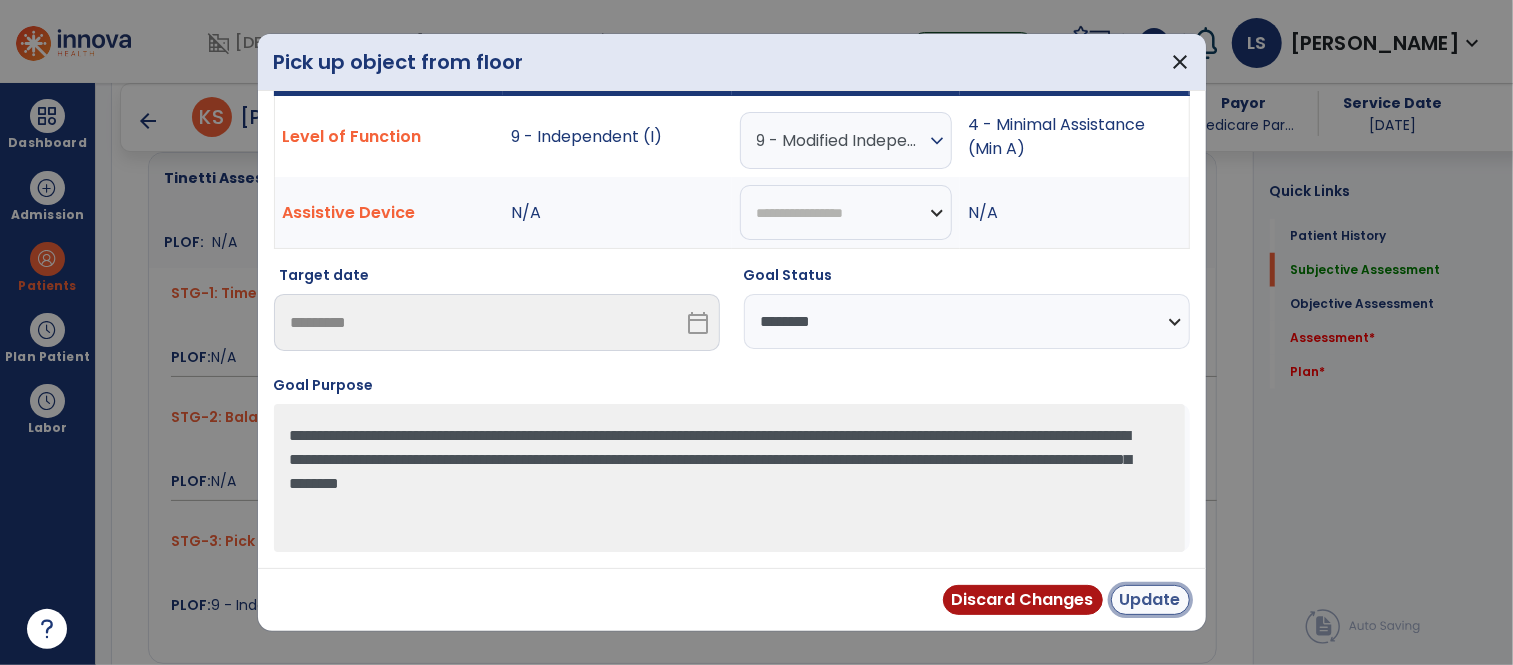 click on "Update" at bounding box center [1150, 600] 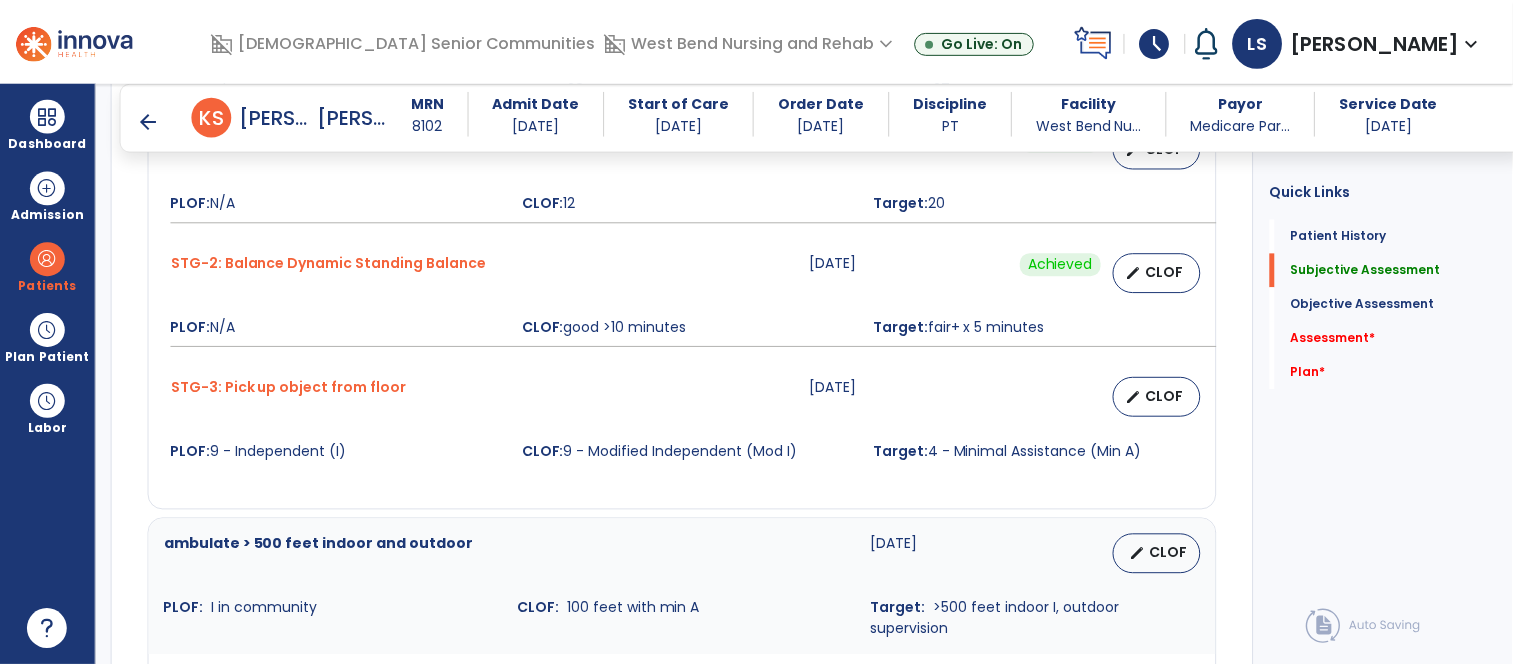 scroll, scrollTop: 1327, scrollLeft: 0, axis: vertical 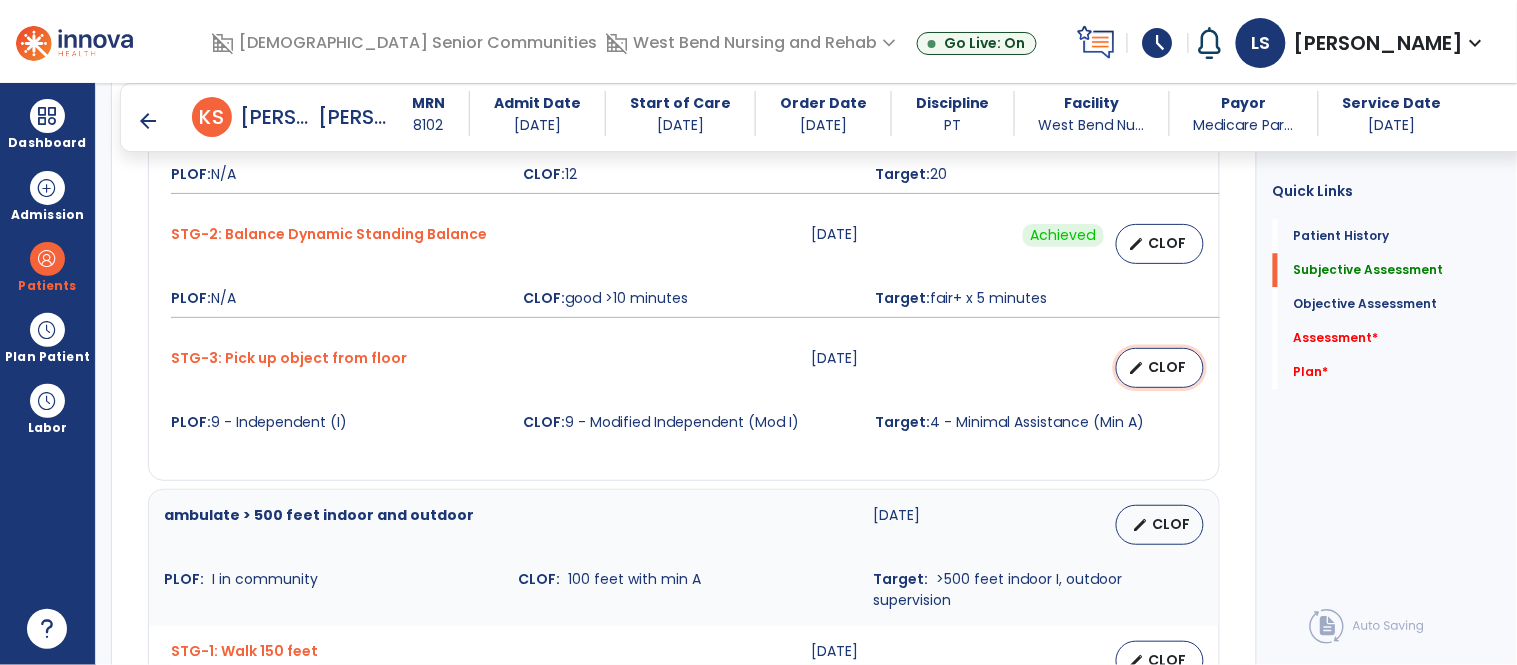 click on "CLOF" at bounding box center (1168, 367) 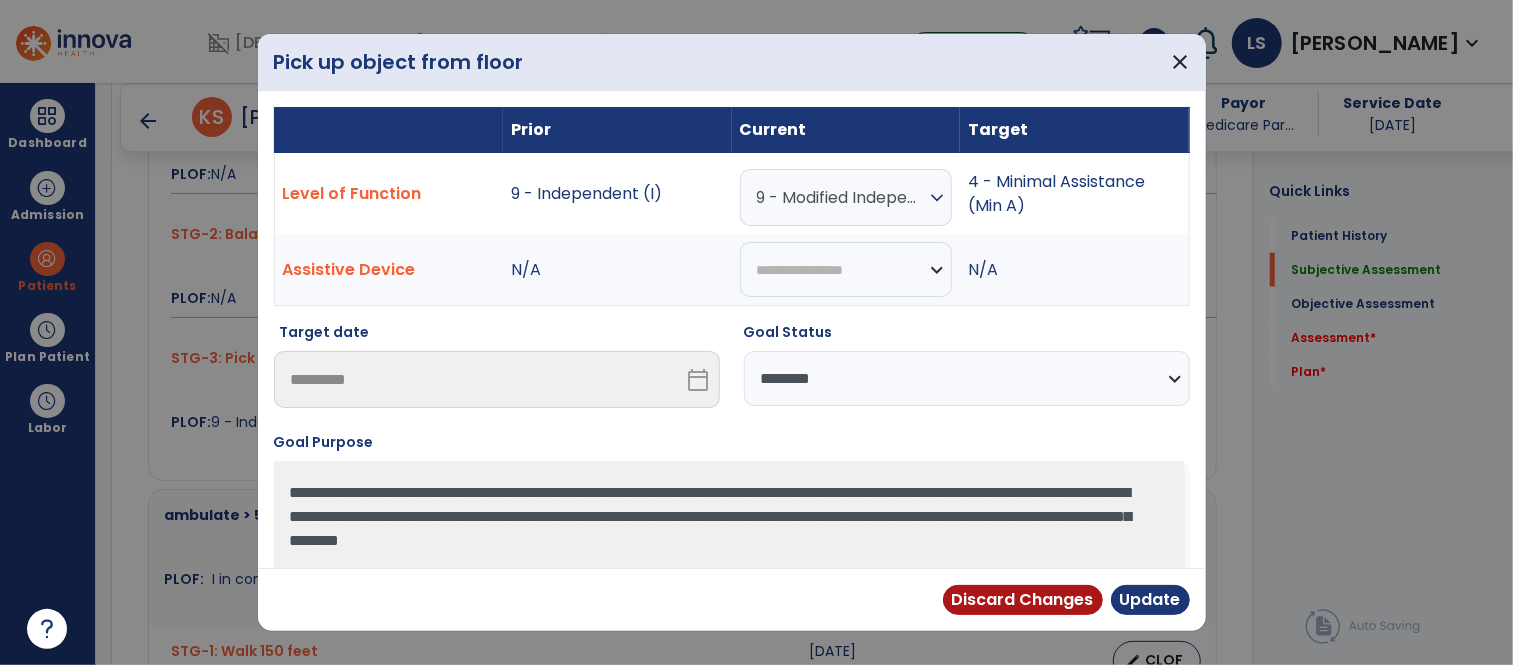 scroll, scrollTop: 1327, scrollLeft: 0, axis: vertical 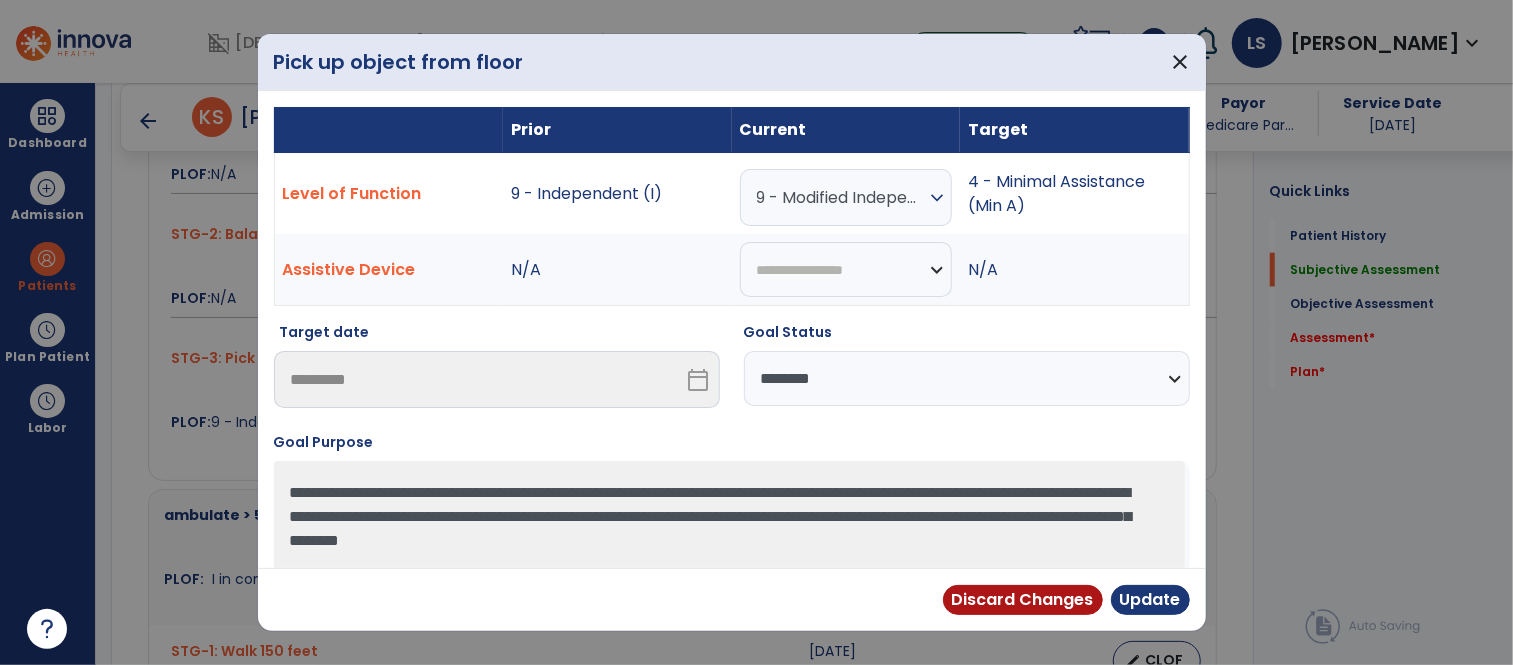 click on "**********" at bounding box center [967, 378] 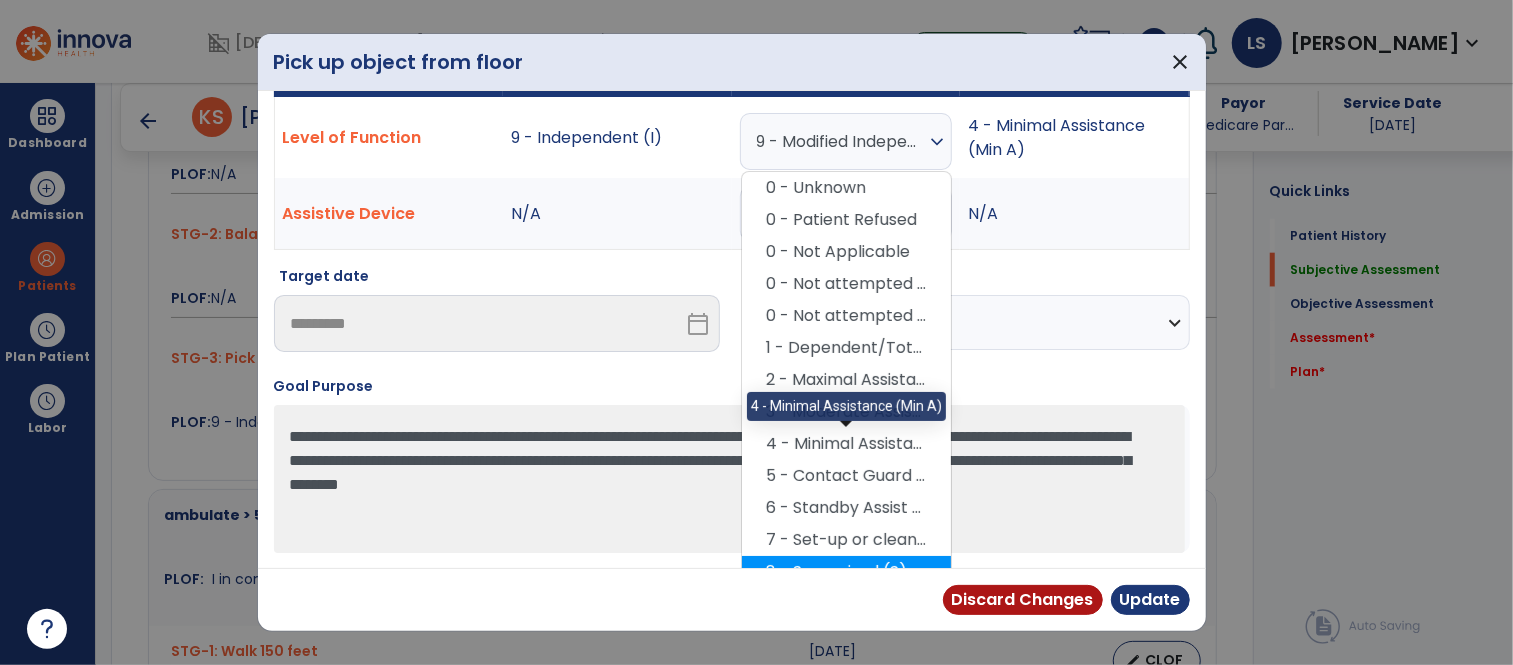scroll, scrollTop: 142, scrollLeft: 0, axis: vertical 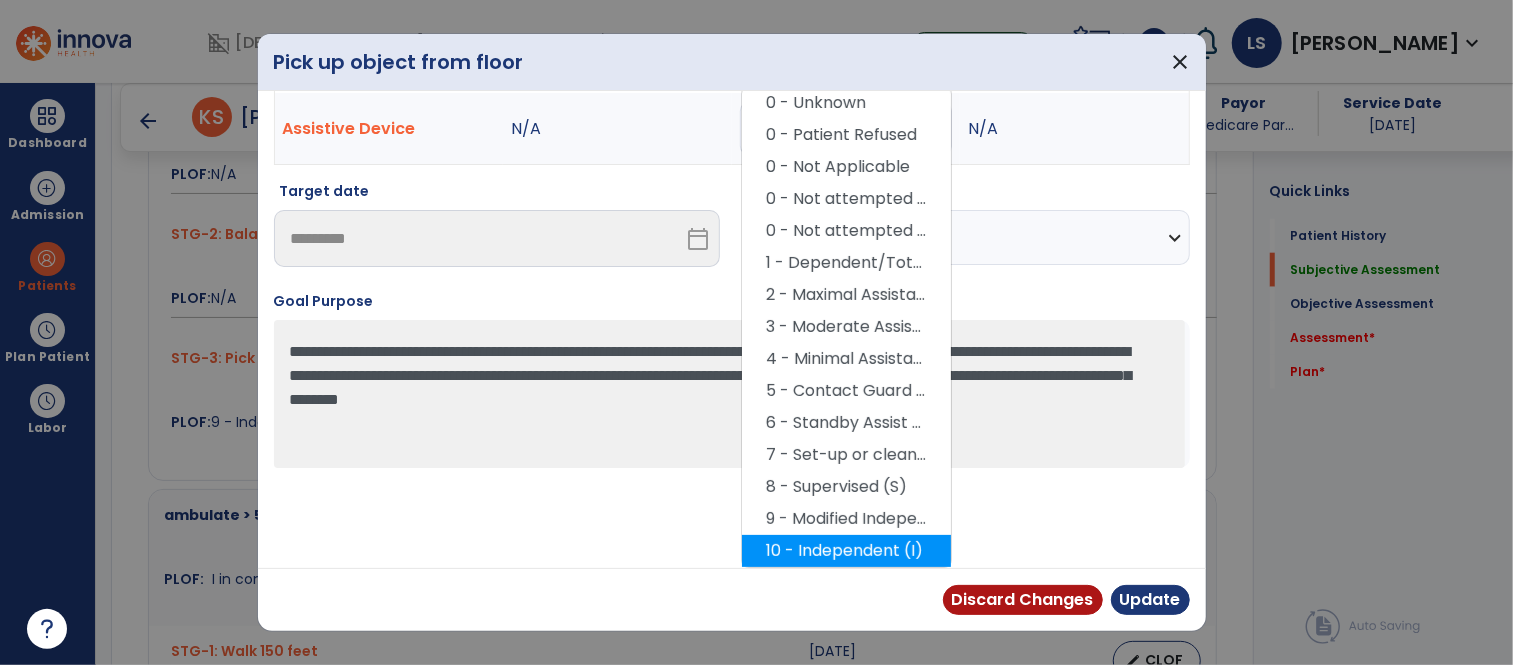 click on "10 - Independent (I)" at bounding box center (846, 551) 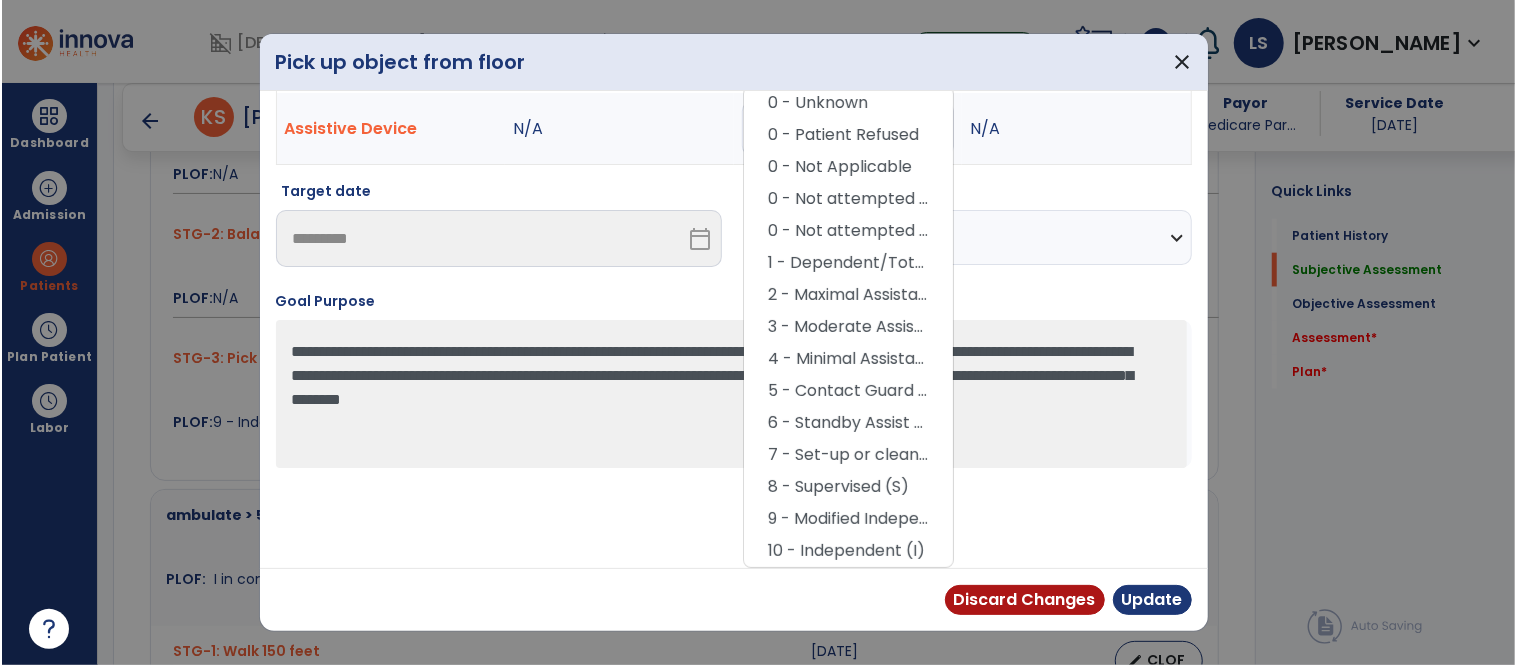 scroll, scrollTop: 57, scrollLeft: 0, axis: vertical 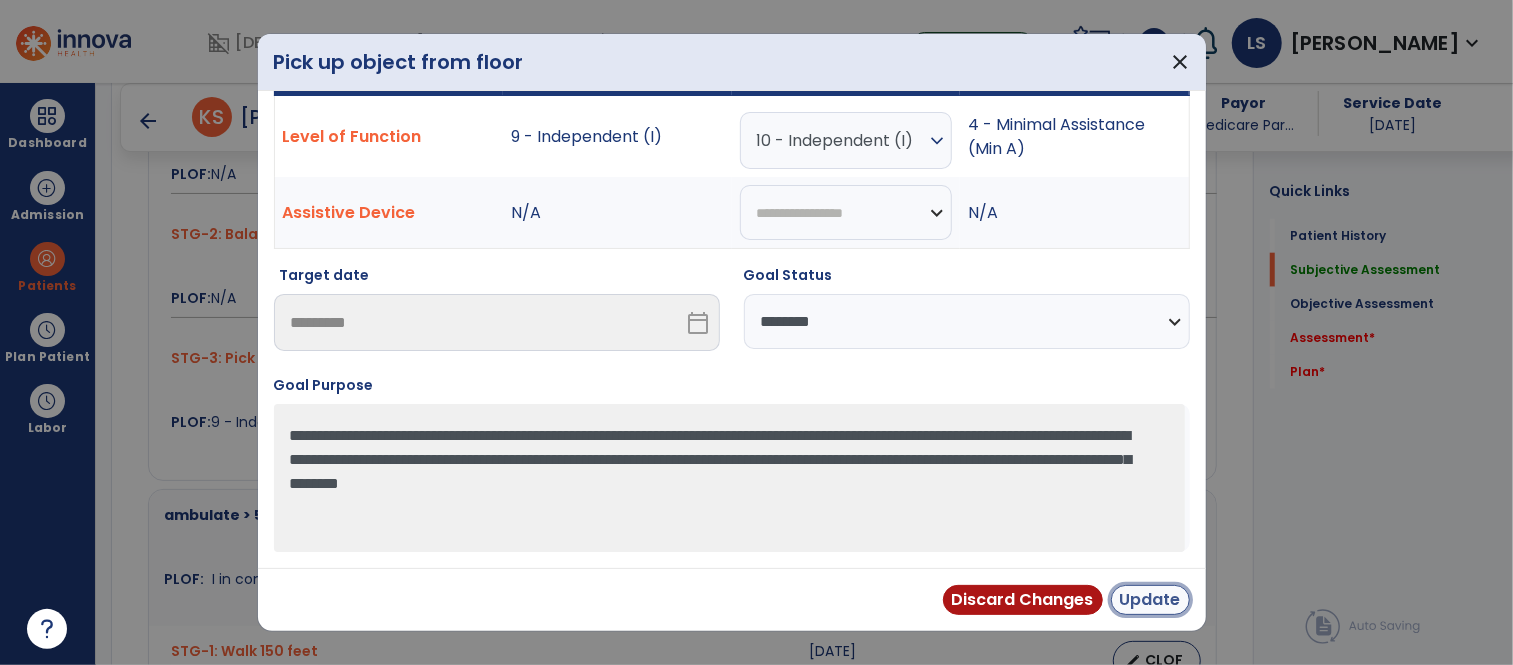 click on "Update" at bounding box center [1150, 600] 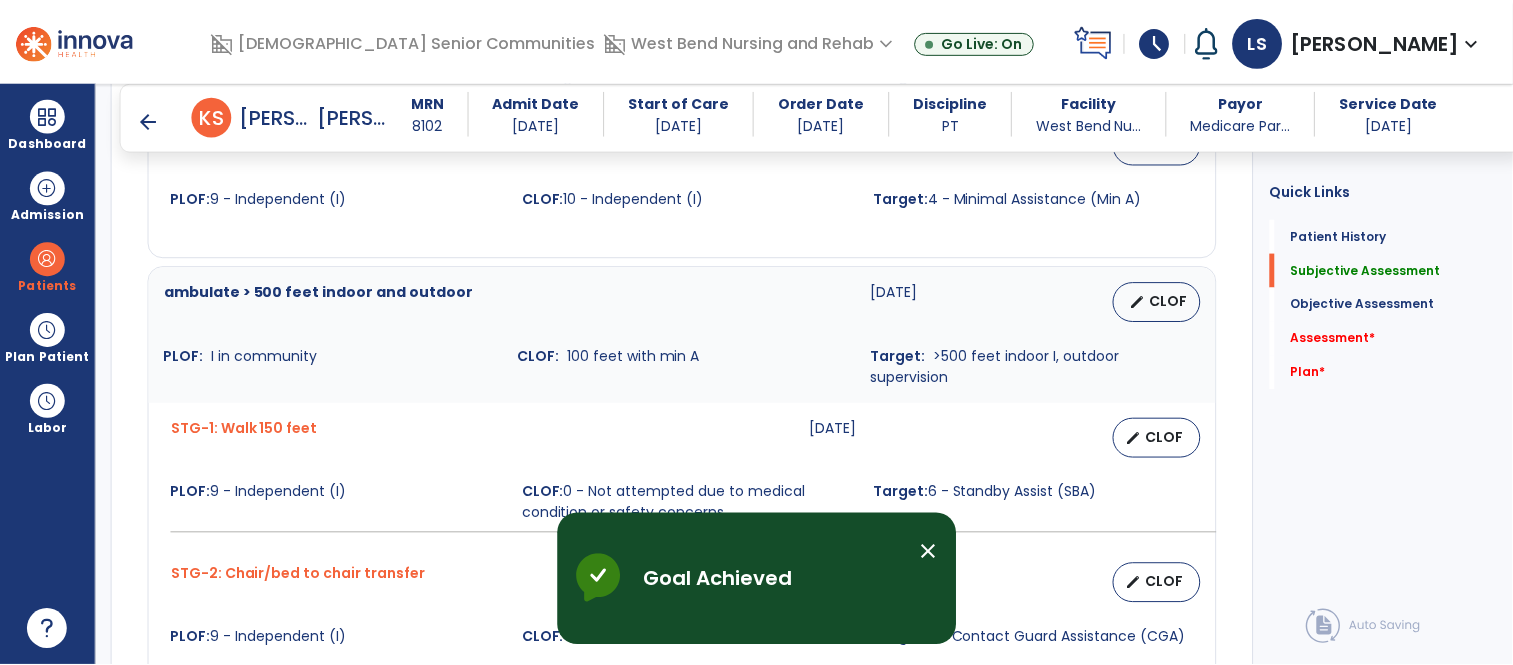 scroll, scrollTop: 1551, scrollLeft: 0, axis: vertical 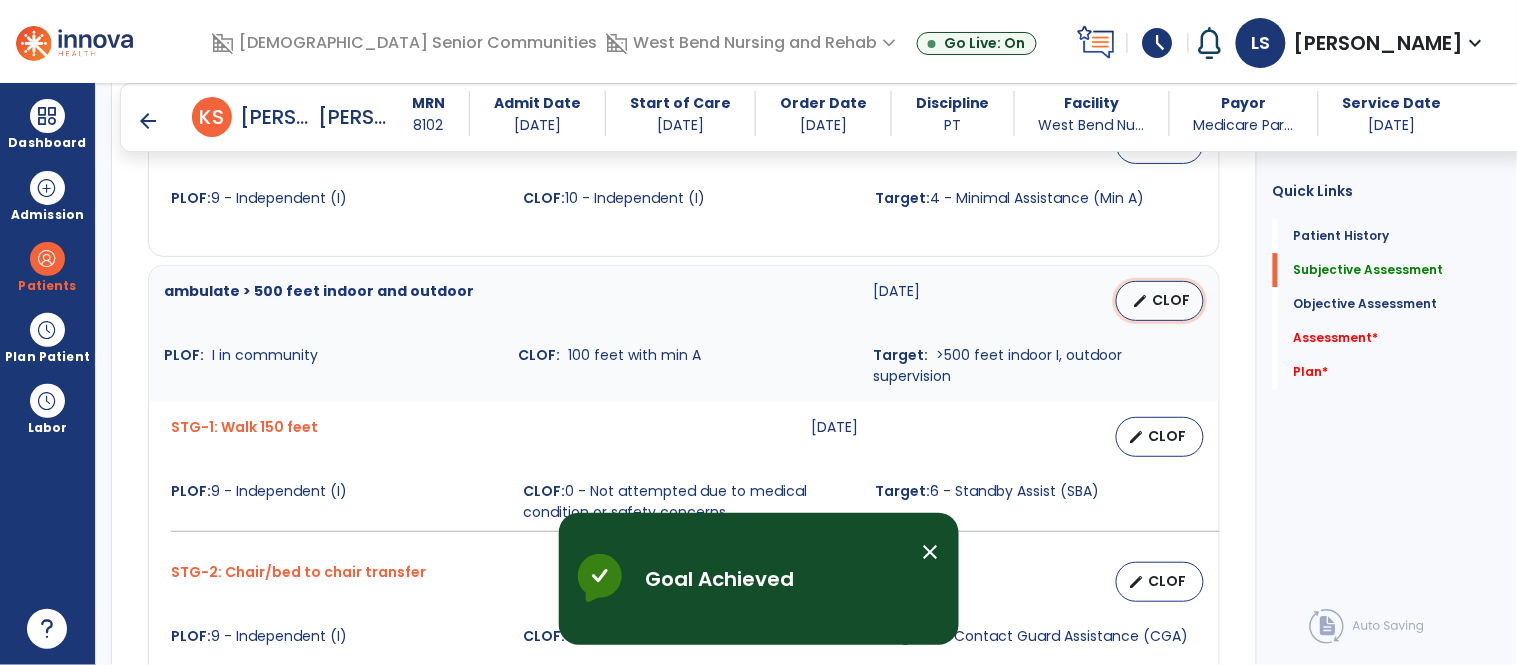 click on "edit   CLOF" at bounding box center (1160, 301) 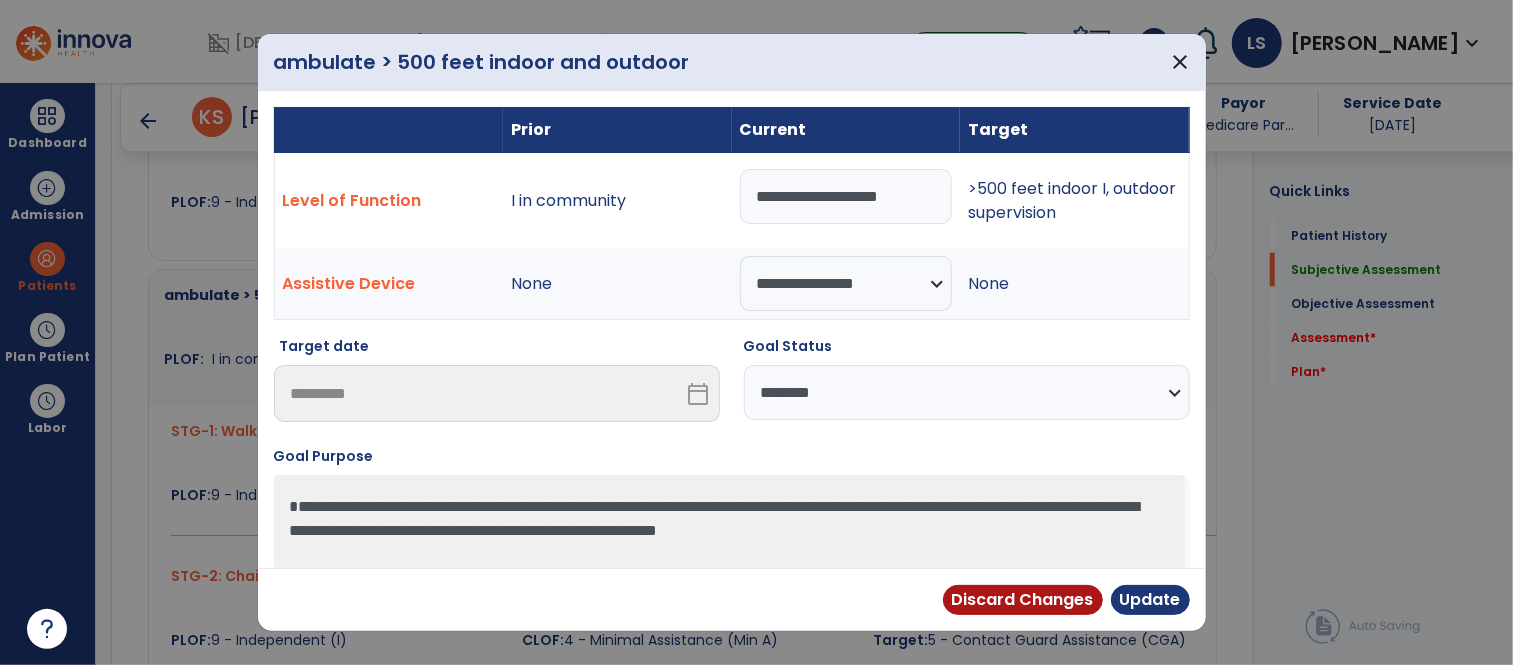 scroll, scrollTop: 1551, scrollLeft: 0, axis: vertical 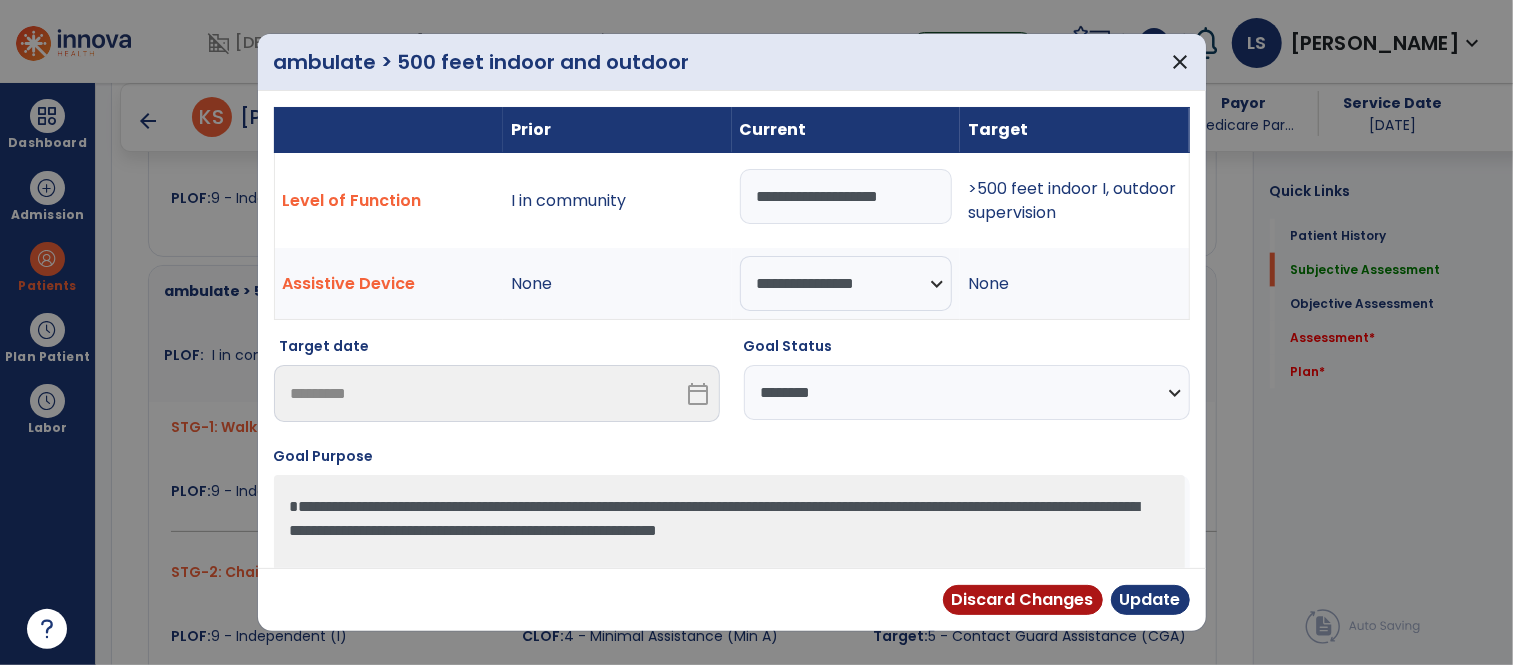 click on "**********" at bounding box center [846, 196] 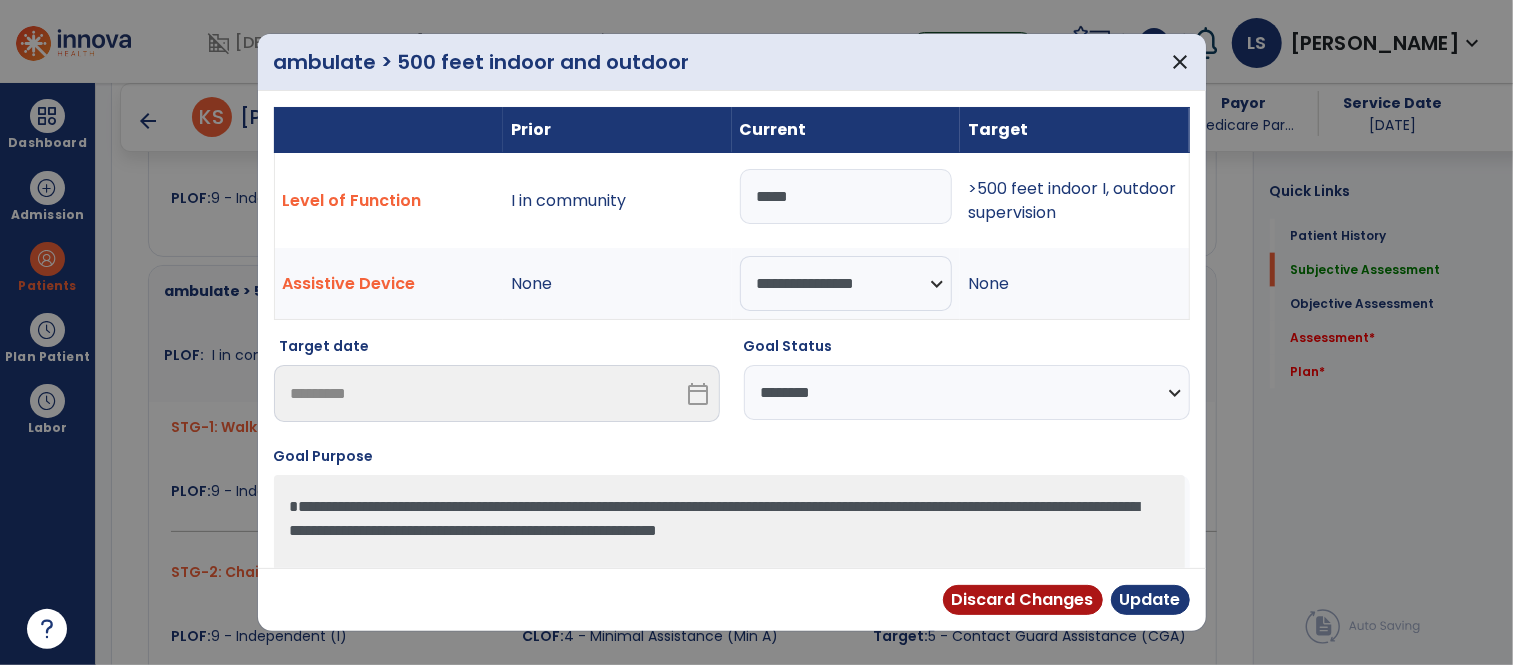 scroll, scrollTop: 11, scrollLeft: 0, axis: vertical 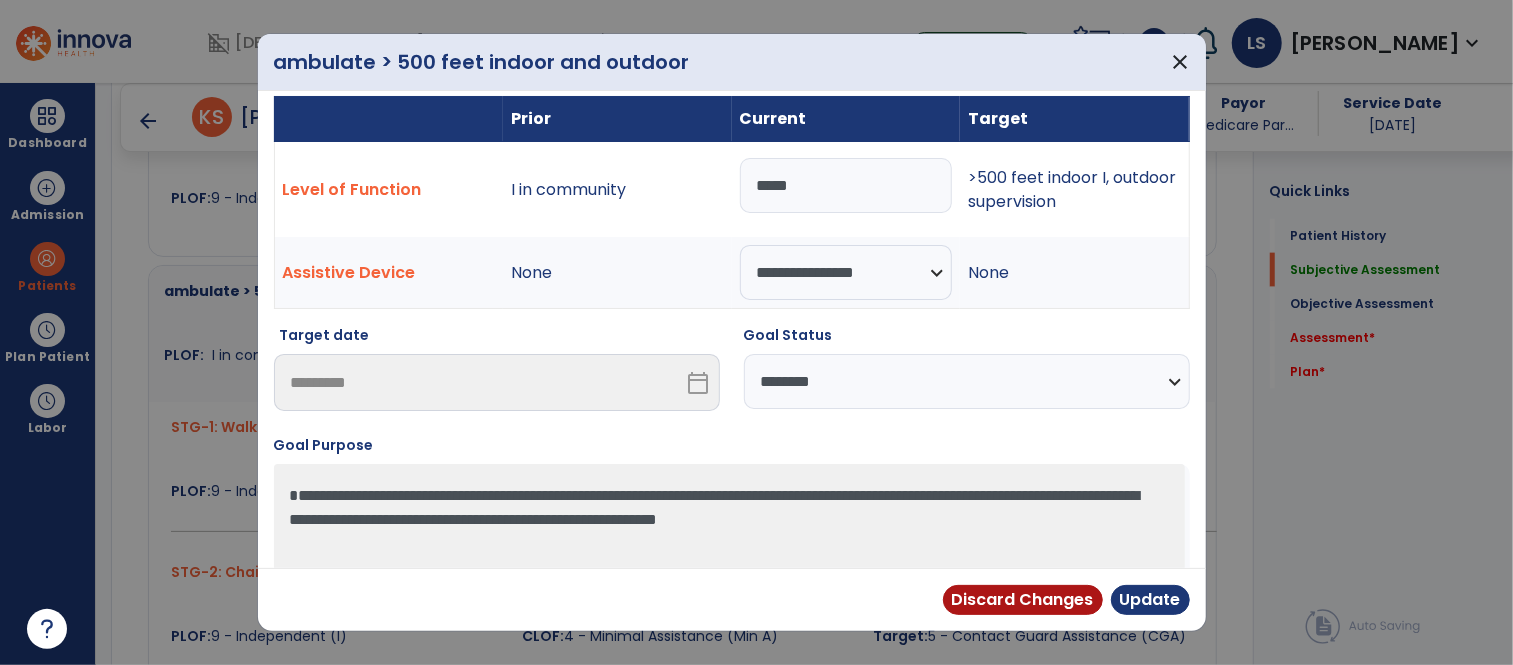 type on "*****" 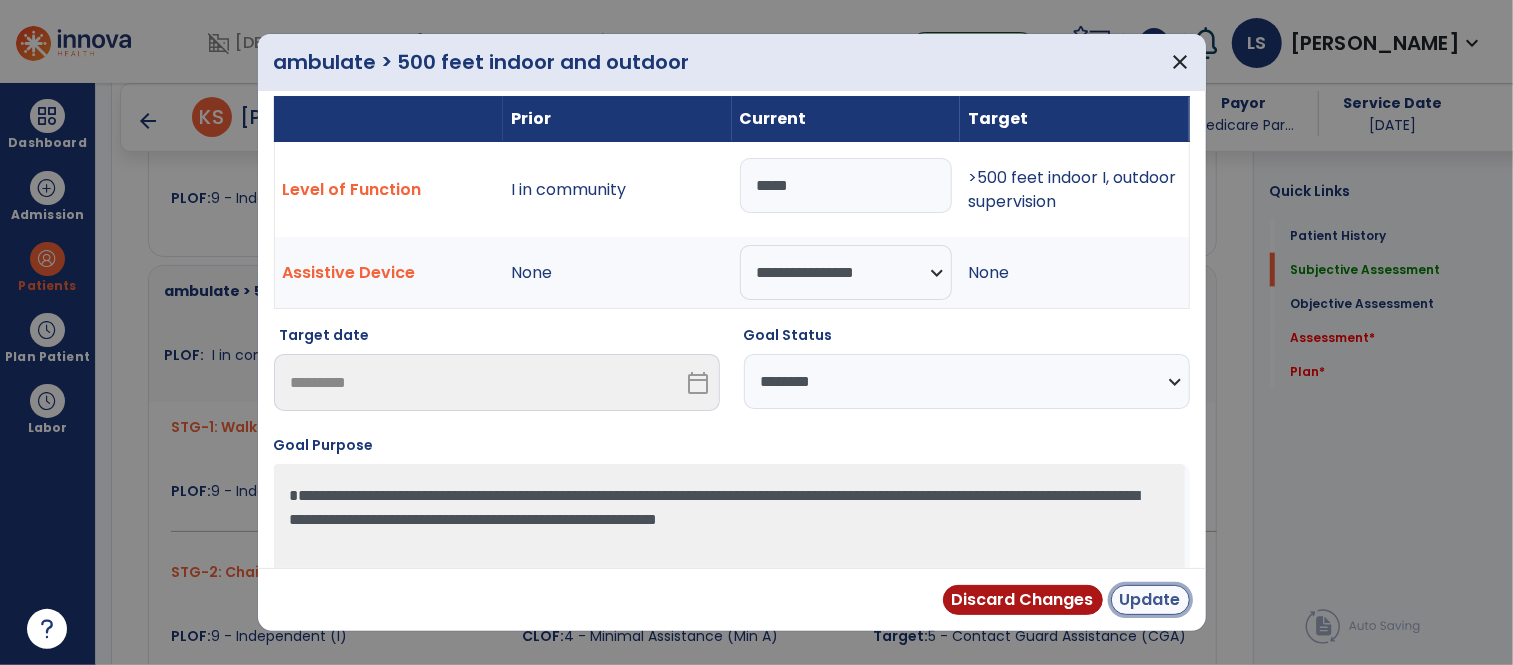 click on "Update" at bounding box center [1150, 600] 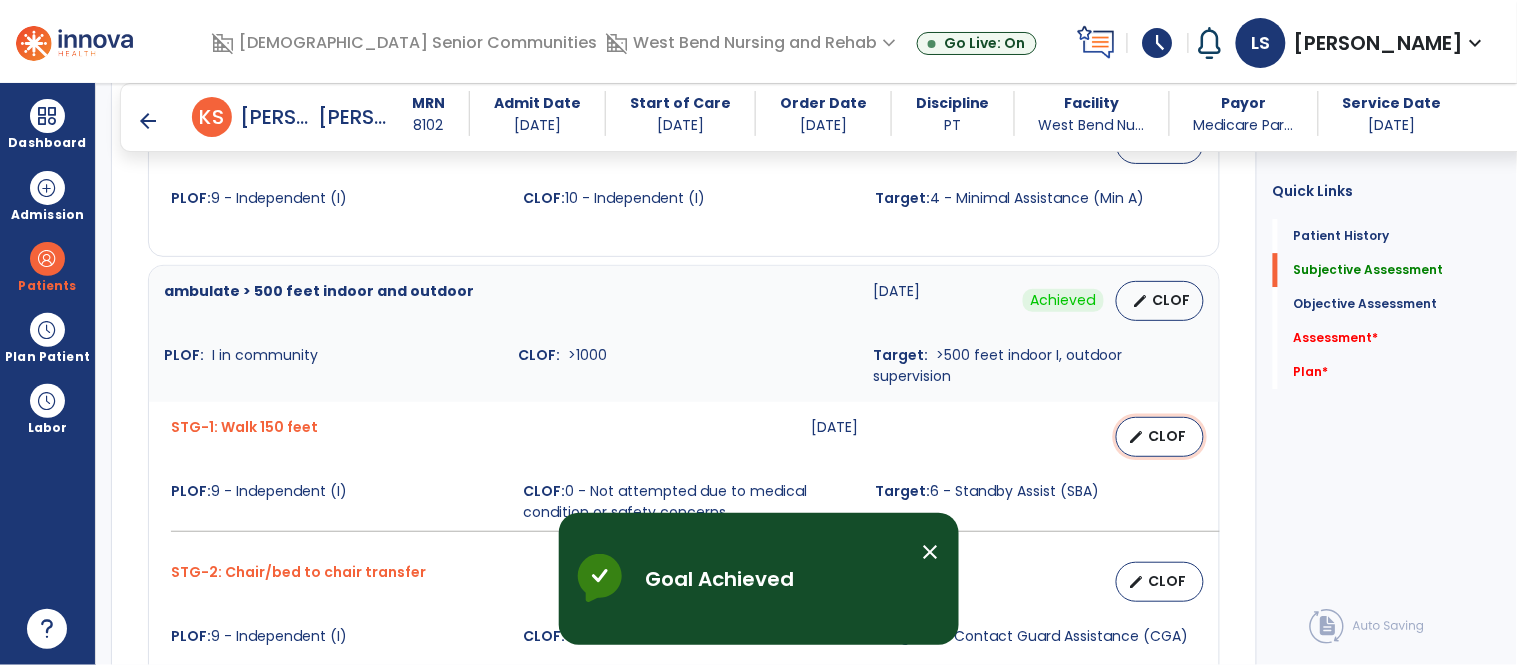 click on "CLOF" at bounding box center (1168, 436) 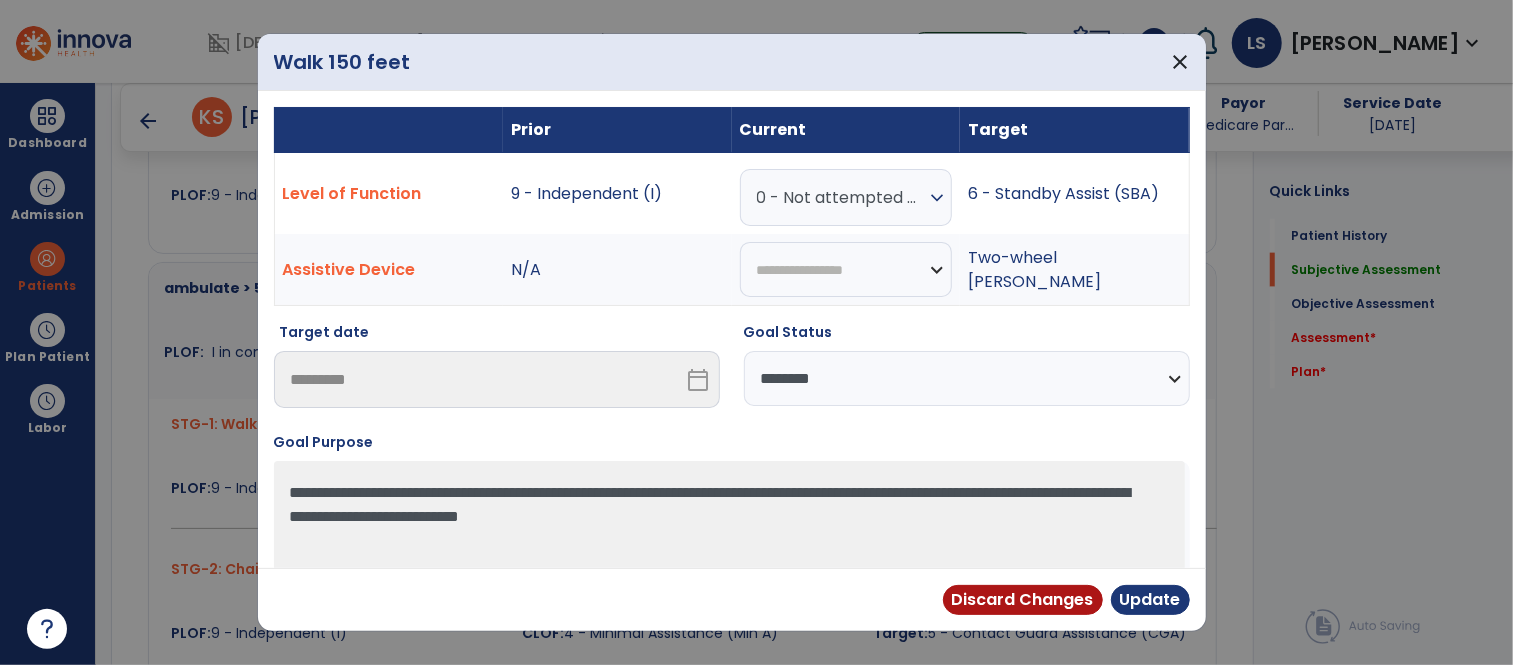 scroll, scrollTop: 1551, scrollLeft: 0, axis: vertical 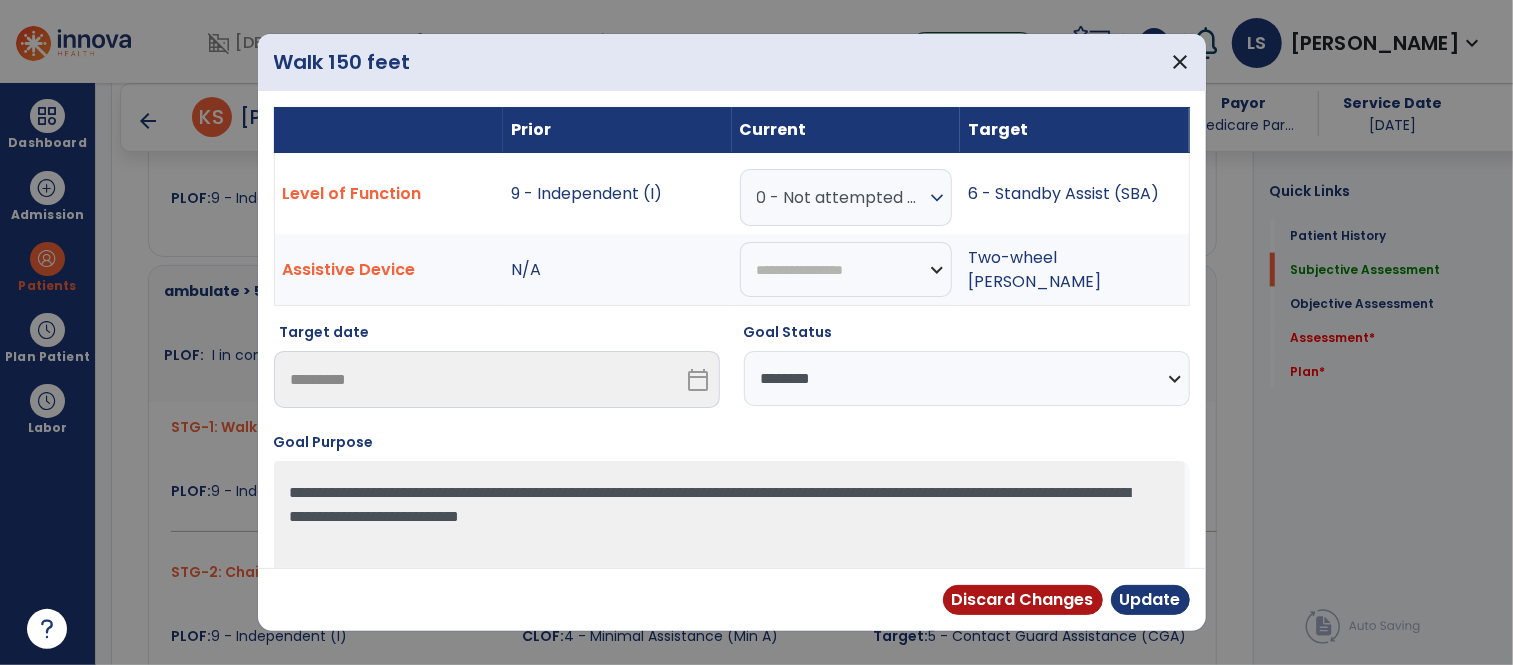 click on "expand_more" at bounding box center [937, 198] 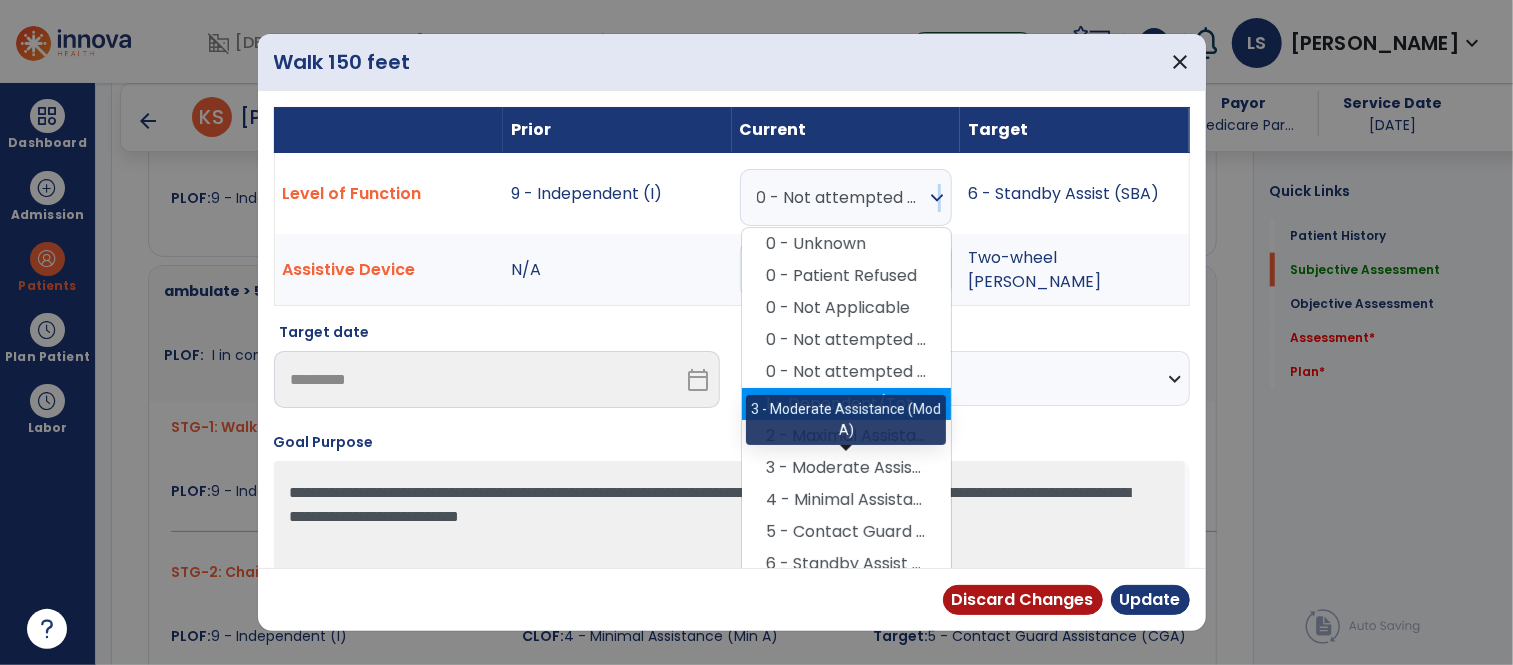scroll, scrollTop: 142, scrollLeft: 0, axis: vertical 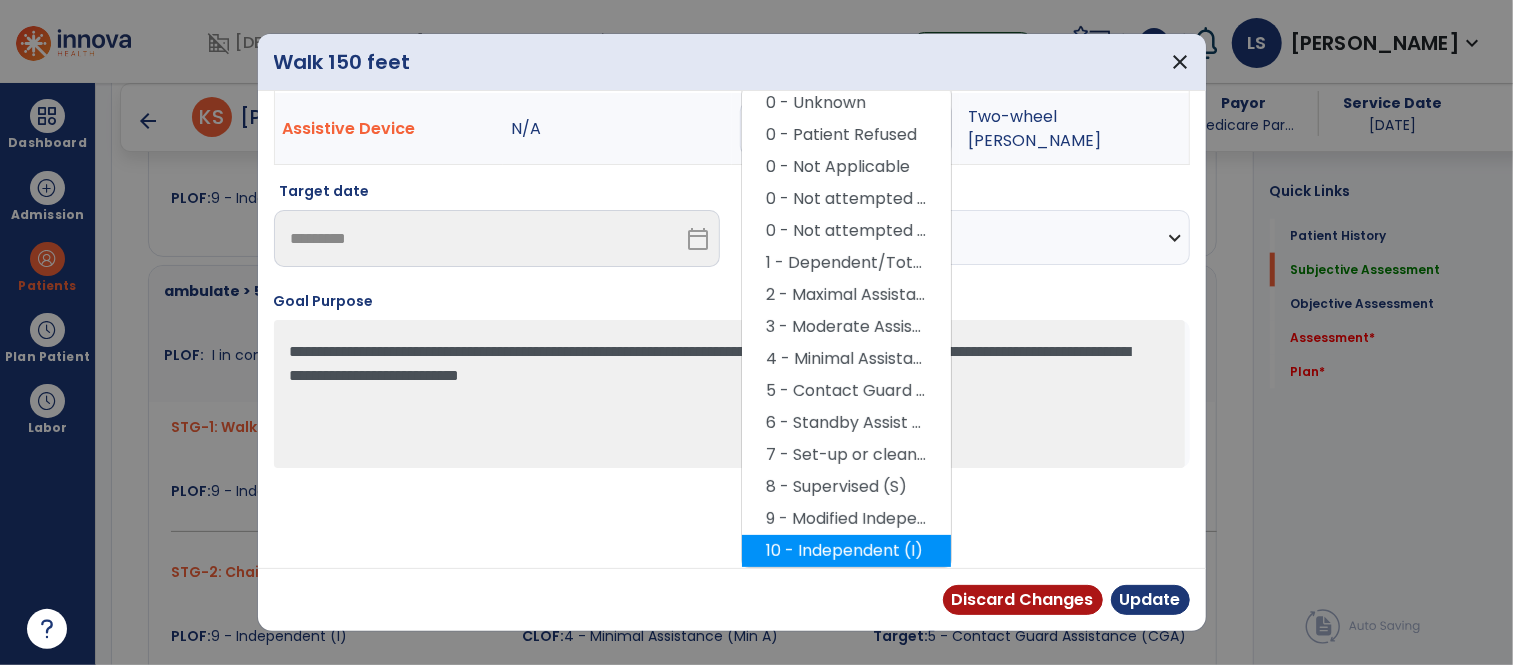click on "10 - Independent (I)" at bounding box center (846, 551) 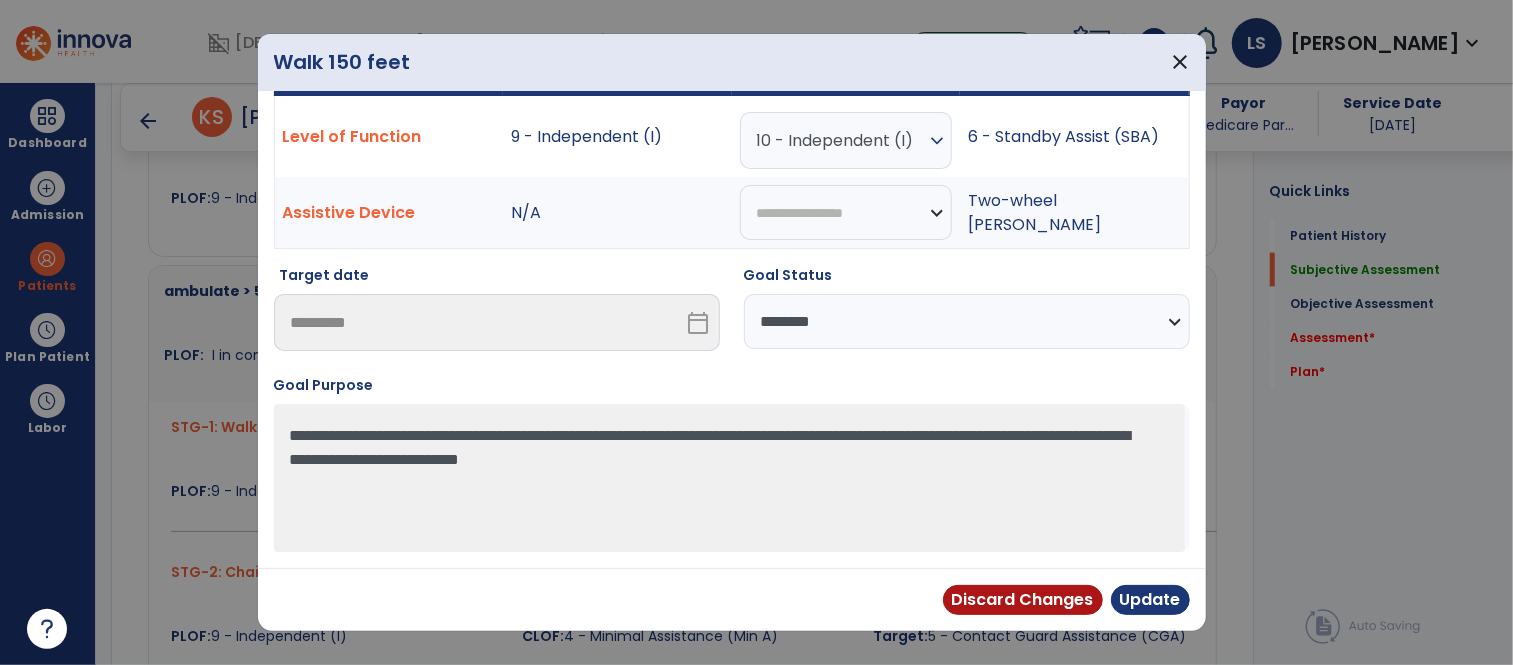 click on "**********" at bounding box center (967, 321) 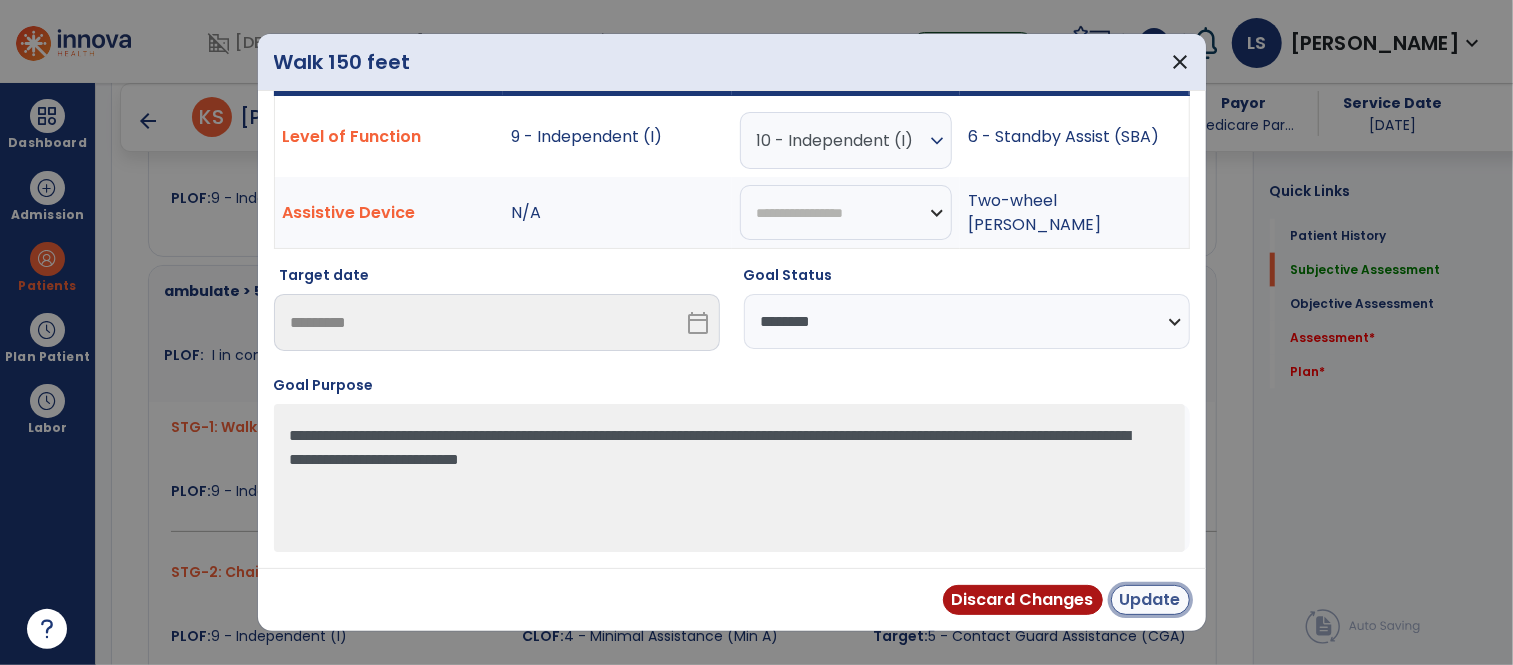 click on "Update" at bounding box center (1150, 600) 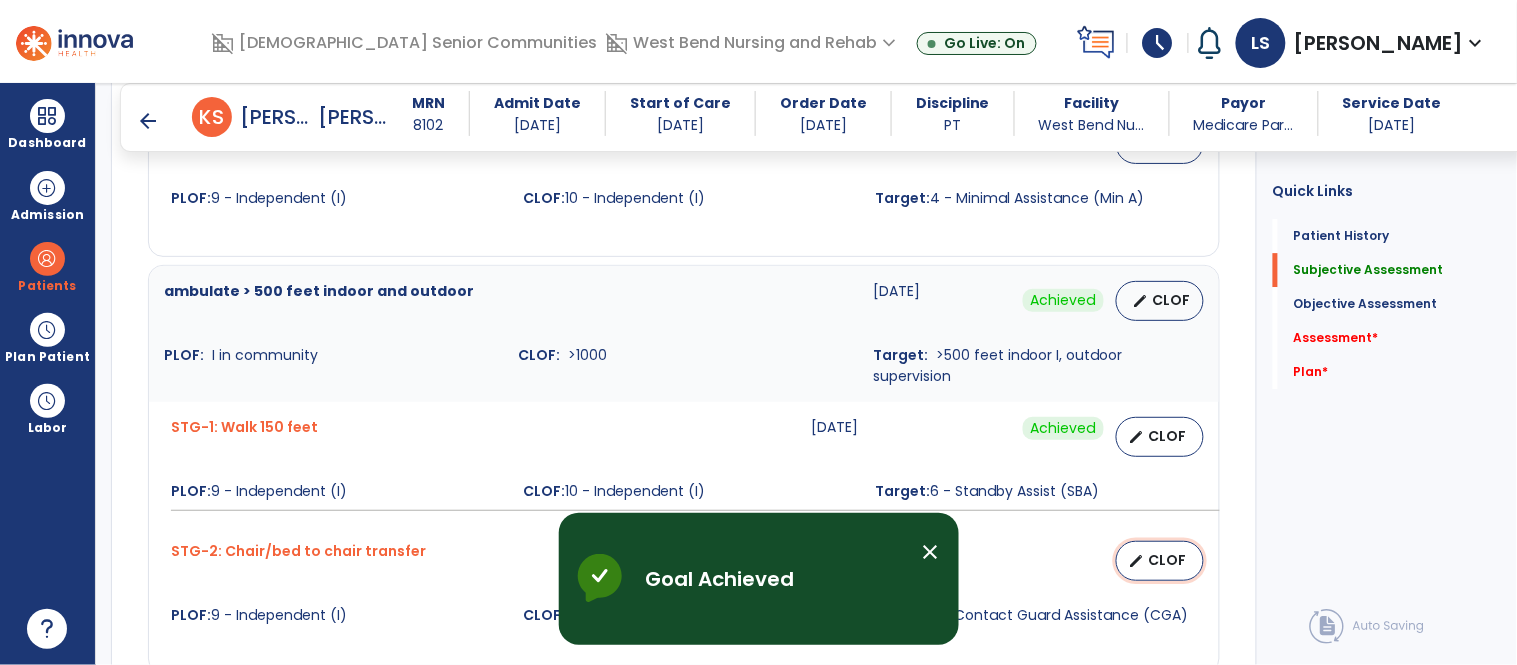 click on "edit" at bounding box center [1137, 561] 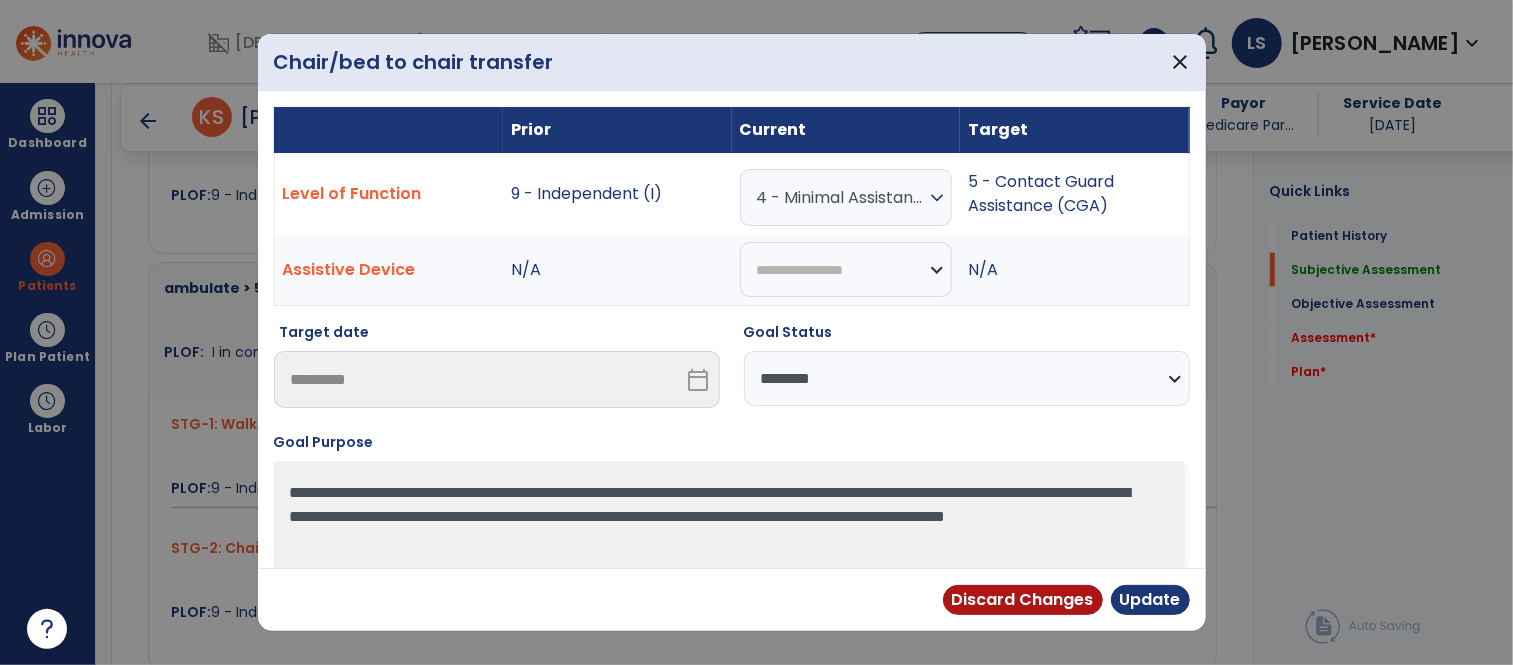scroll, scrollTop: 1551, scrollLeft: 0, axis: vertical 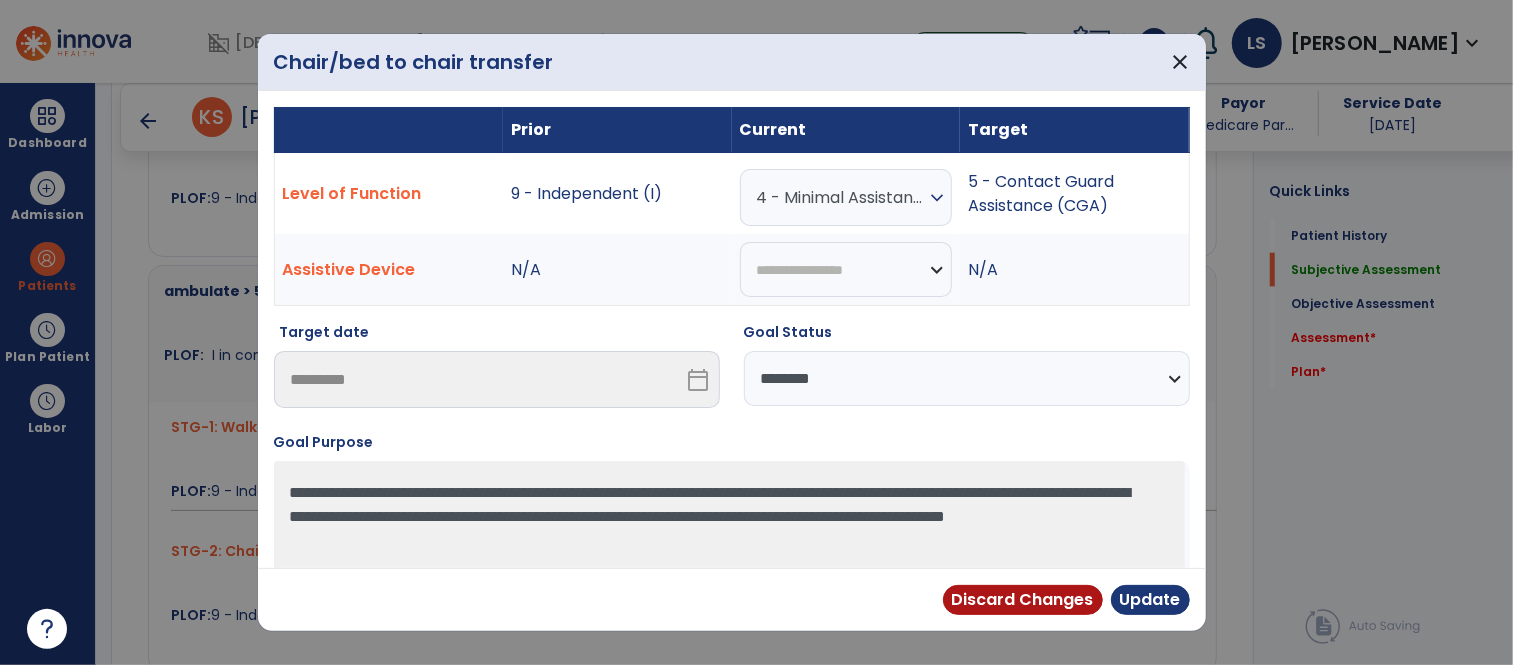 click on "4 - Minimal Assistance (Min A)" at bounding box center (841, 197) 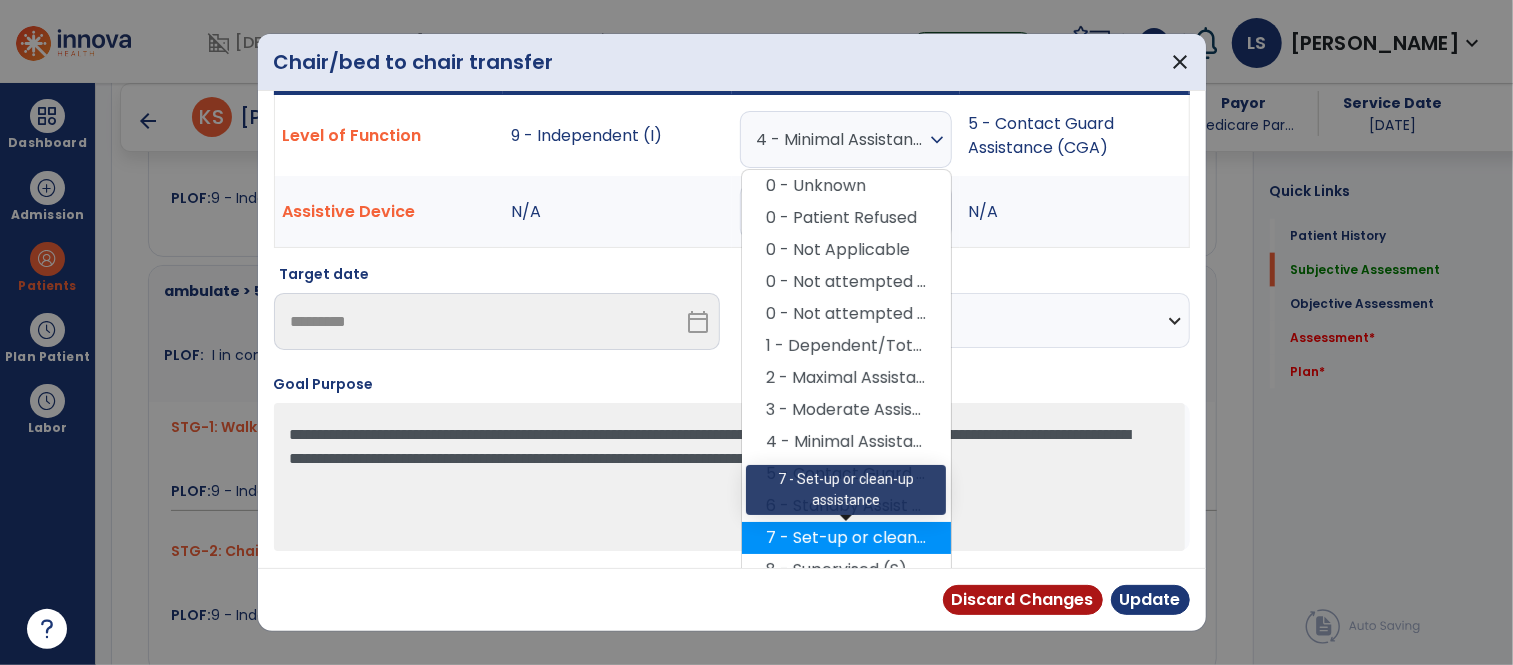 scroll, scrollTop: 142, scrollLeft: 0, axis: vertical 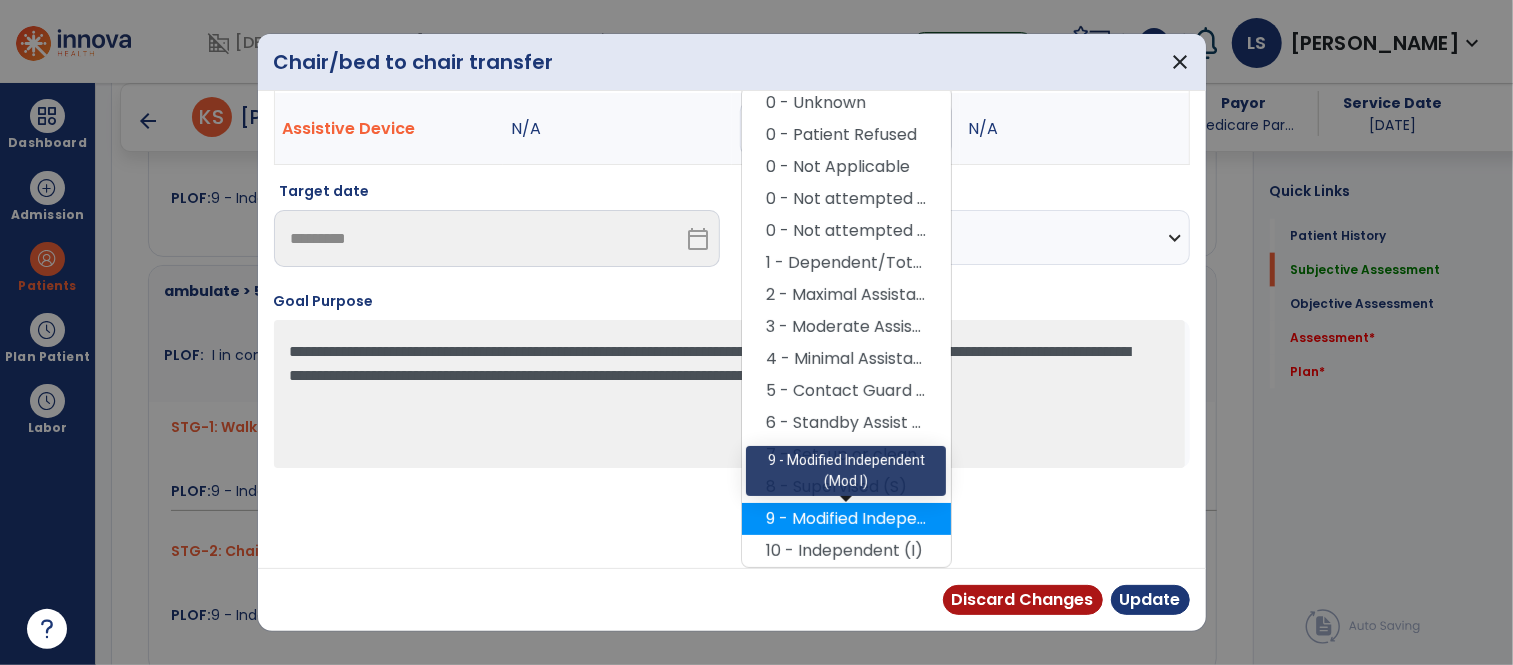 click on "9 - Modified Independent (Mod I)" at bounding box center (846, 519) 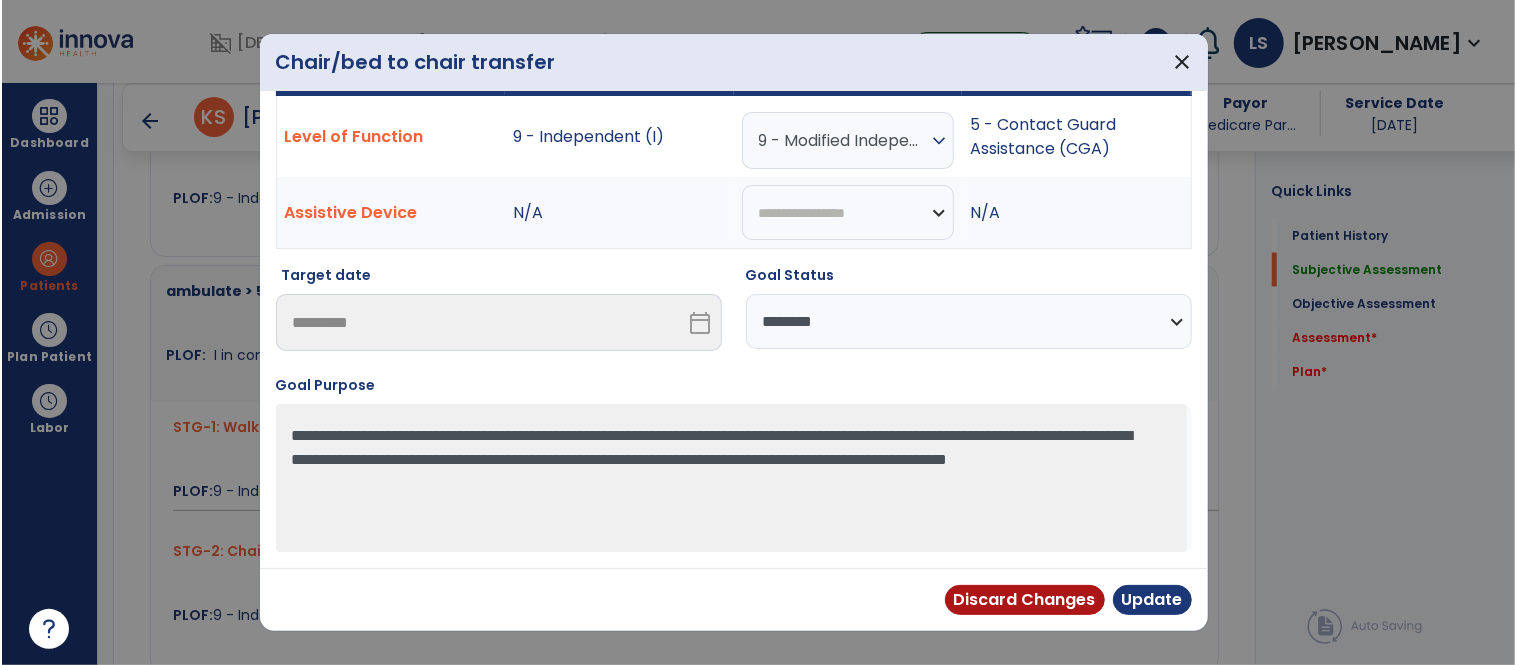 scroll, scrollTop: 57, scrollLeft: 0, axis: vertical 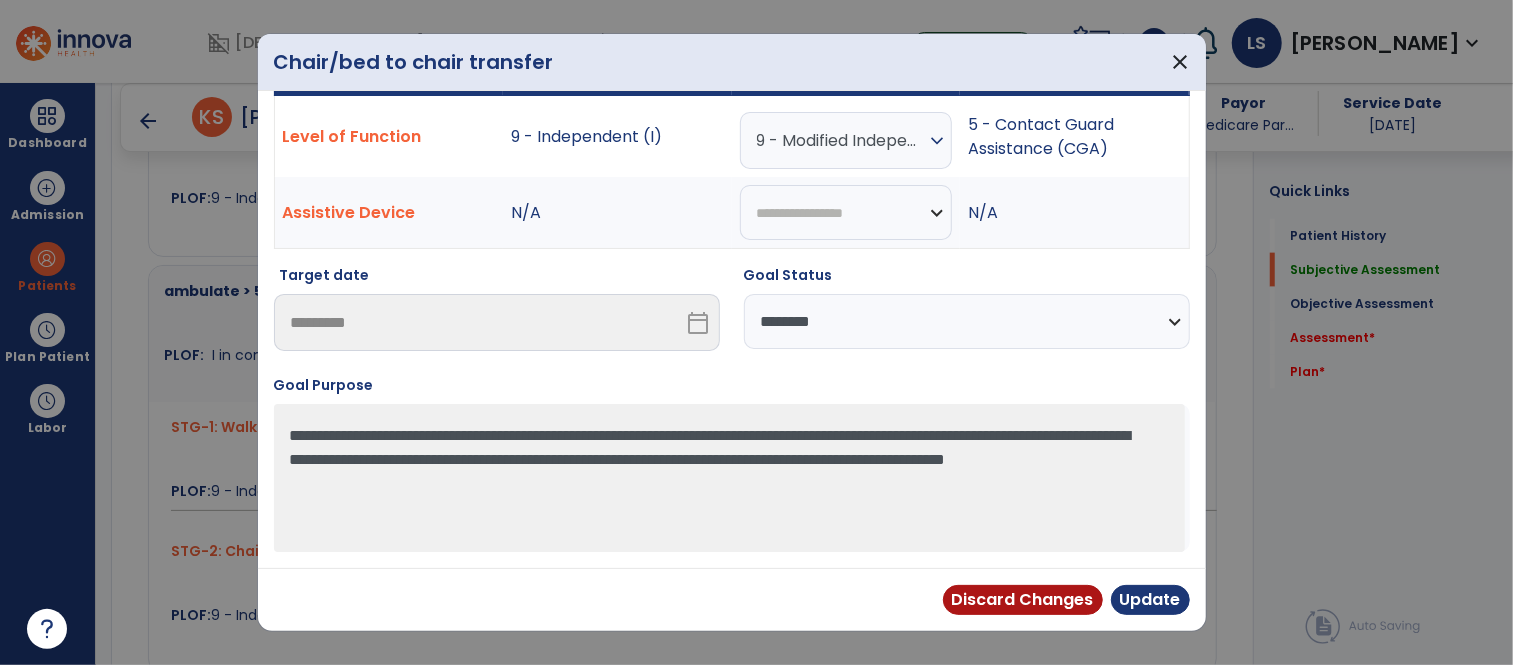 click on "**********" at bounding box center (967, 321) 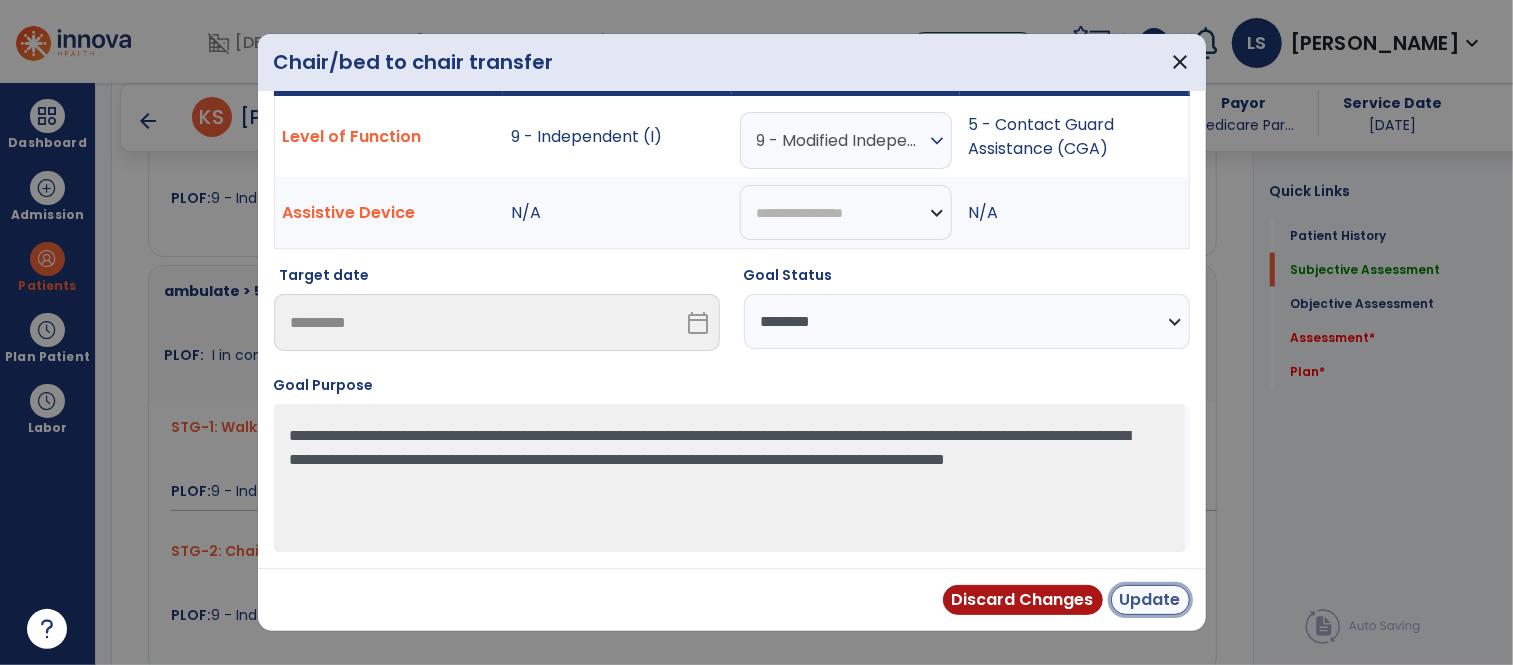click on "Update" at bounding box center [1150, 600] 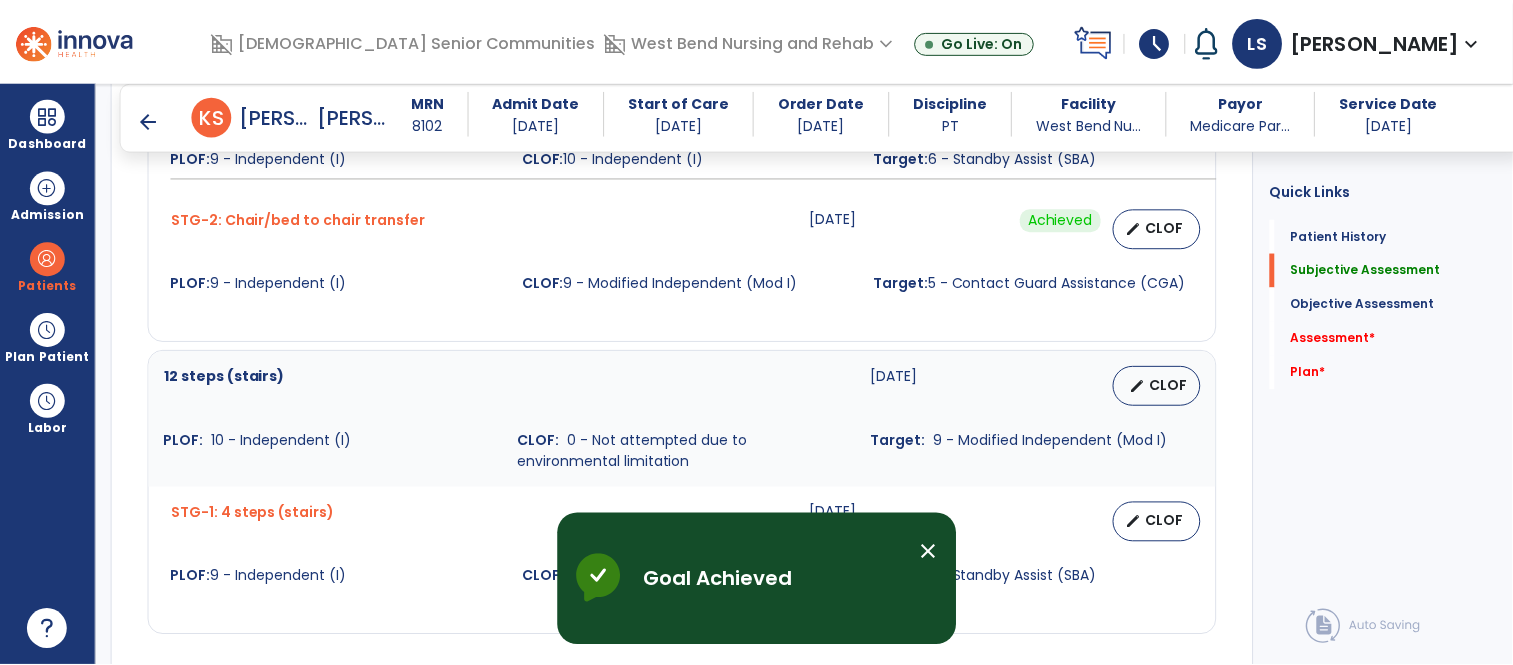 scroll, scrollTop: 1865, scrollLeft: 0, axis: vertical 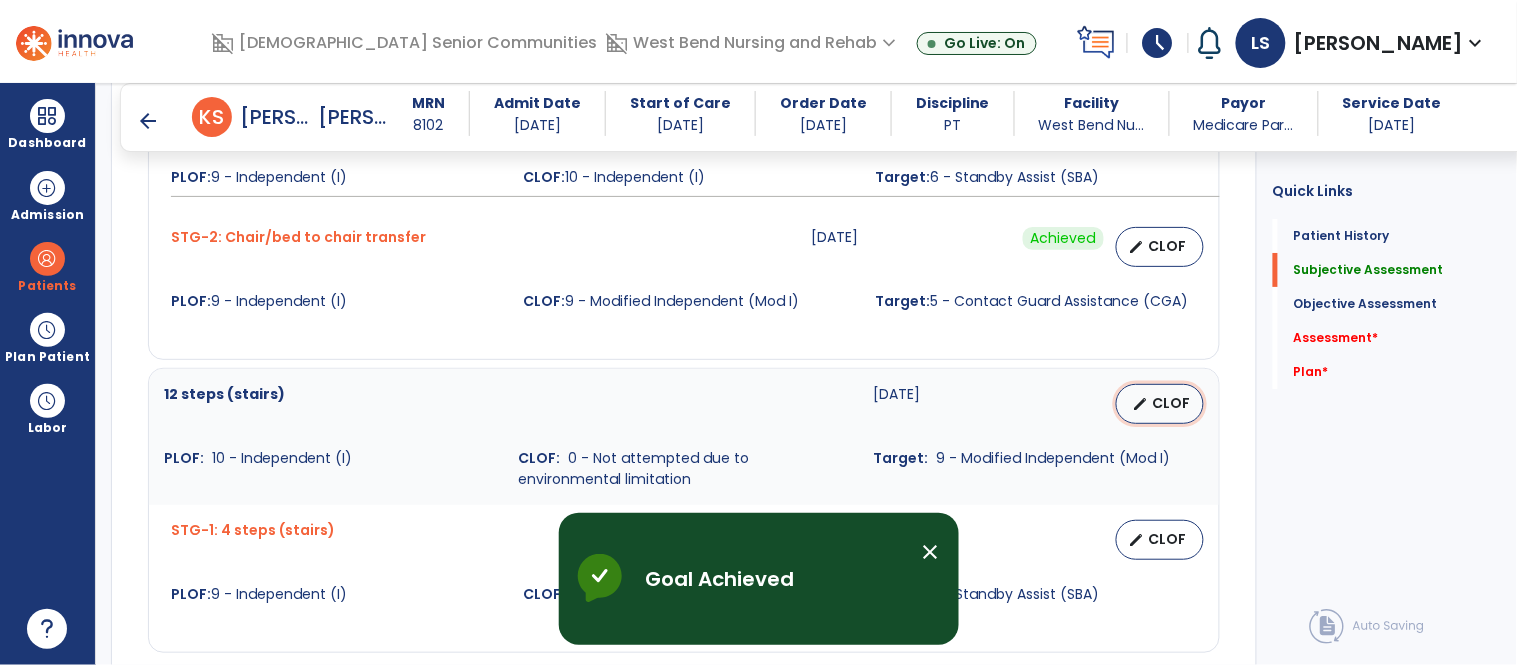 click on "CLOF" at bounding box center (1172, 403) 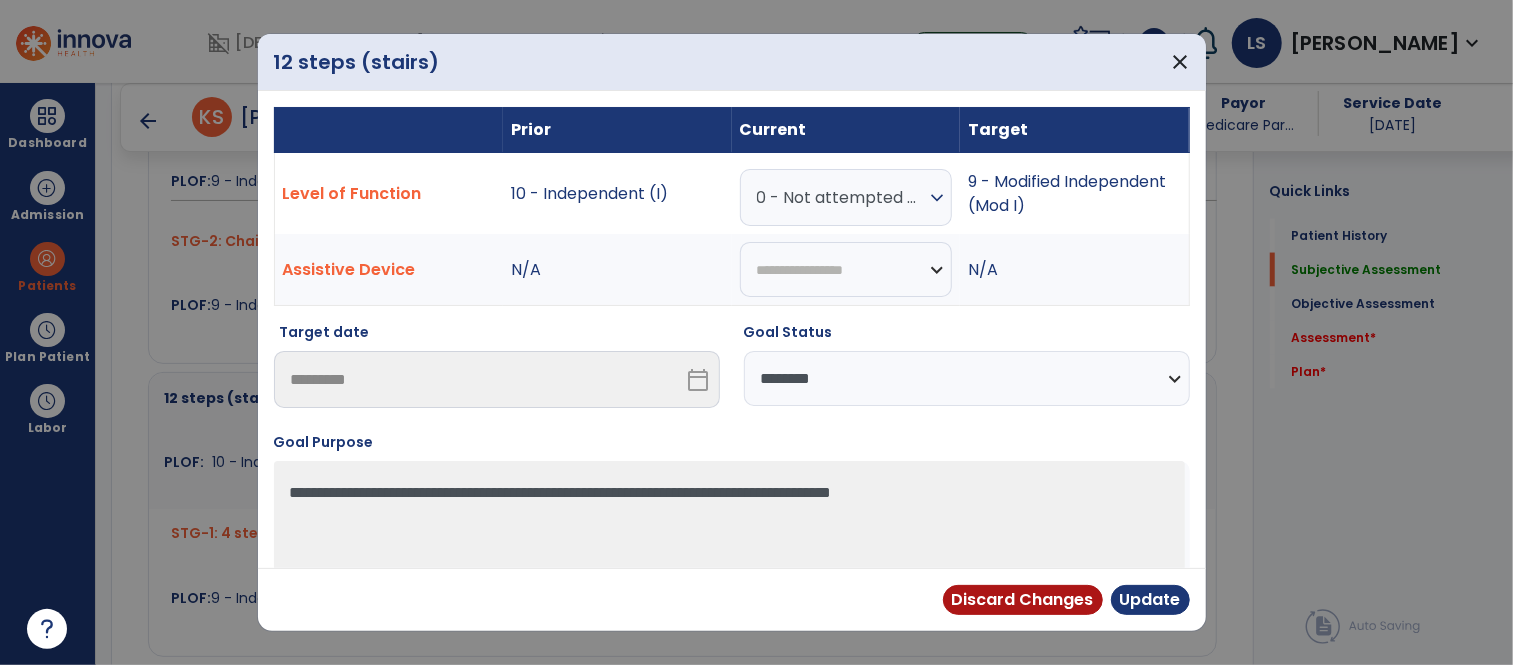 scroll, scrollTop: 1865, scrollLeft: 0, axis: vertical 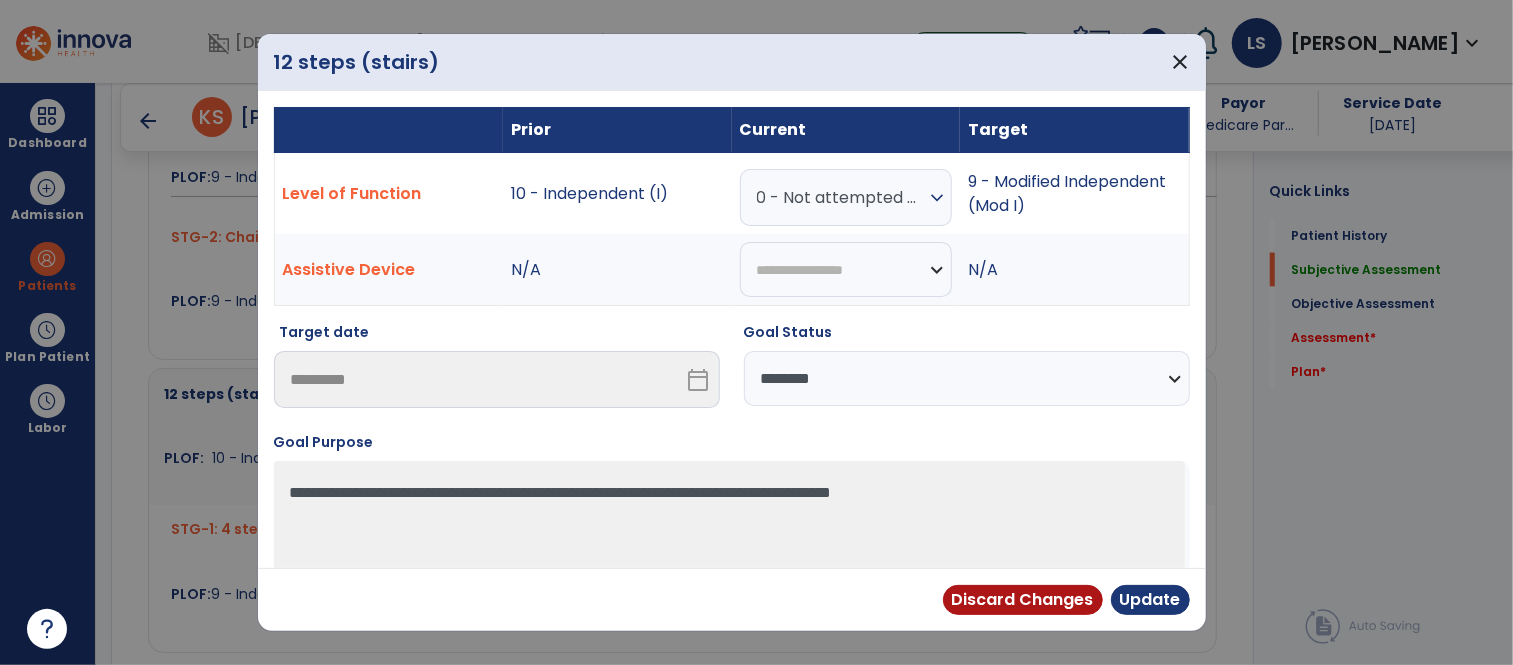 click on "expand_more" at bounding box center [937, 198] 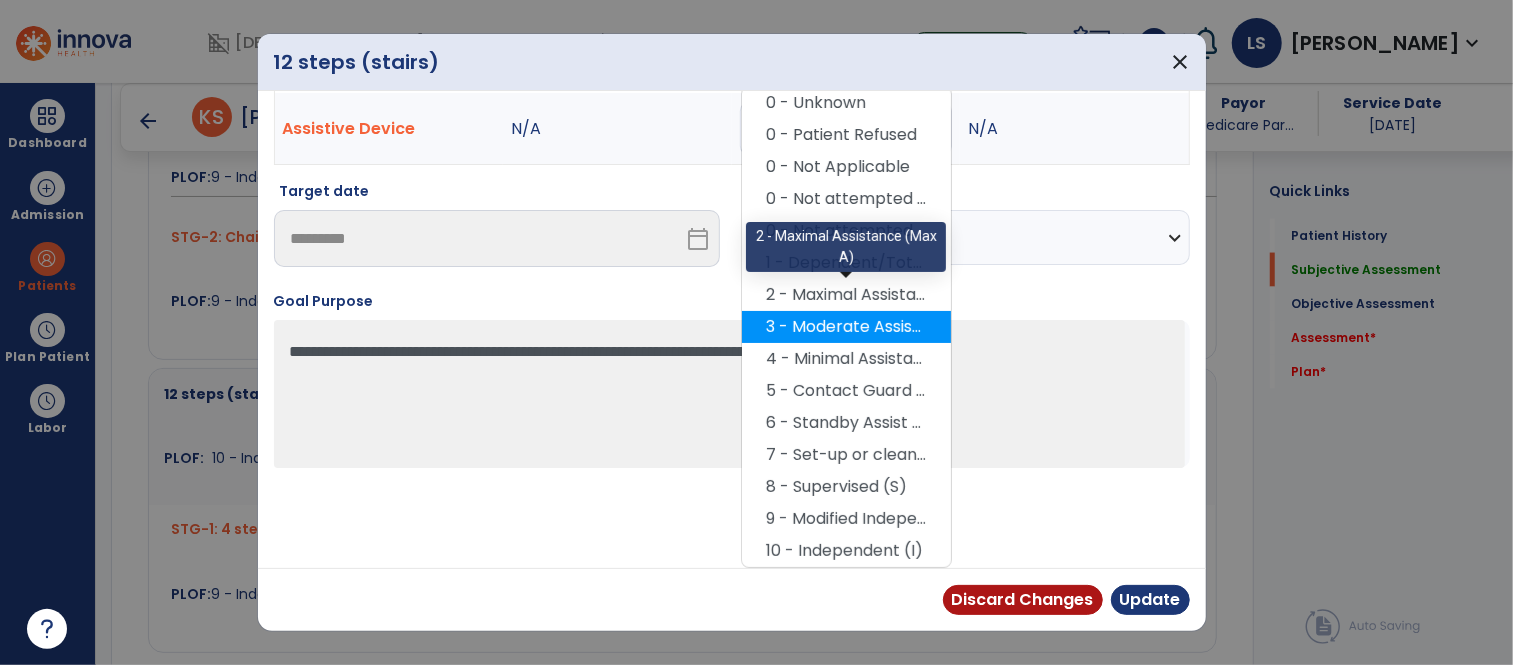 scroll, scrollTop: 142, scrollLeft: 0, axis: vertical 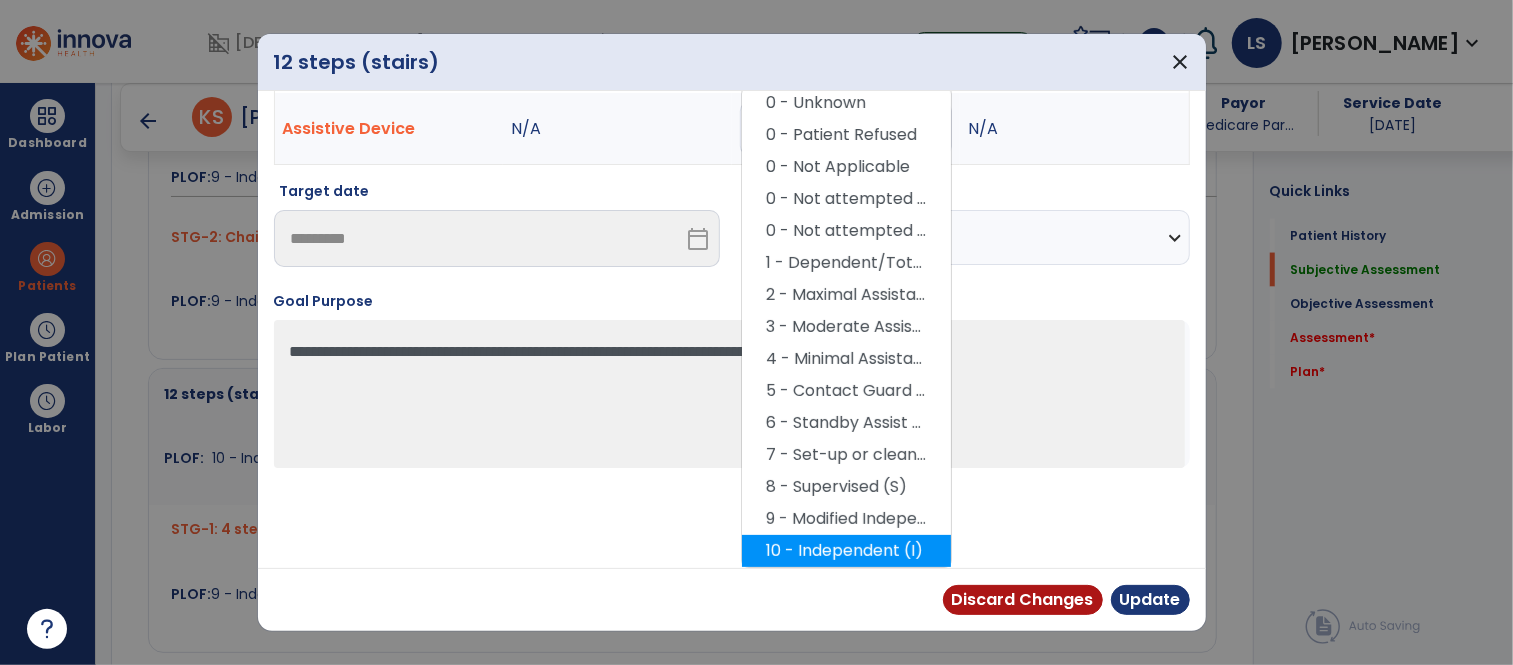 click on "10 - Independent (I)" at bounding box center (846, 551) 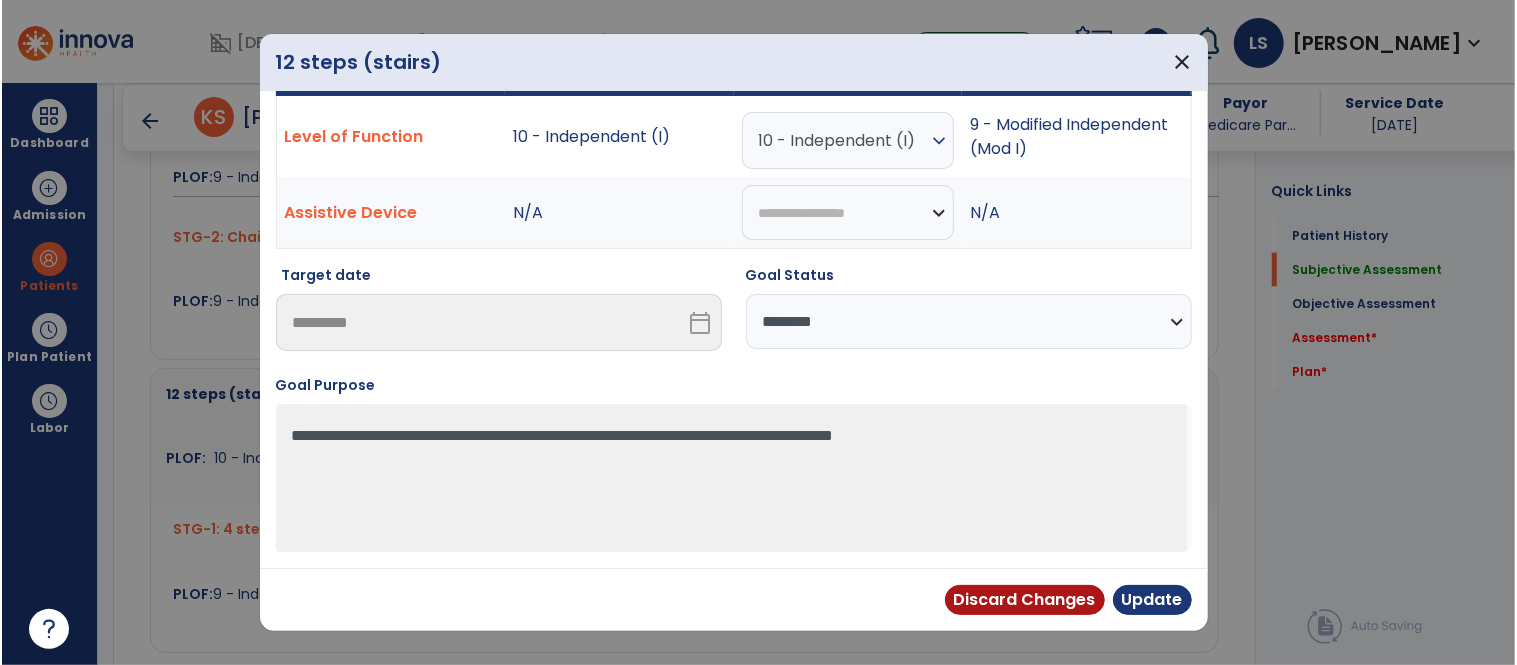 scroll, scrollTop: 57, scrollLeft: 0, axis: vertical 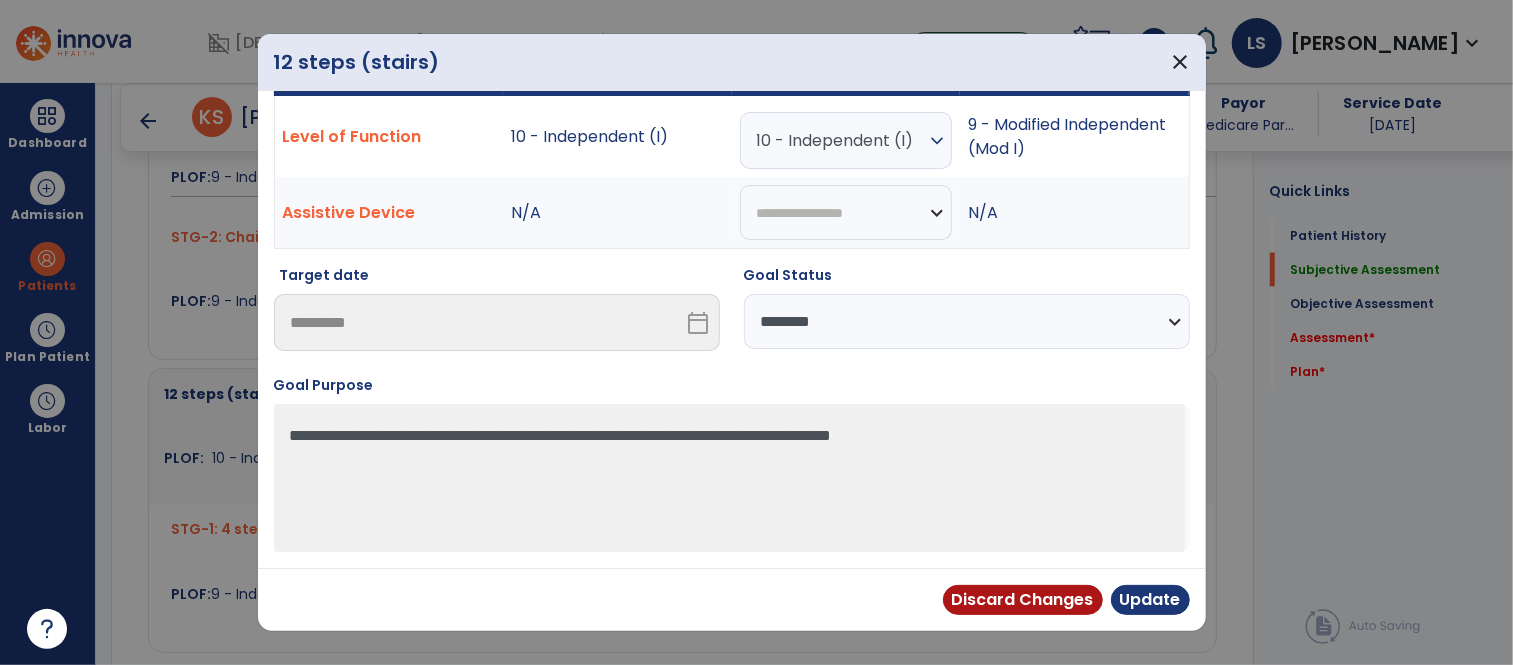 click on "**********" at bounding box center [967, 321] 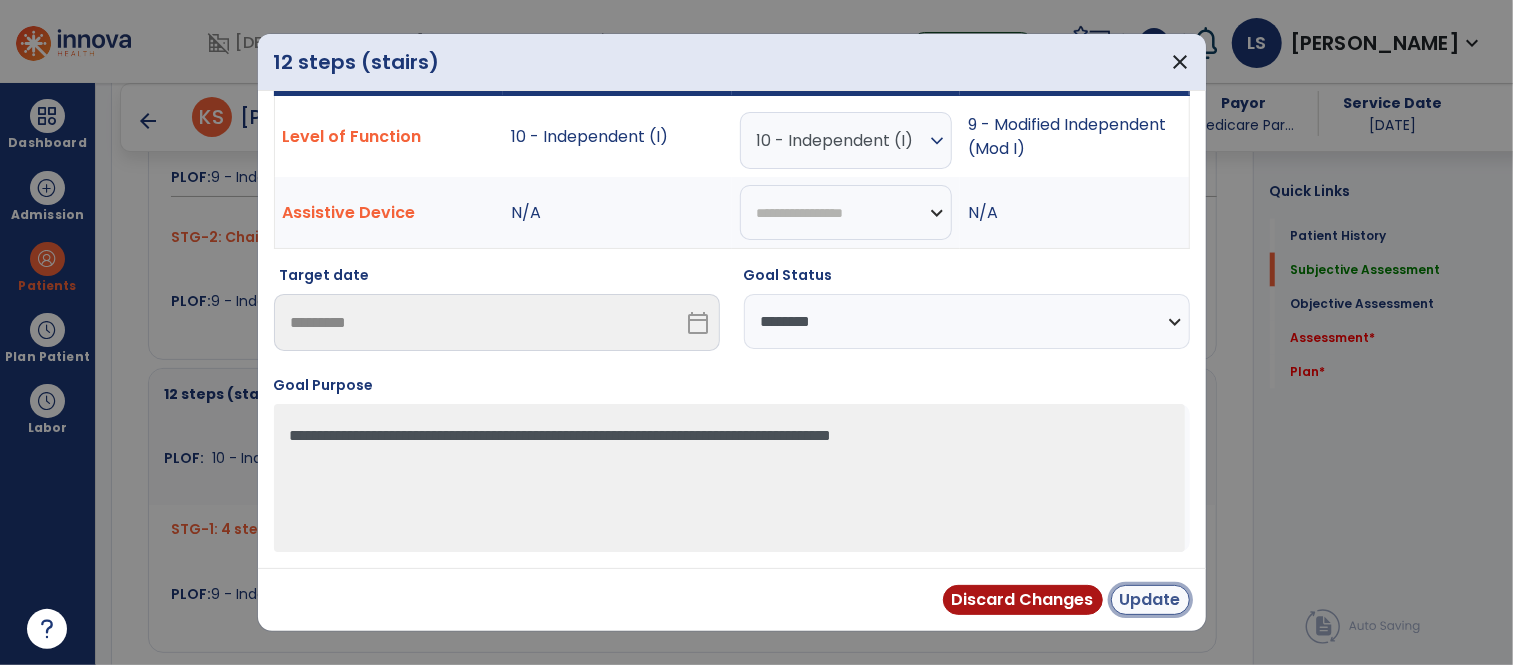 click on "Update" at bounding box center [1150, 600] 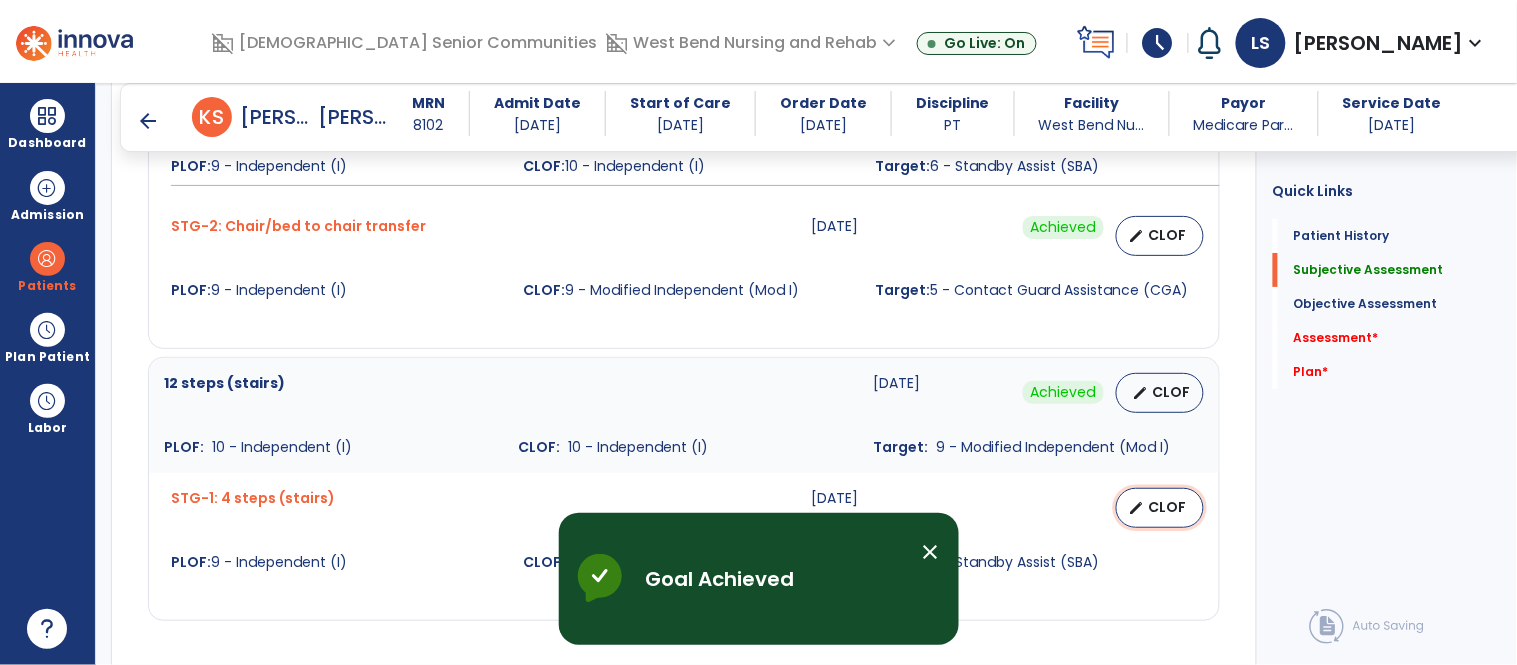 click on "CLOF" at bounding box center (1168, 507) 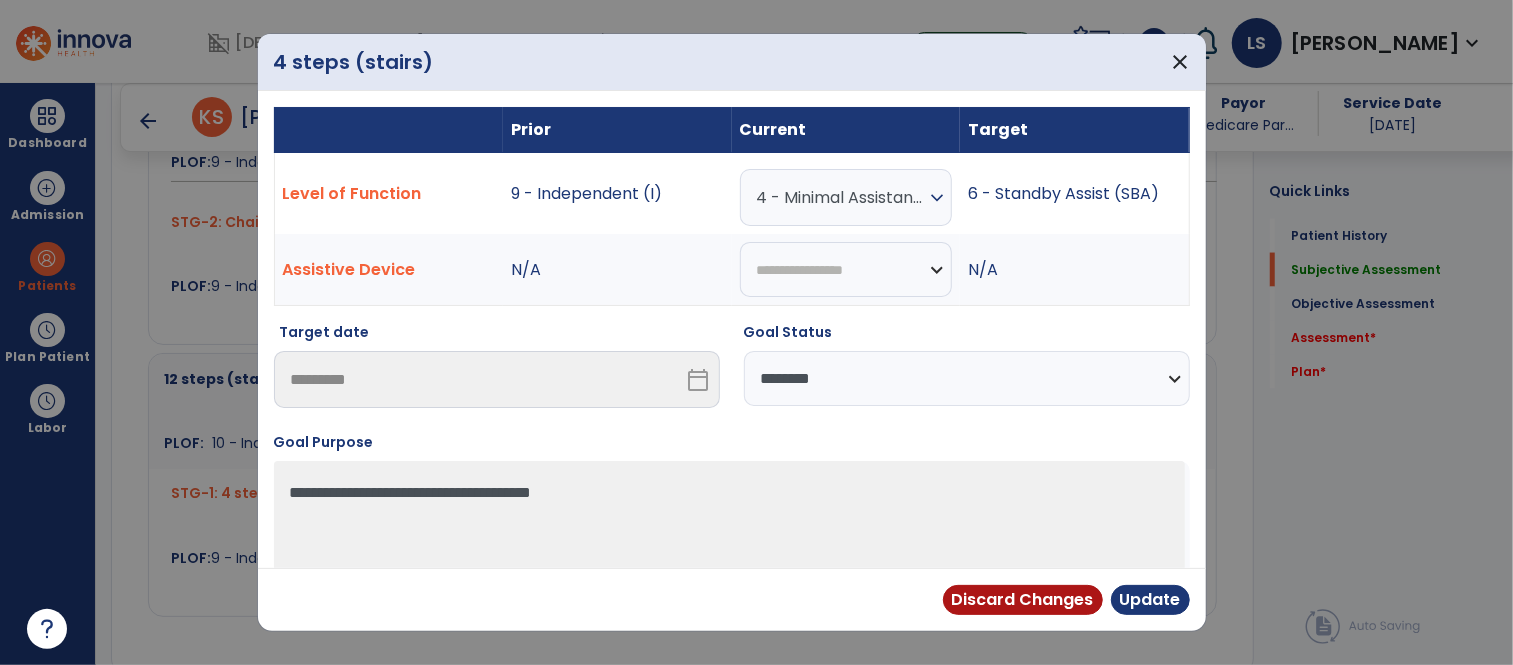 scroll, scrollTop: 1876, scrollLeft: 0, axis: vertical 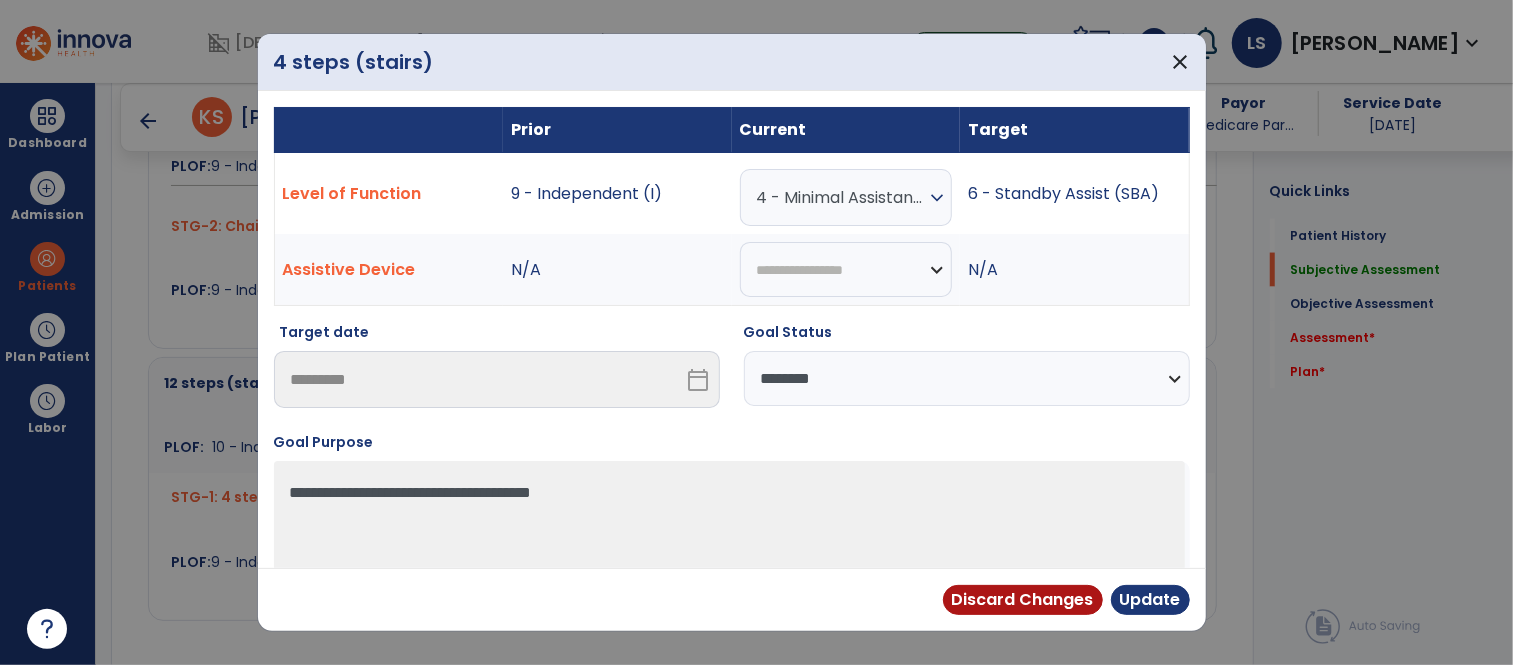 click on "4 - Minimal Assistance (Min A)" at bounding box center [841, 197] 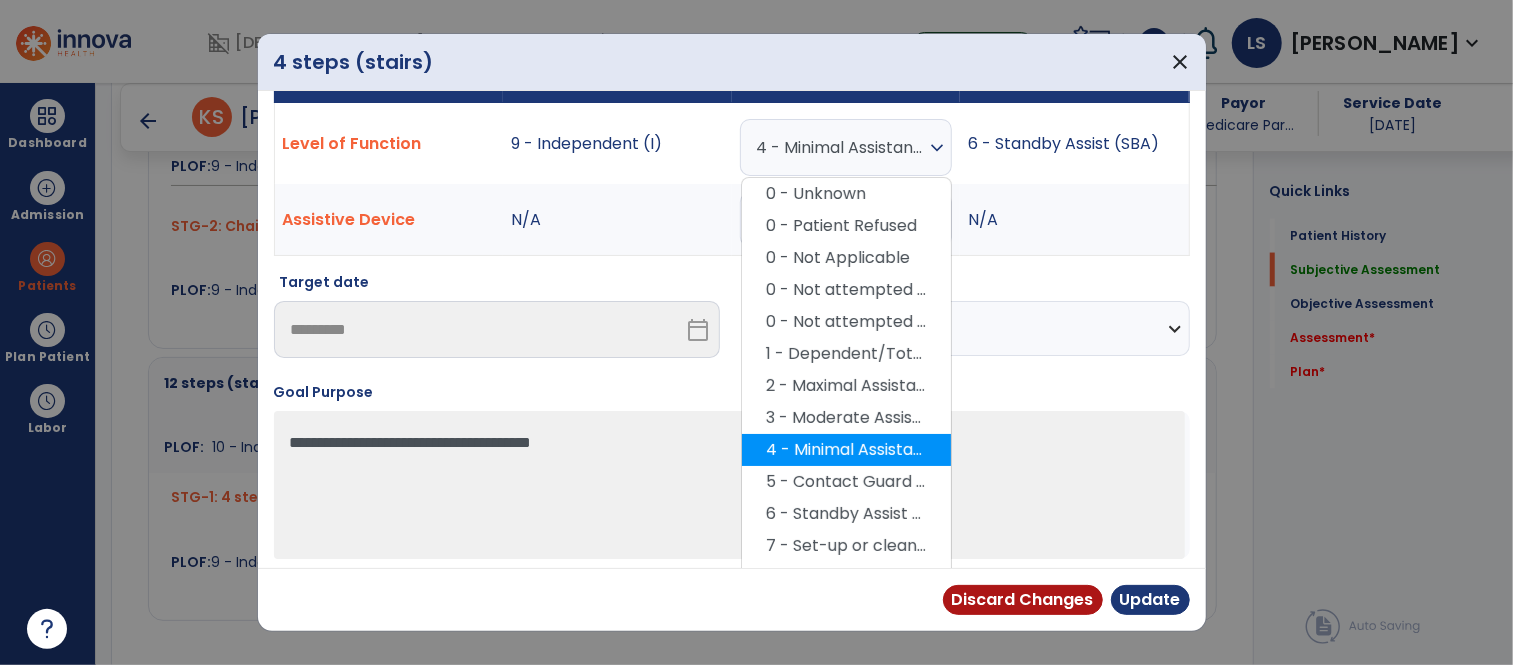 scroll, scrollTop: 142, scrollLeft: 0, axis: vertical 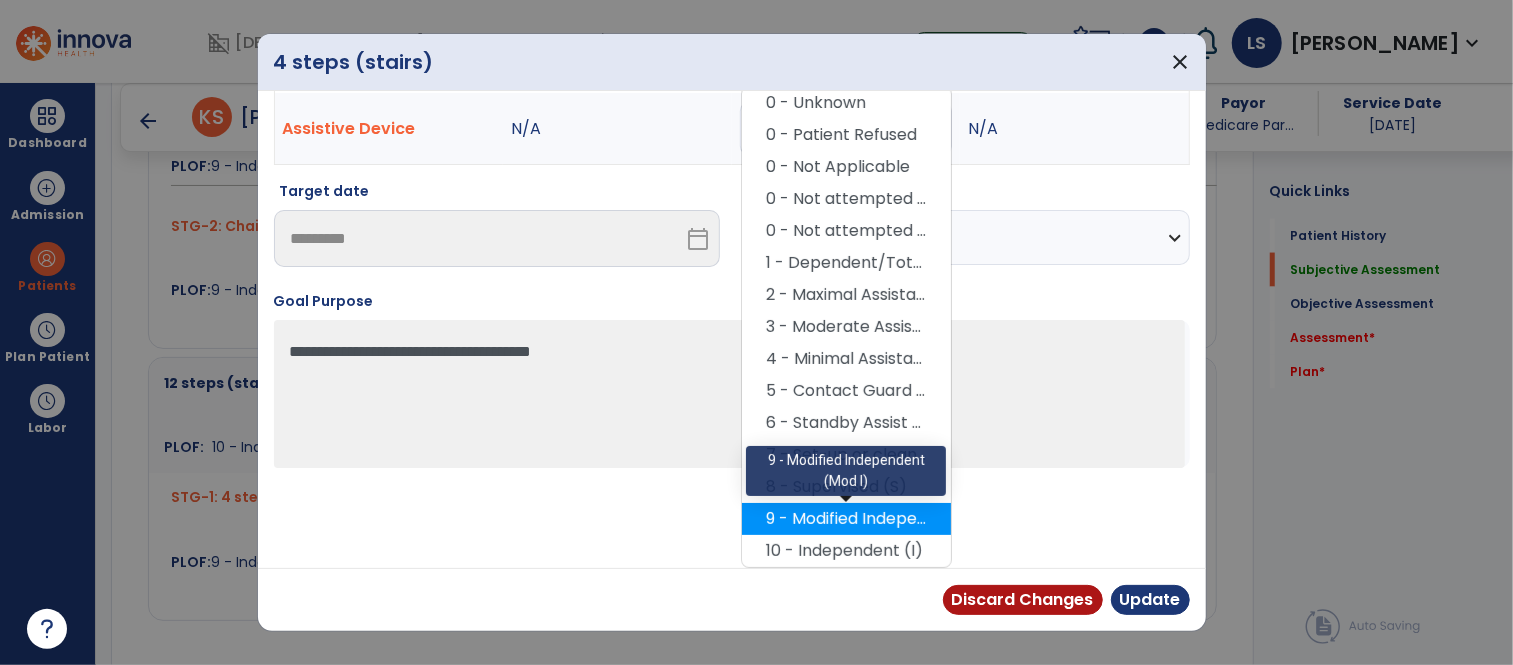 click on "9 - Modified Independent (Mod I)" at bounding box center [846, 519] 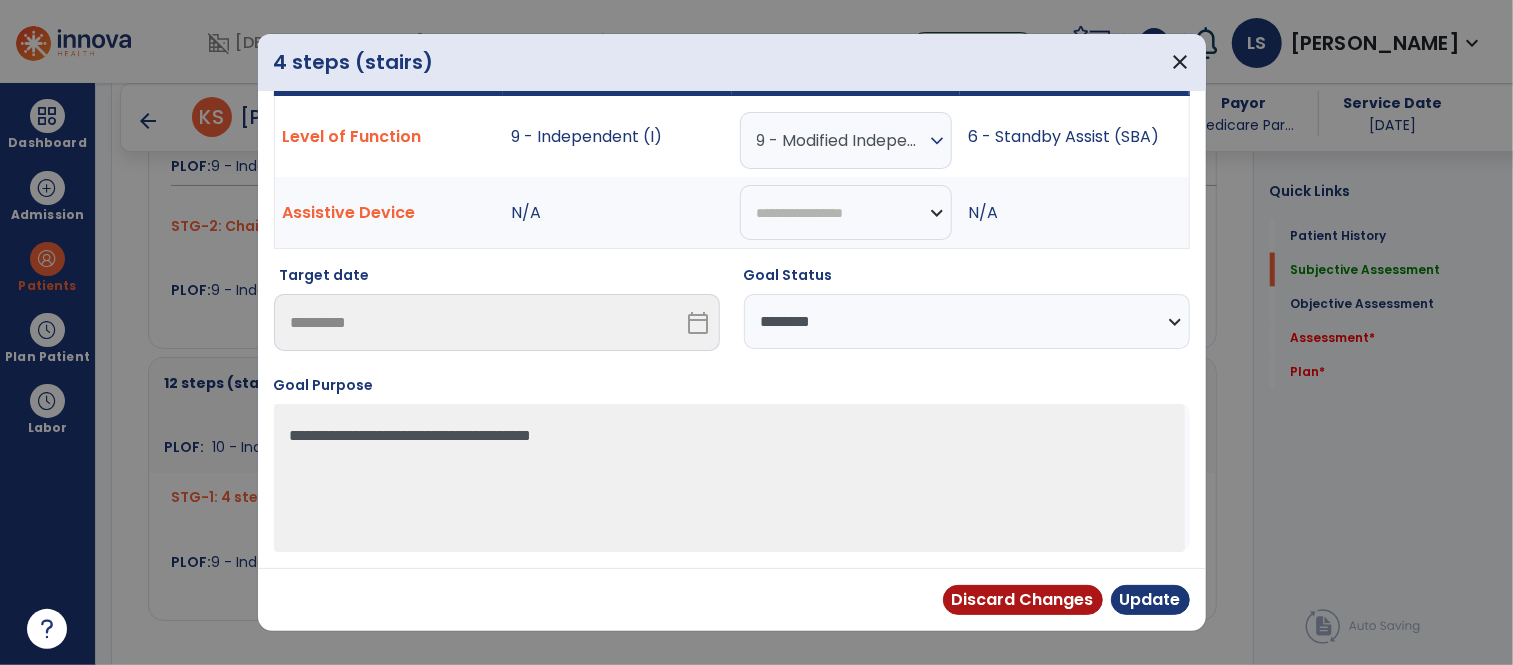 scroll, scrollTop: 57, scrollLeft: 0, axis: vertical 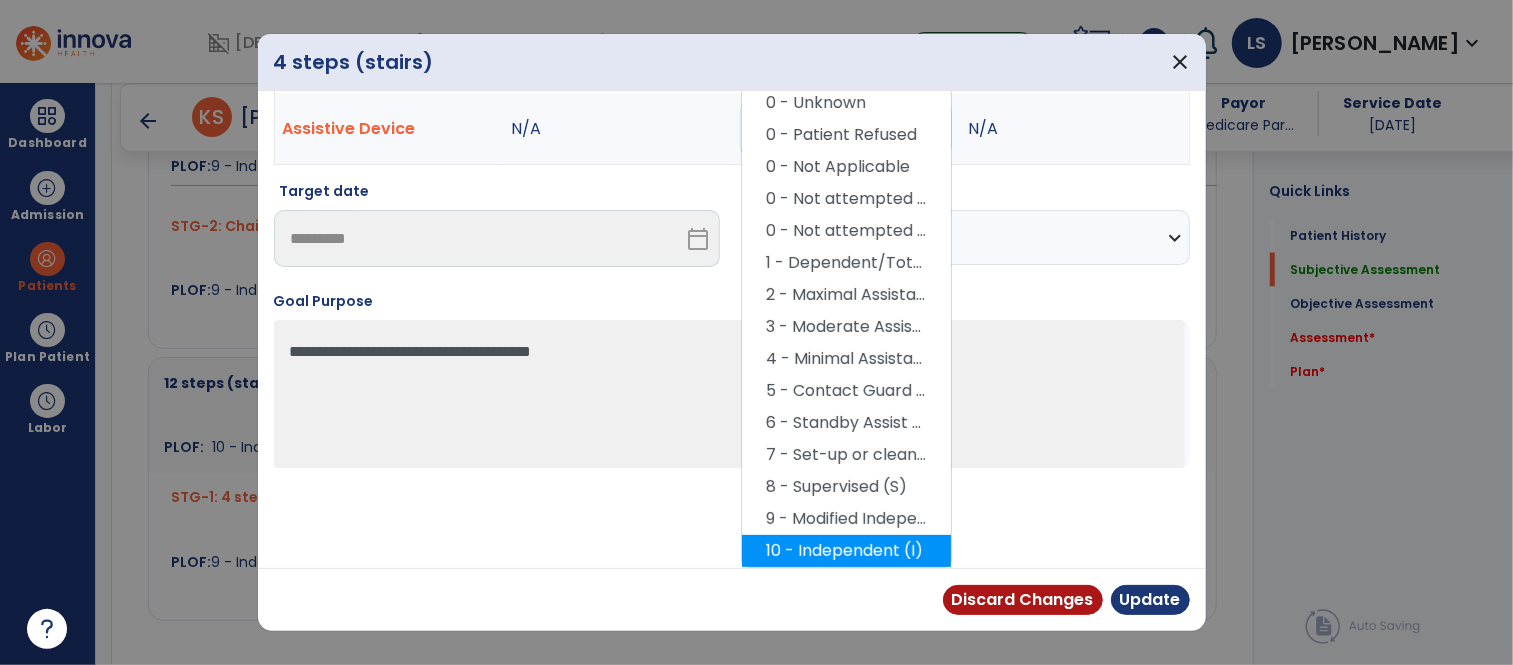 click on "10 - Independent (I)" at bounding box center (846, 551) 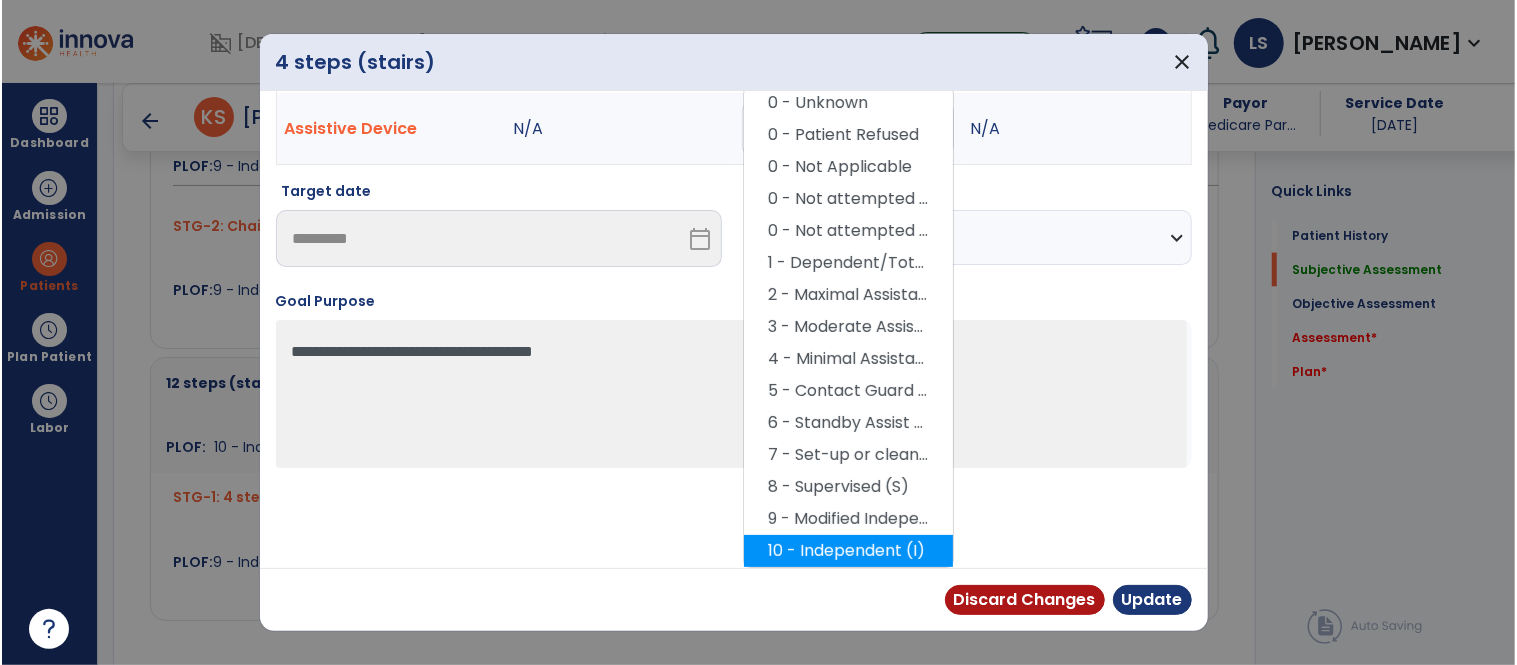 scroll, scrollTop: 57, scrollLeft: 0, axis: vertical 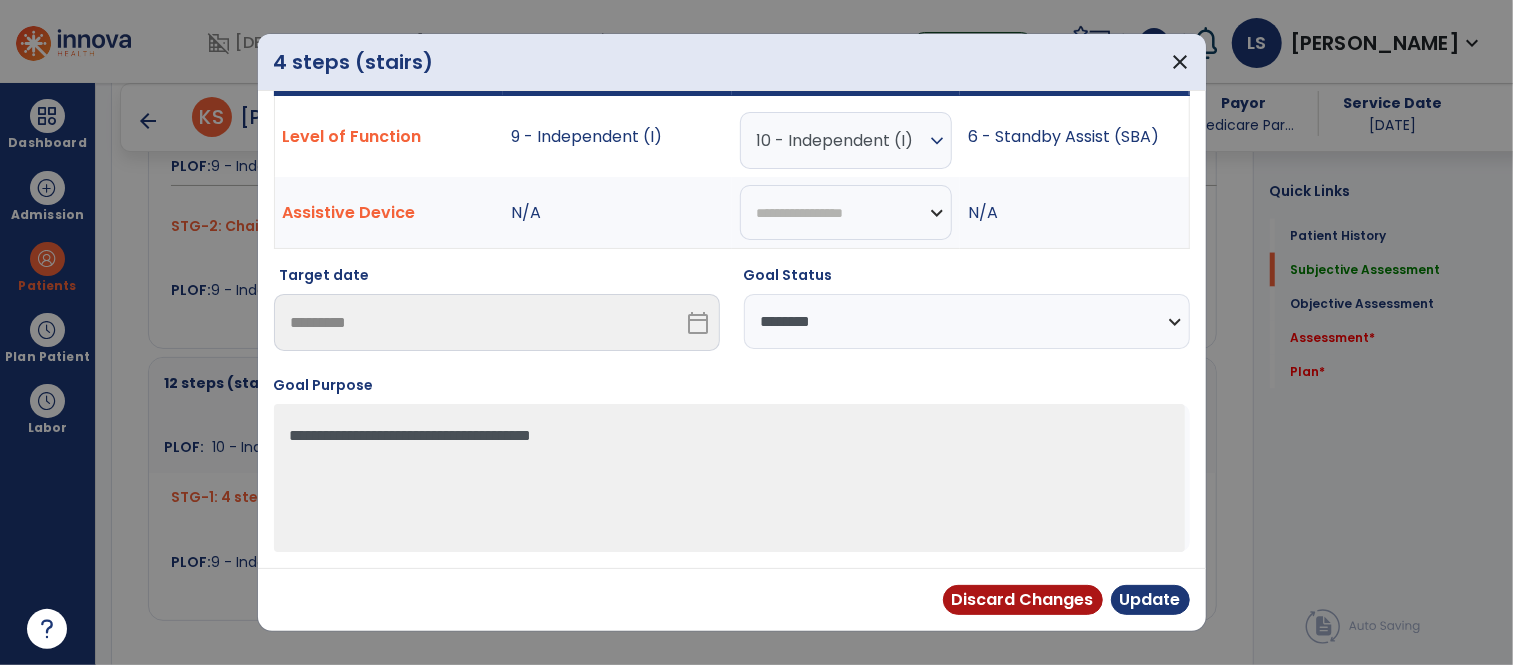 click on "**********" at bounding box center (967, 321) 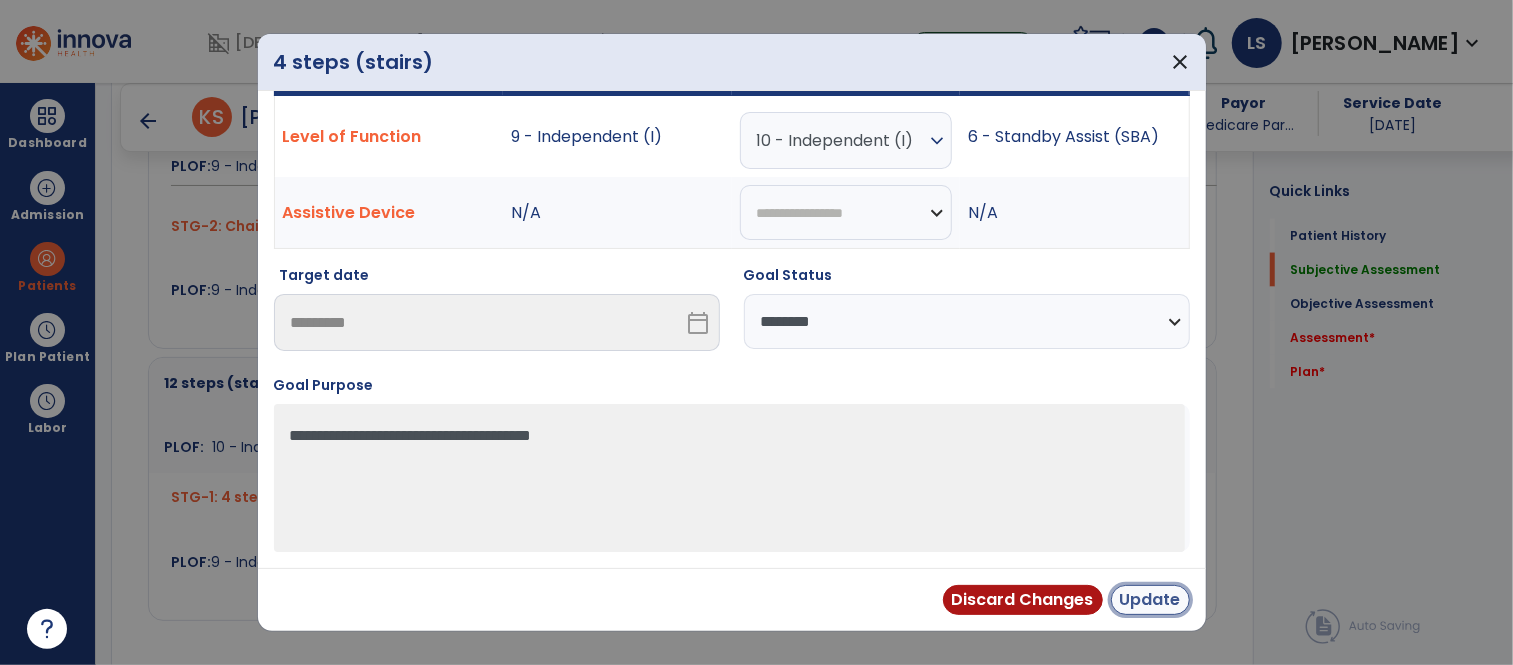 click on "Update" at bounding box center (1150, 600) 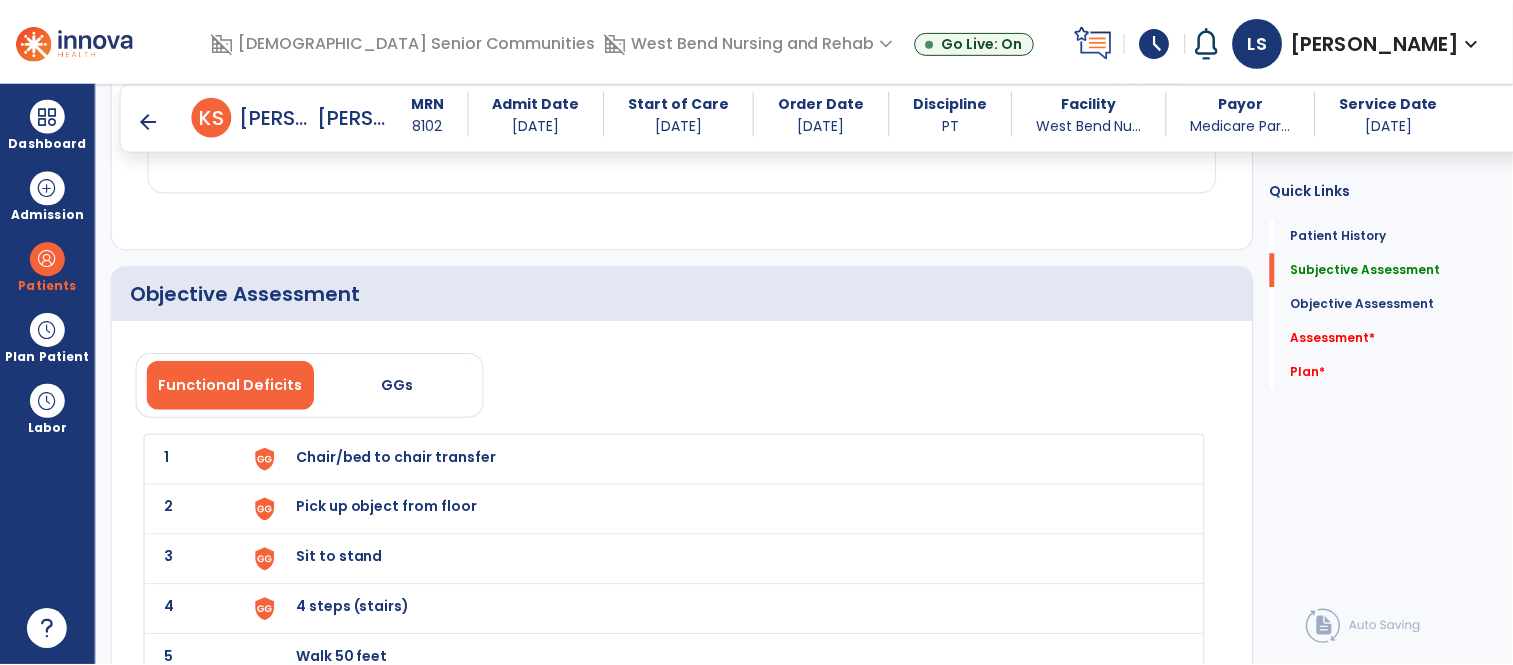 scroll, scrollTop: 2427, scrollLeft: 0, axis: vertical 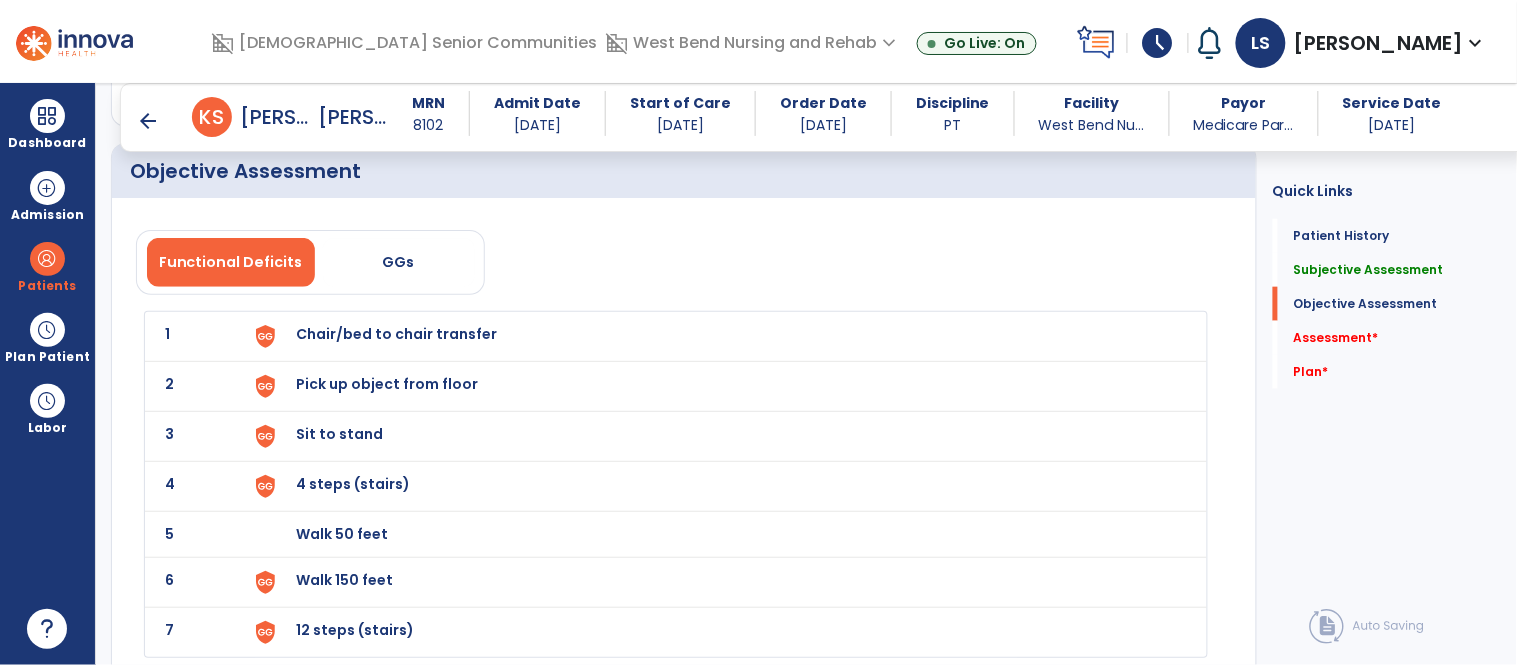 click on "1 Chair/bed to chair transfer" 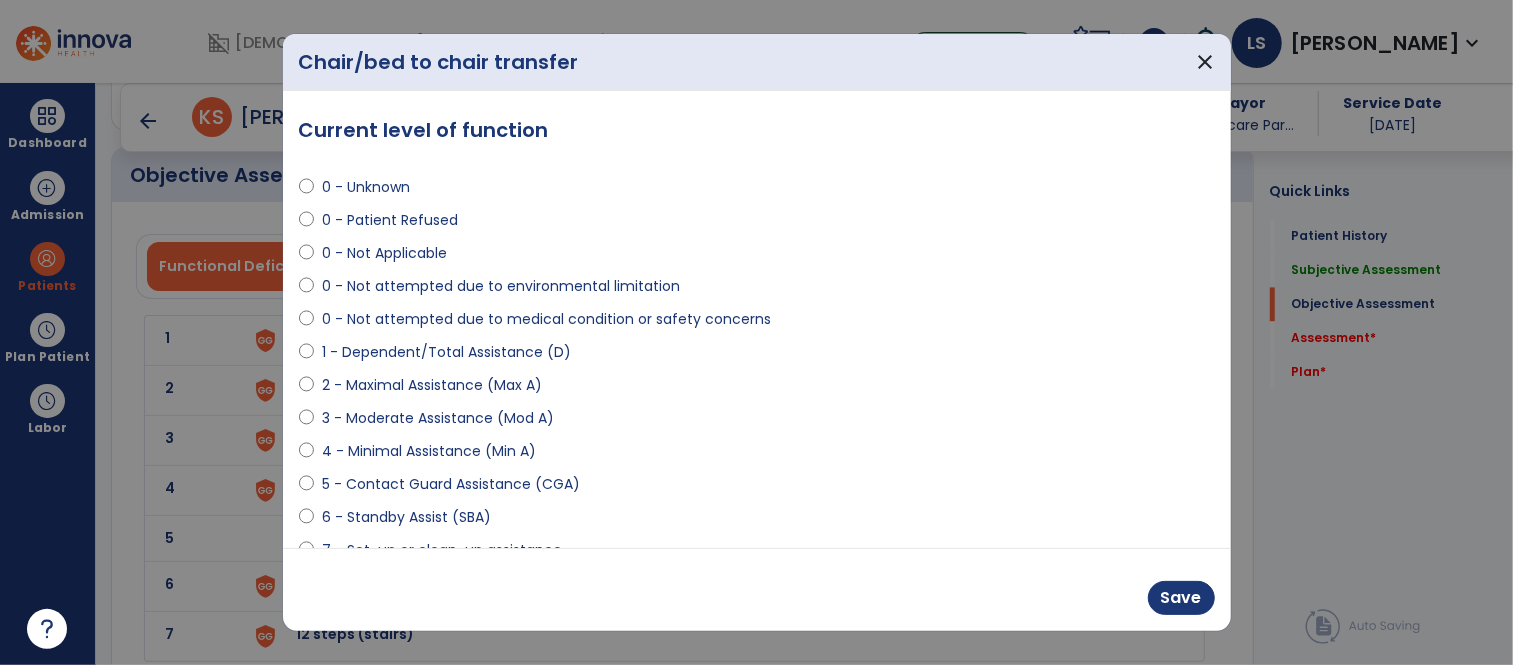 scroll, scrollTop: 2427, scrollLeft: 0, axis: vertical 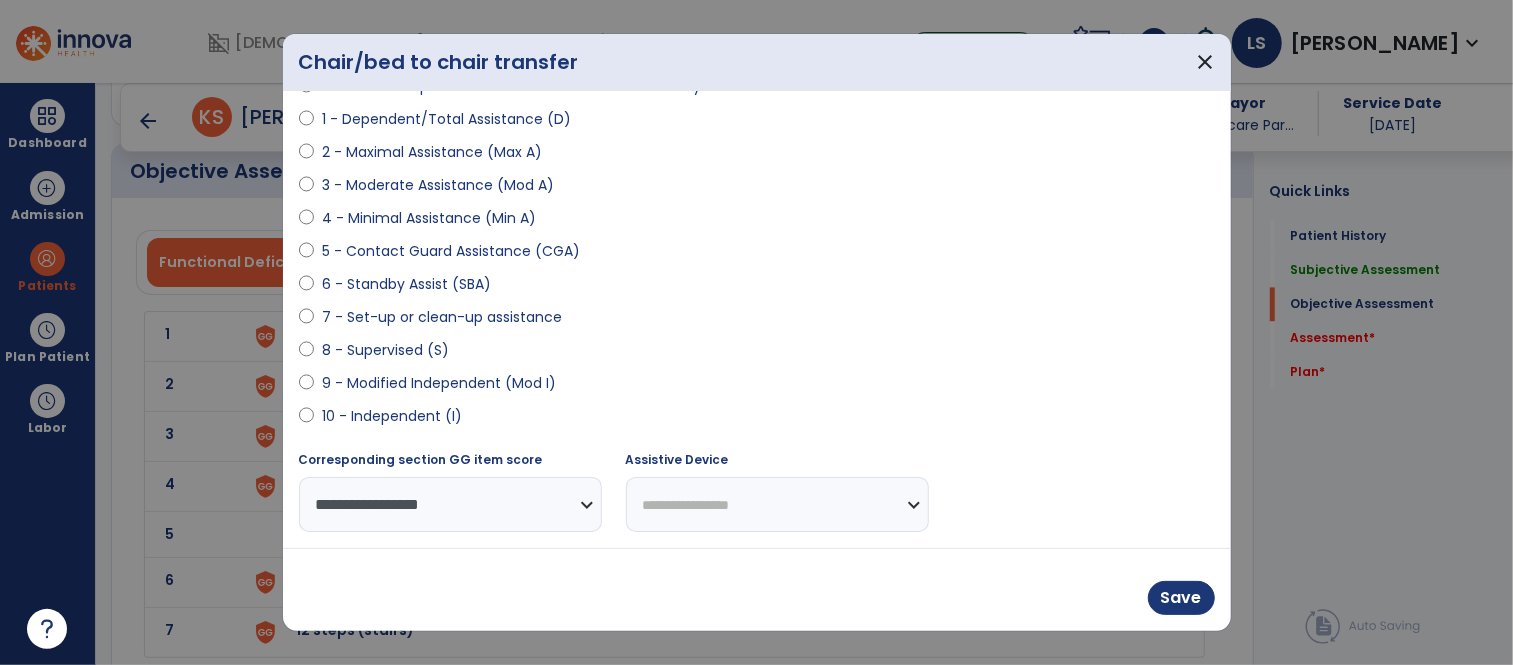 select on "**********" 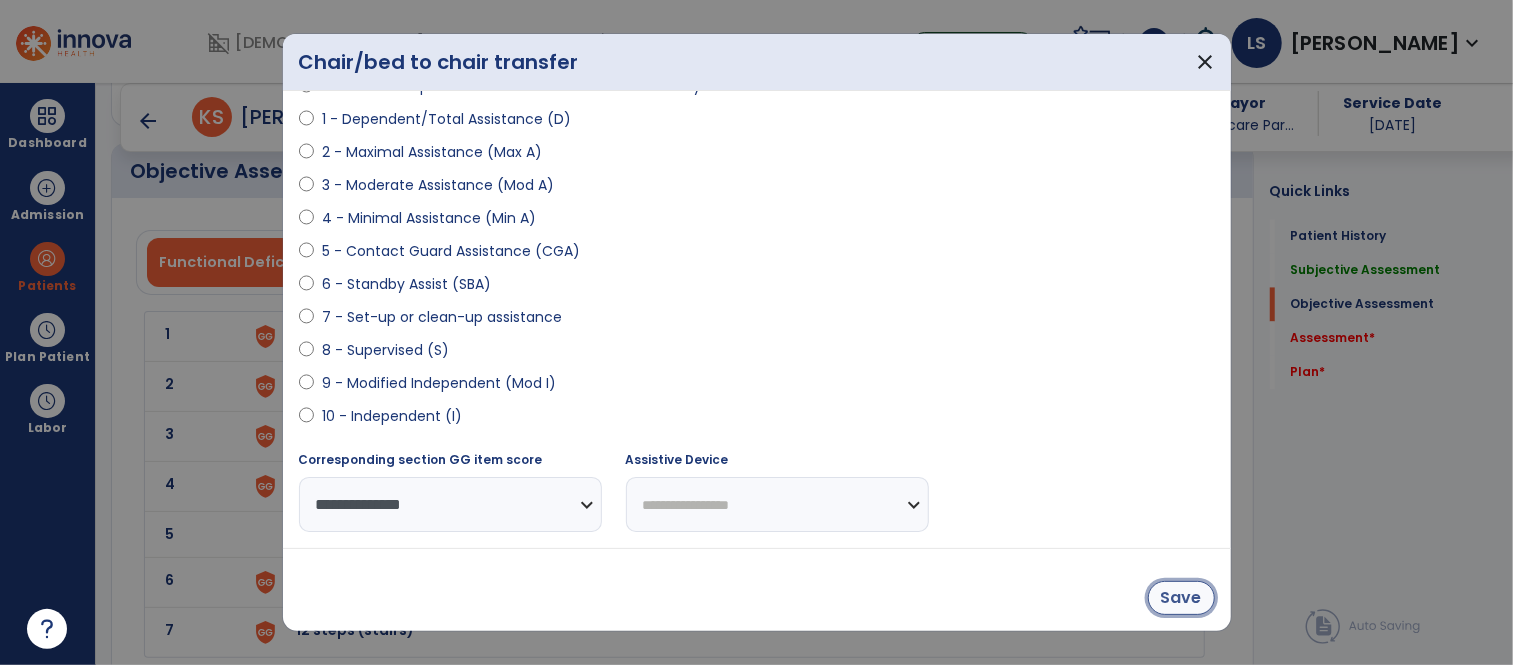 click on "Save" at bounding box center (1181, 598) 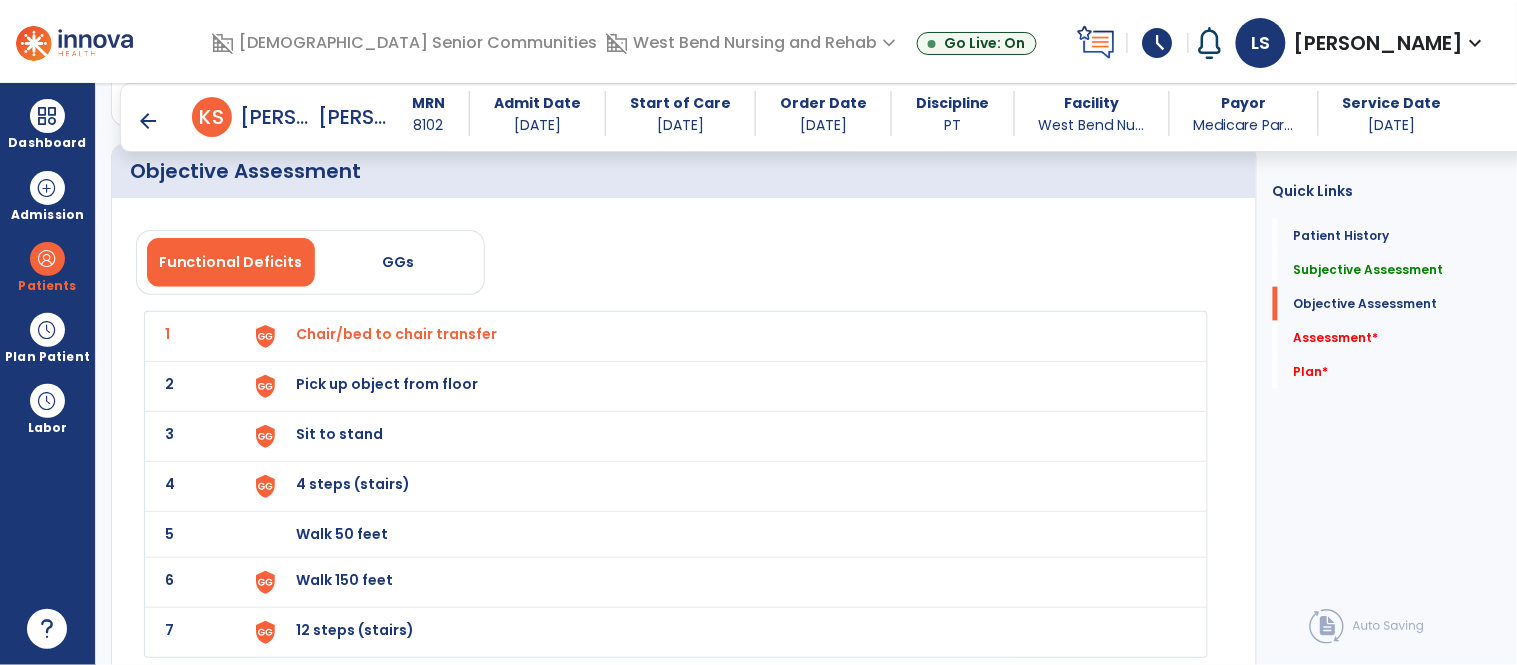 click on "Pick up object from floor" at bounding box center [720, 336] 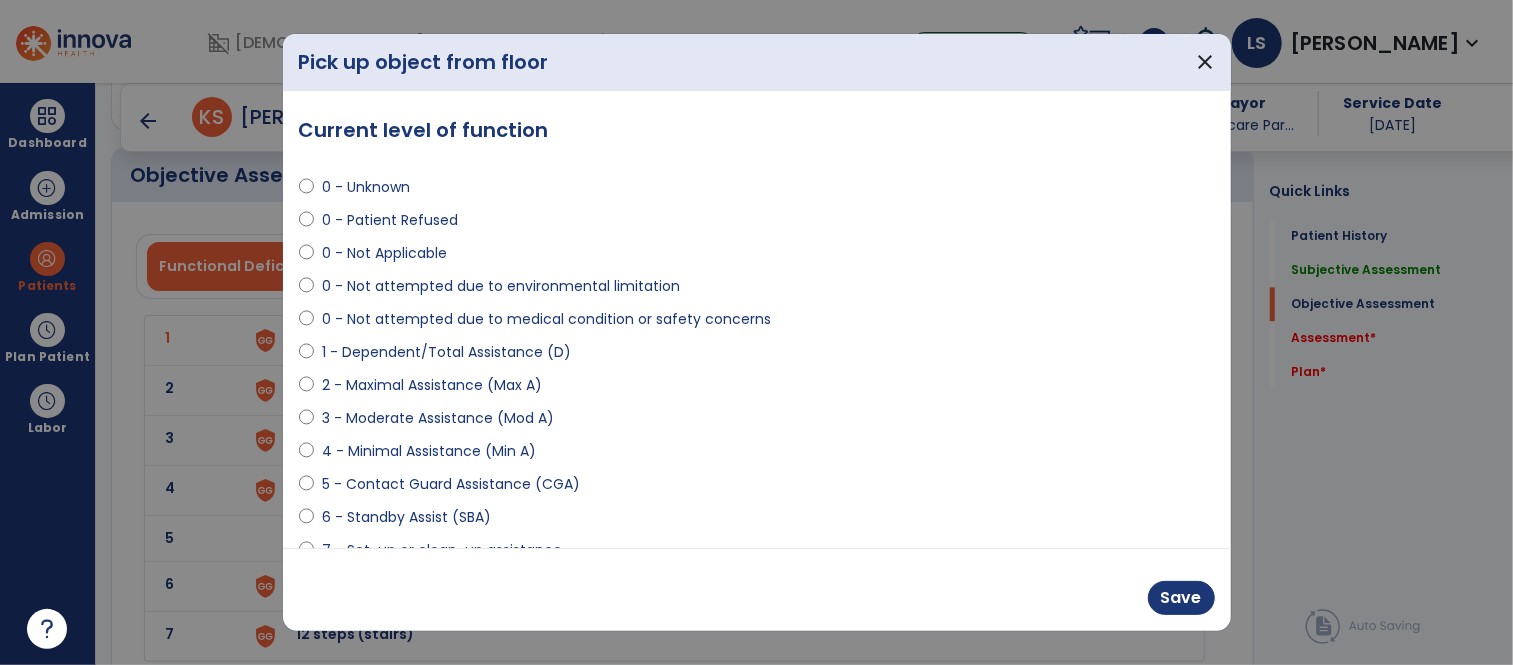 scroll, scrollTop: 2427, scrollLeft: 0, axis: vertical 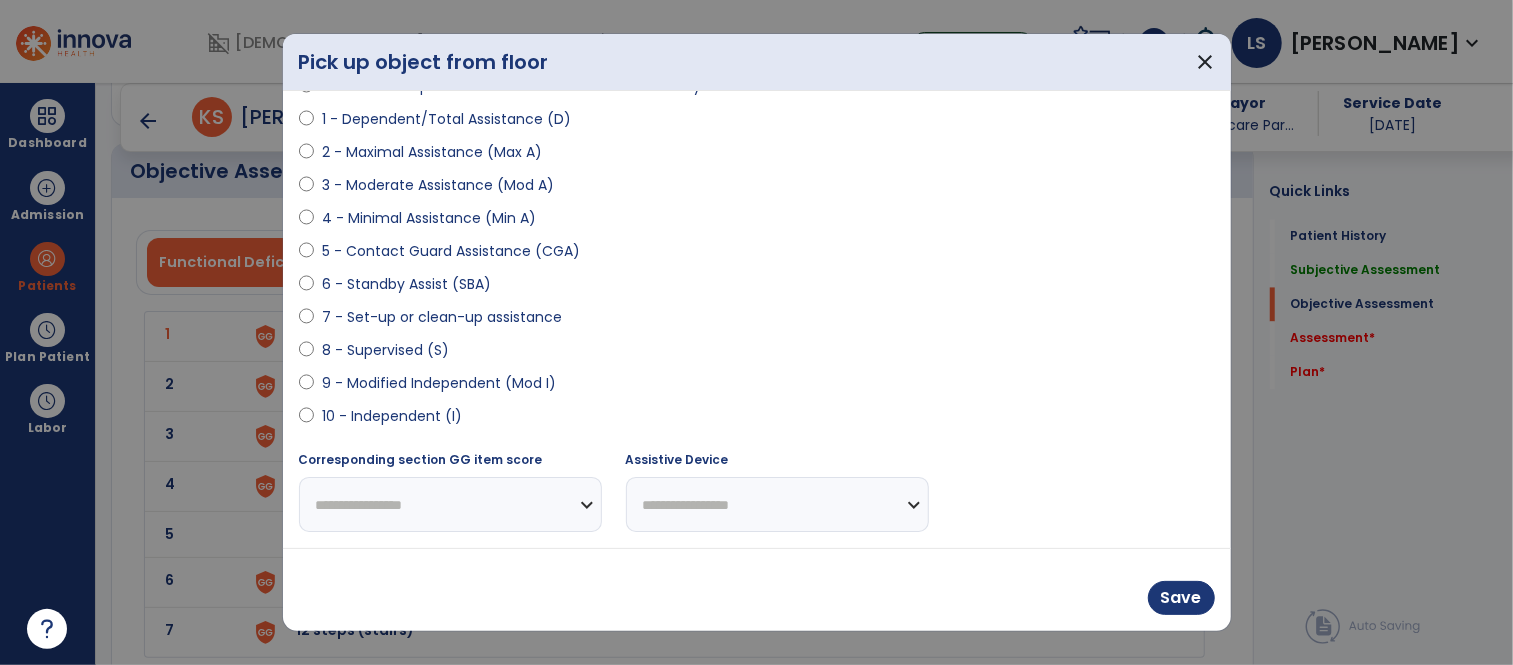 select on "**********" 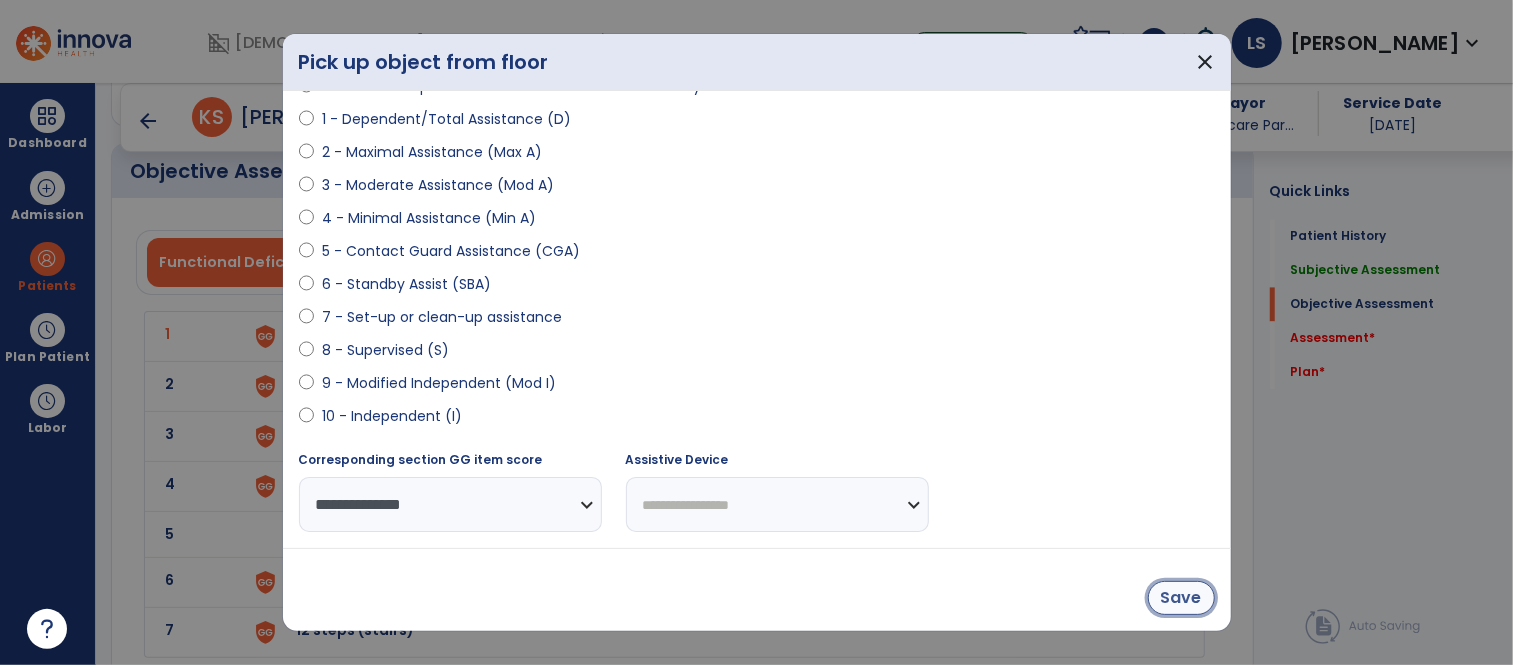 click on "Save" at bounding box center (1181, 598) 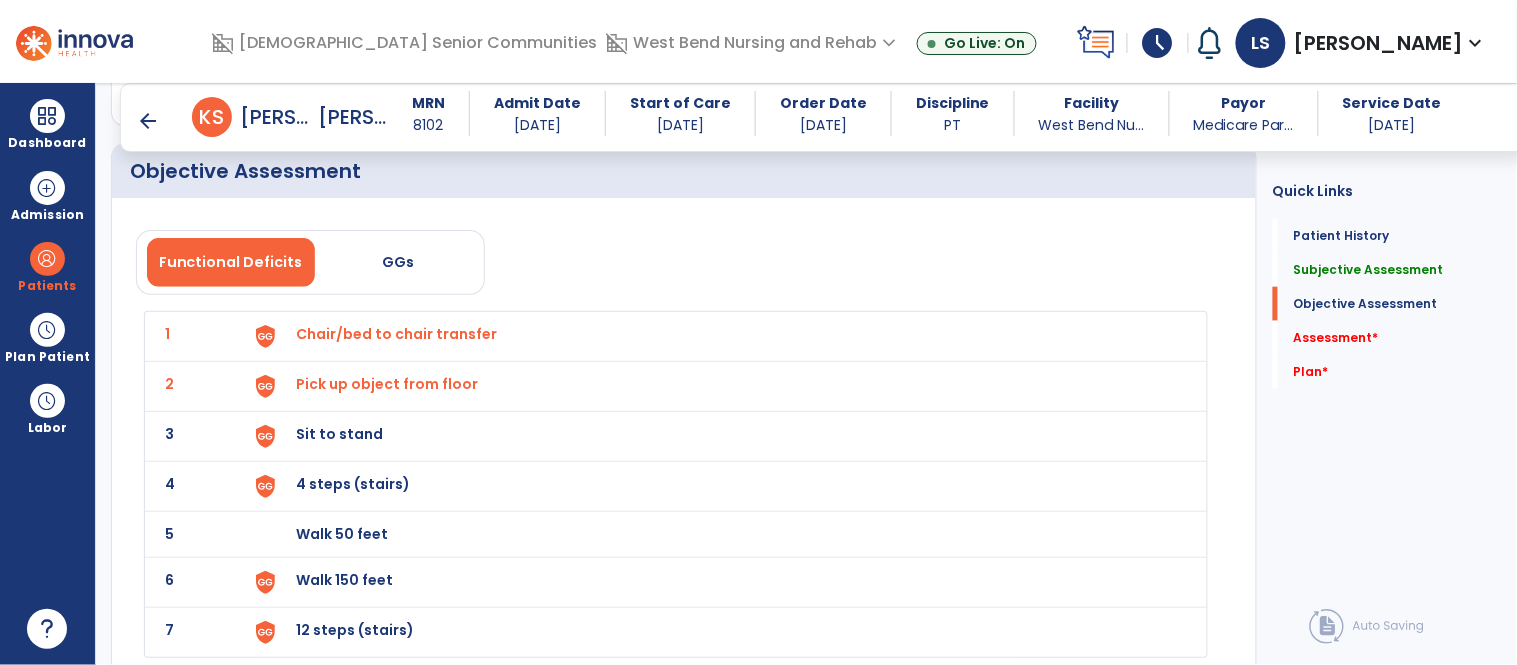 click on "Sit to stand" at bounding box center [720, 336] 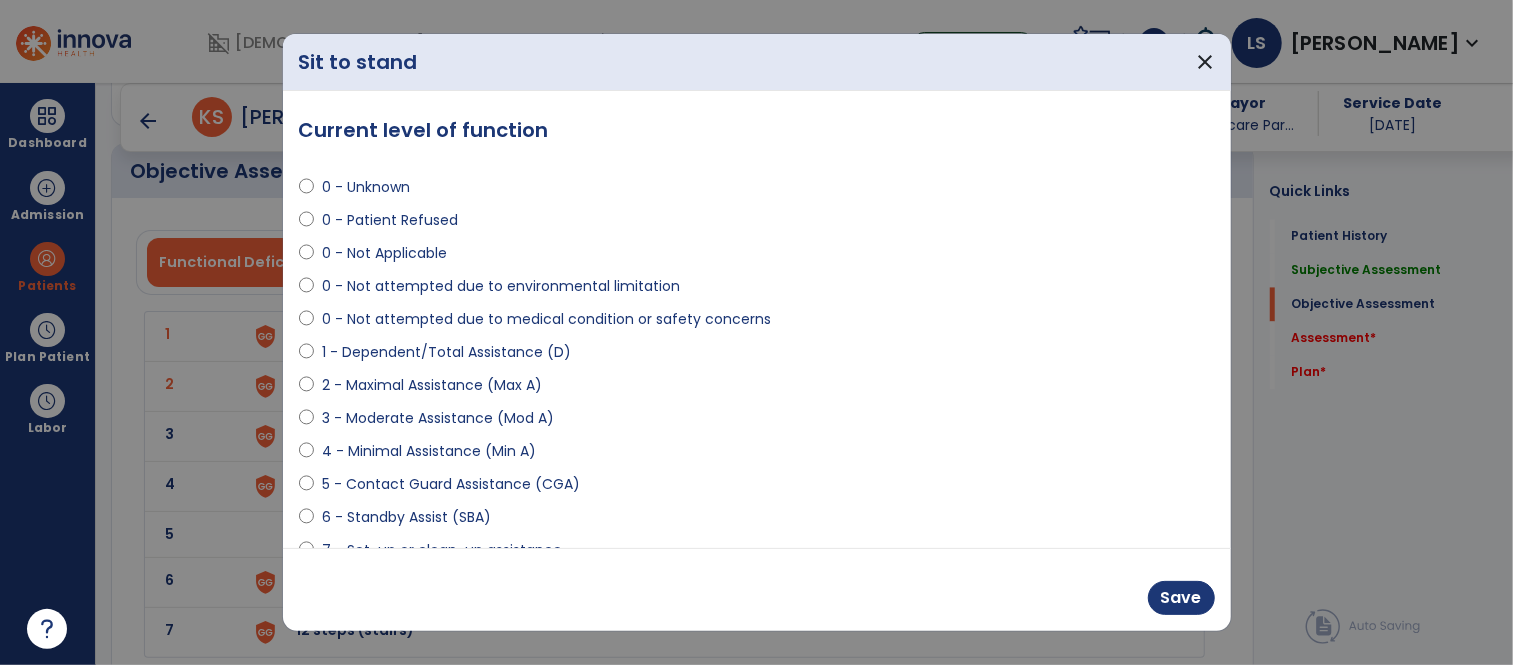 scroll, scrollTop: 2427, scrollLeft: 0, axis: vertical 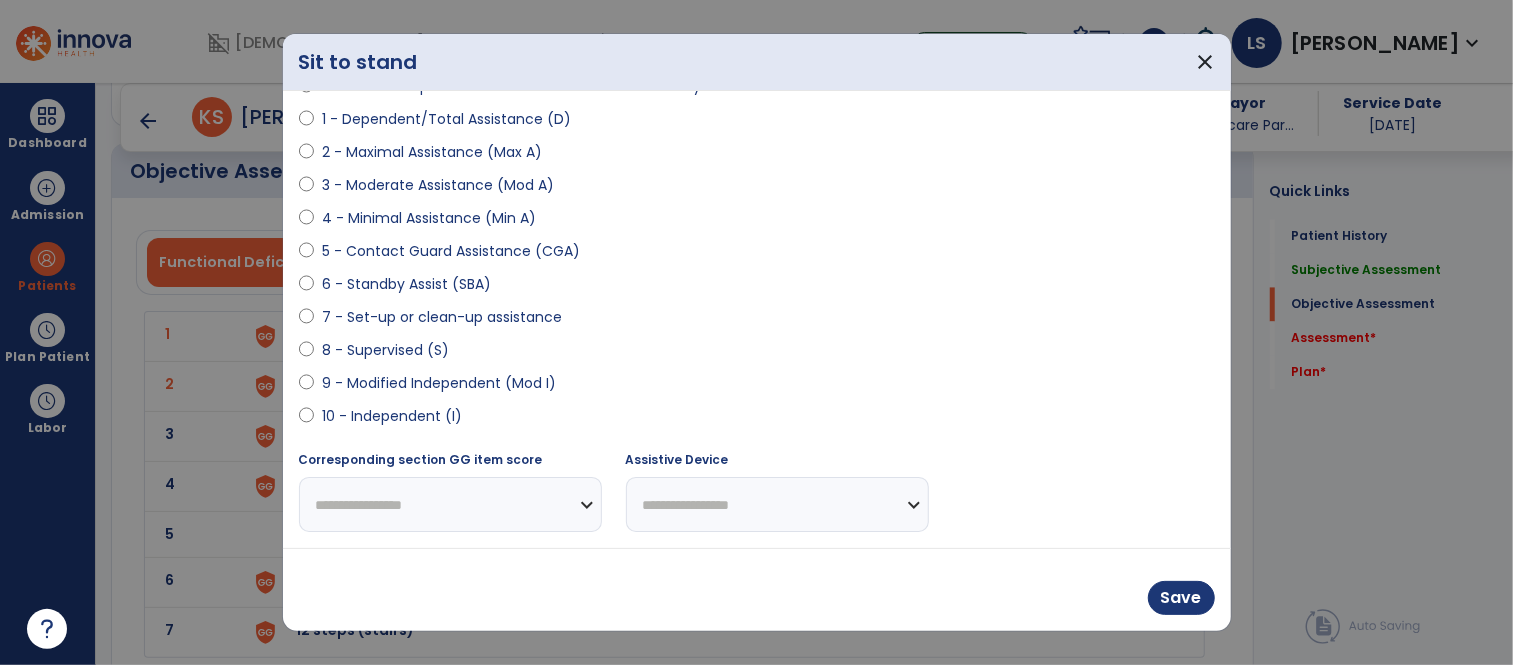 select on "**********" 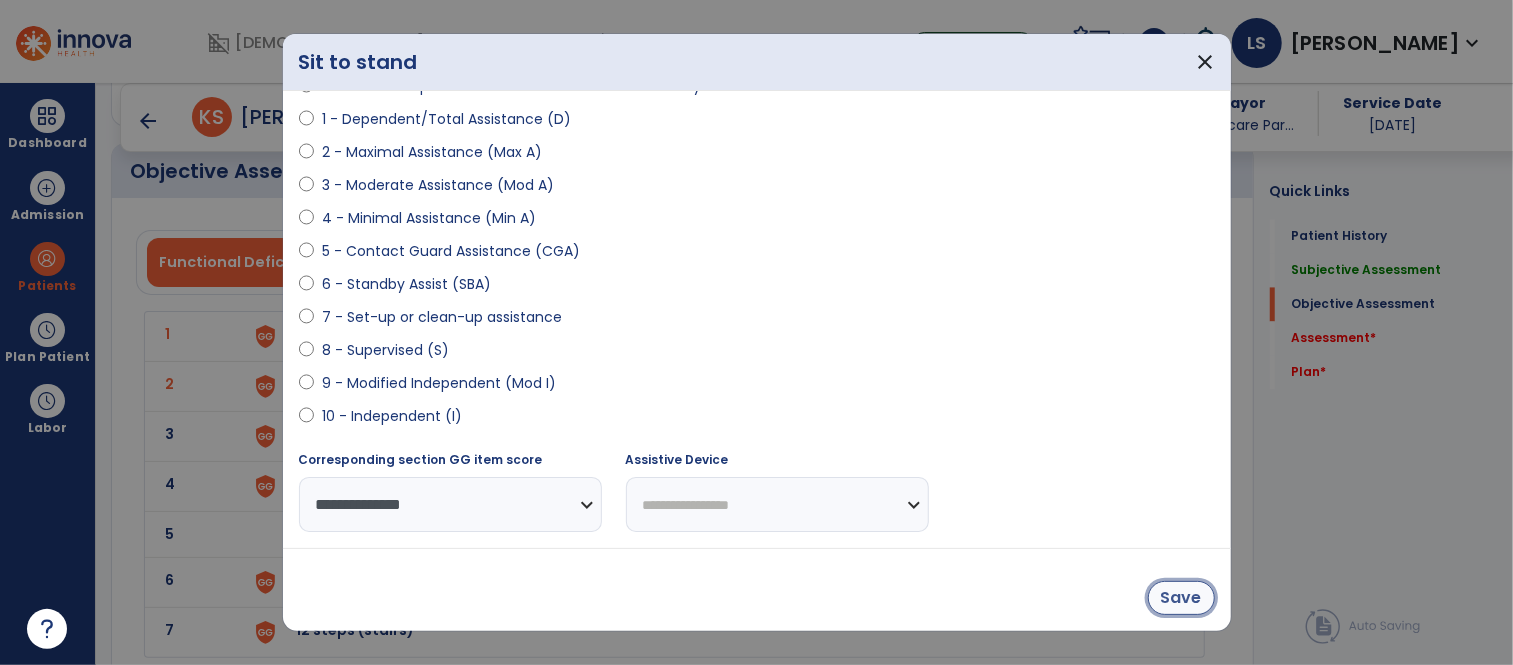click on "Save" at bounding box center [1181, 598] 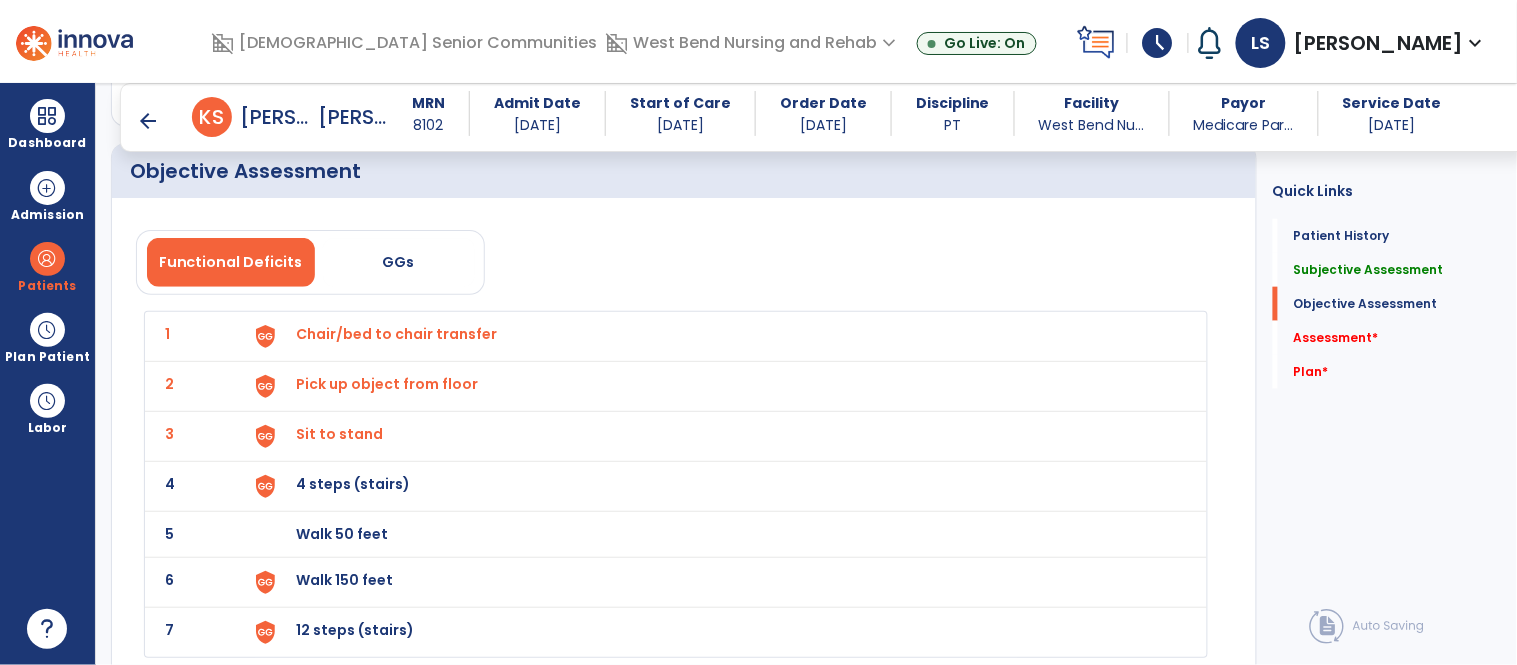 click on "4 steps (stairs)" at bounding box center [720, 336] 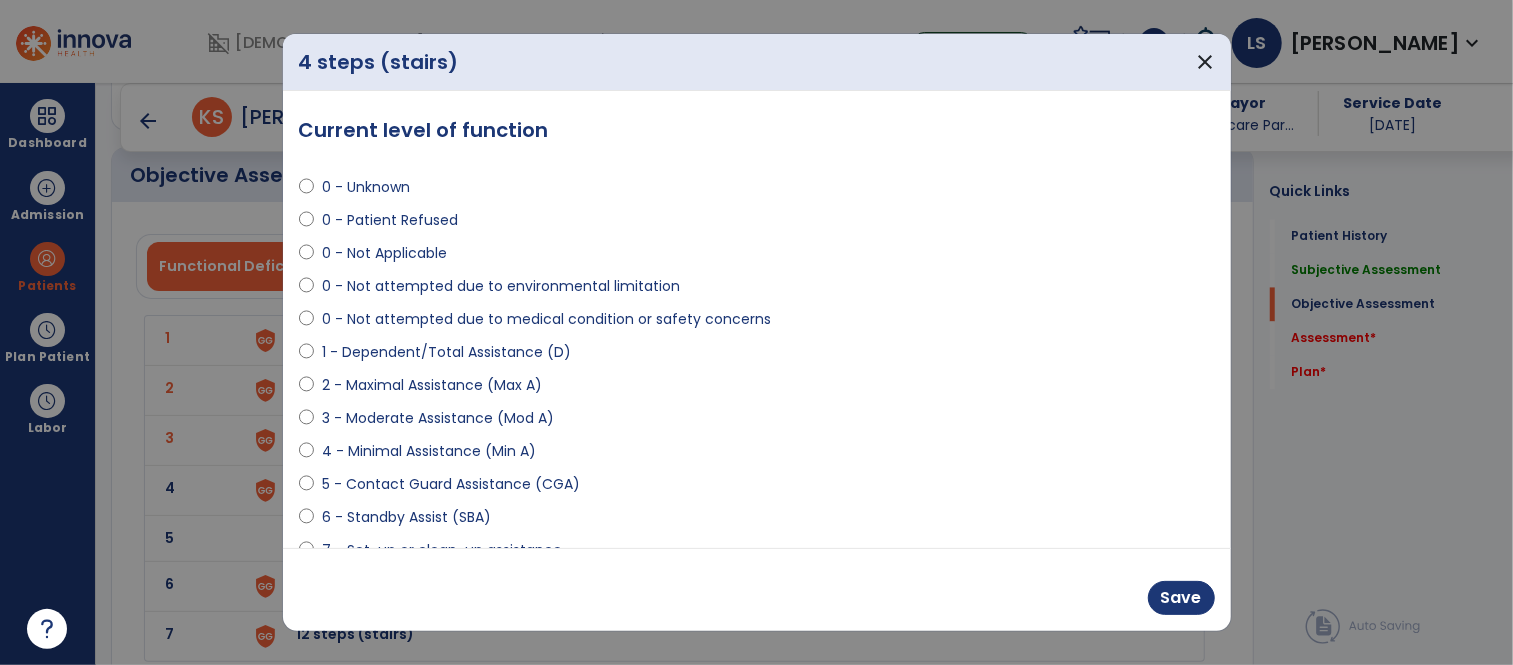 scroll, scrollTop: 2427, scrollLeft: 0, axis: vertical 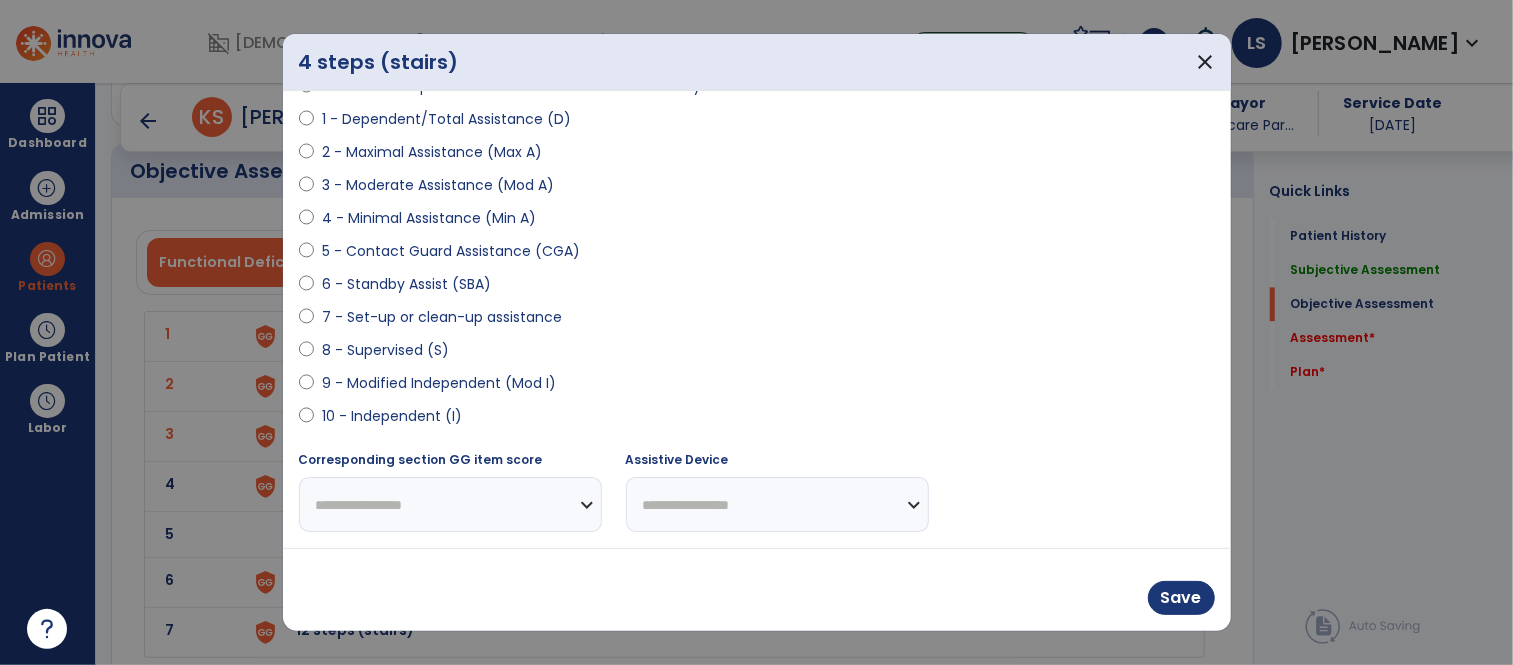 select on "**********" 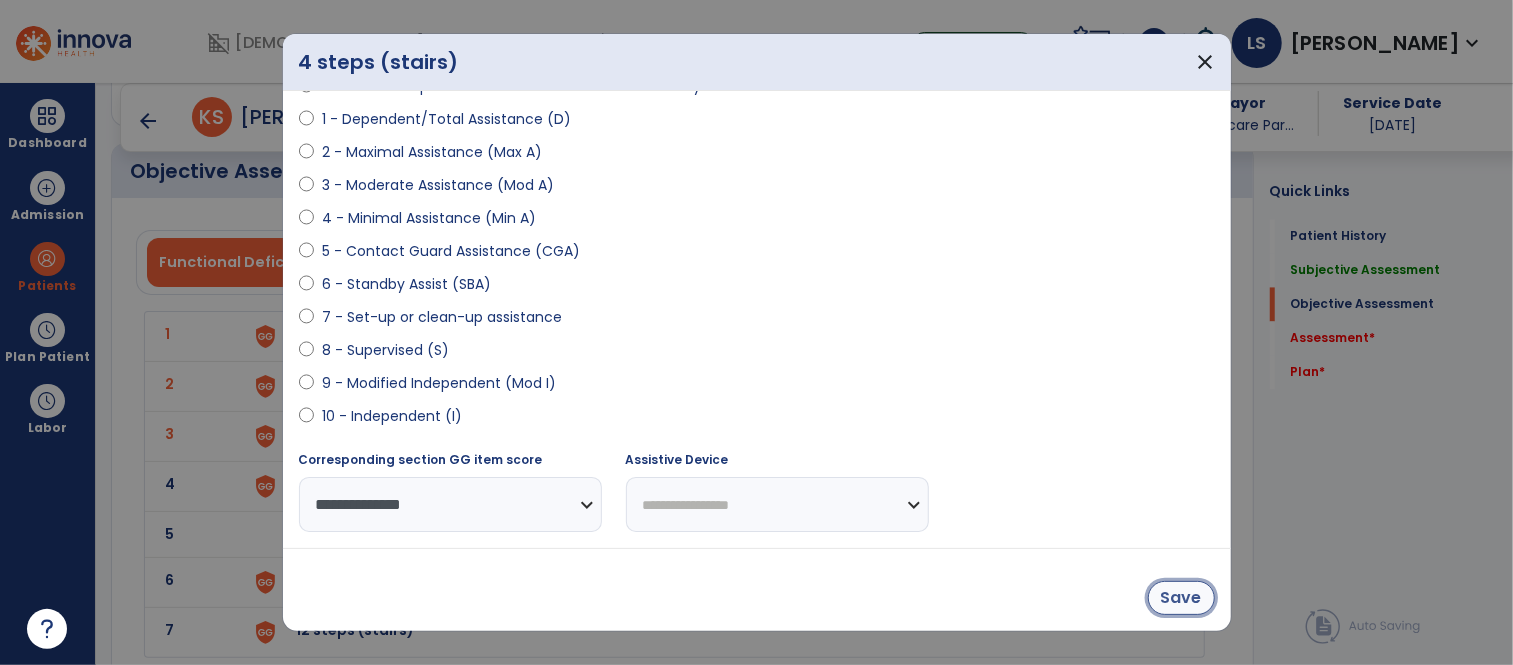 click on "Save" at bounding box center (1181, 598) 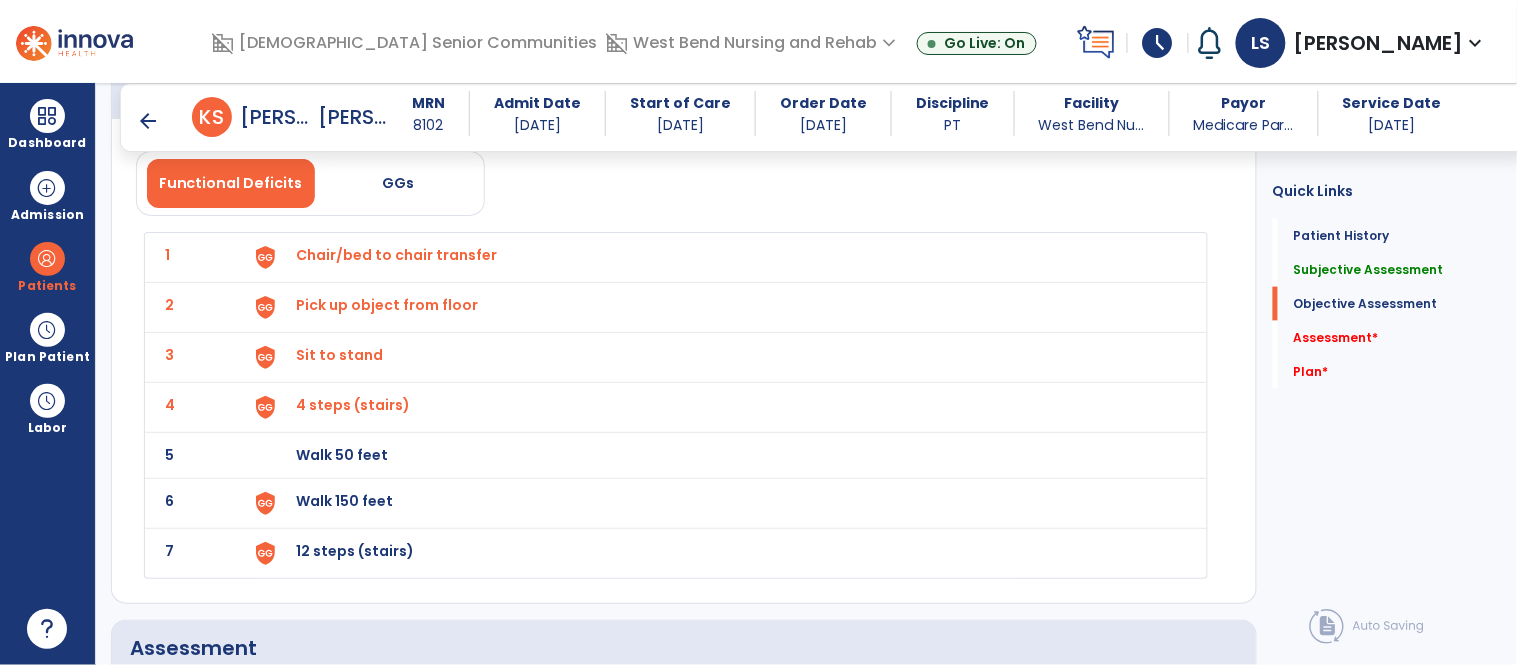 click on "Walk 50 feet" at bounding box center (720, 257) 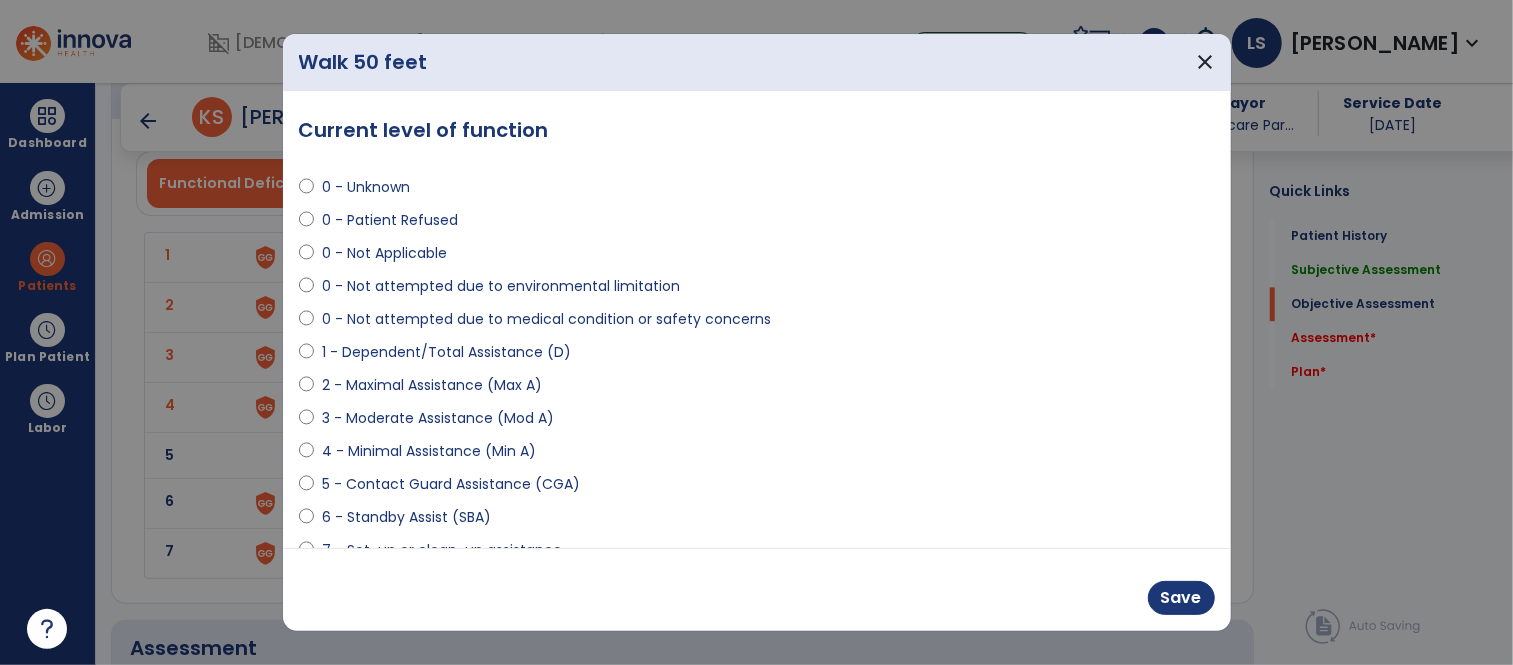 scroll, scrollTop: 2506, scrollLeft: 0, axis: vertical 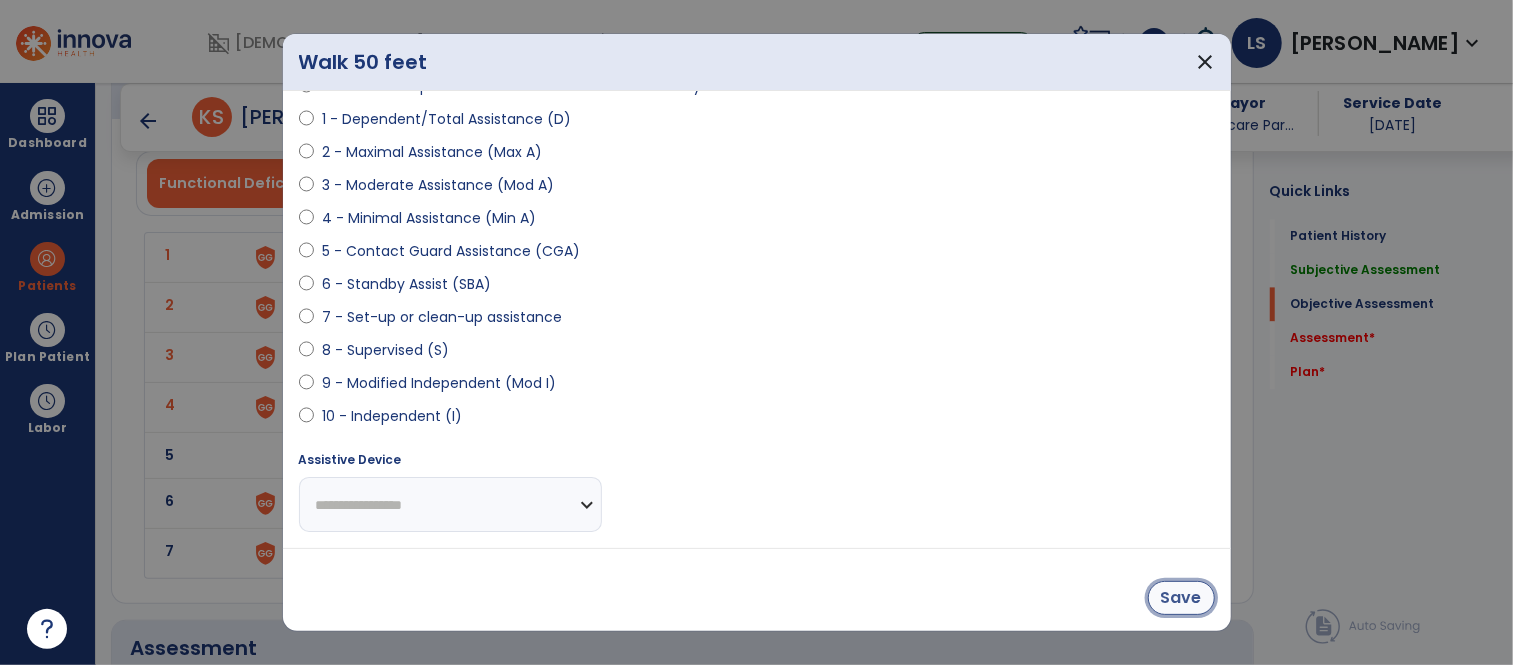 click on "Save" at bounding box center (1181, 598) 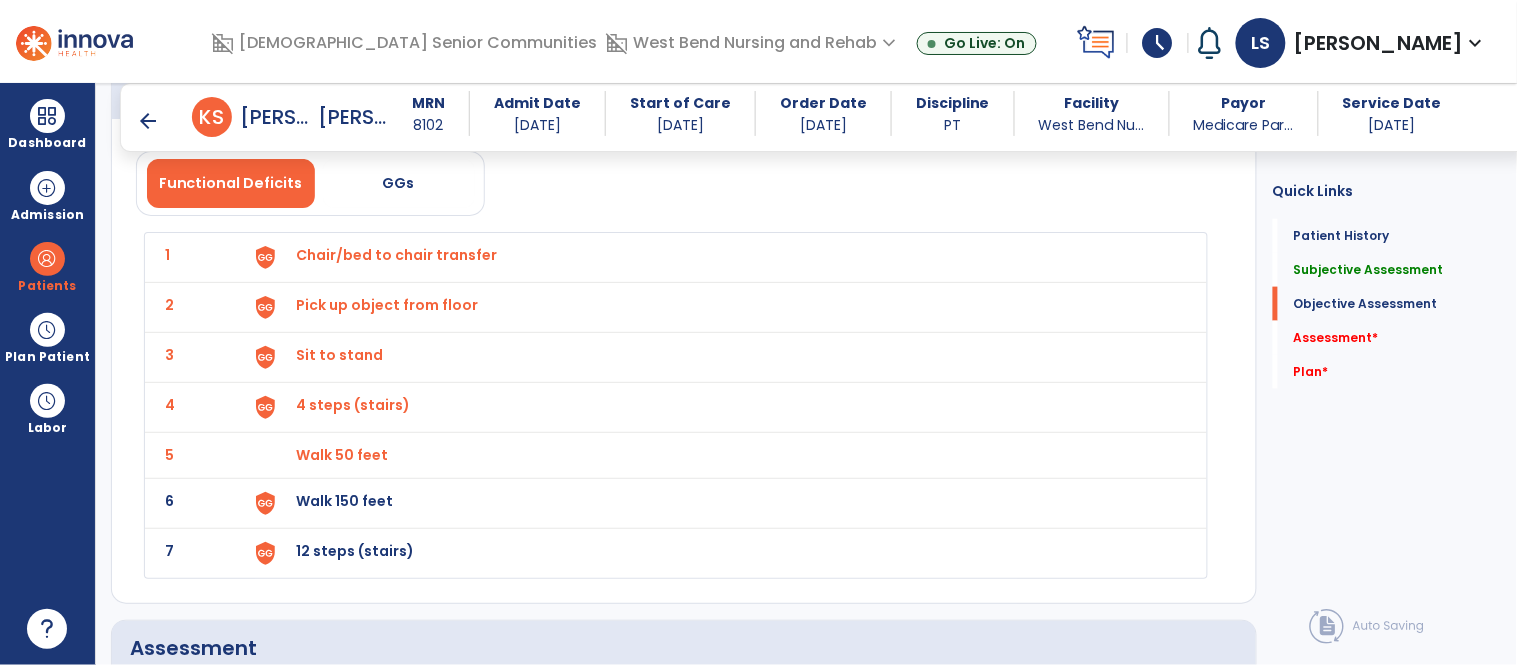 click on "6 Walk 150 feet" 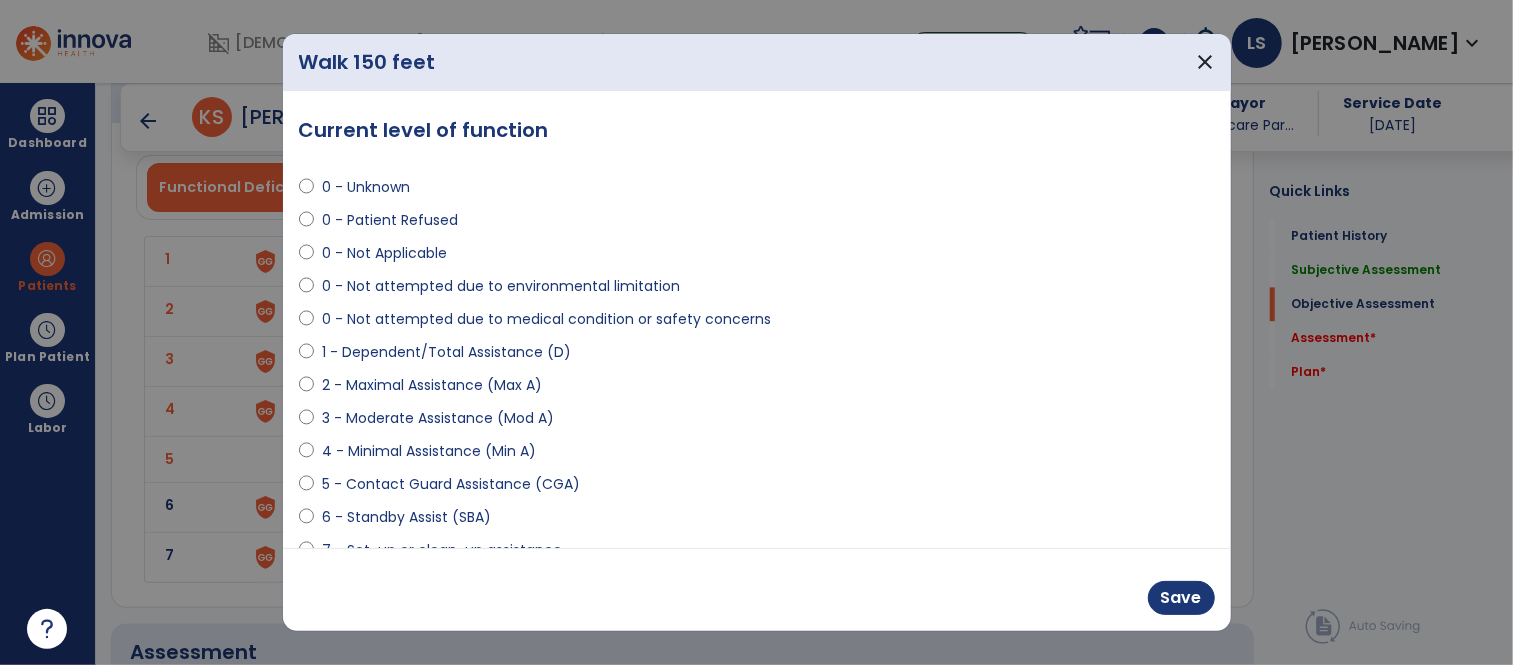 scroll, scrollTop: 2506, scrollLeft: 0, axis: vertical 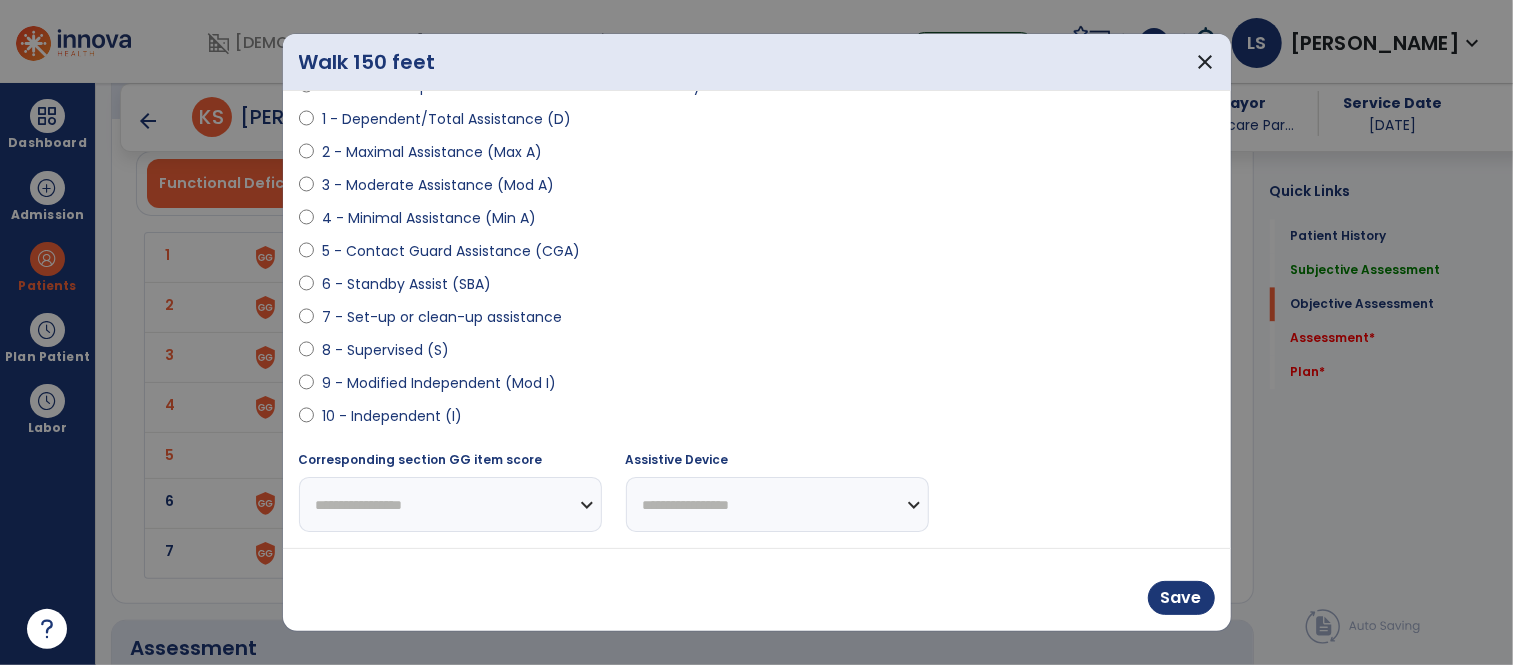 select on "**********" 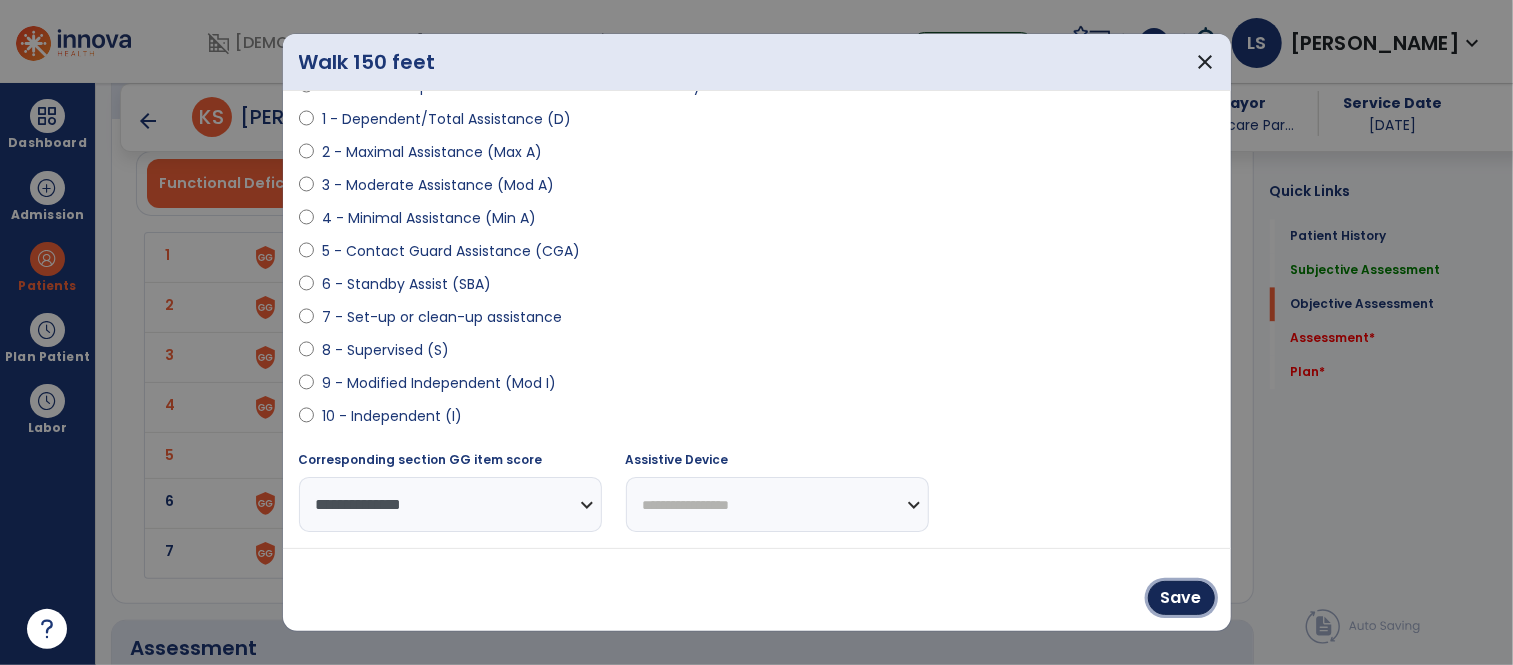 click on "Save" at bounding box center (1181, 598) 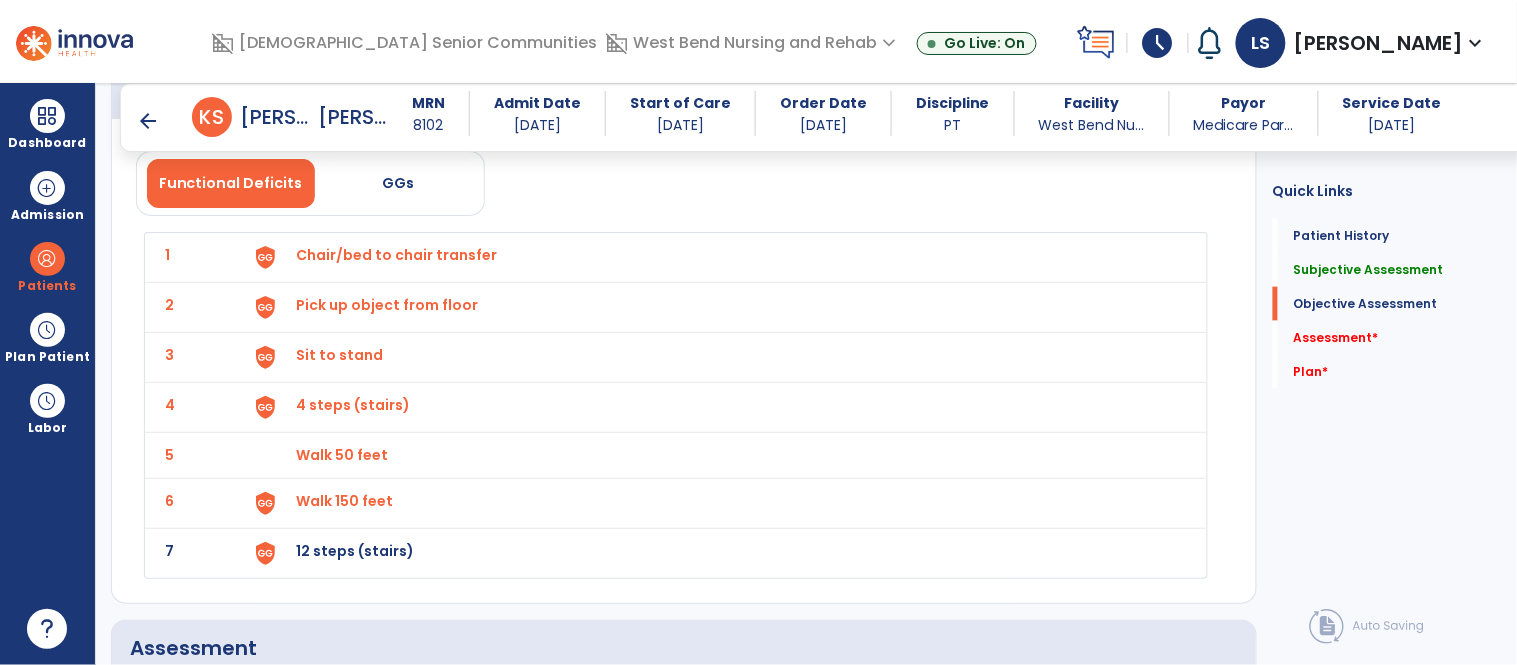 click on "12 steps (stairs)" at bounding box center [720, 257] 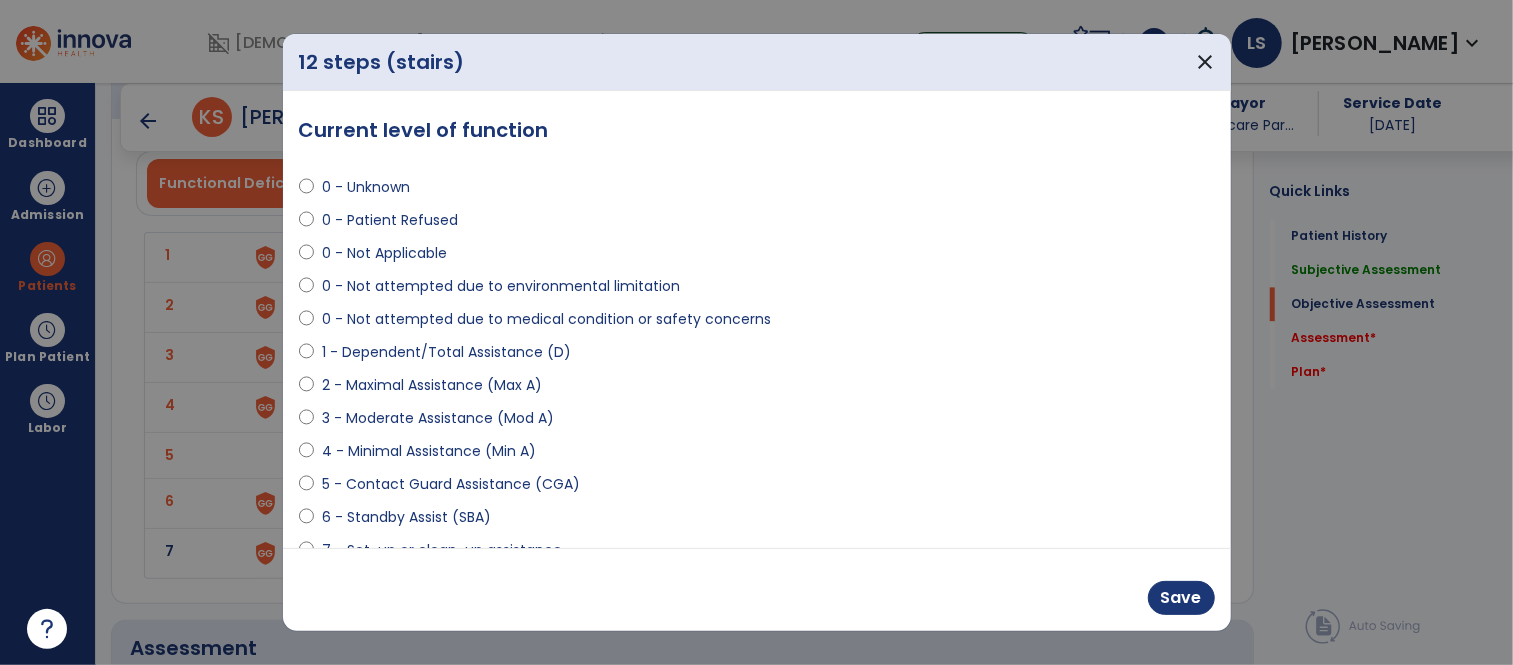 scroll, scrollTop: 2506, scrollLeft: 0, axis: vertical 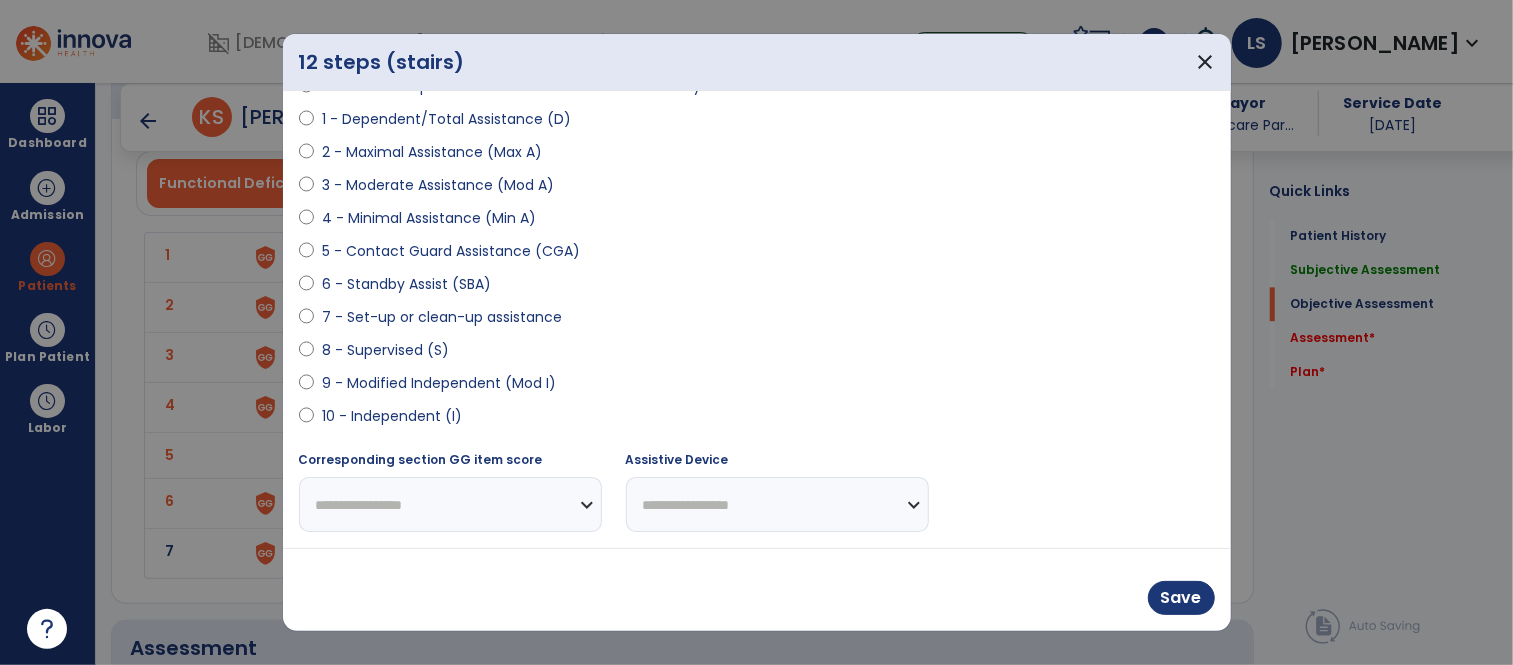 select on "**********" 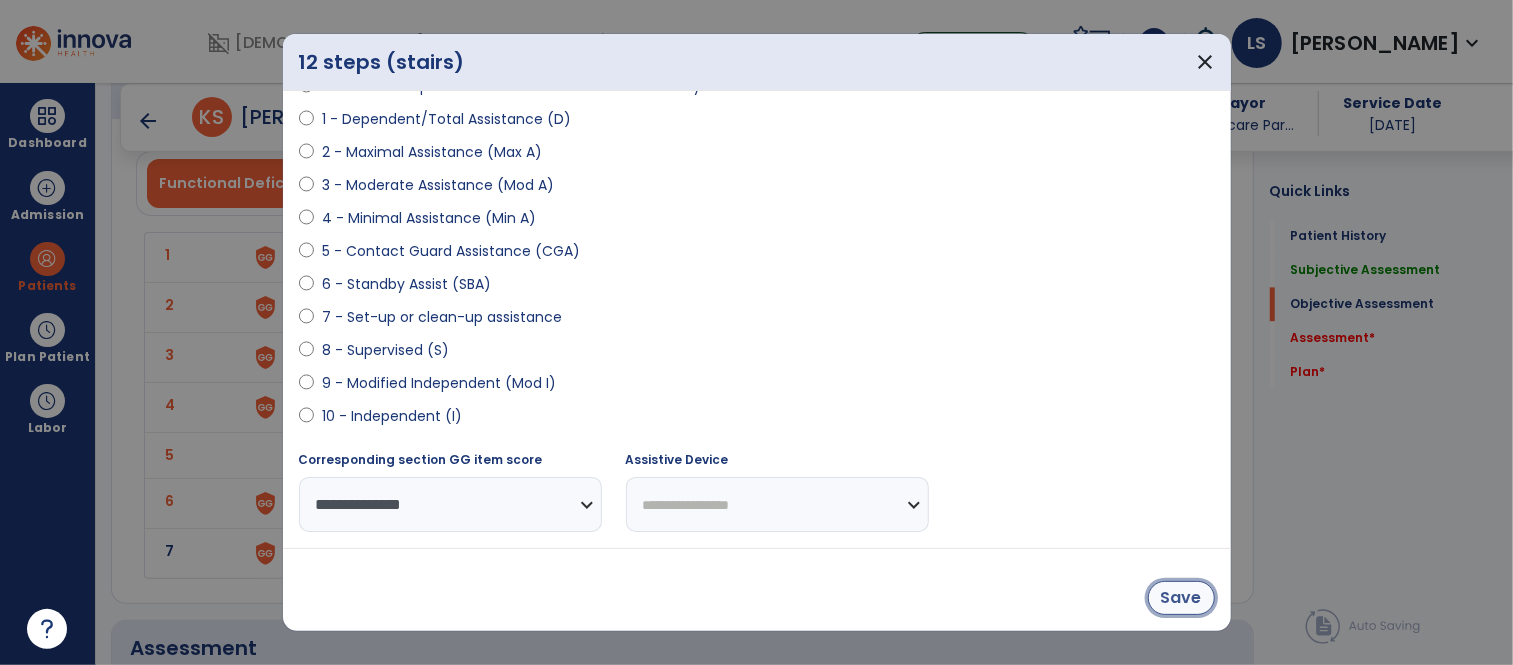 click on "Save" at bounding box center (1181, 598) 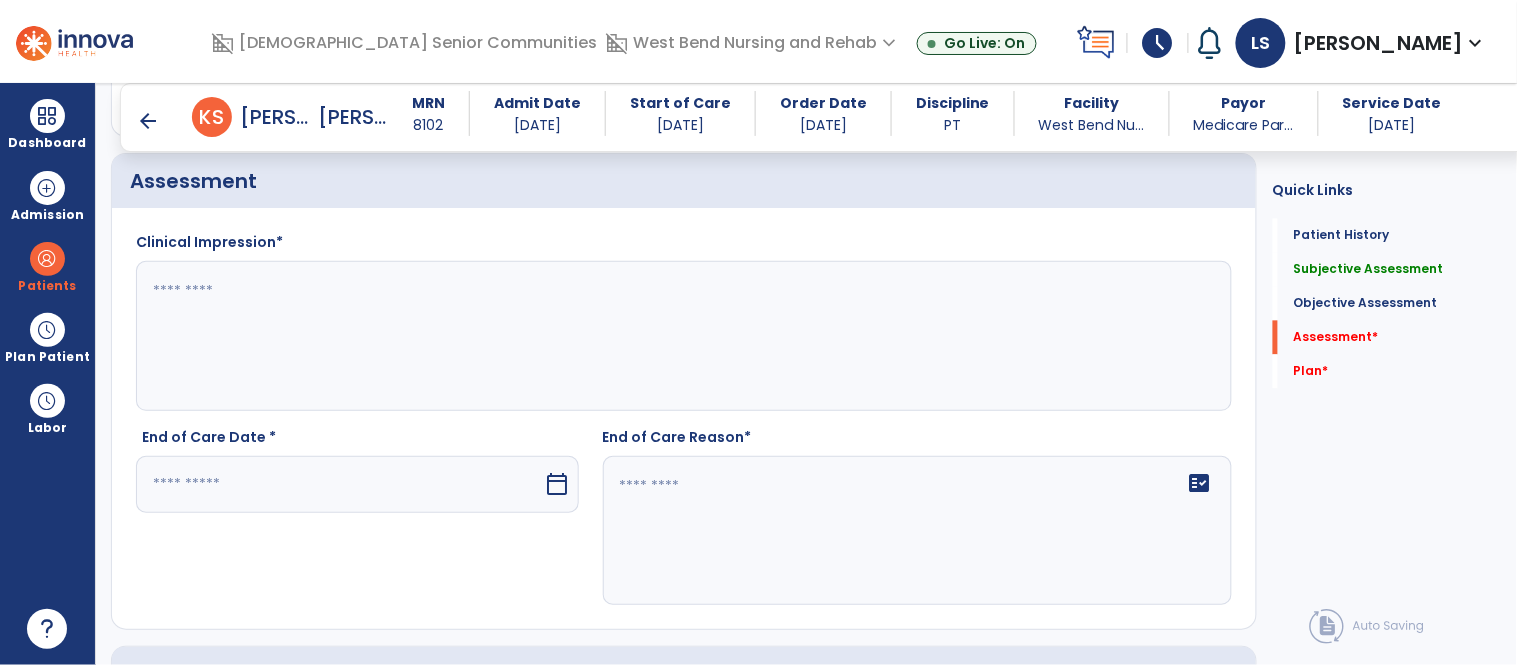 scroll, scrollTop: 3042, scrollLeft: 0, axis: vertical 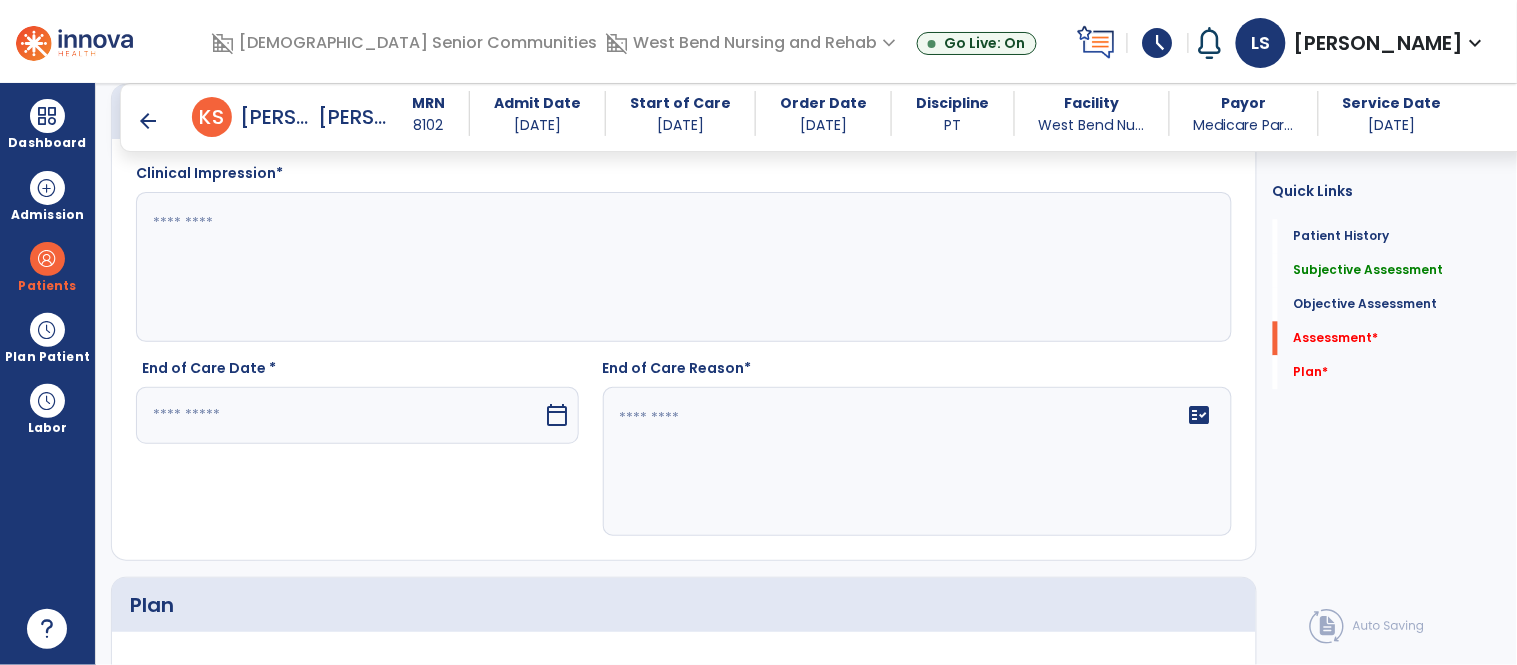 click on "calendar_today" at bounding box center [558, 415] 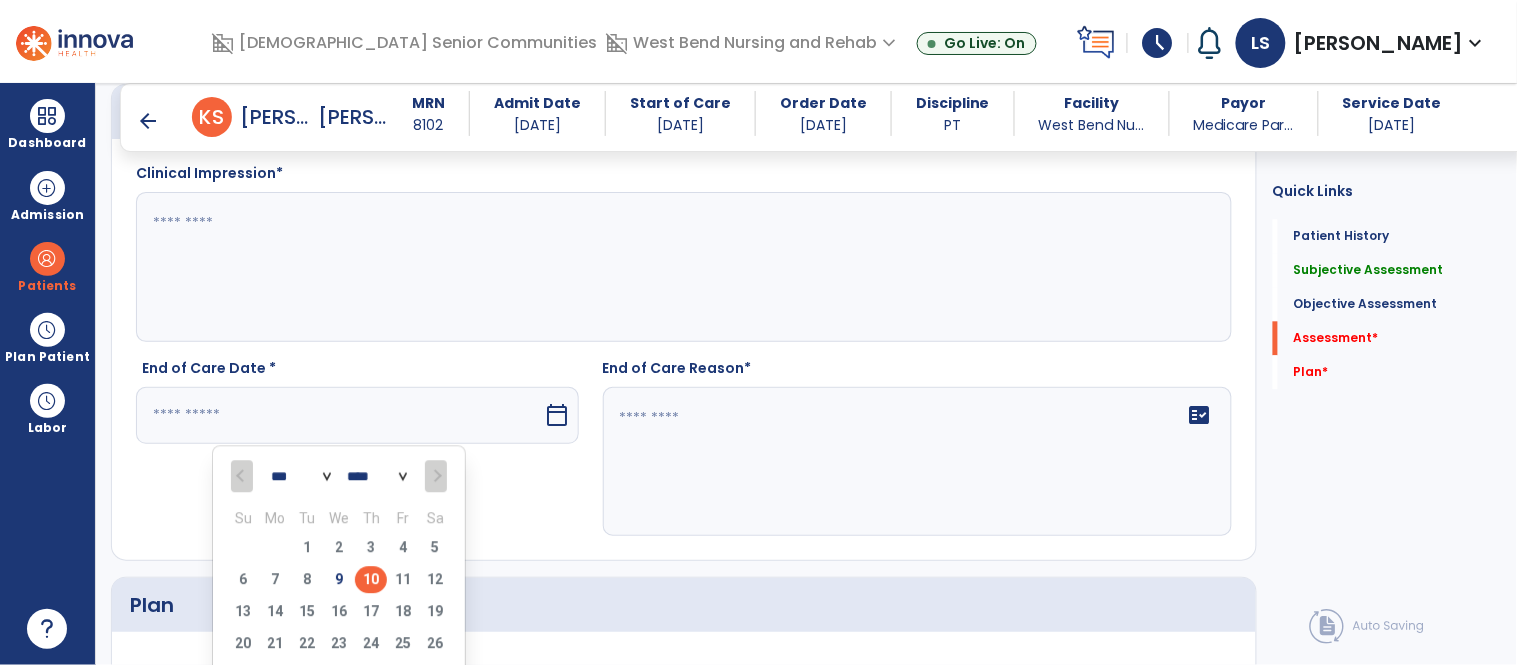 click on "10" at bounding box center [371, 579] 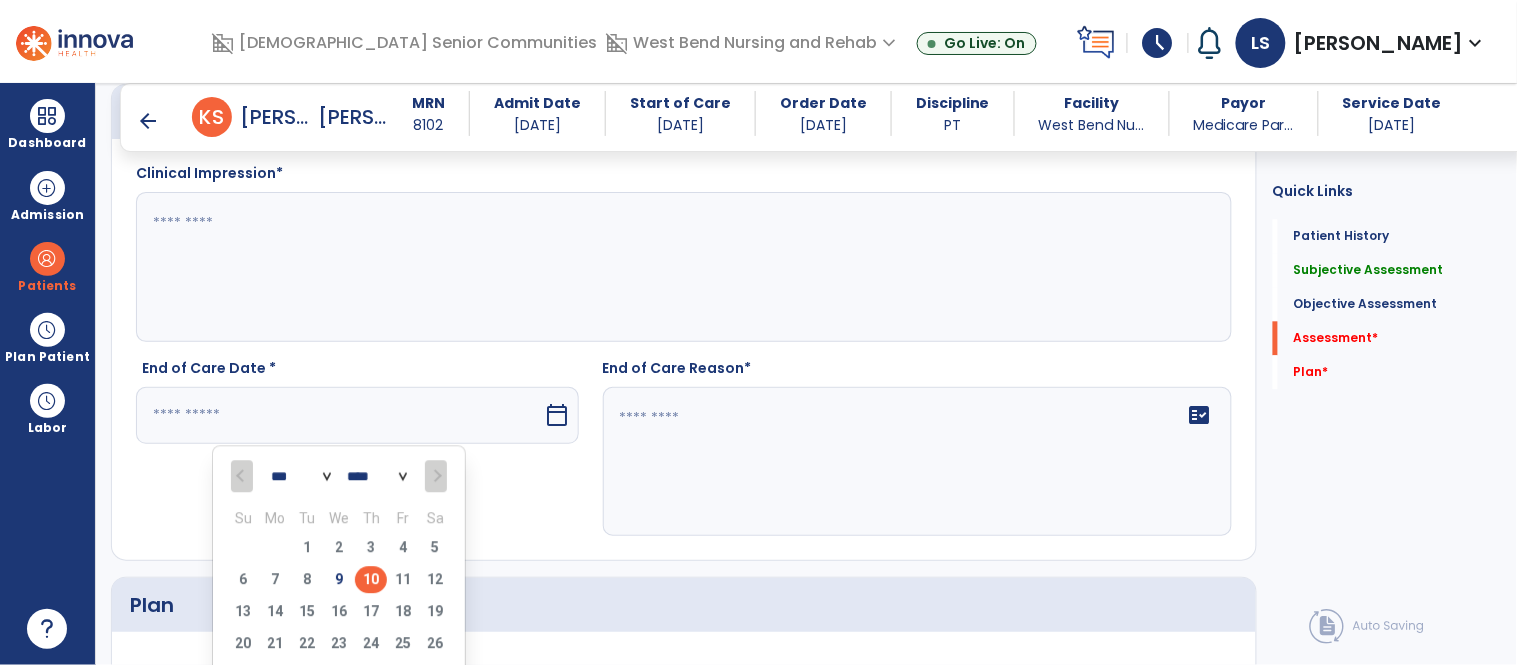type on "*********" 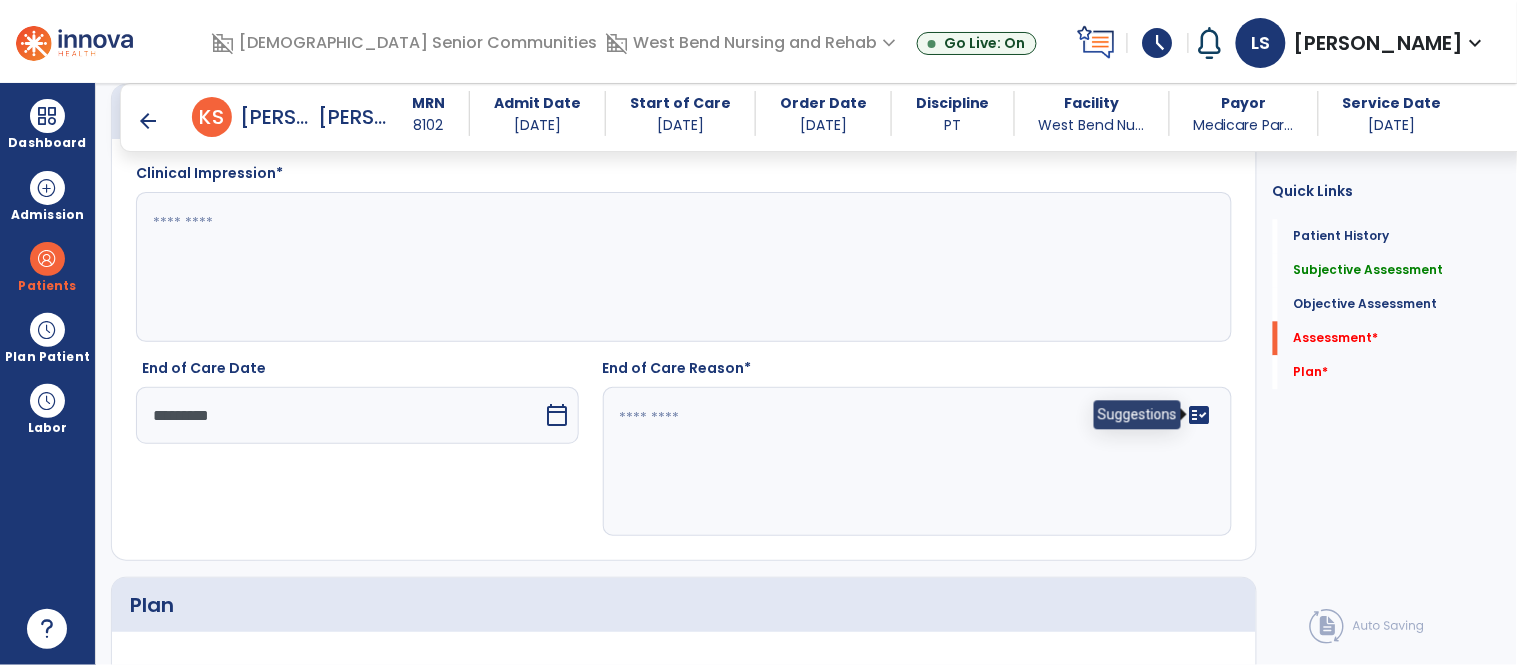 click on "fact_check" 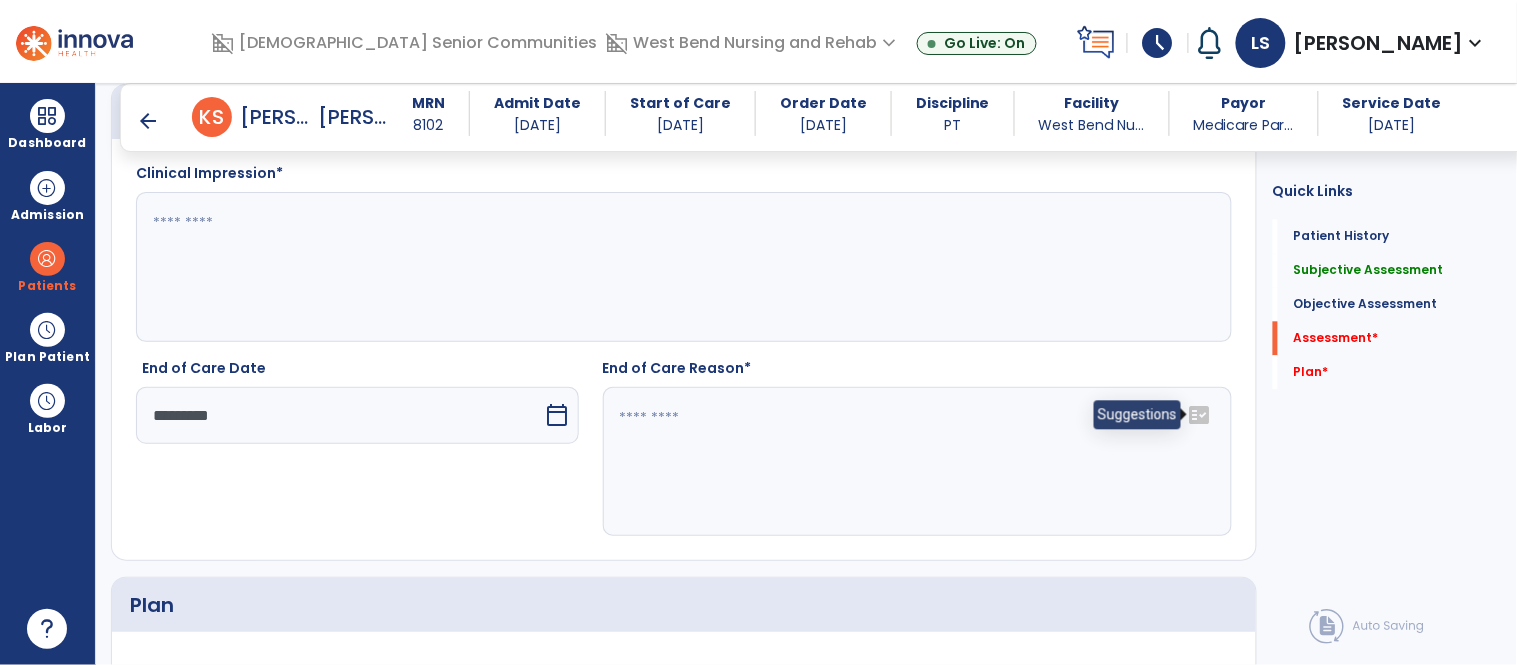 click on "fact_check" 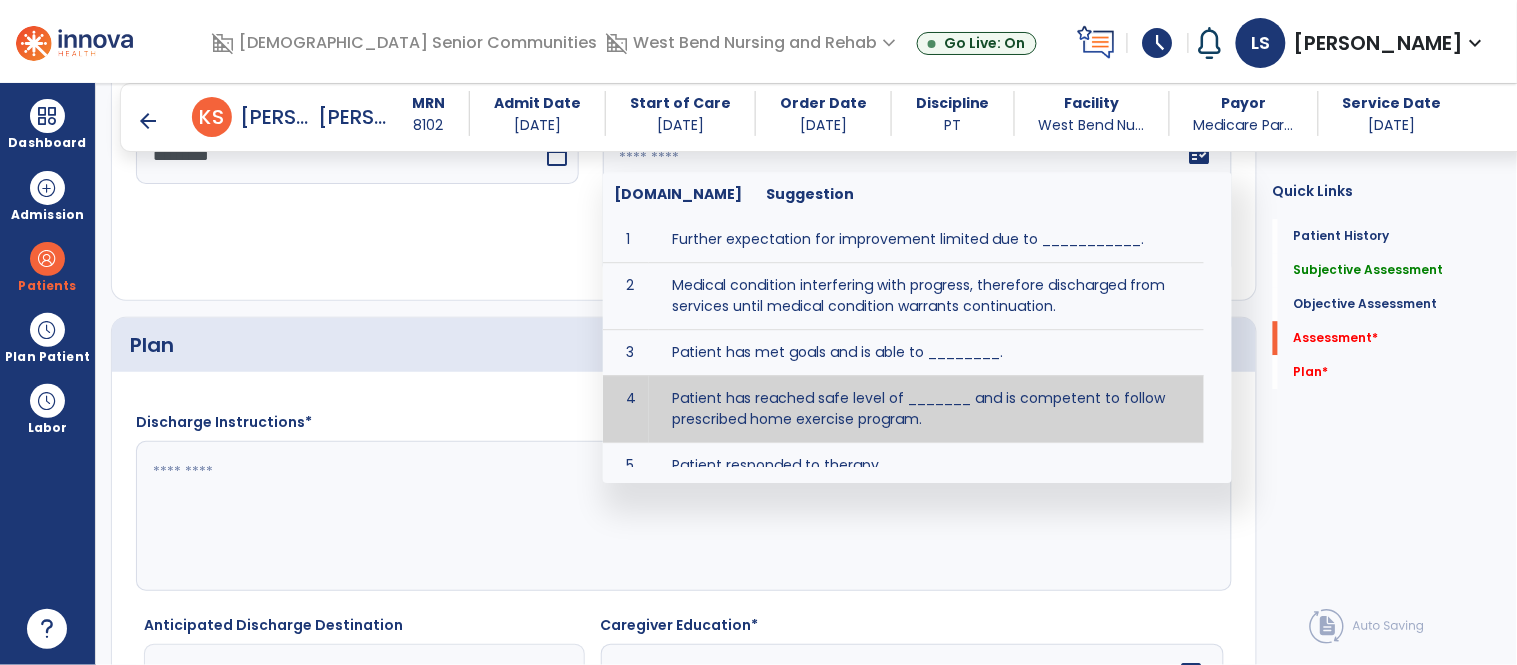 scroll, scrollTop: 3244, scrollLeft: 0, axis: vertical 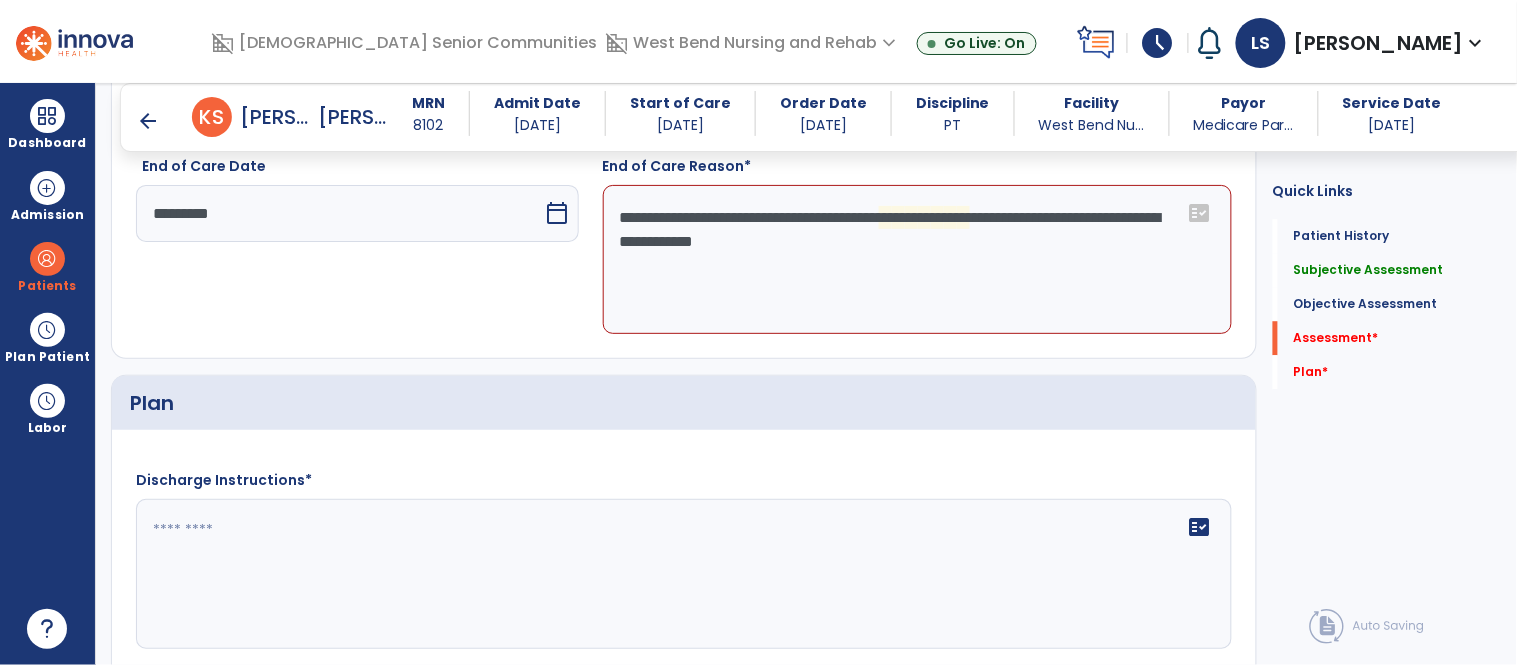 click on "**********" 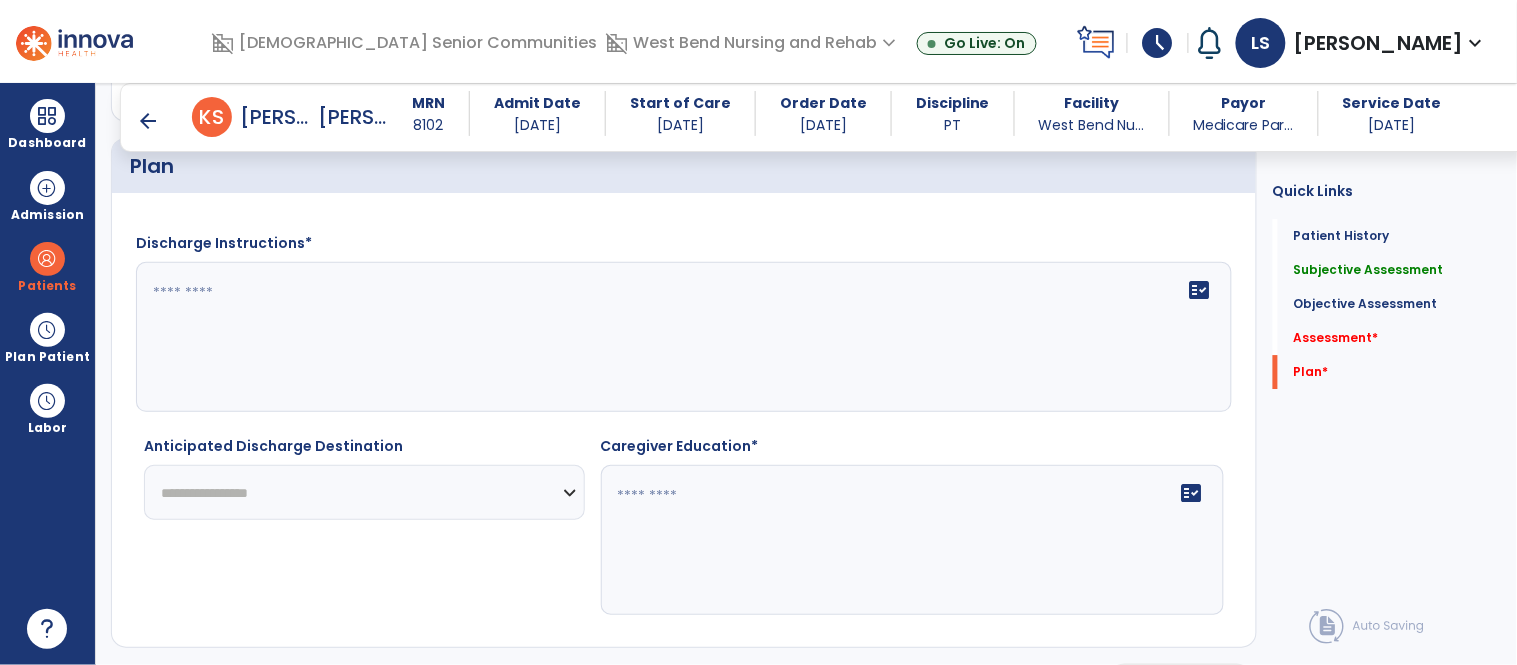 scroll, scrollTop: 3500, scrollLeft: 0, axis: vertical 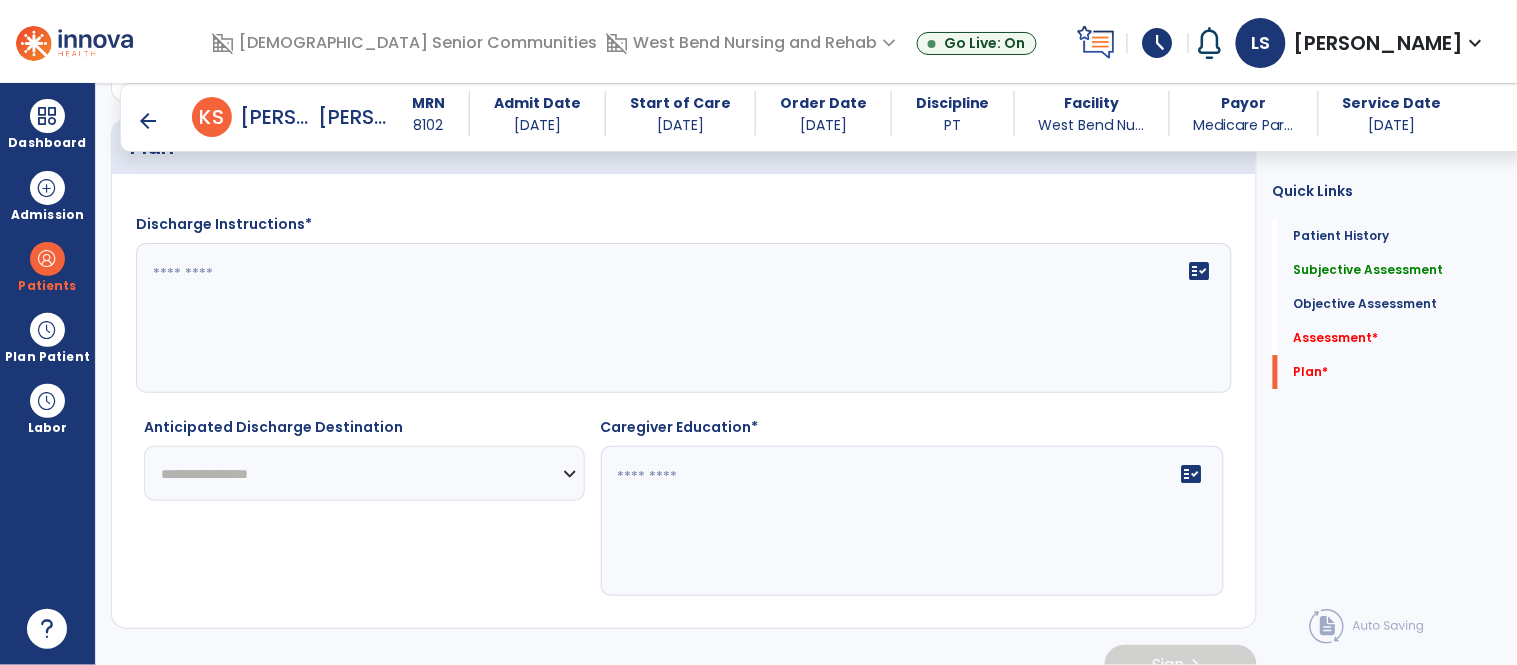 type on "**********" 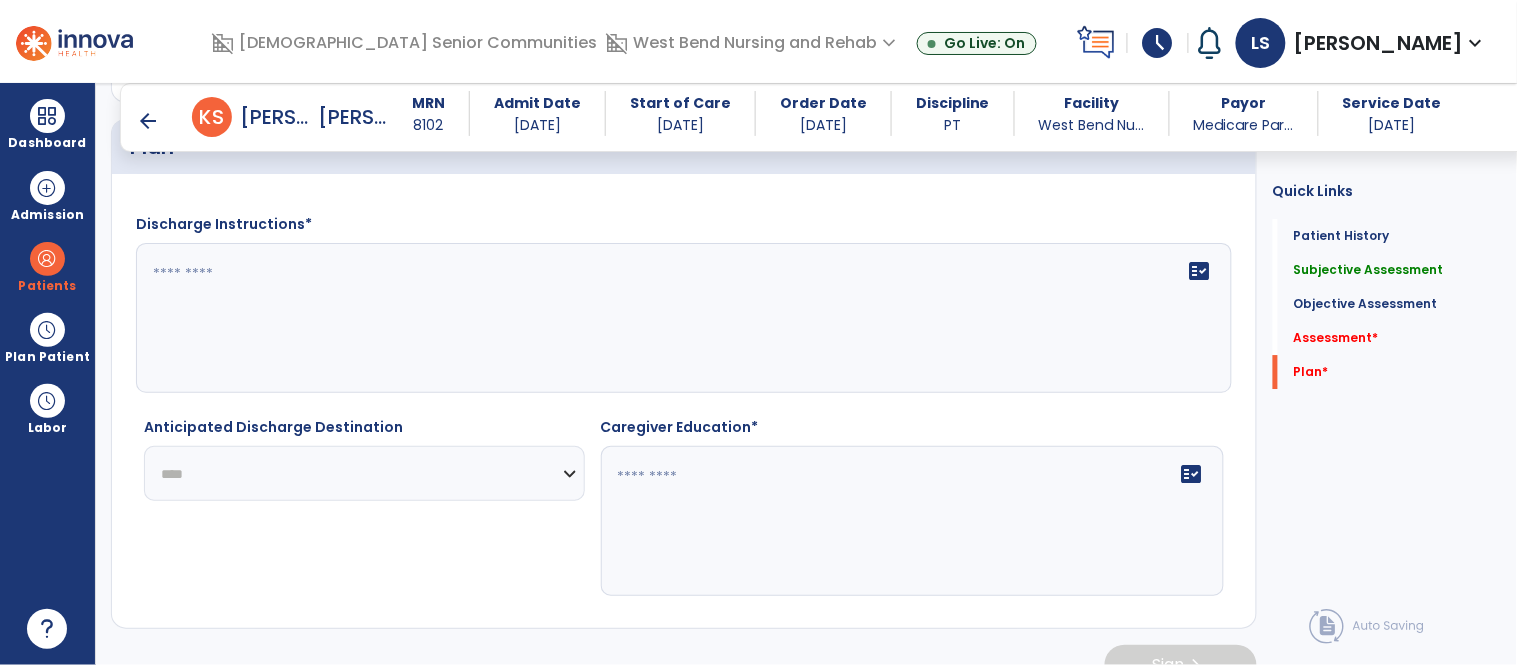 click on "**********" 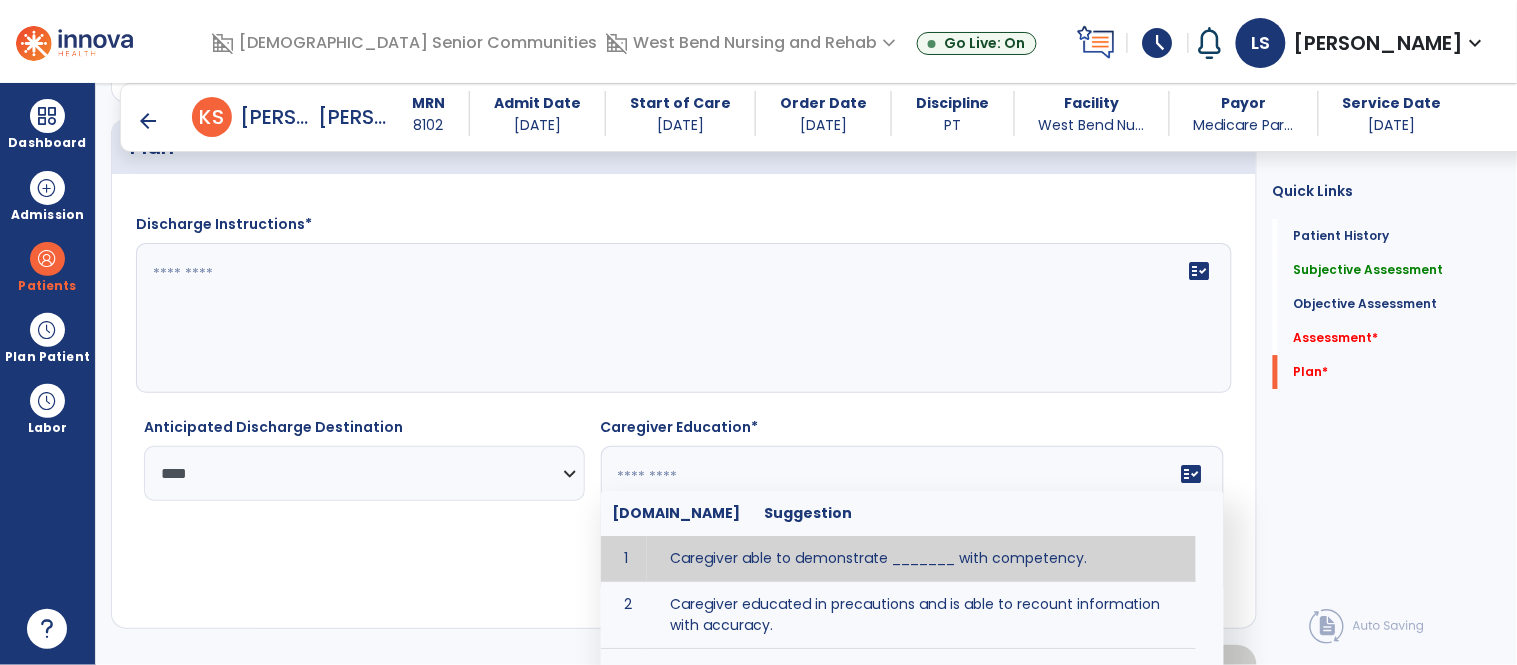click on "fact_check  [DOMAIN_NAME] Suggestion 1 Caregiver able to demonstrate _______ with competency. 2 Caregiver educated in precautions and is able to recount information with accuracy. 3 Caregiver education initiated with _______ focusing on the following tasks/activities __________. 4 Home exercise program initiated with caregiver focusing on __________. 5 Patient educated in precautions and is able to recount information with [VALUE]% accuracy." 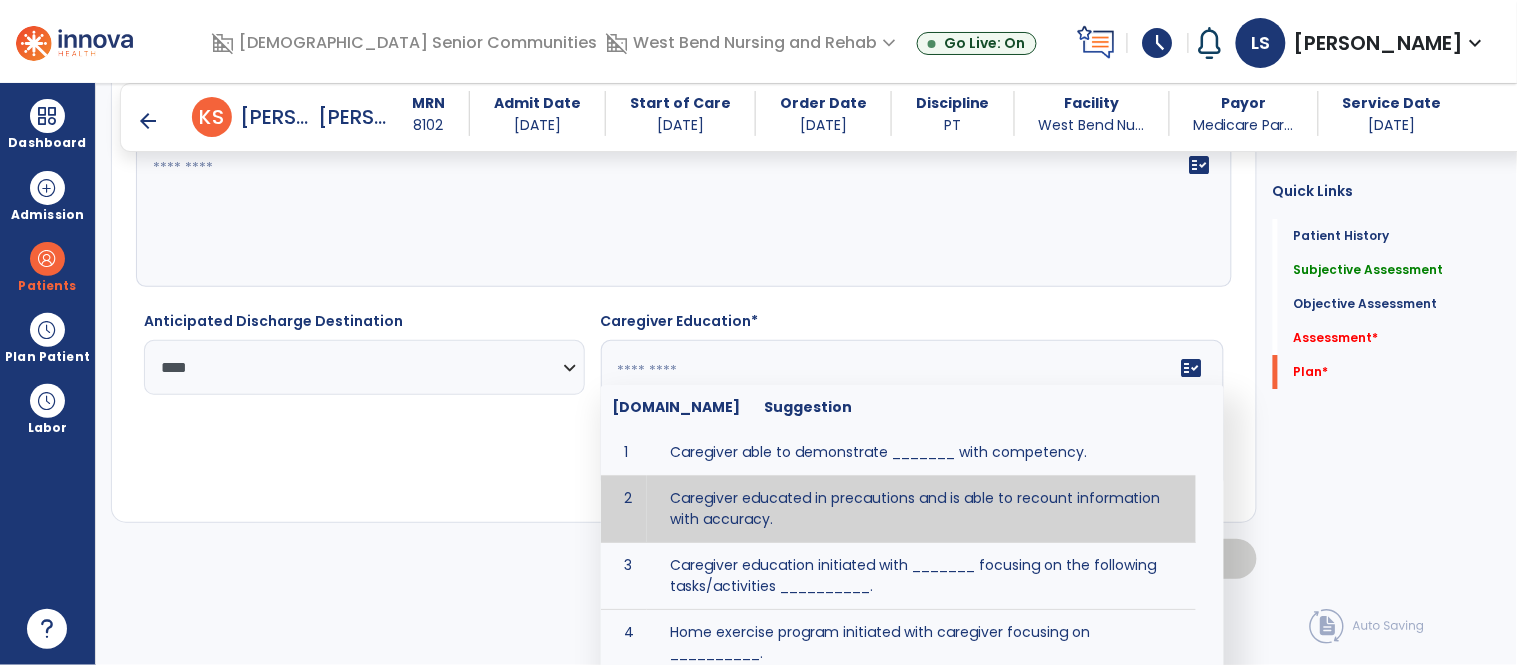 scroll, scrollTop: 3620, scrollLeft: 0, axis: vertical 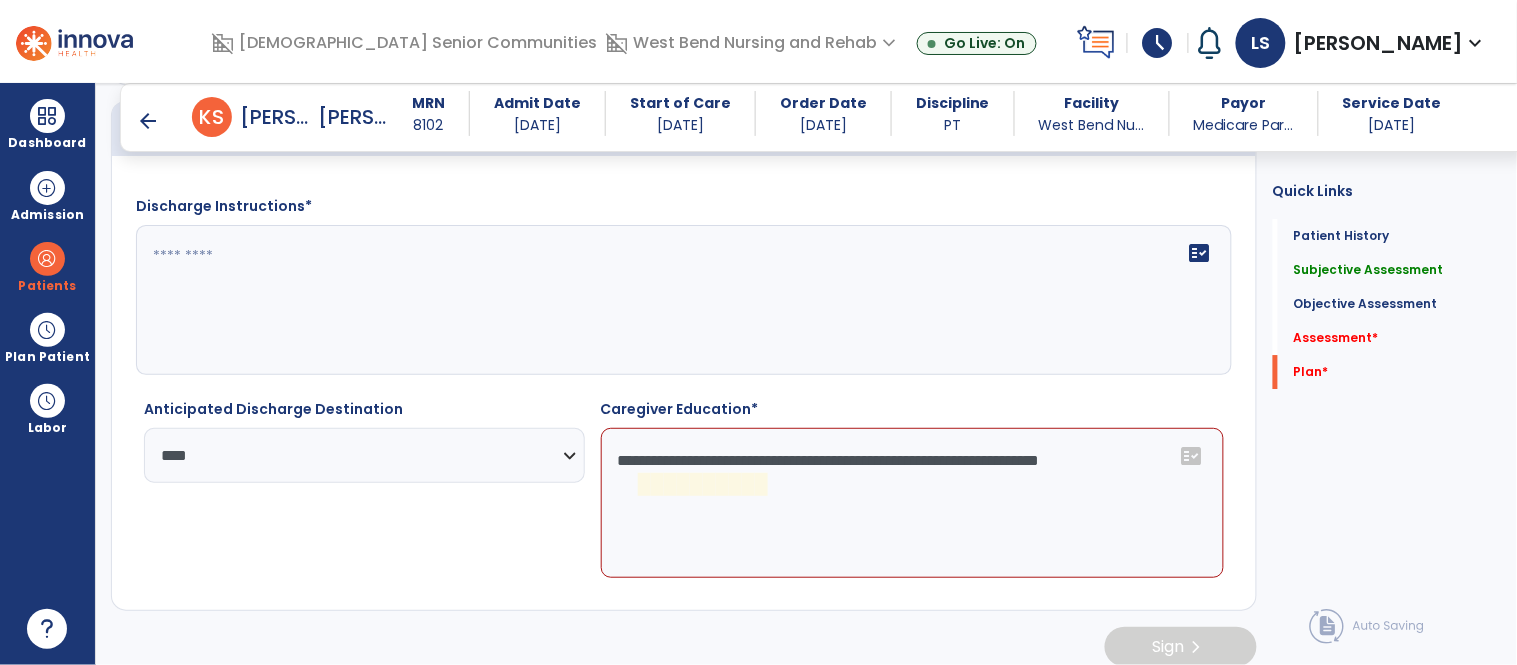click on "**********" 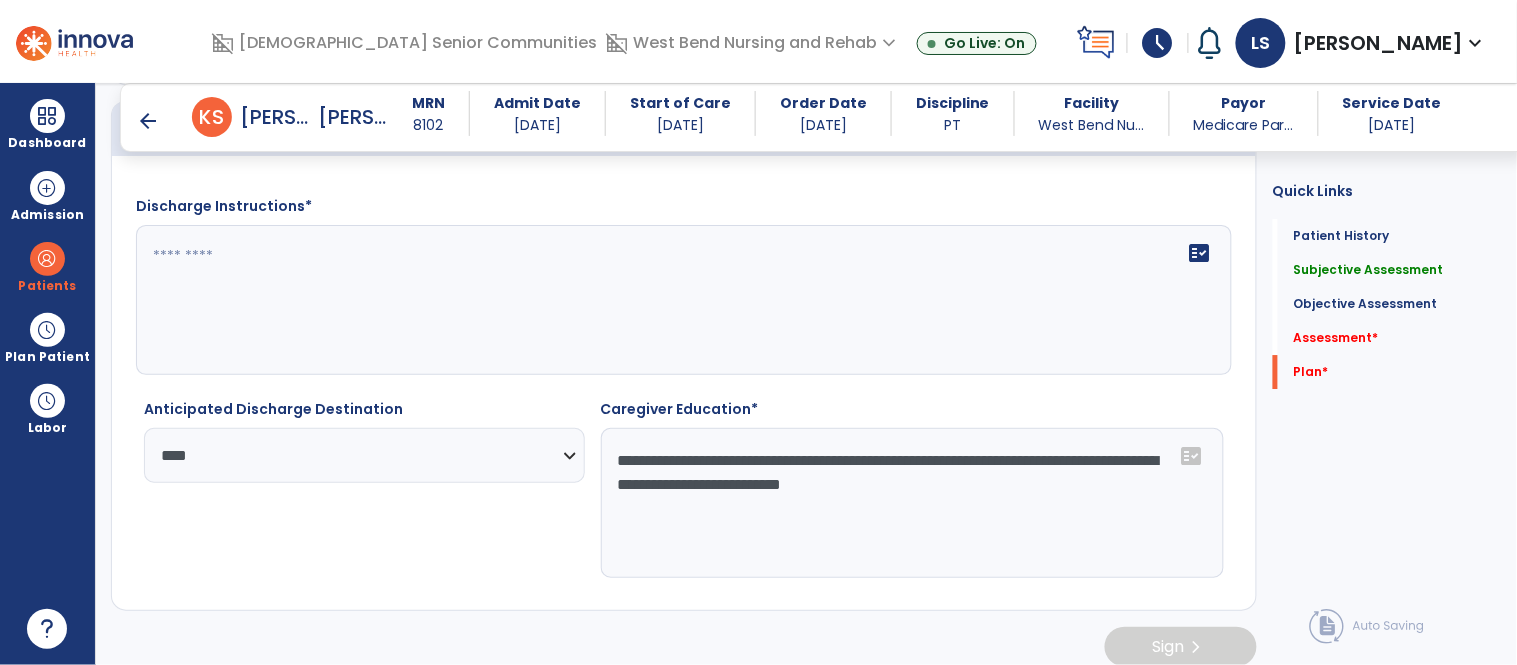 drag, startPoint x: 996, startPoint y: 439, endPoint x: 918, endPoint y: 445, distance: 78.23043 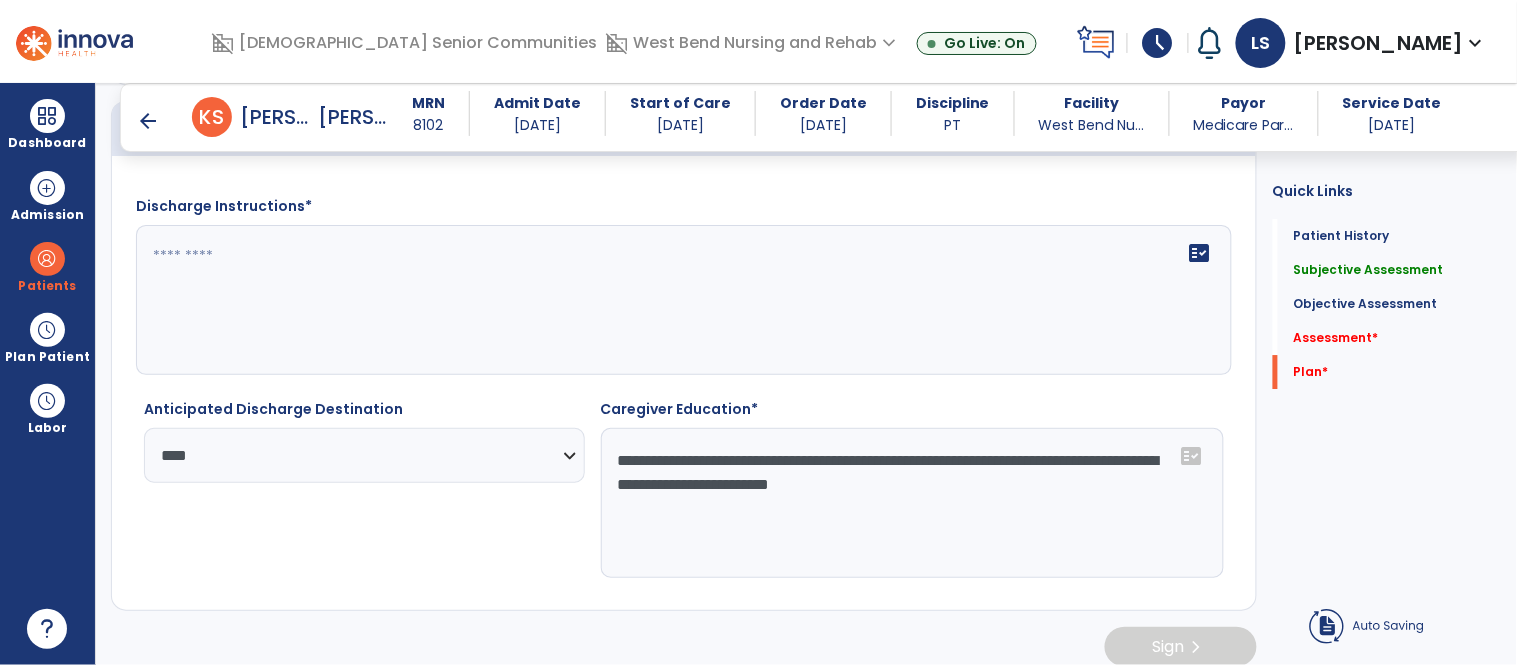 click on "**********" 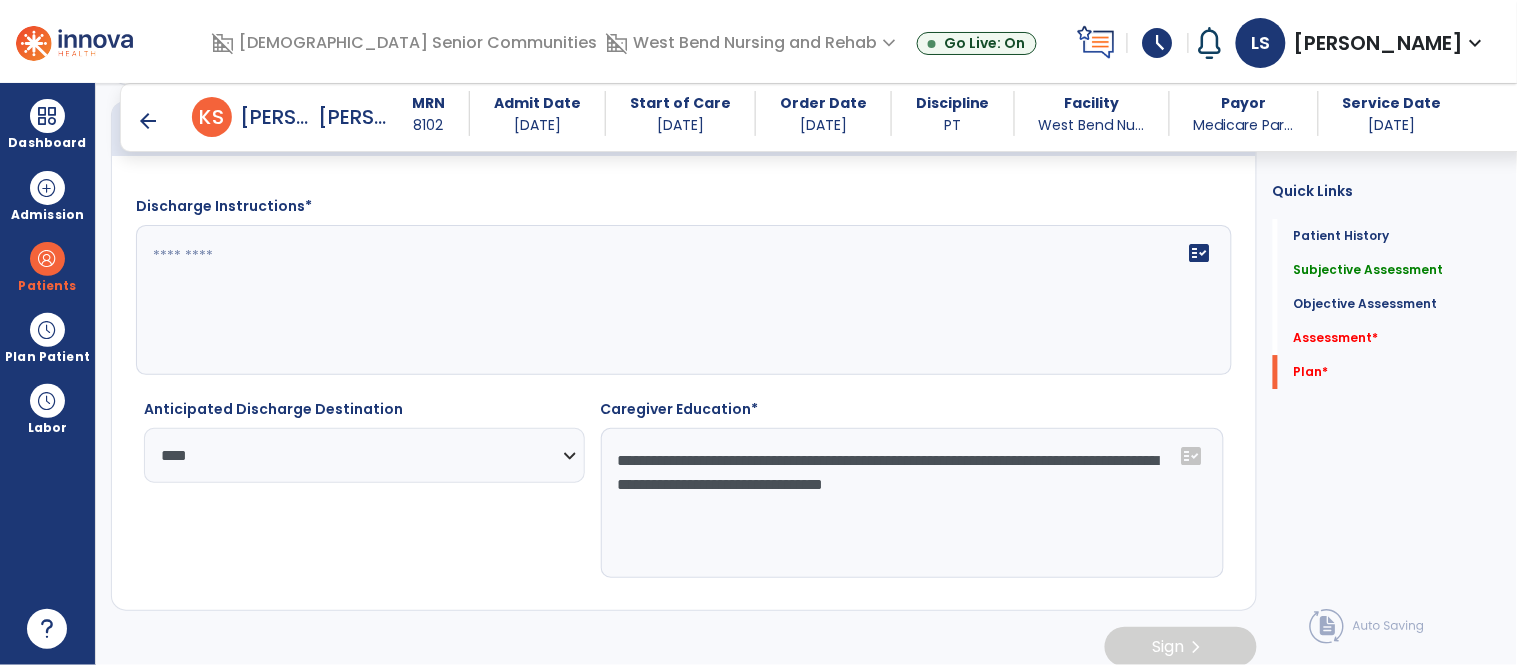 type on "**********" 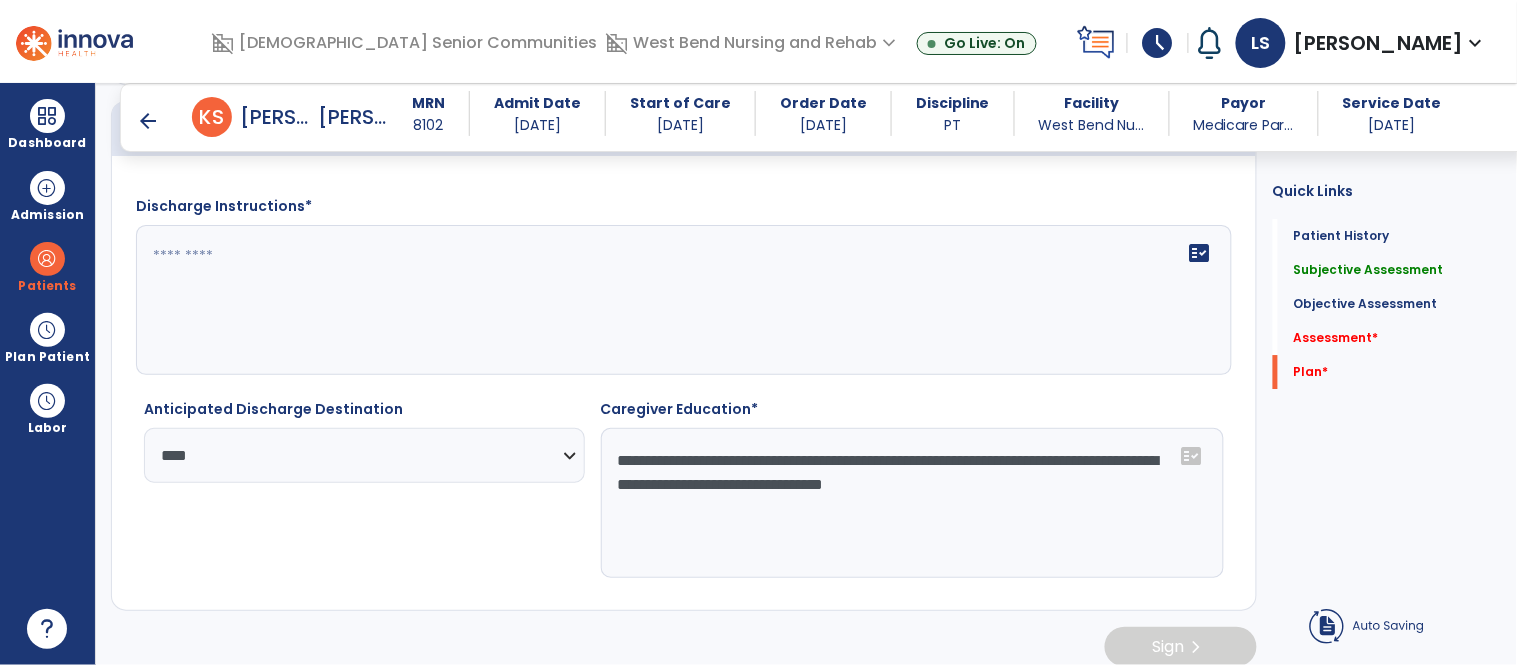 click on "**********" 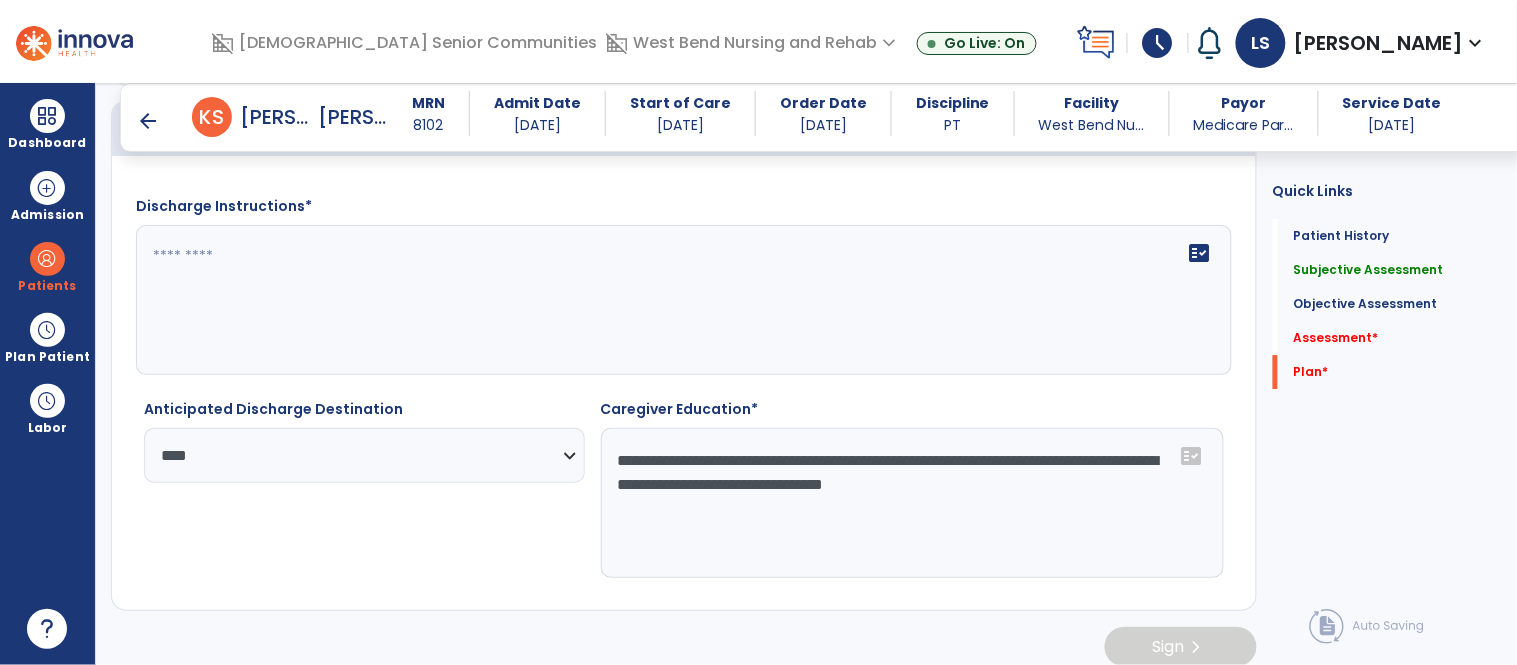 click on "**********" 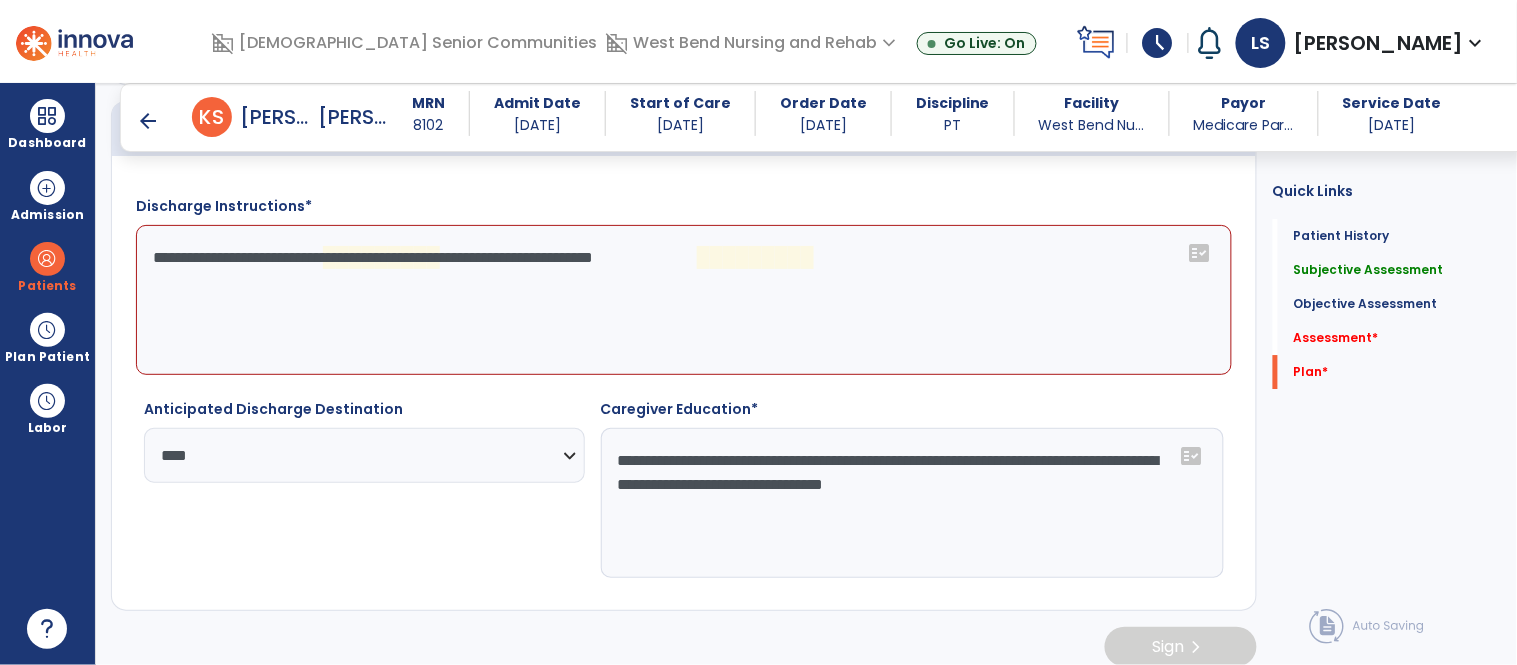 click on "**********" 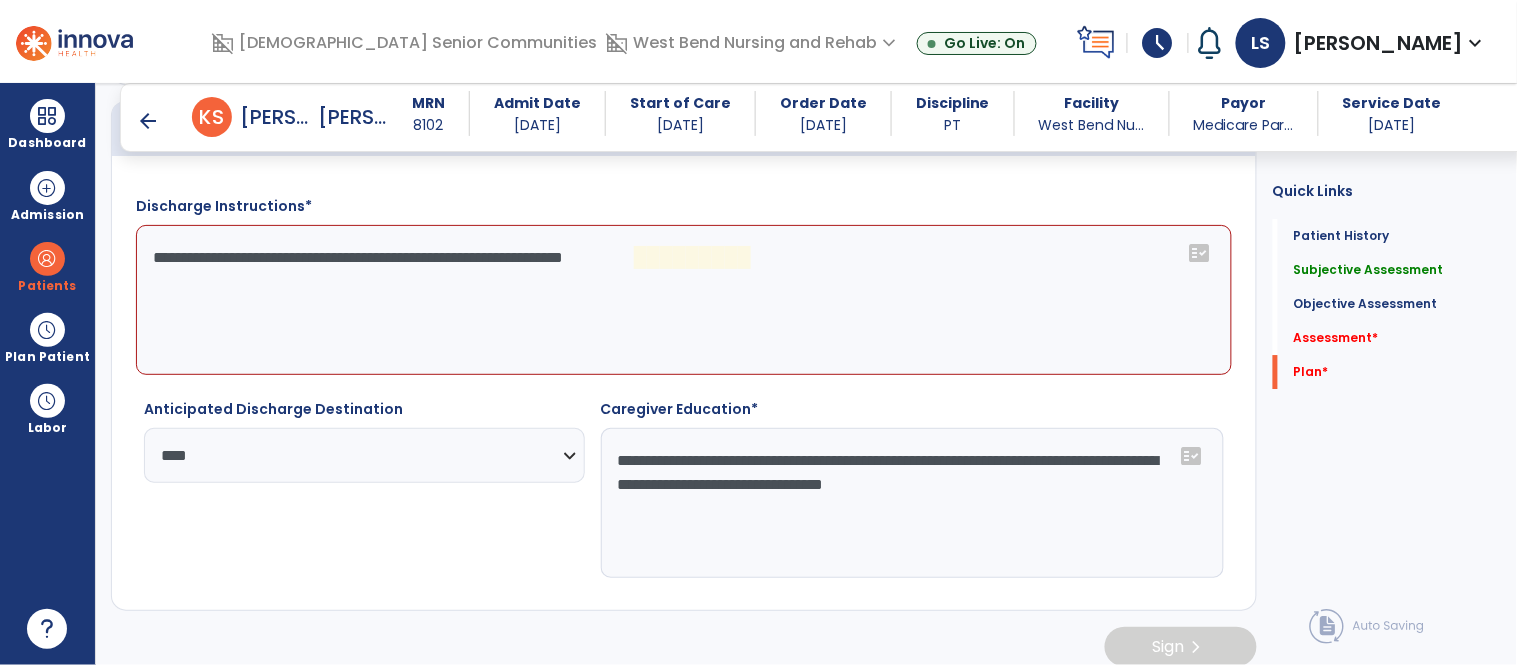 click on "**********" 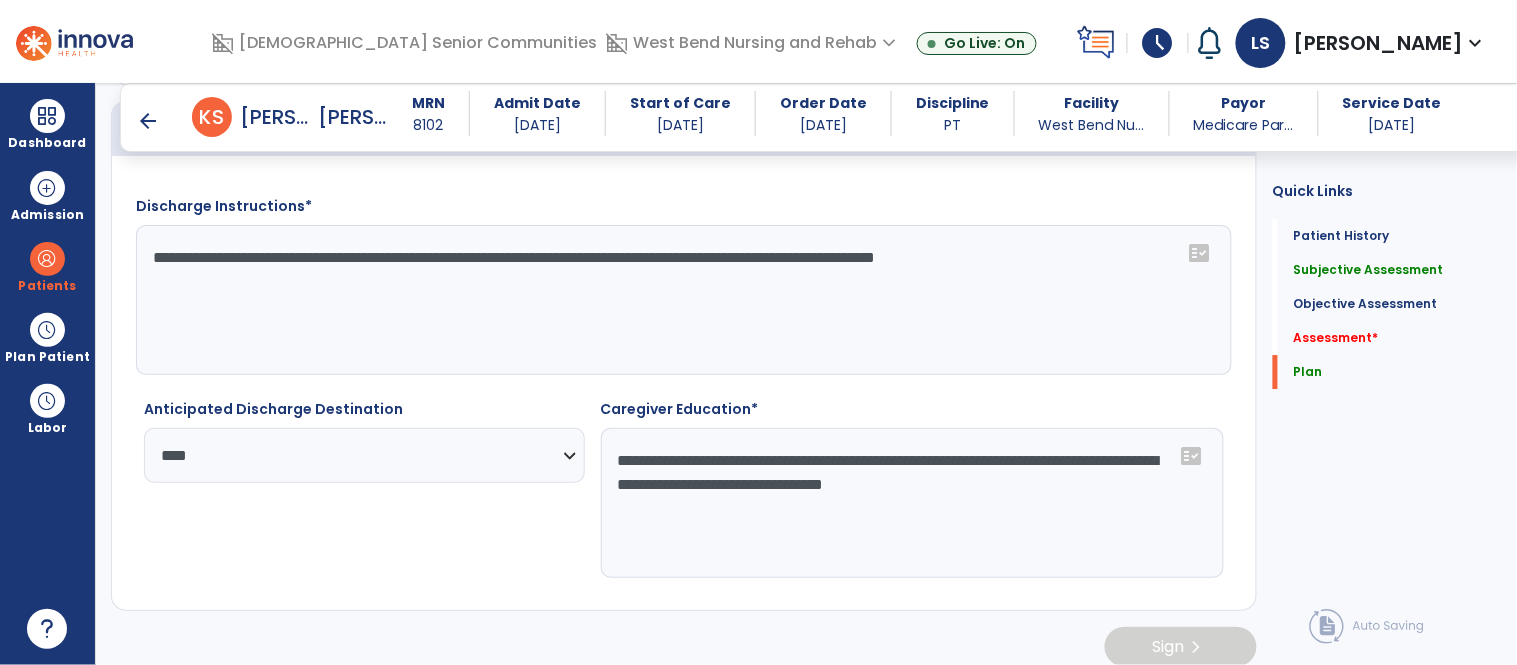 click on "**********" 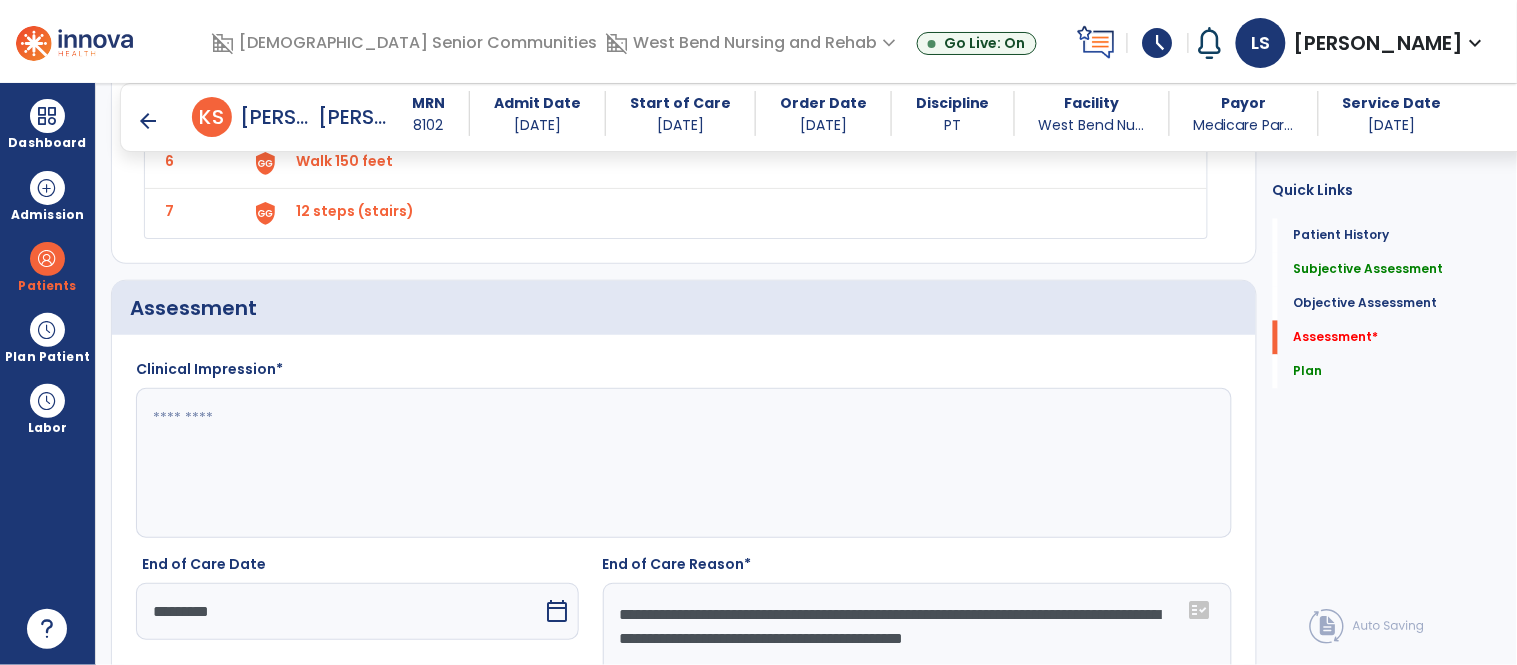 scroll, scrollTop: 2880, scrollLeft: 0, axis: vertical 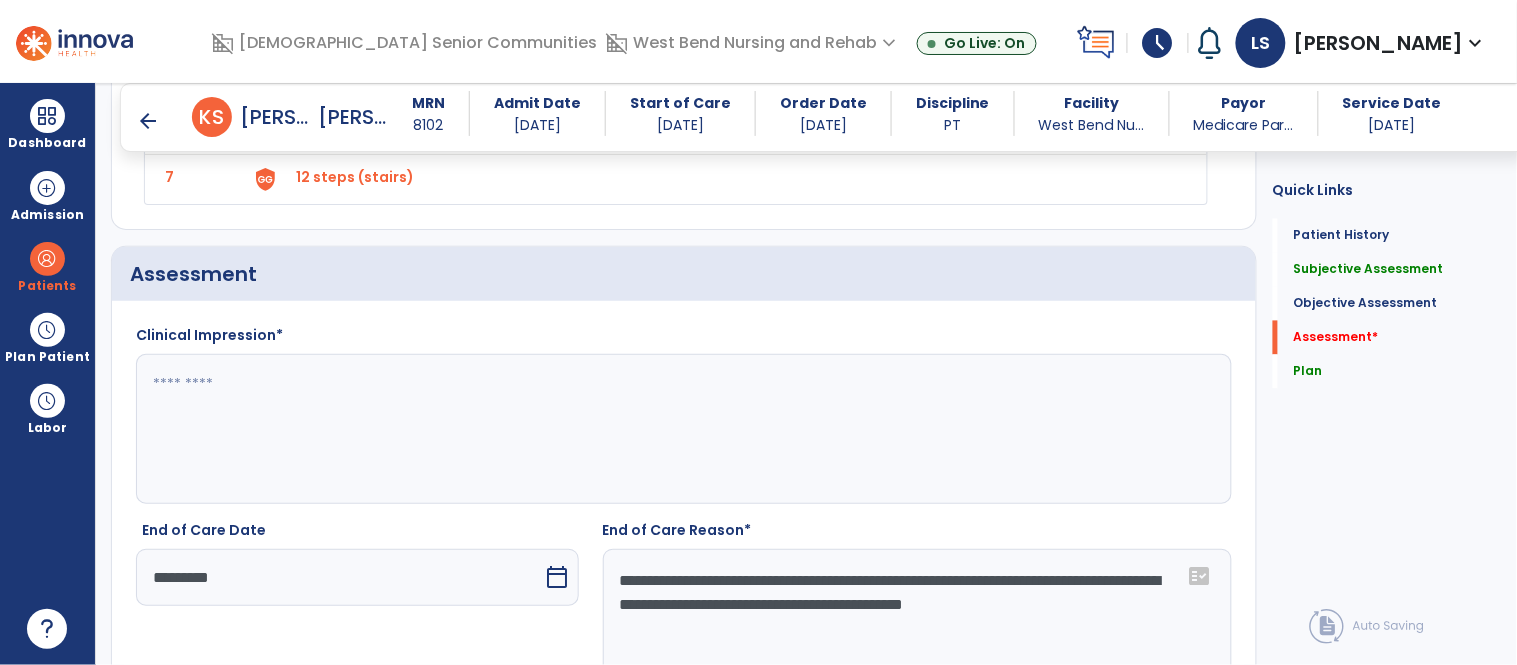 type on "**********" 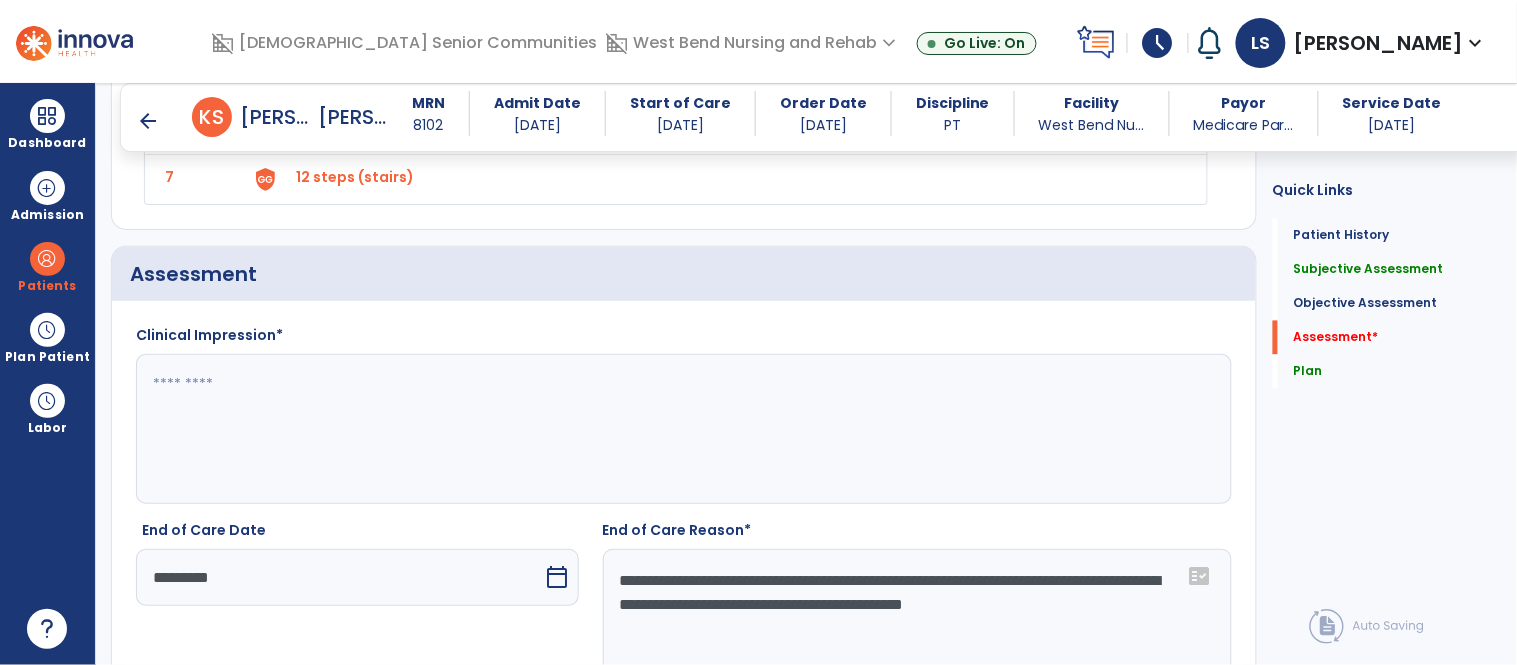 click 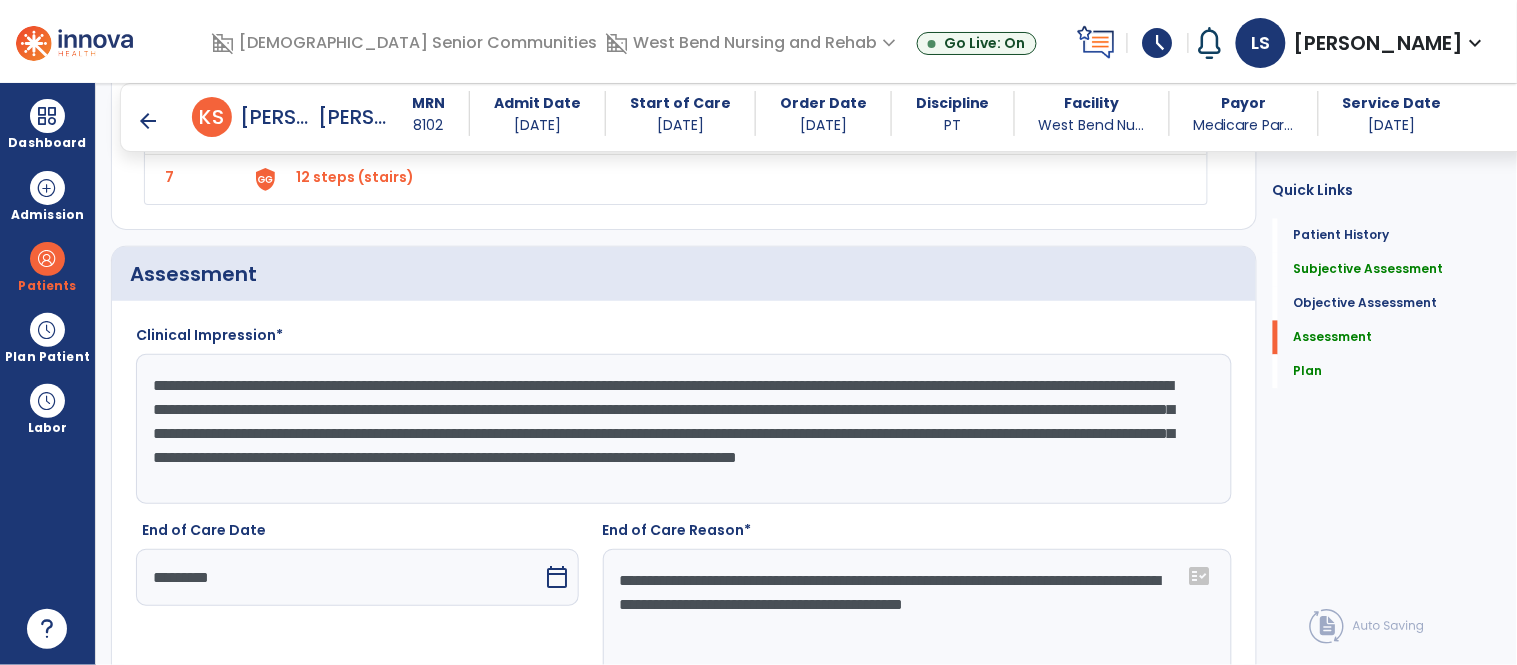 click on "**********" 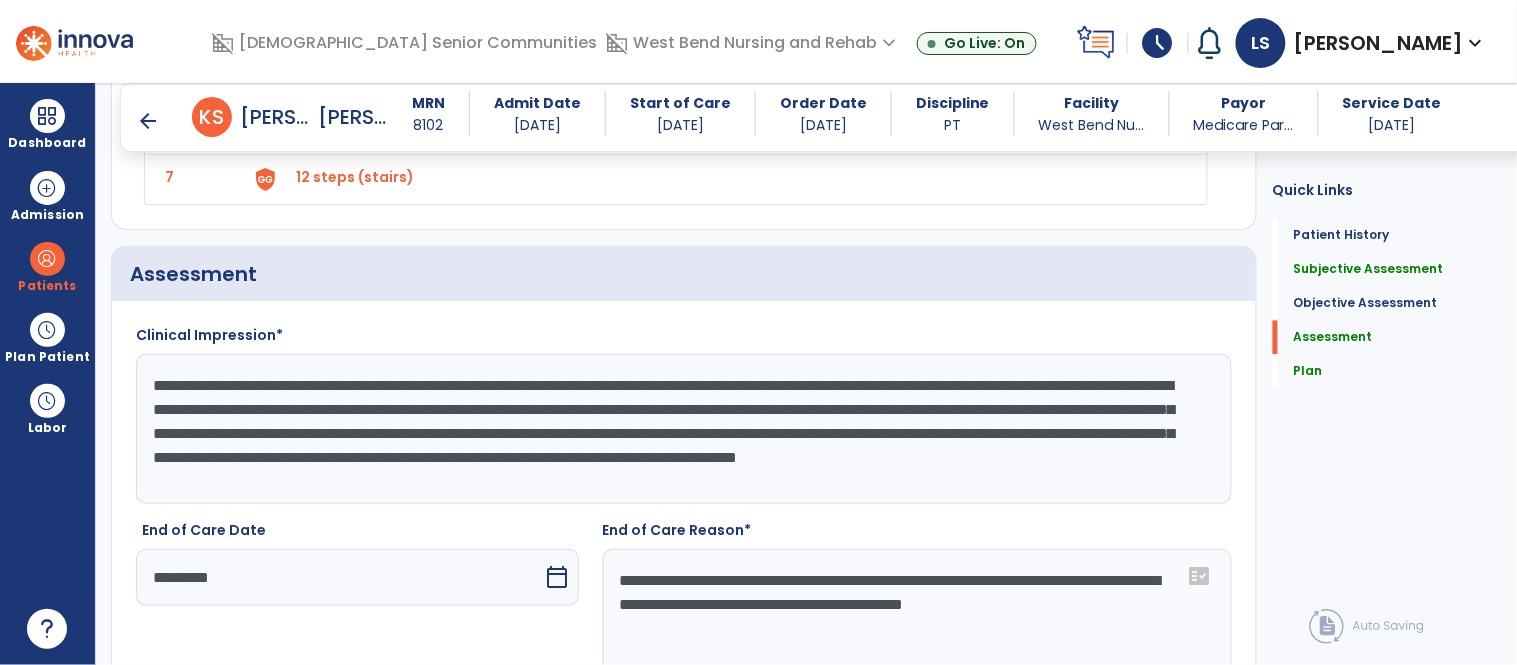 drag, startPoint x: 900, startPoint y: 366, endPoint x: 836, endPoint y: 367, distance: 64.00781 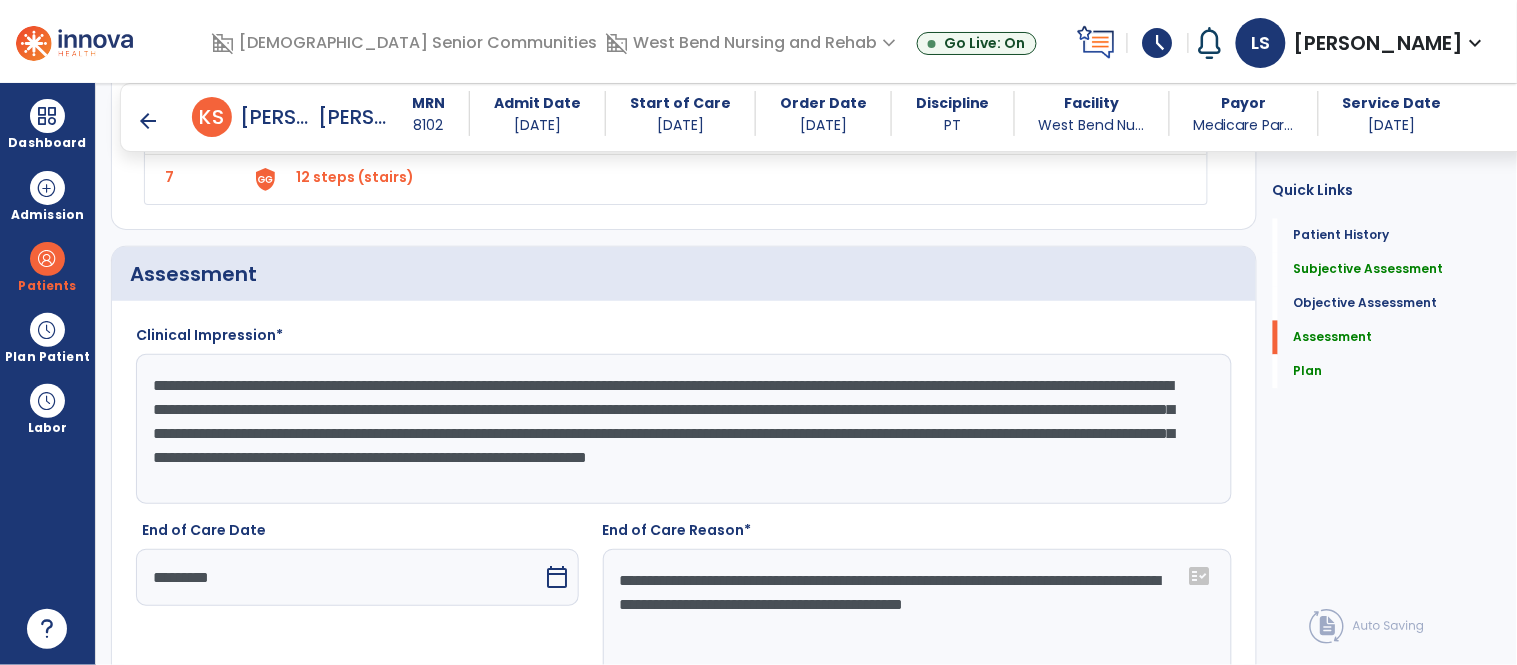 drag, startPoint x: 1109, startPoint y: 365, endPoint x: 303, endPoint y: 395, distance: 806.5581 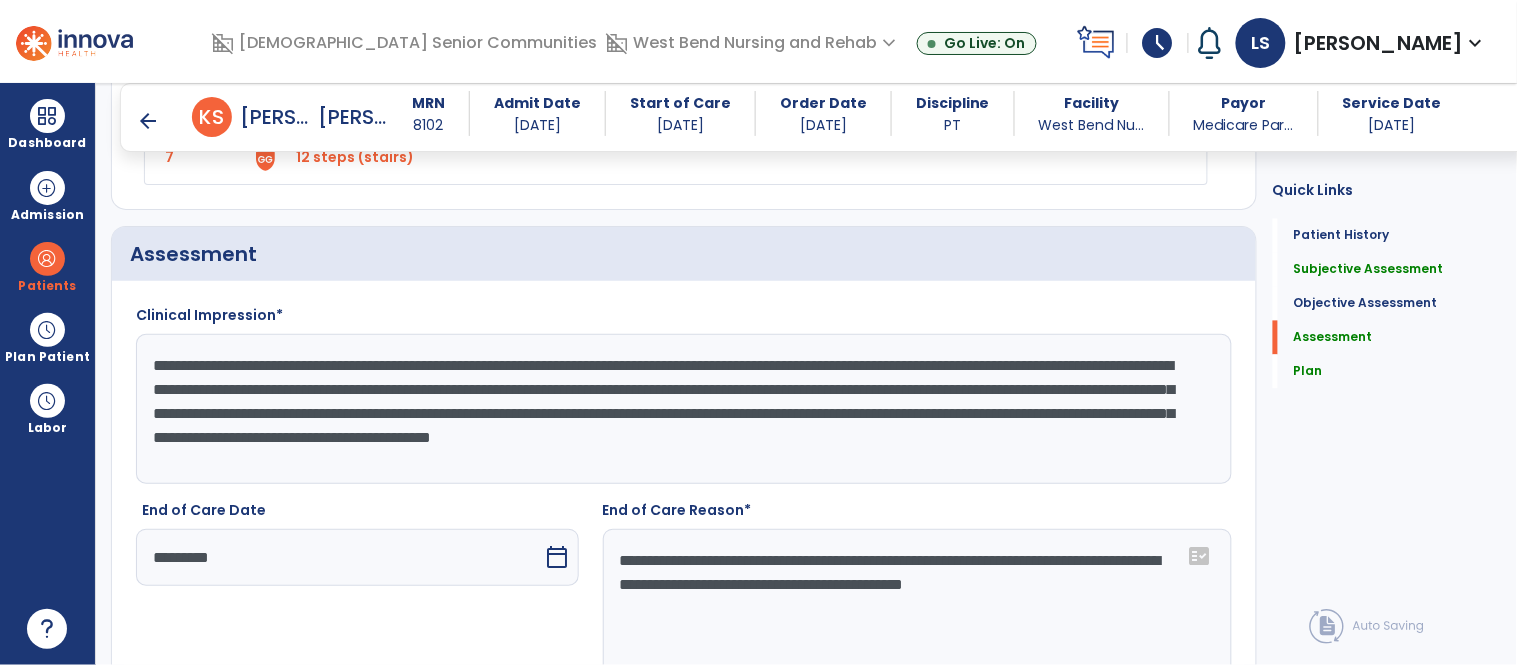 scroll, scrollTop: 2902, scrollLeft: 0, axis: vertical 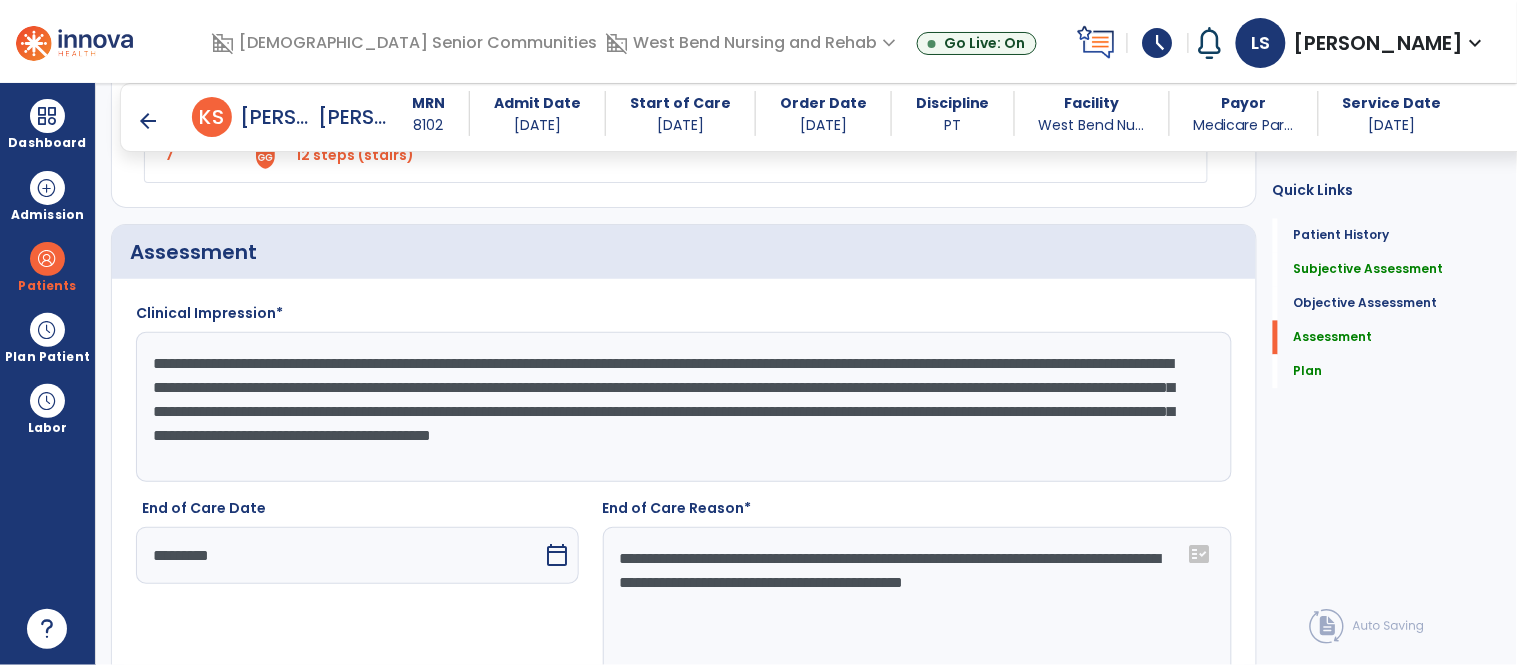 drag, startPoint x: 441, startPoint y: 414, endPoint x: 247, endPoint y: 420, distance: 194.09276 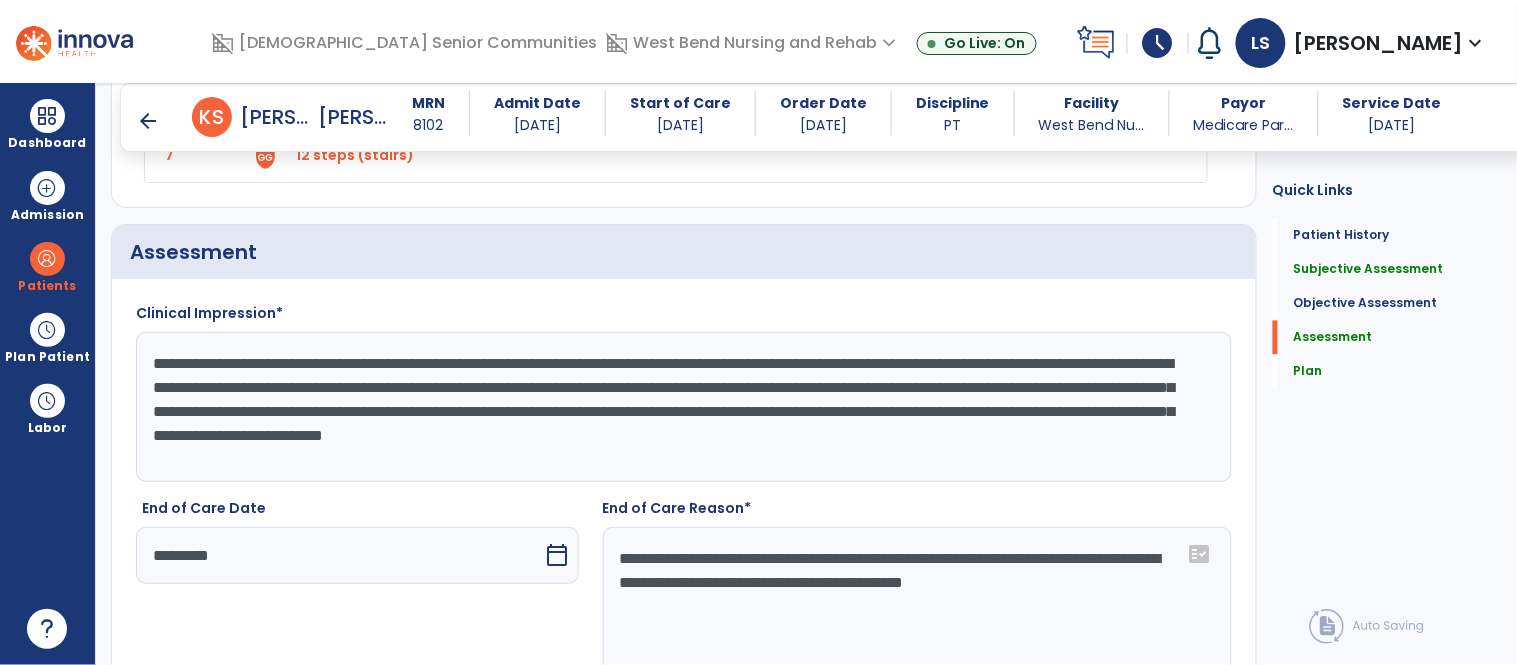 click on "**********" 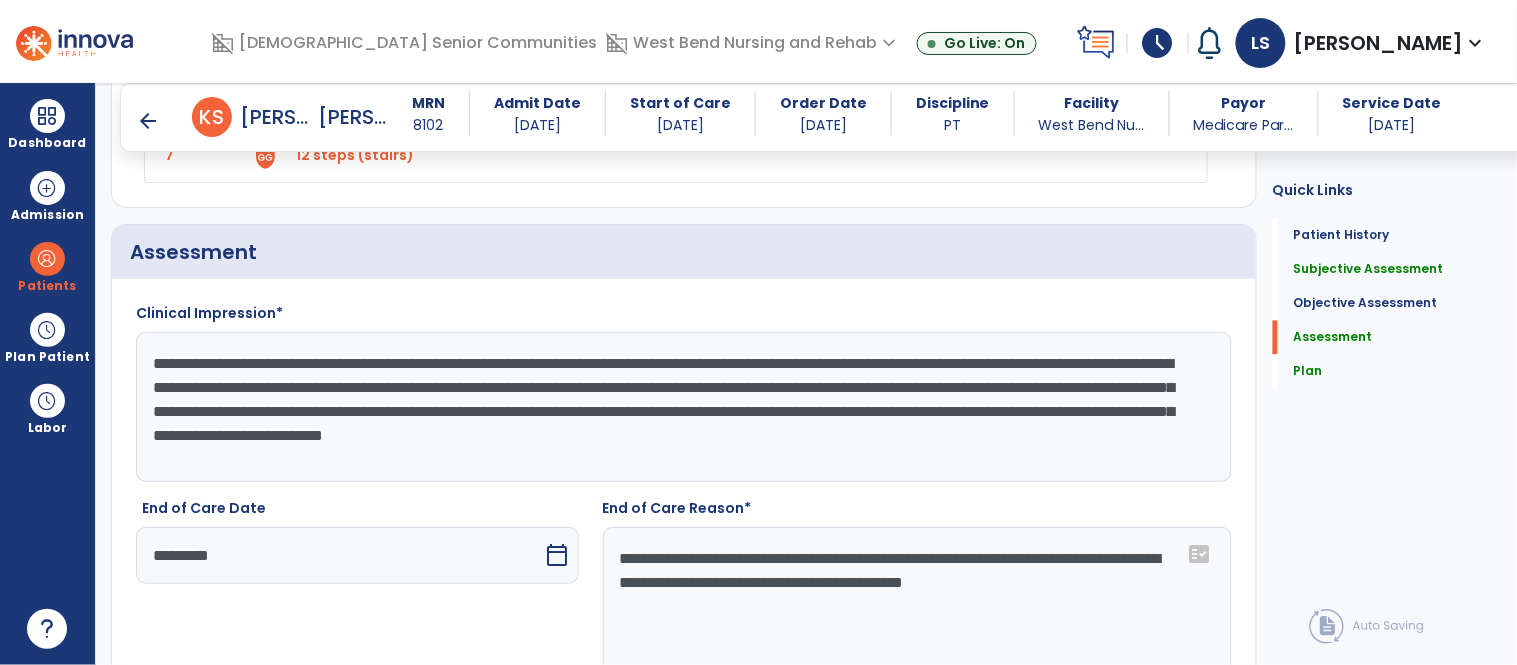 click on "**********" 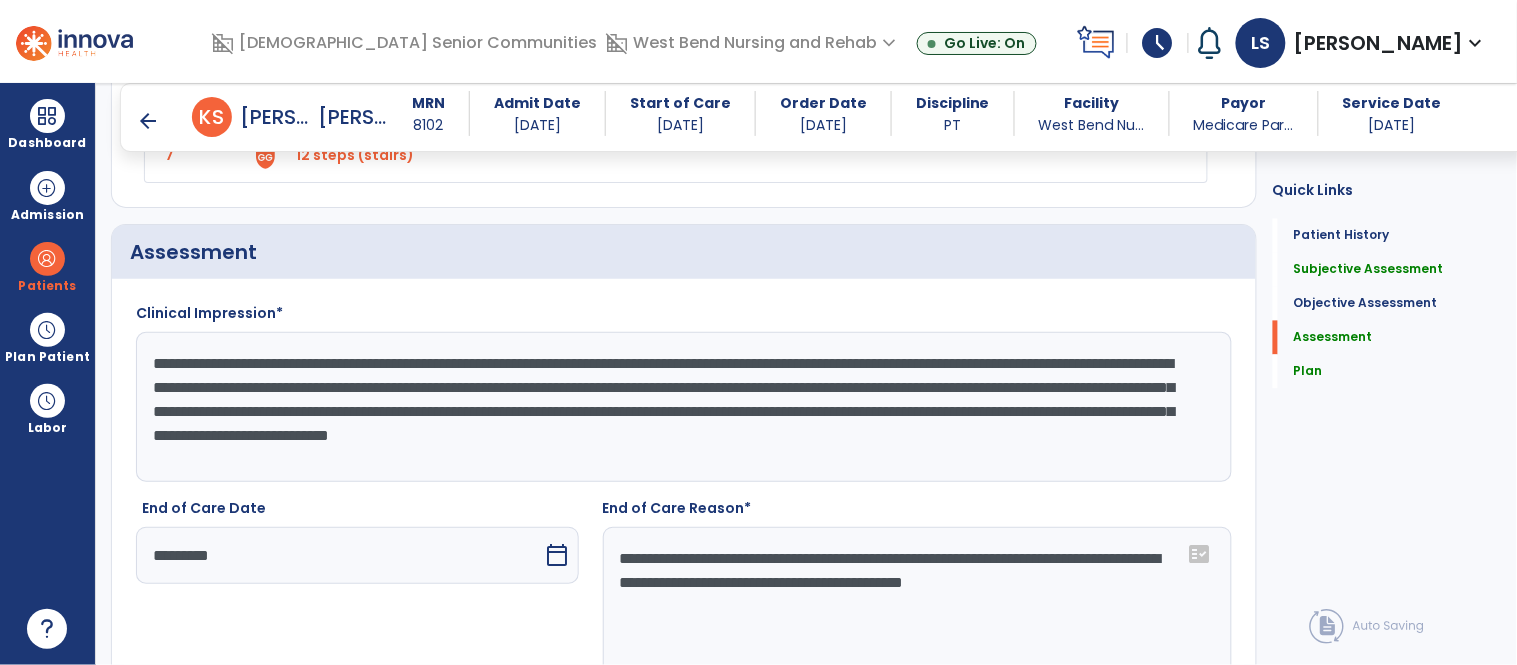 drag, startPoint x: 774, startPoint y: 423, endPoint x: 797, endPoint y: 443, distance: 30.479502 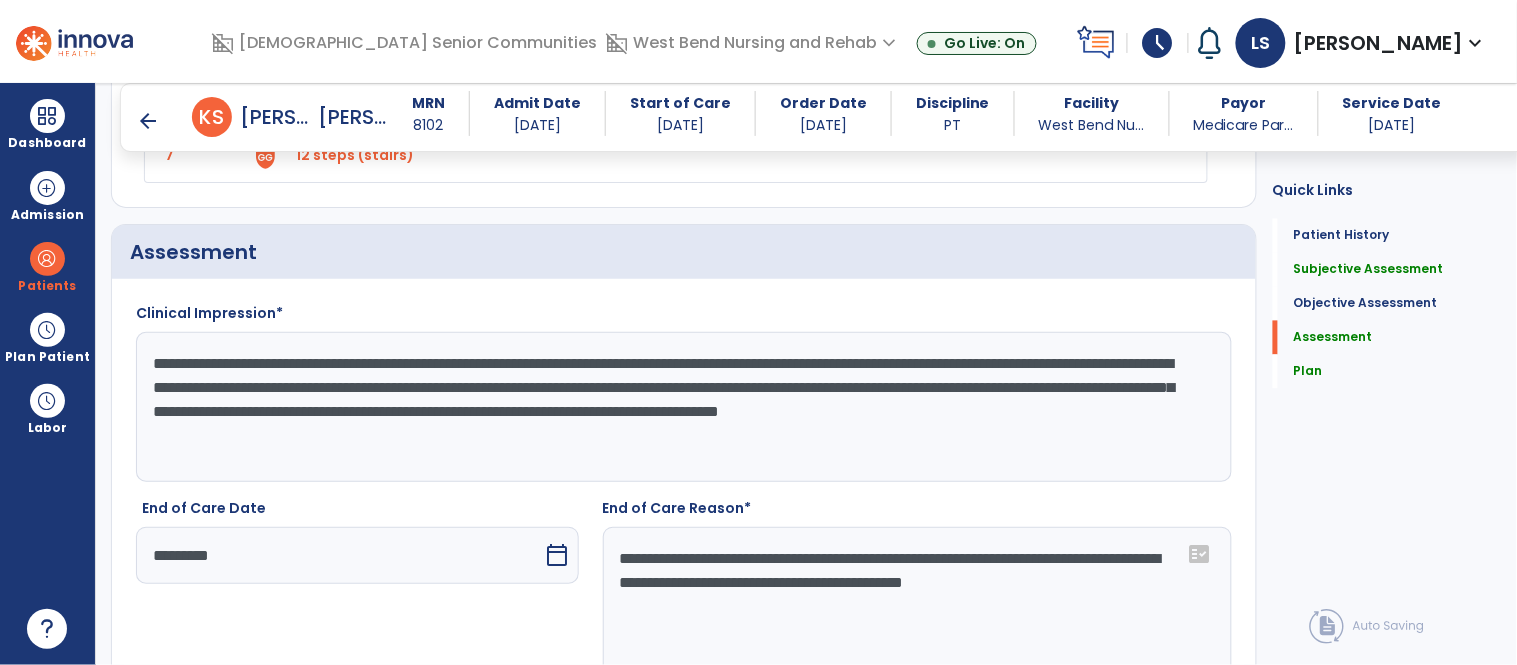 click on "**********" 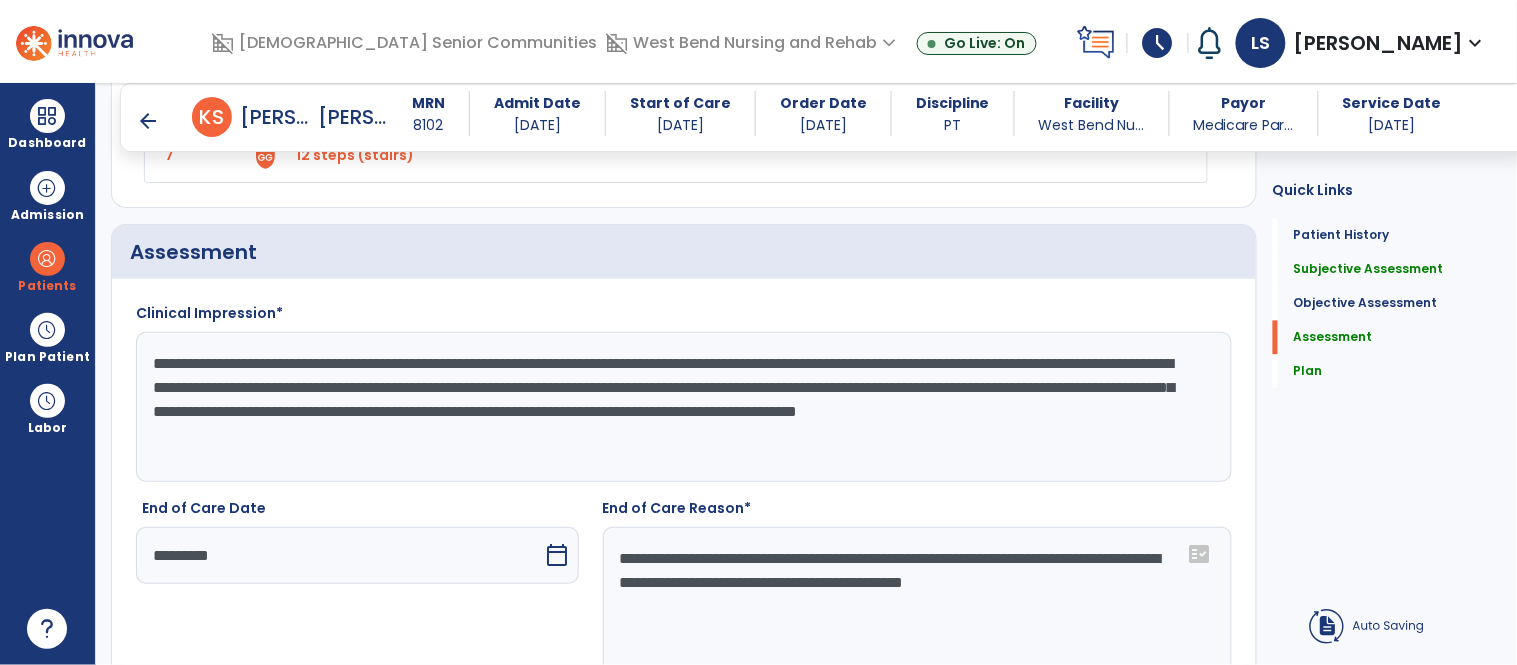 click on "**********" 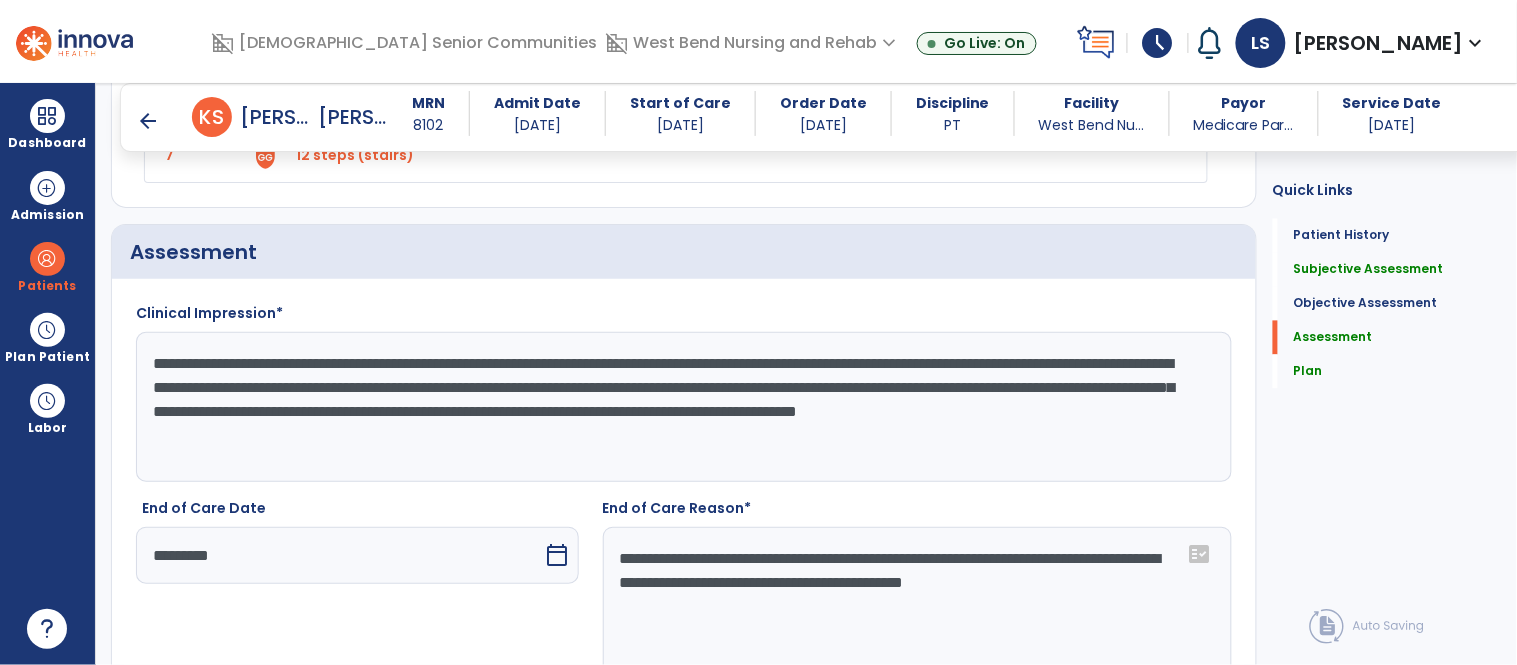 drag, startPoint x: 1011, startPoint y: 371, endPoint x: 1011, endPoint y: 390, distance: 19 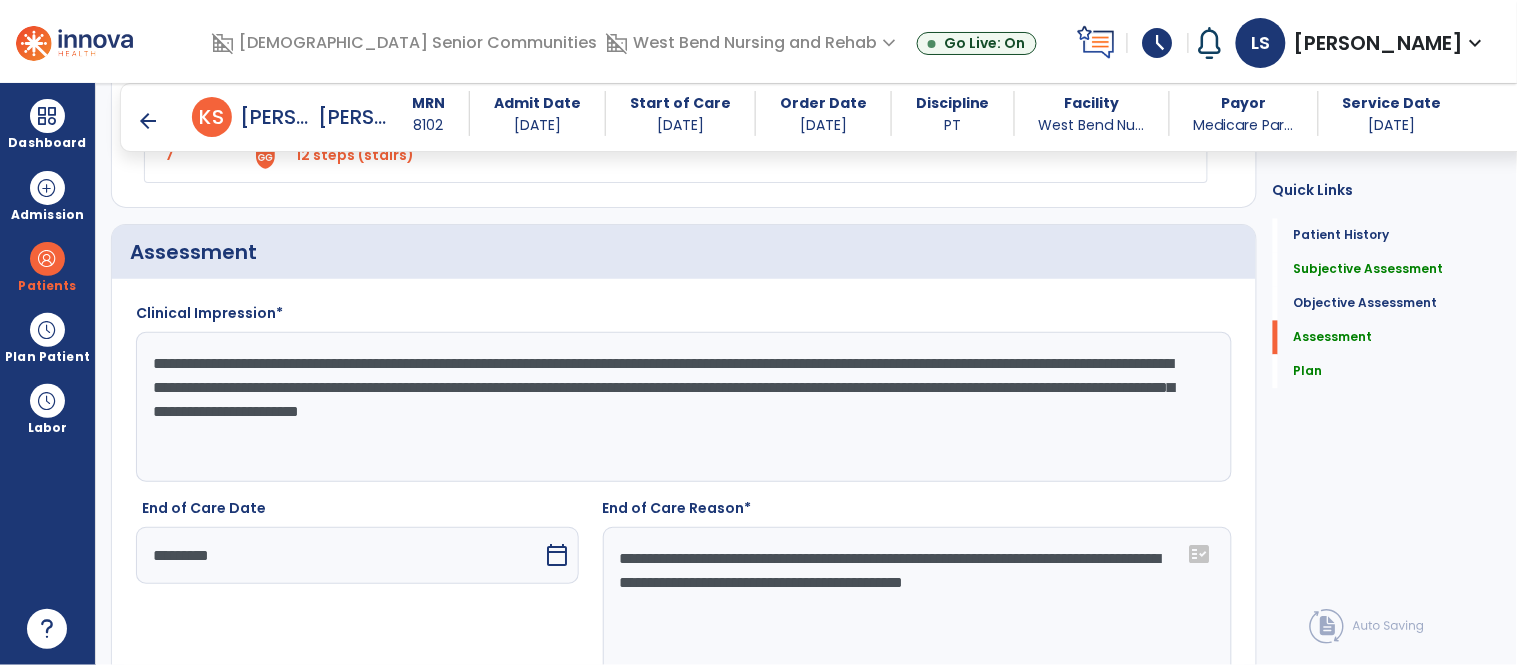 click on "**********" 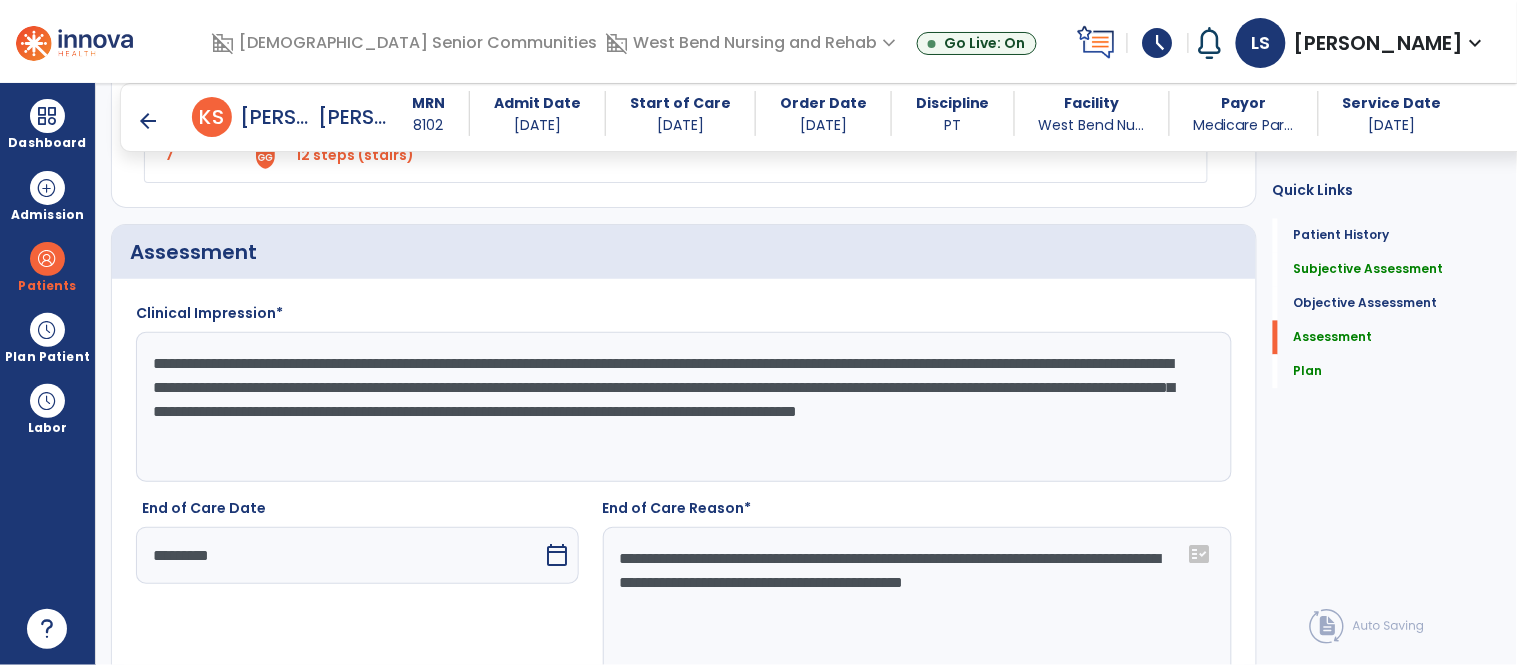 click on "**********" 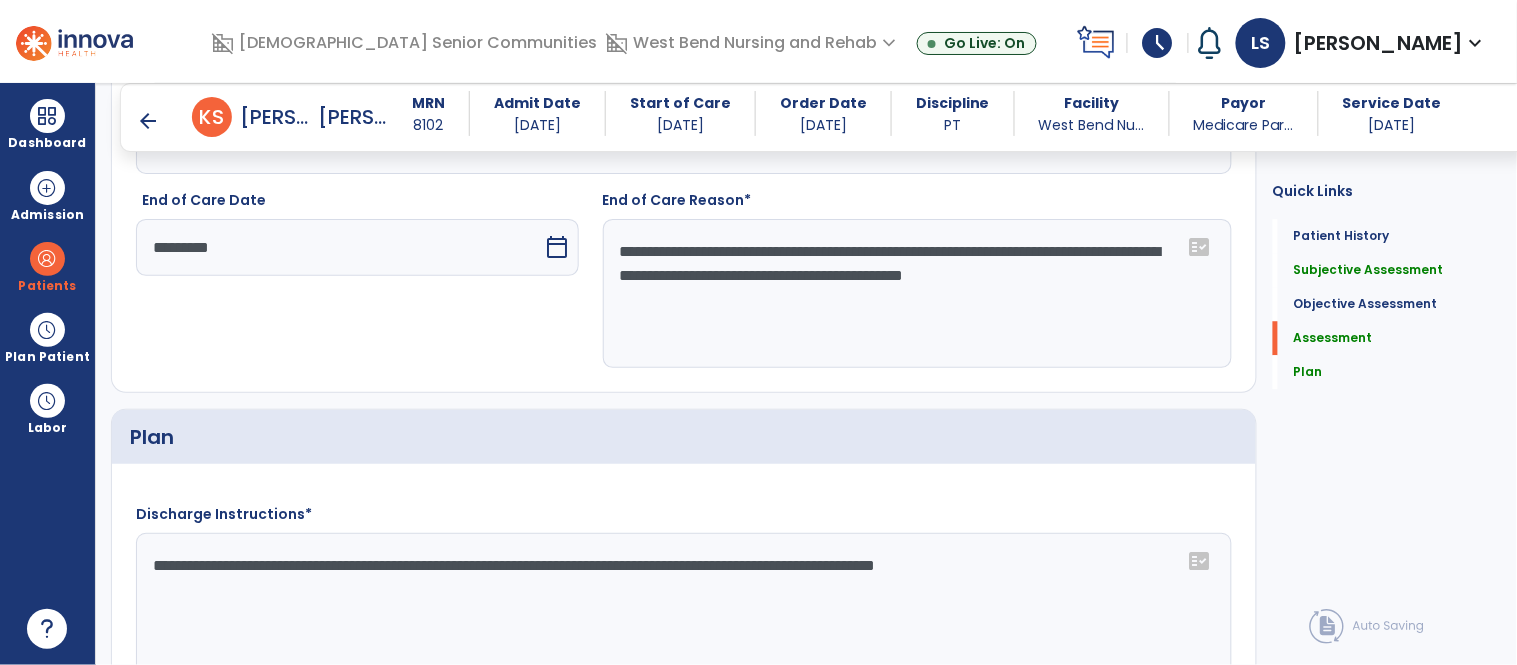scroll, scrollTop: 3212, scrollLeft: 0, axis: vertical 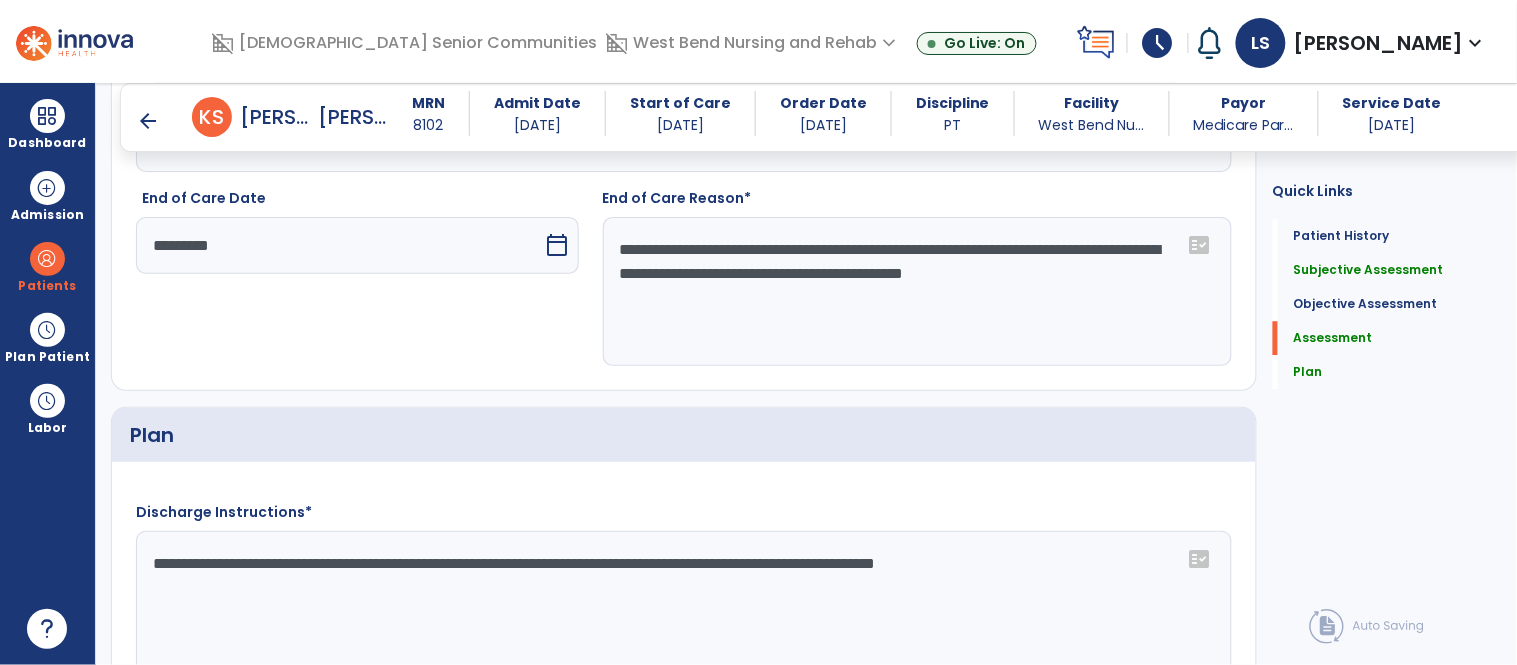 type on "**********" 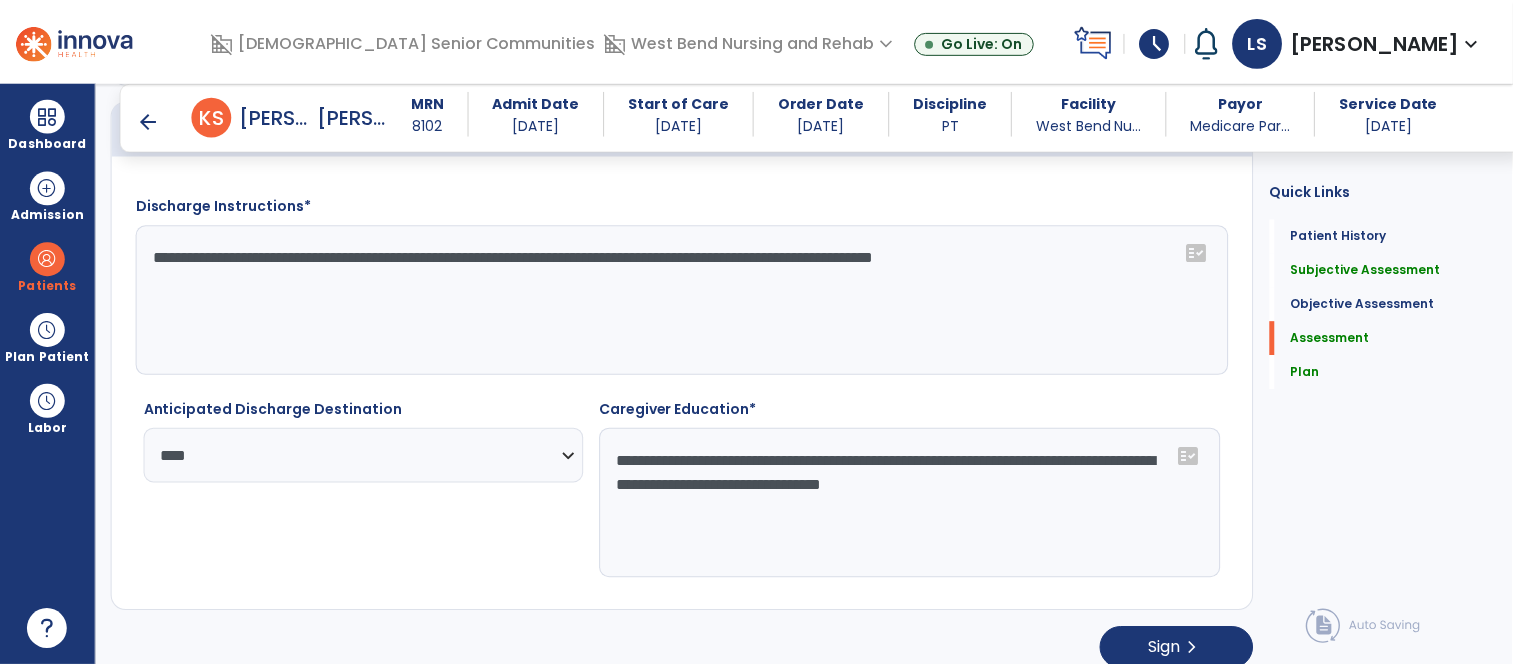 scroll, scrollTop: 3521, scrollLeft: 0, axis: vertical 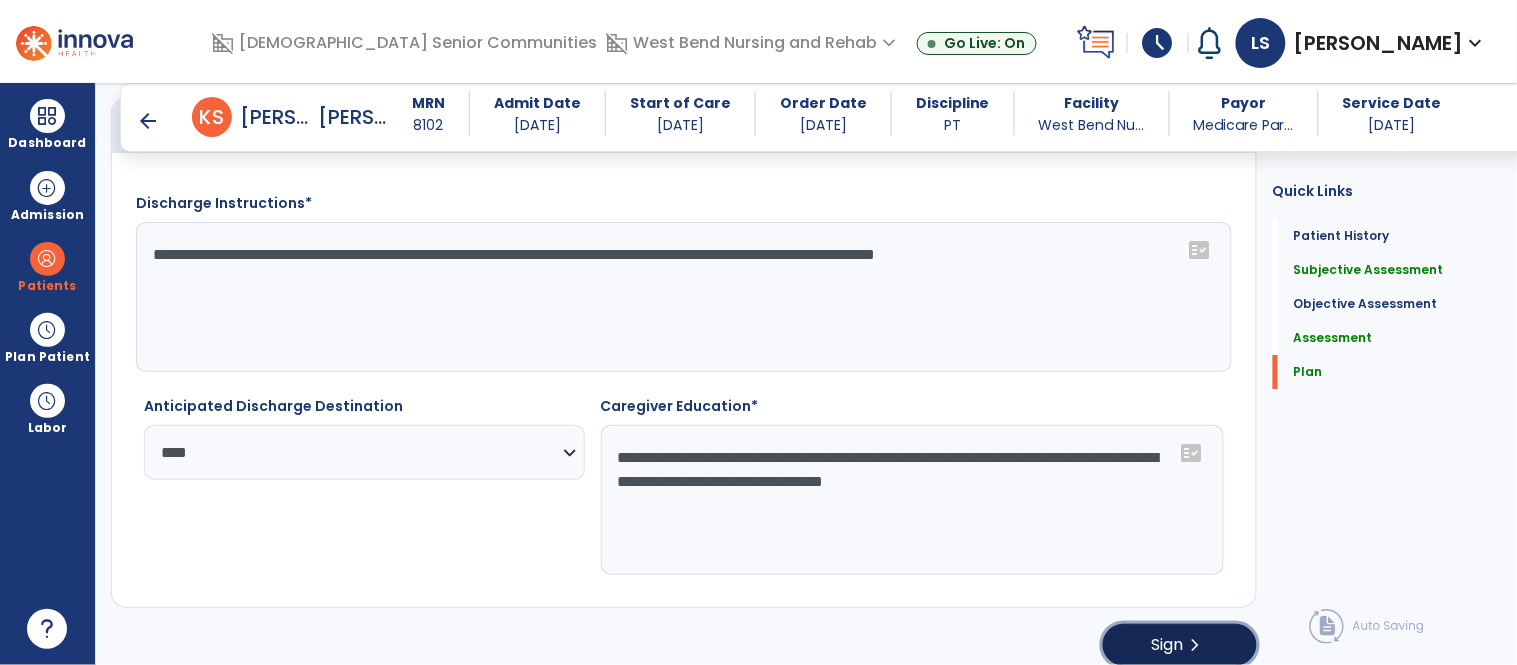 click on "Sign  chevron_right" 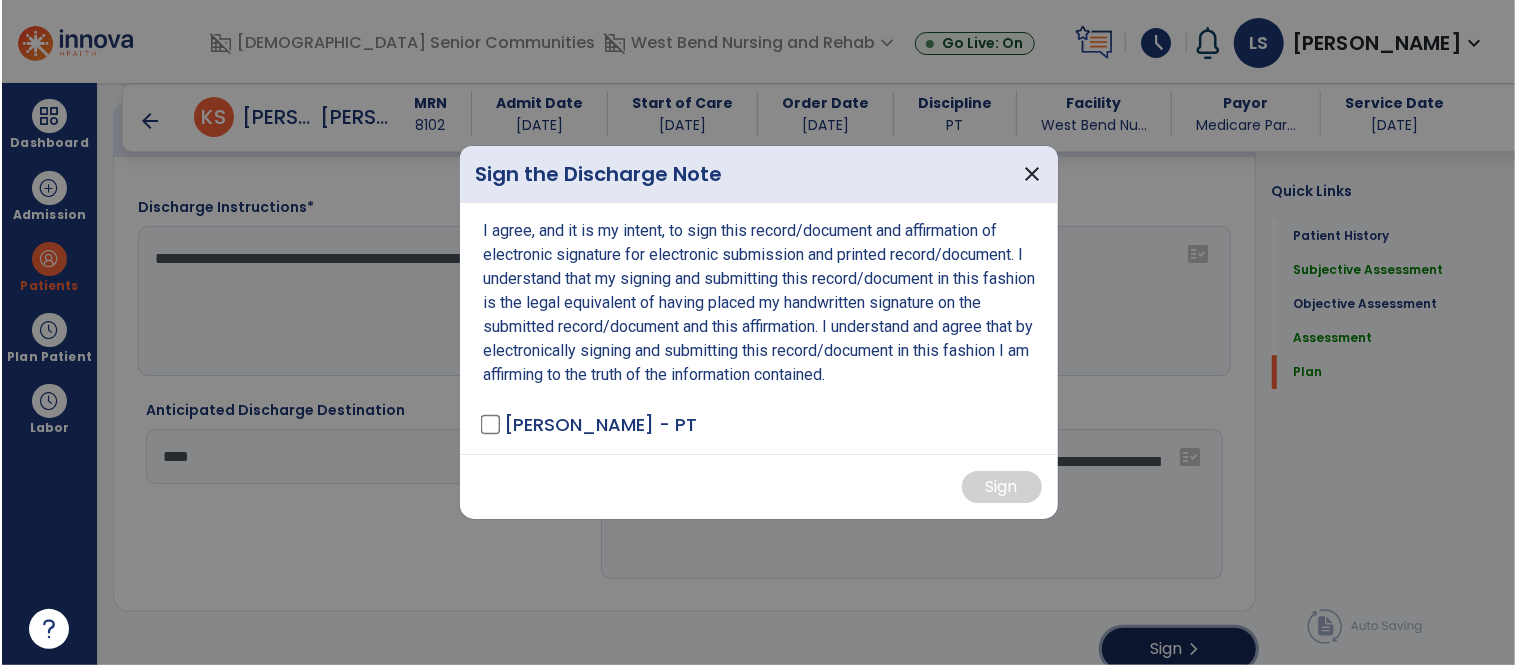 scroll, scrollTop: 3521, scrollLeft: 0, axis: vertical 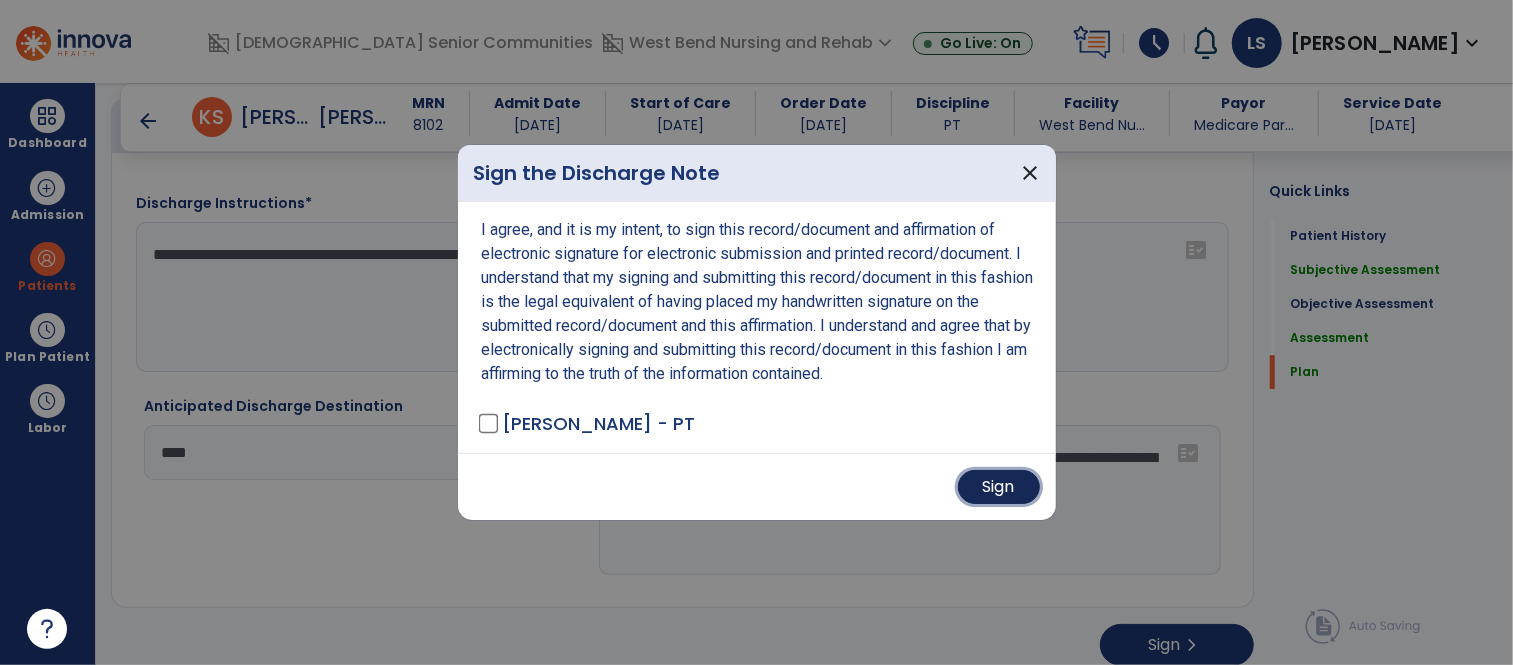 click on "Sign" at bounding box center (999, 487) 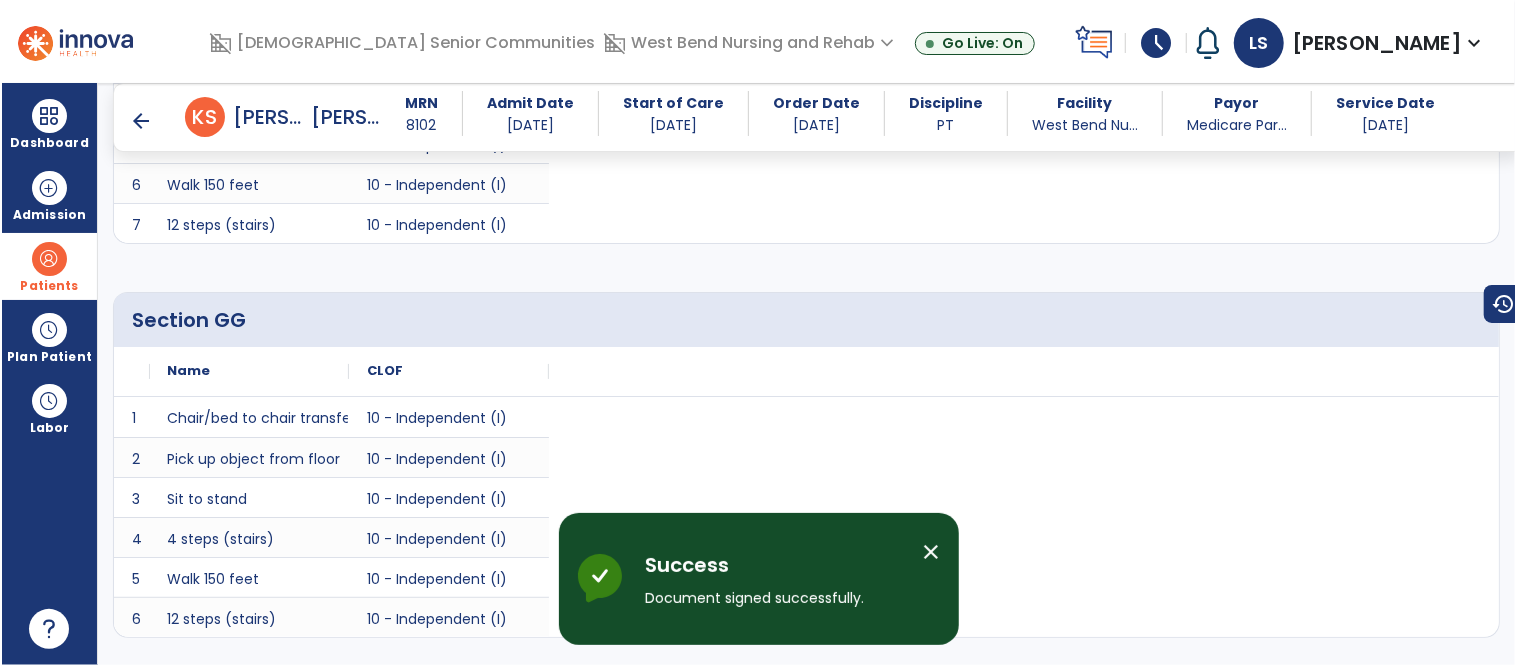 scroll, scrollTop: 15, scrollLeft: 0, axis: vertical 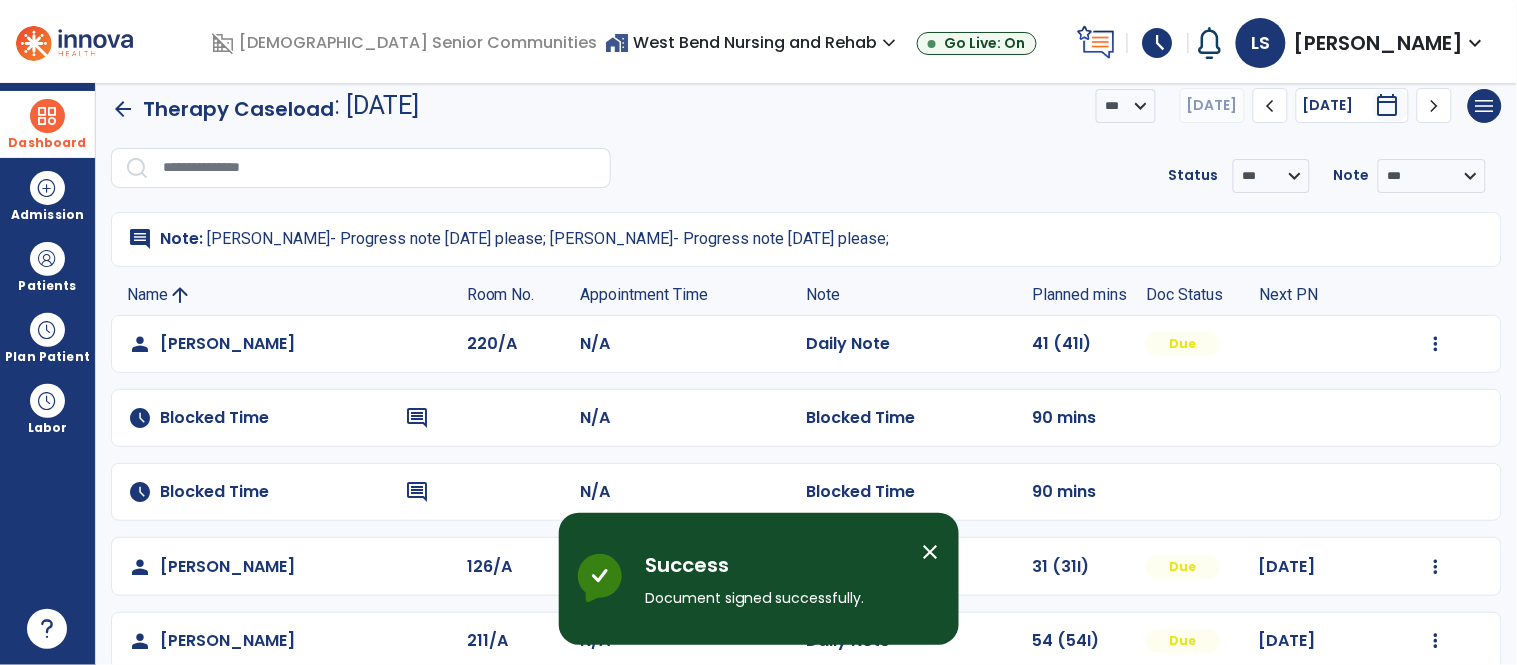 click on "Dashboard" at bounding box center [47, 143] 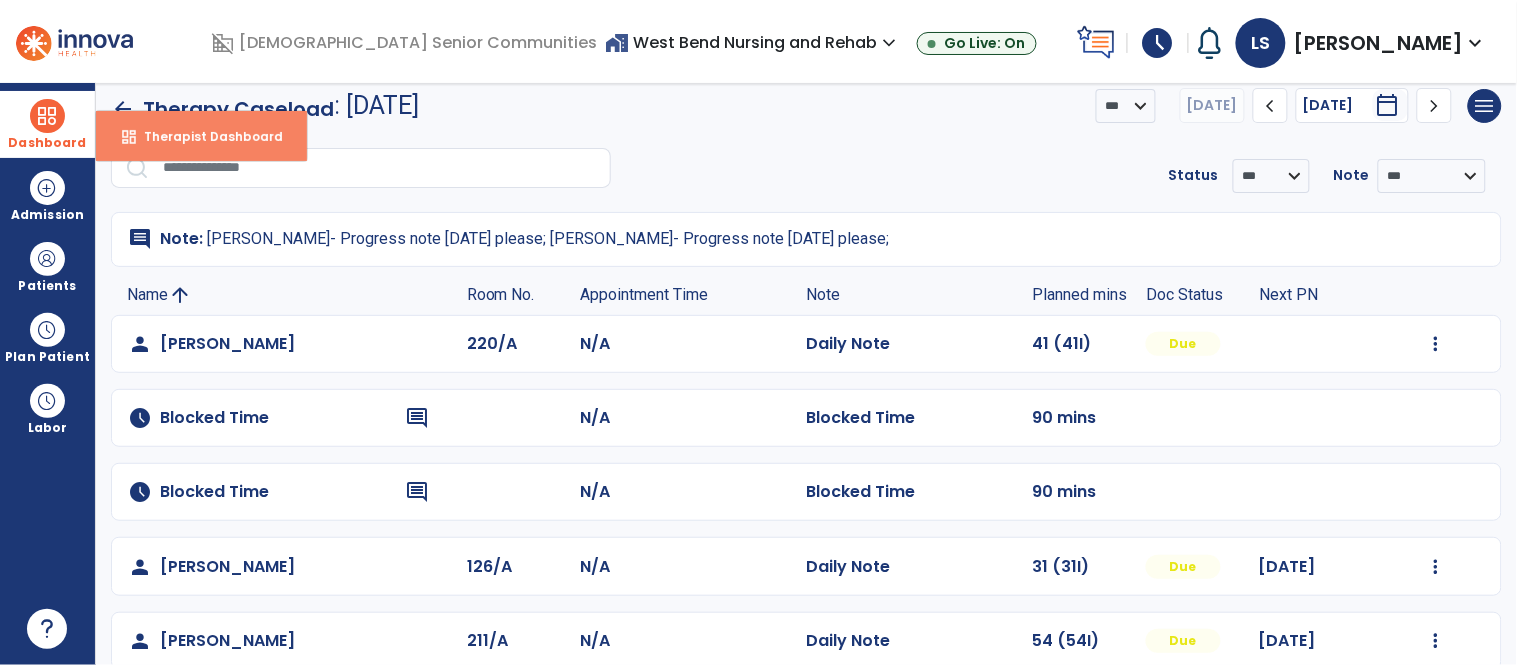 click on "dashboard  Therapist Dashboard" at bounding box center (201, 136) 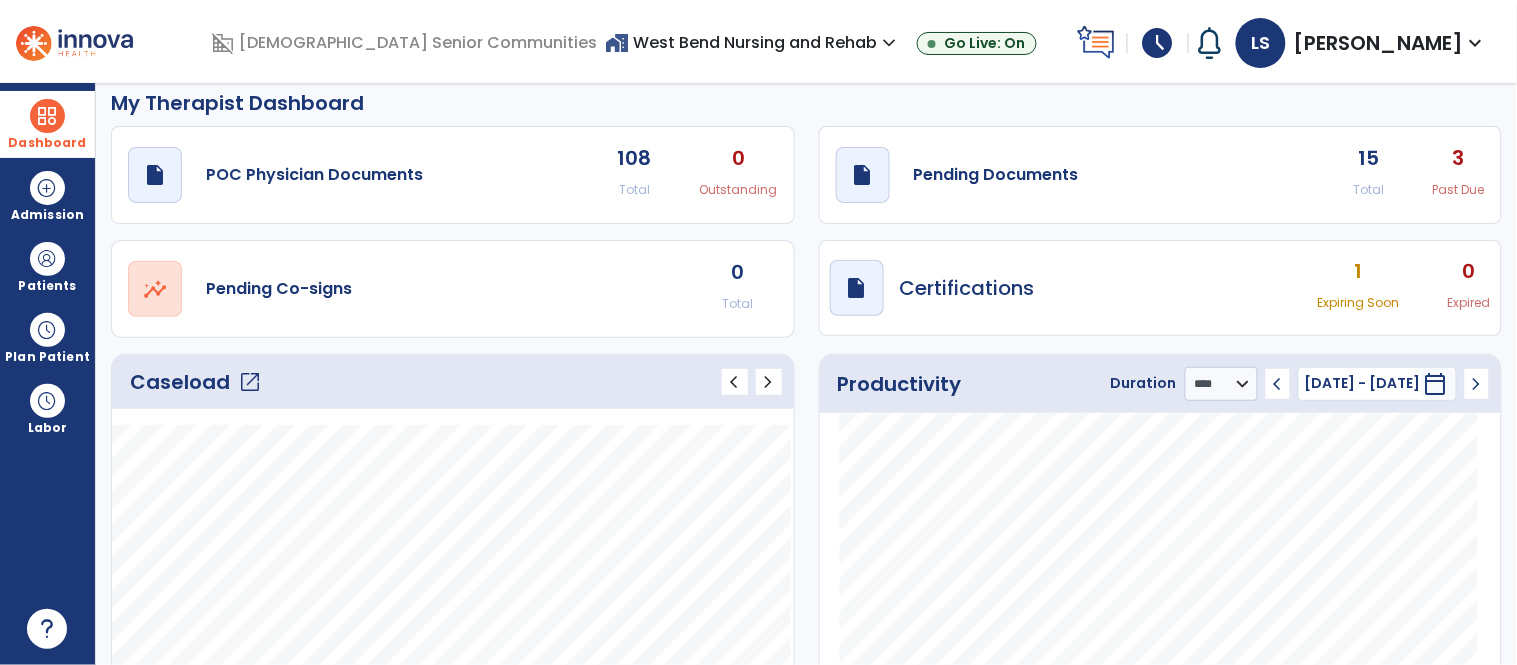 click on "open_in_new" 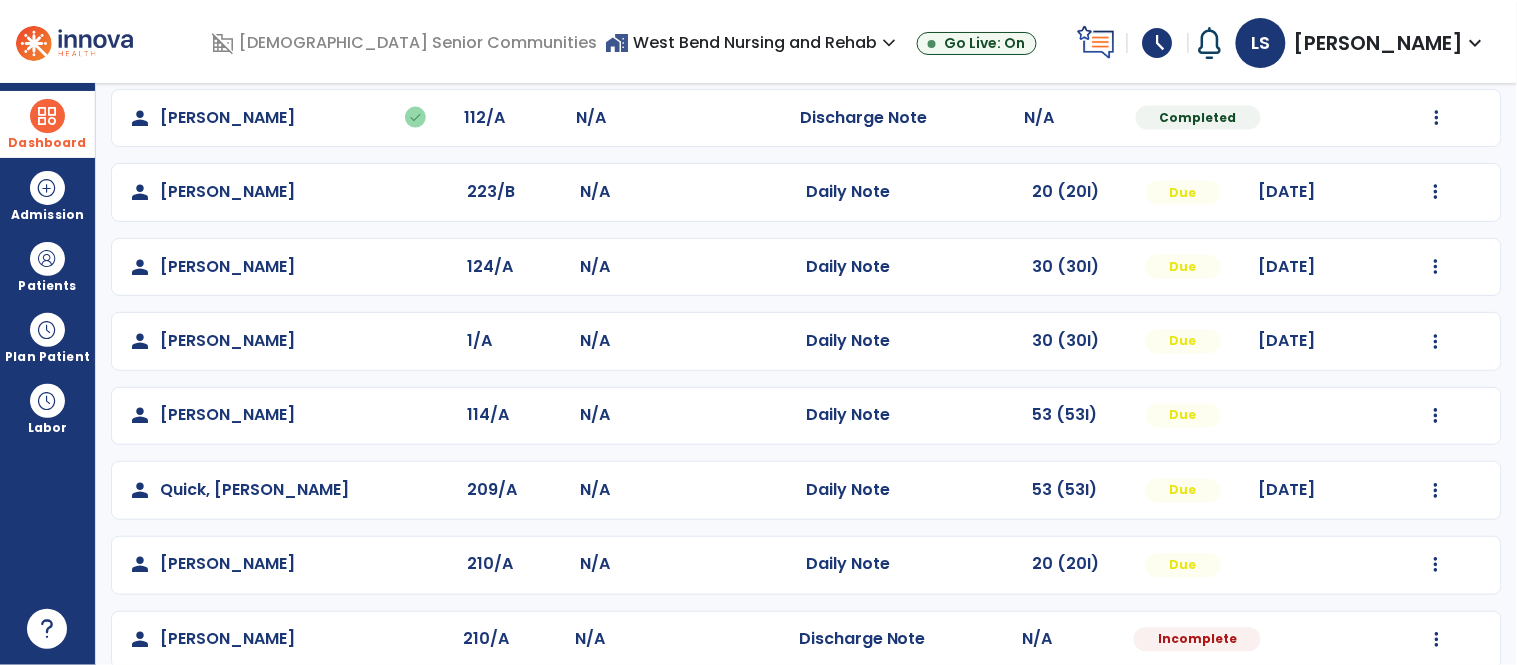 scroll, scrollTop: 773, scrollLeft: 0, axis: vertical 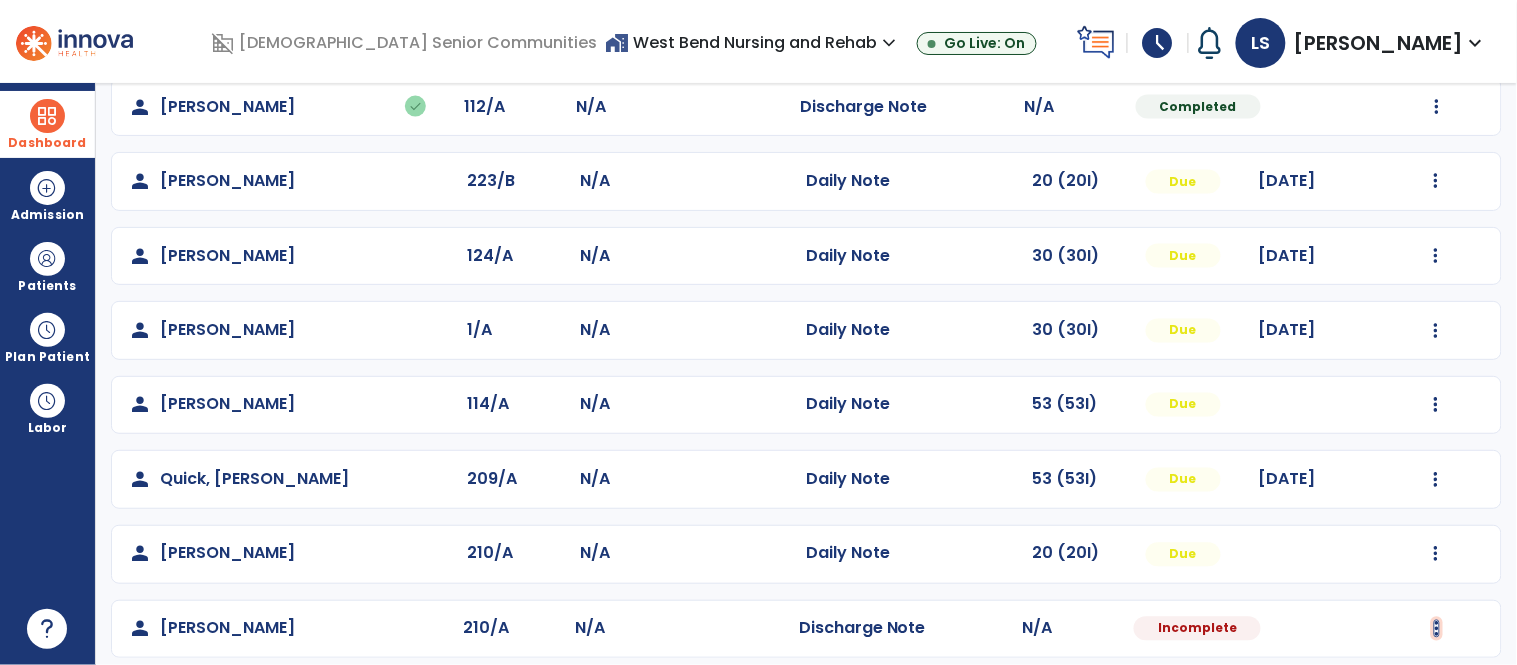 click at bounding box center (1436, -414) 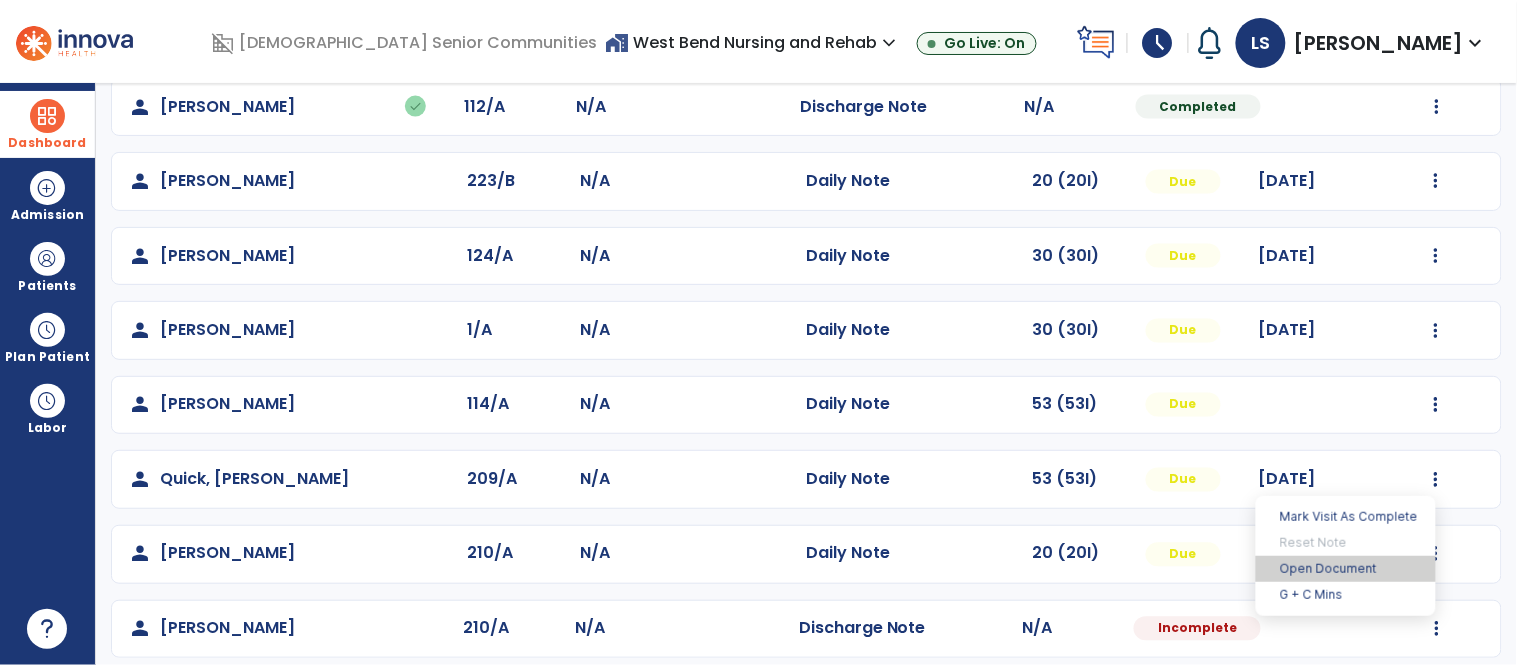 click on "Open Document" at bounding box center (1346, 569) 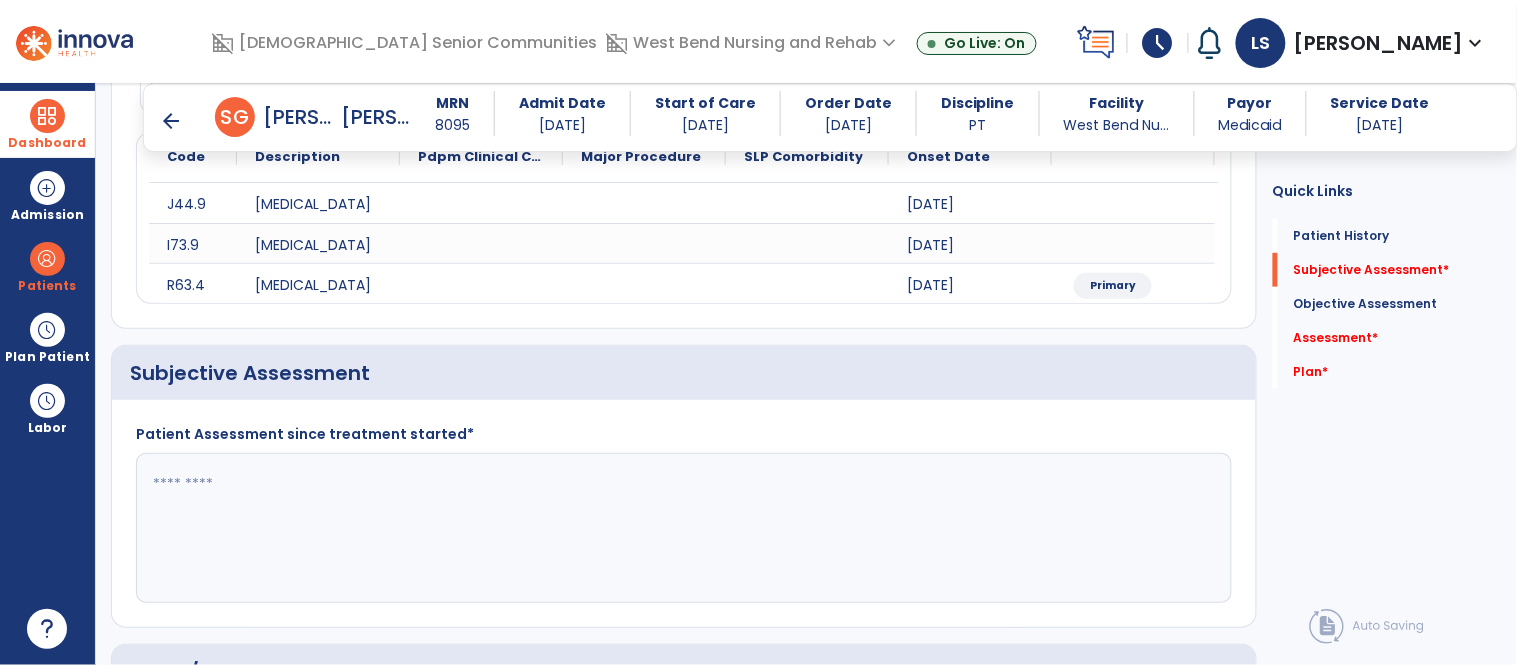 scroll, scrollTop: 343, scrollLeft: 0, axis: vertical 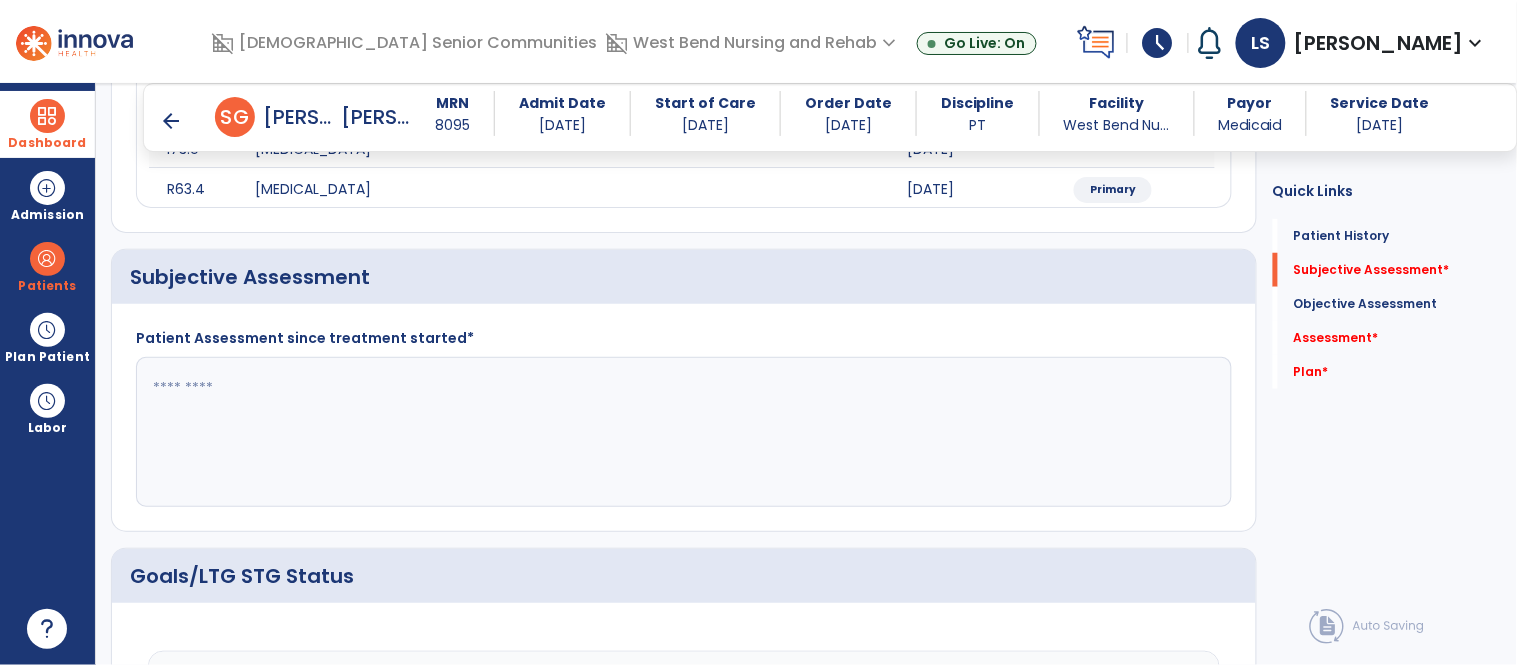 click 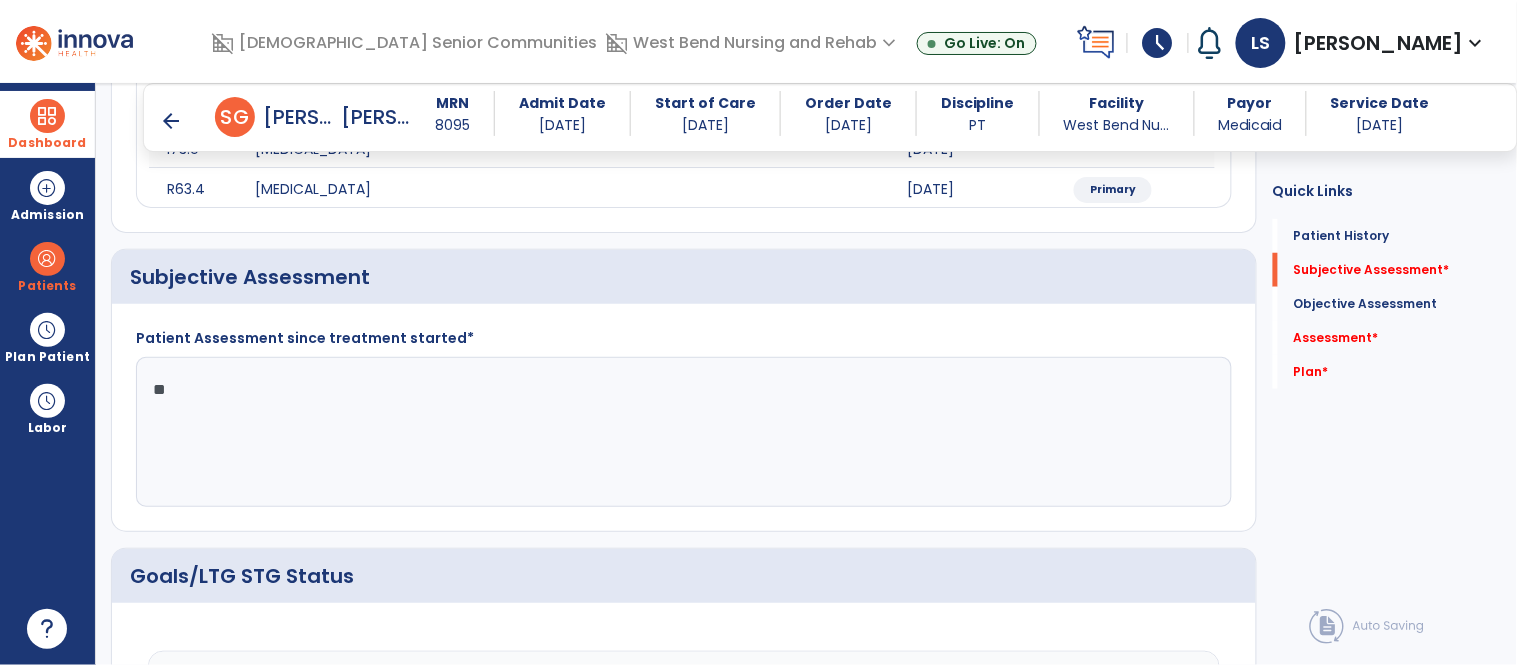 type on "*" 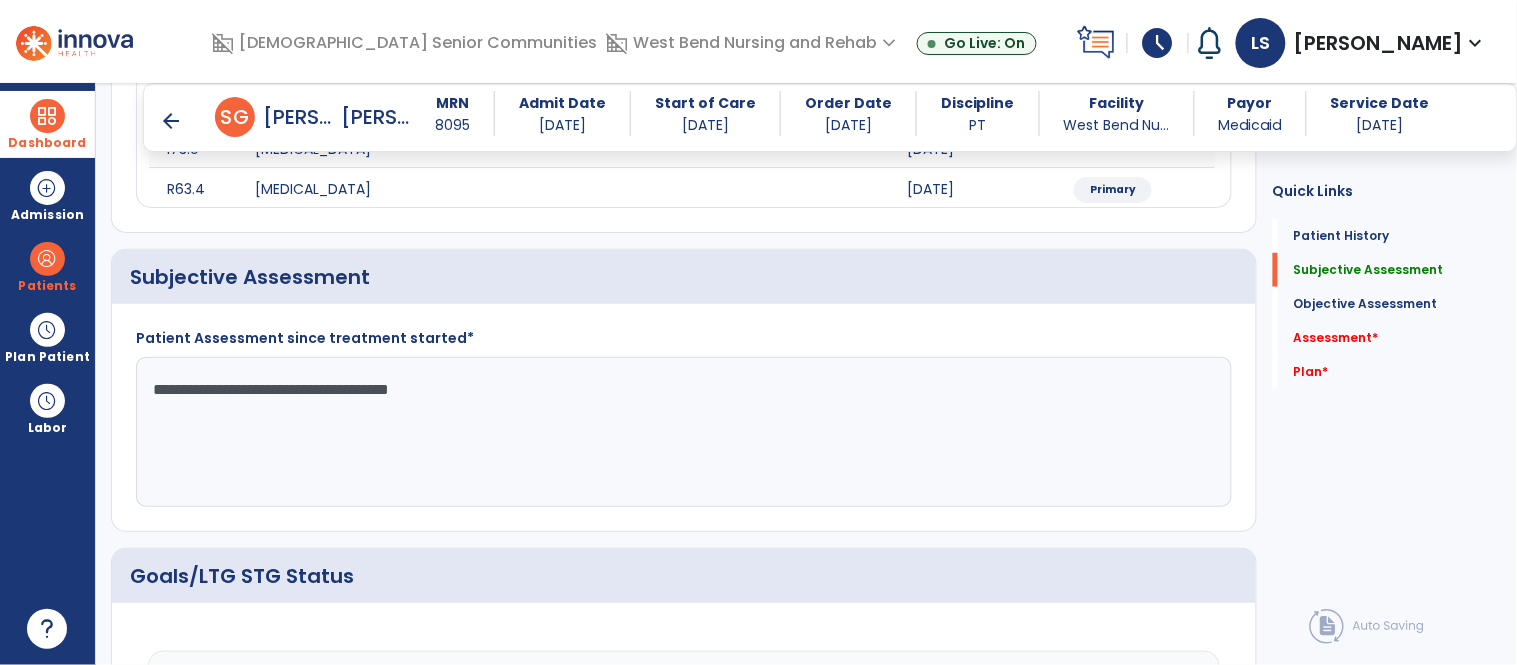 click on "**********" 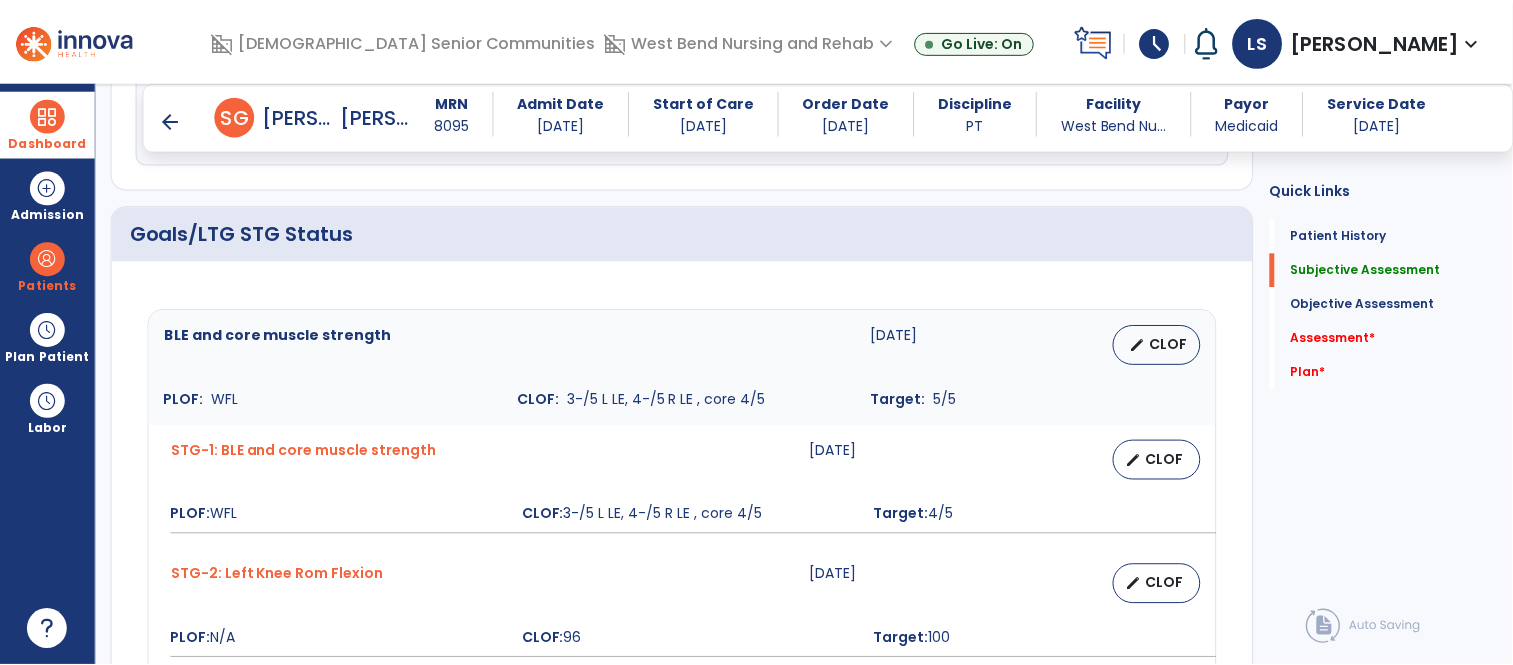 scroll, scrollTop: 686, scrollLeft: 0, axis: vertical 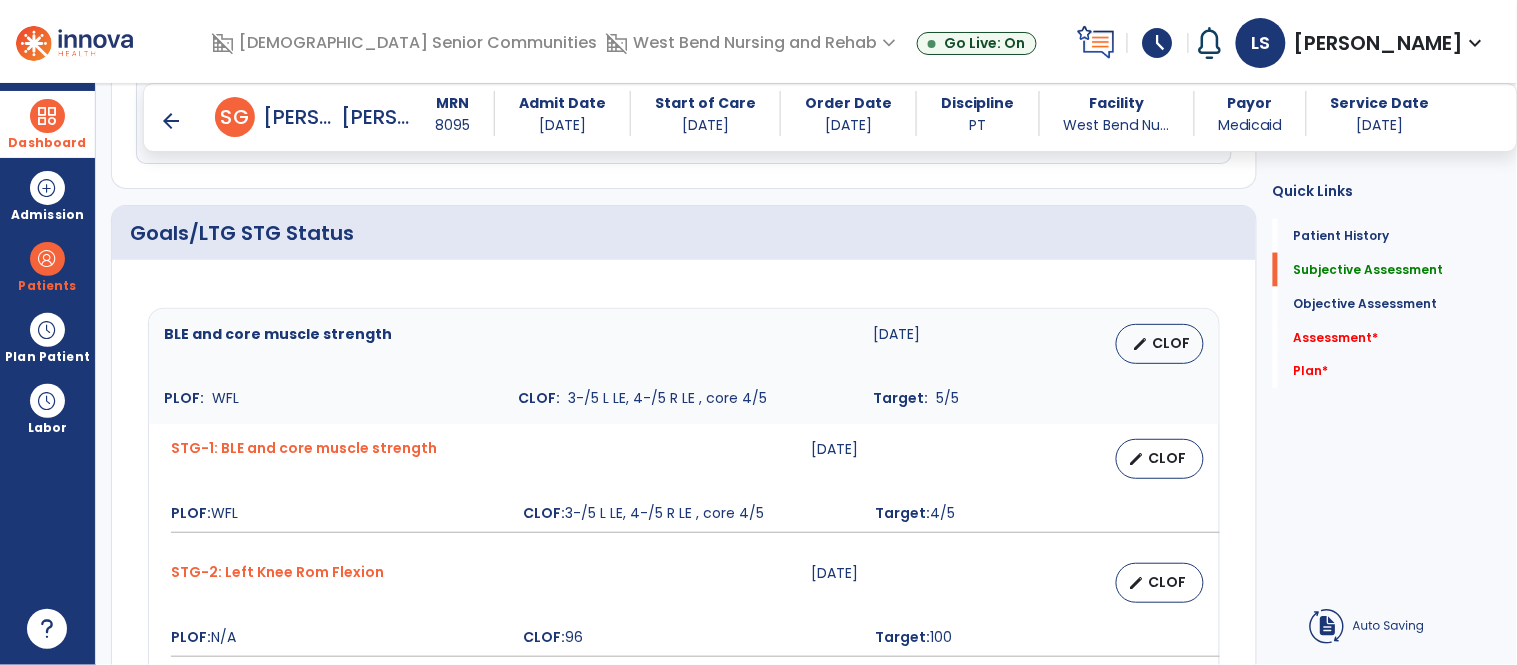 type on "**********" 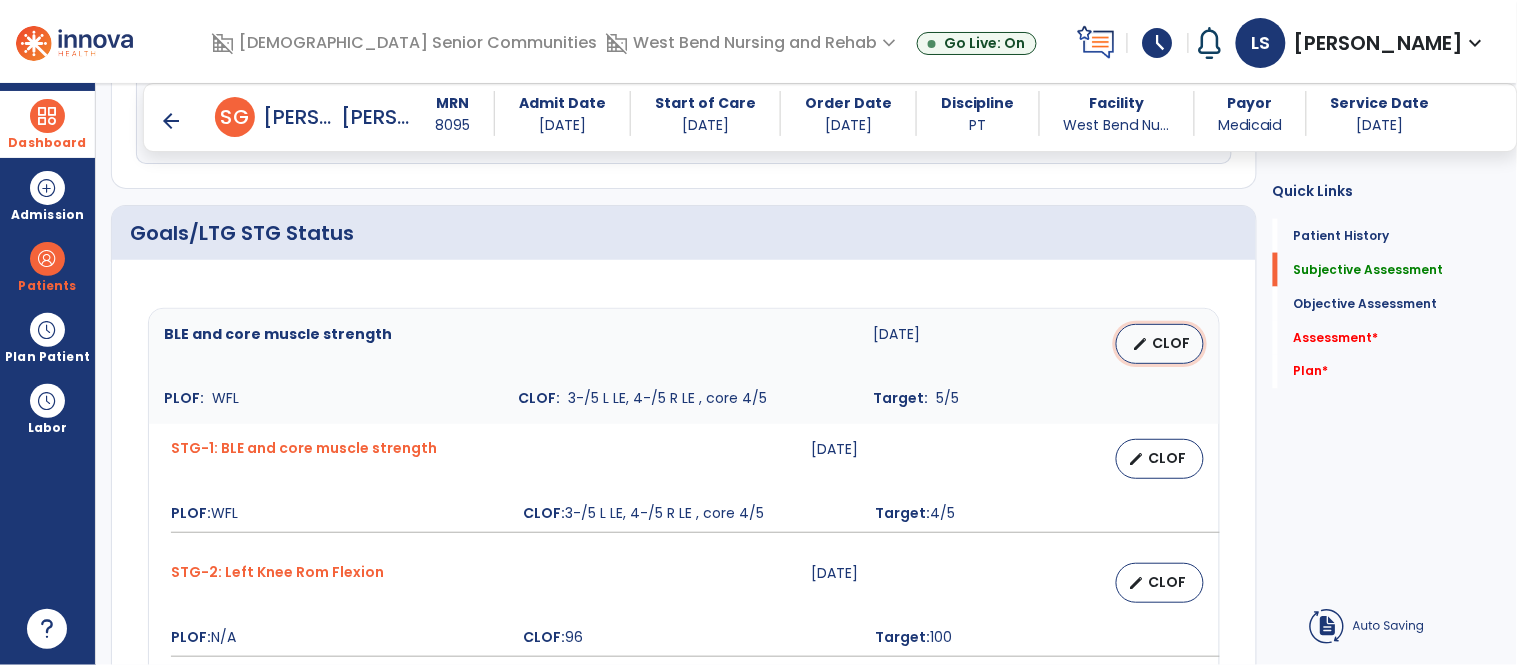 click on "edit   CLOF" at bounding box center (1160, 344) 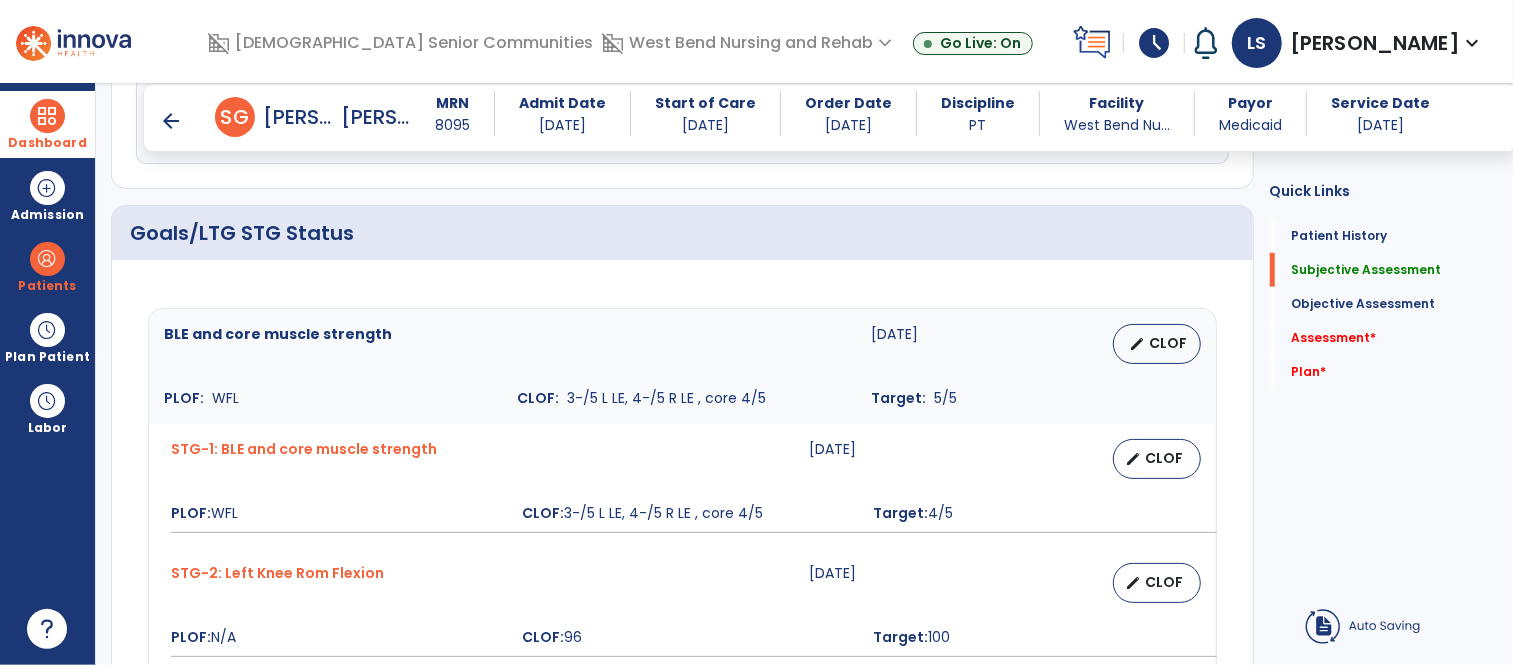 select on "********" 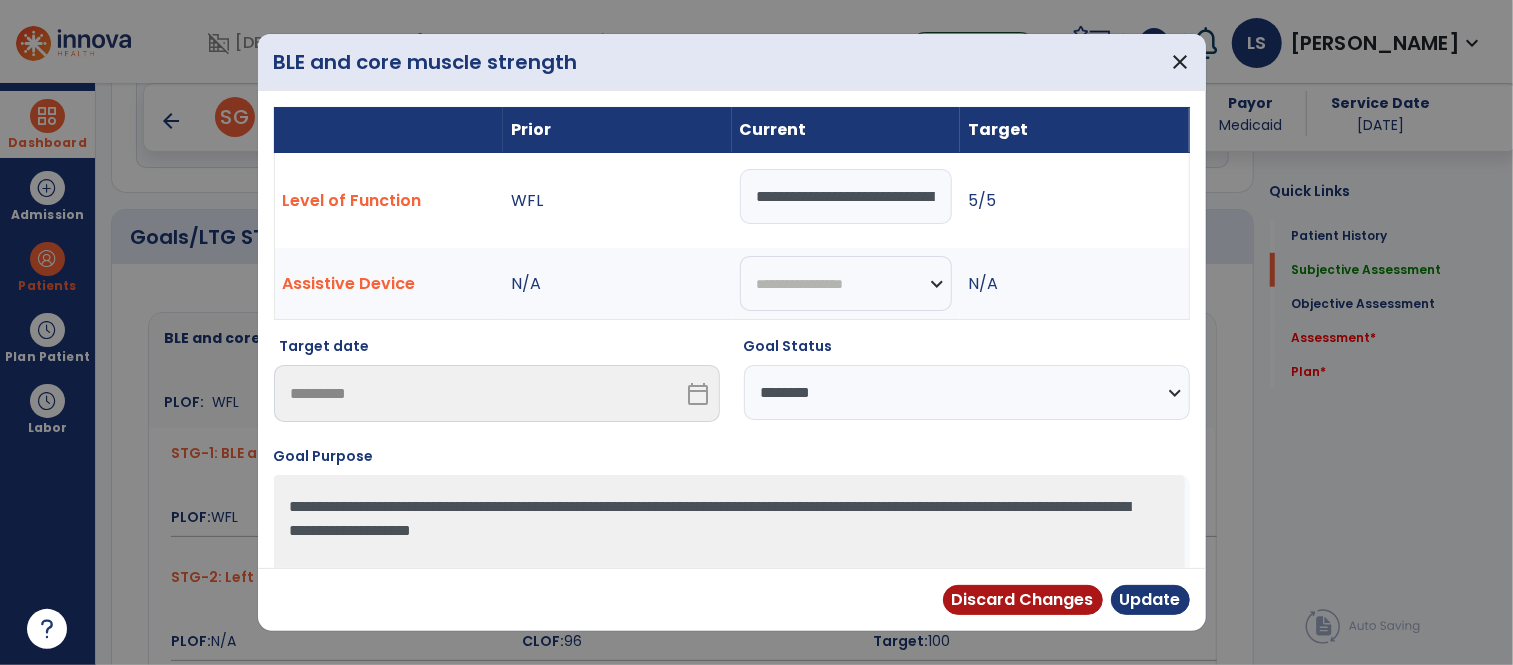 scroll, scrollTop: 686, scrollLeft: 0, axis: vertical 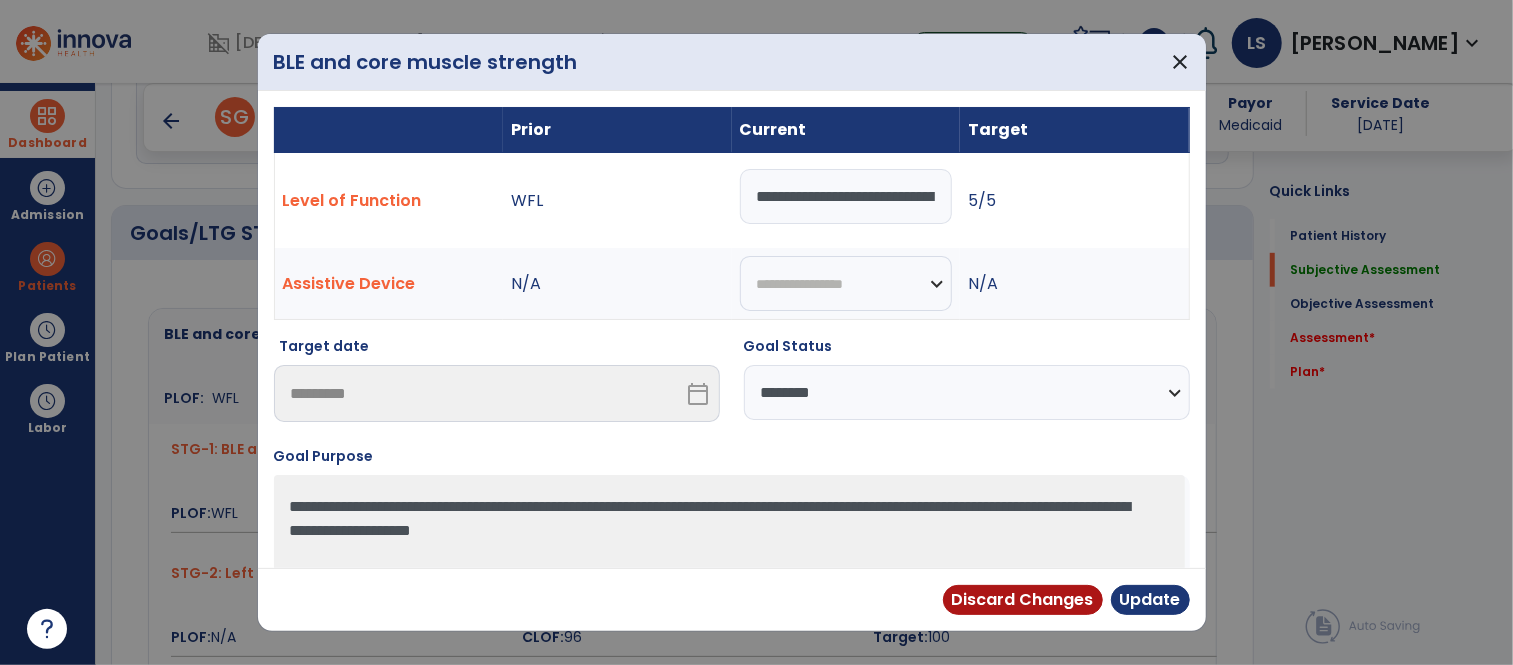 click on "**********" at bounding box center (846, 196) 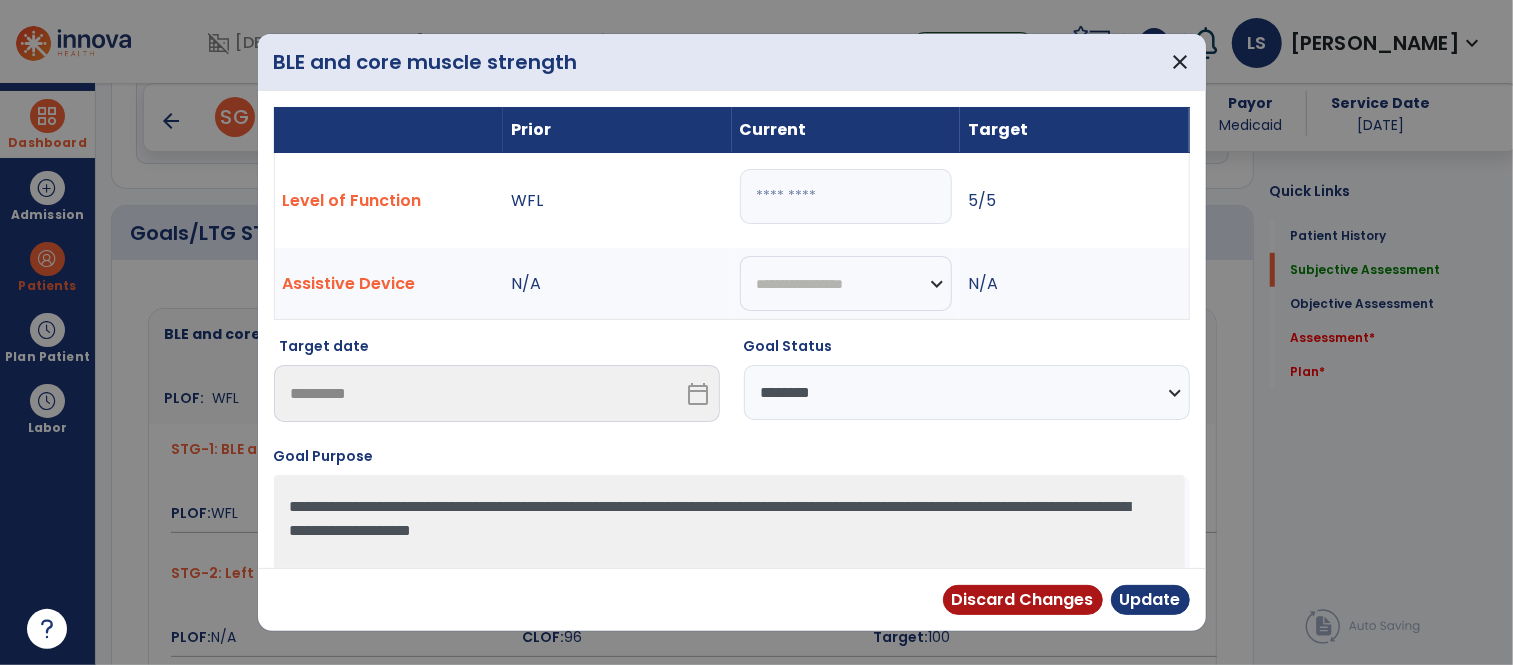 paste on "**********" 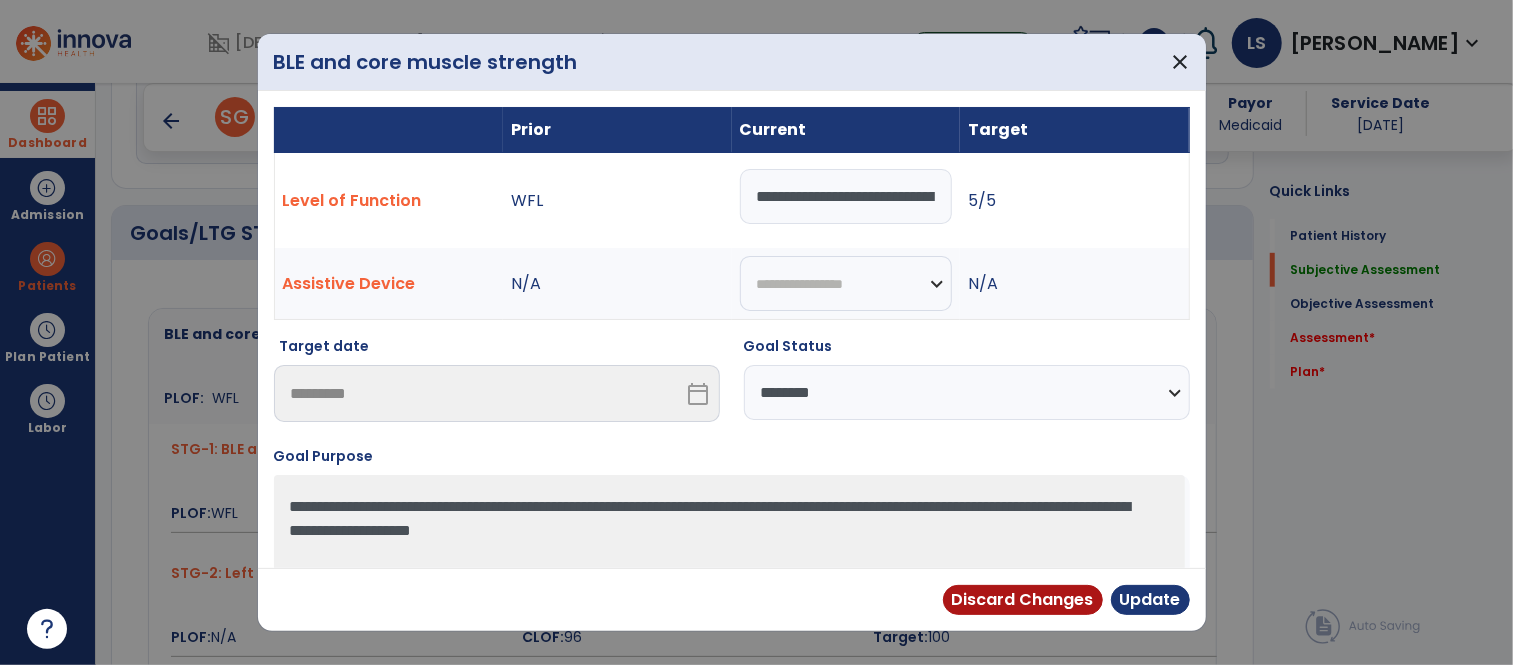 scroll, scrollTop: 0, scrollLeft: 45, axis: horizontal 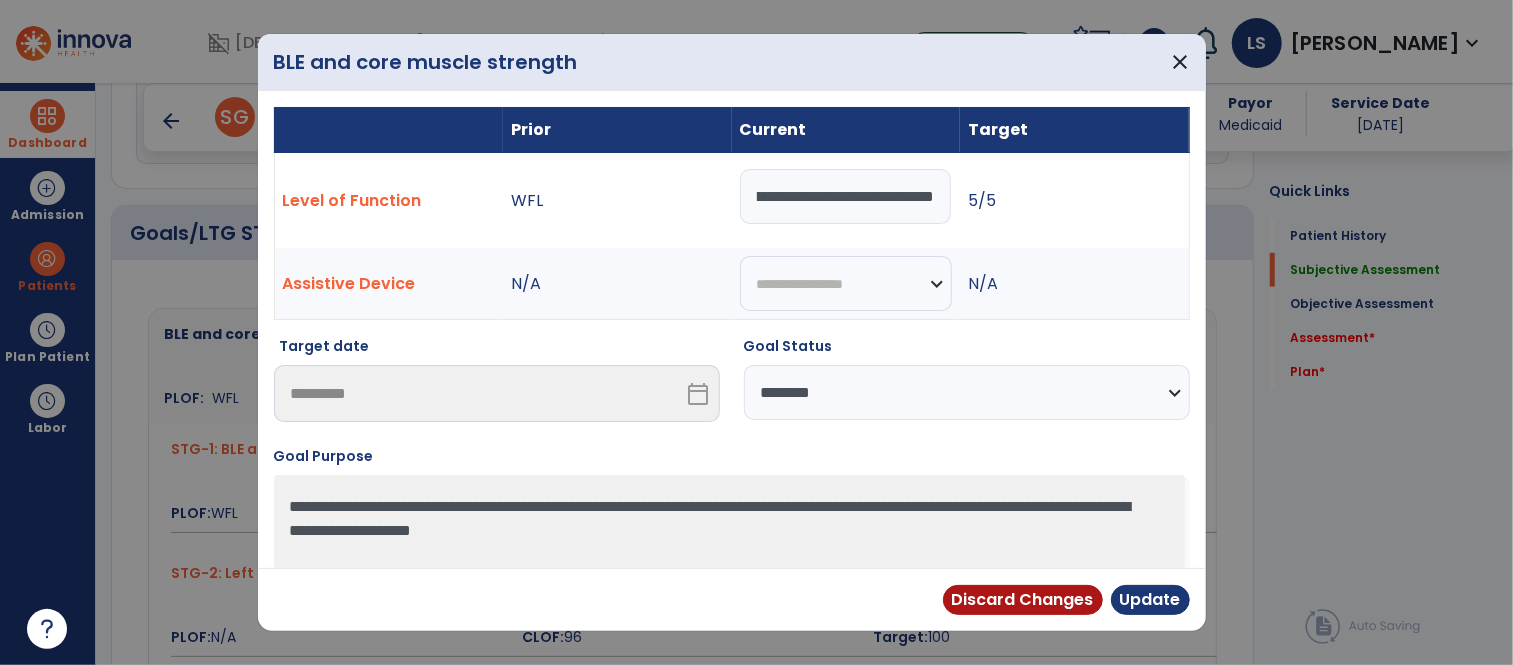 click on "**********" at bounding box center [846, 196] 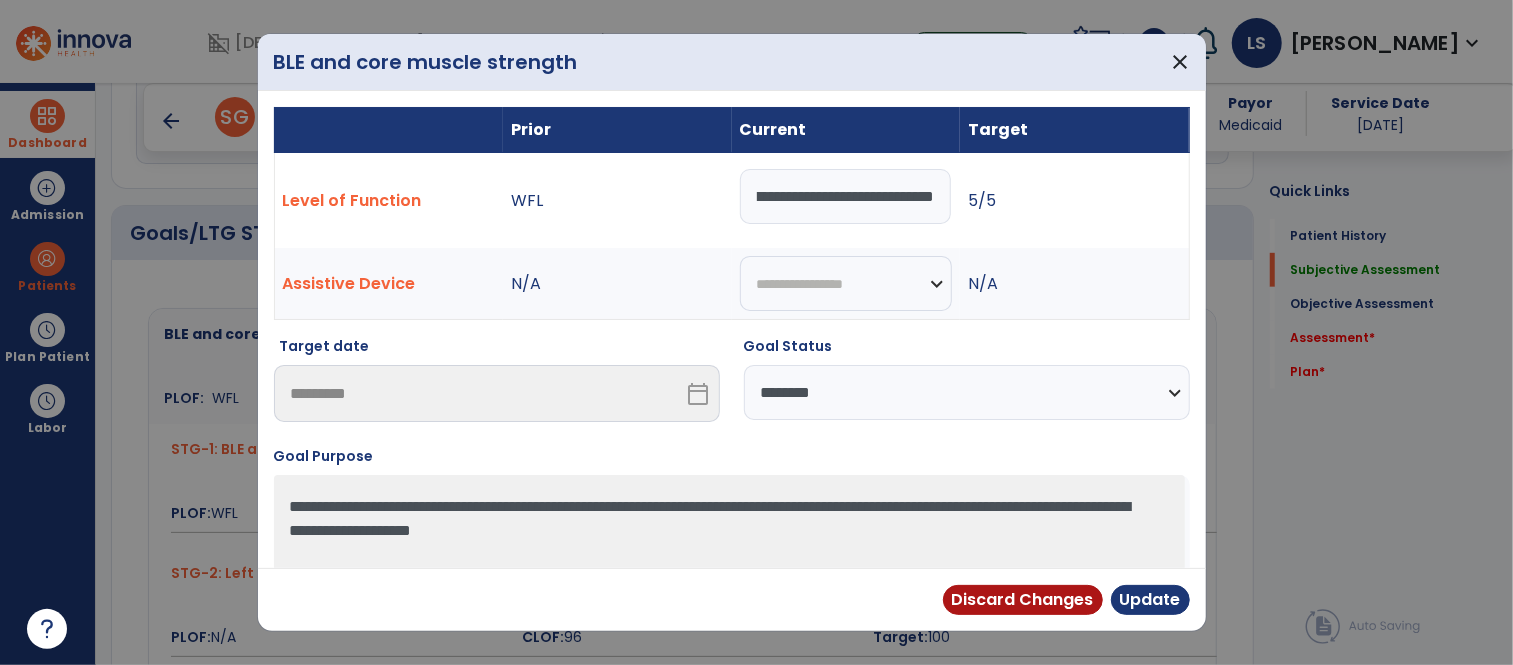 scroll, scrollTop: 0, scrollLeft: 35, axis: horizontal 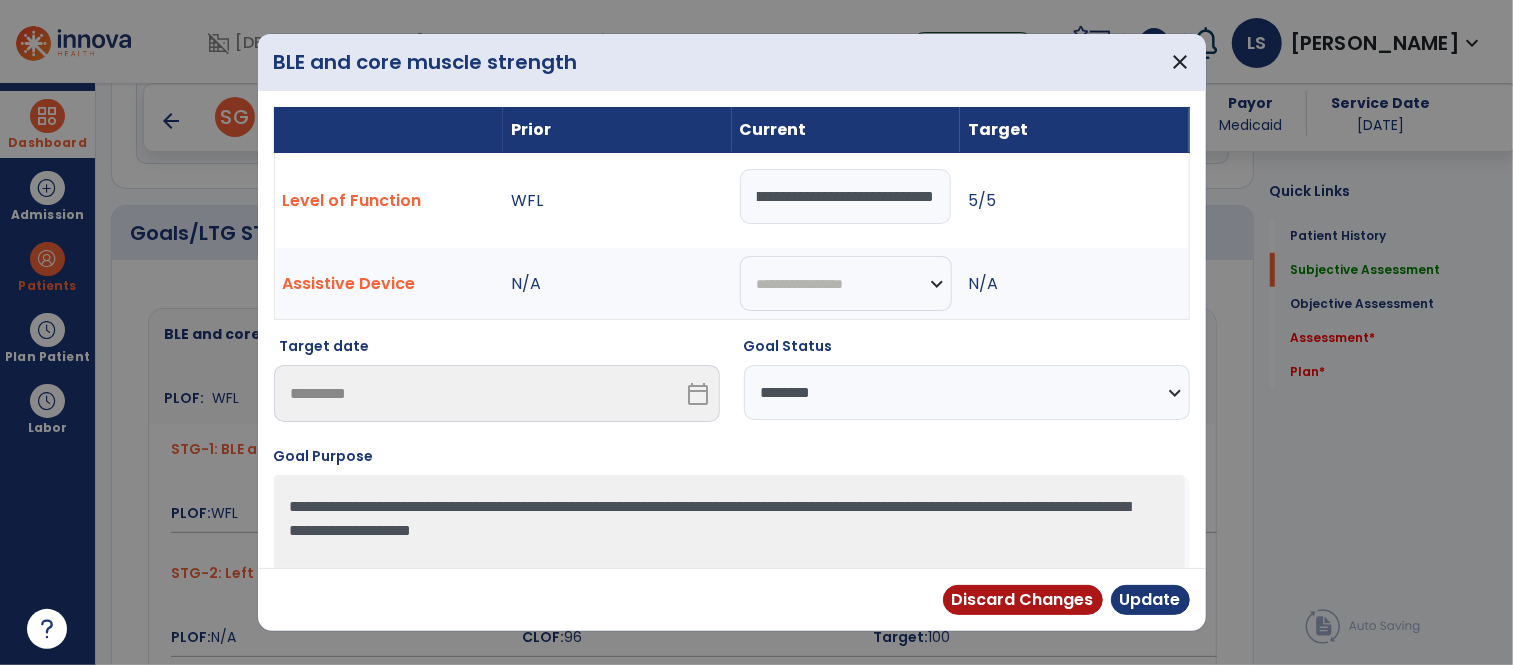 click on "**********" at bounding box center [846, 196] 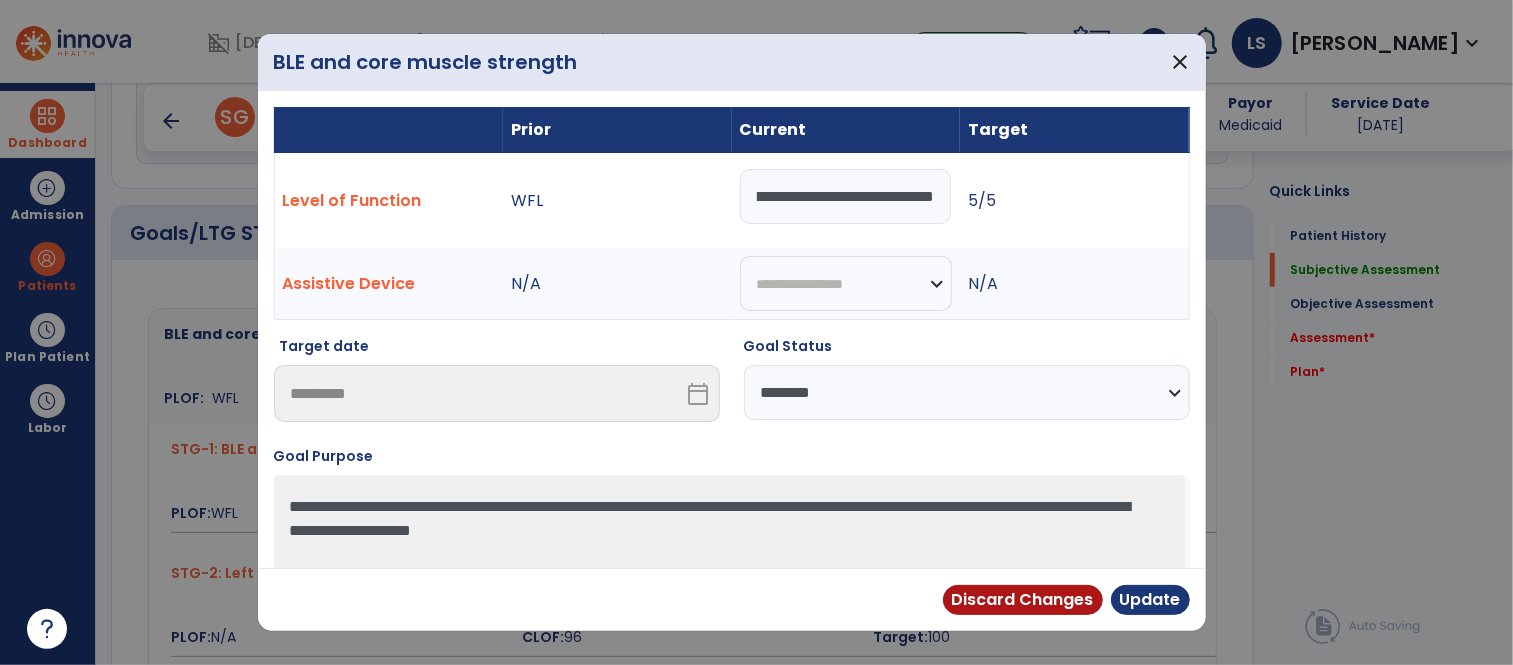 scroll, scrollTop: 0, scrollLeft: 0, axis: both 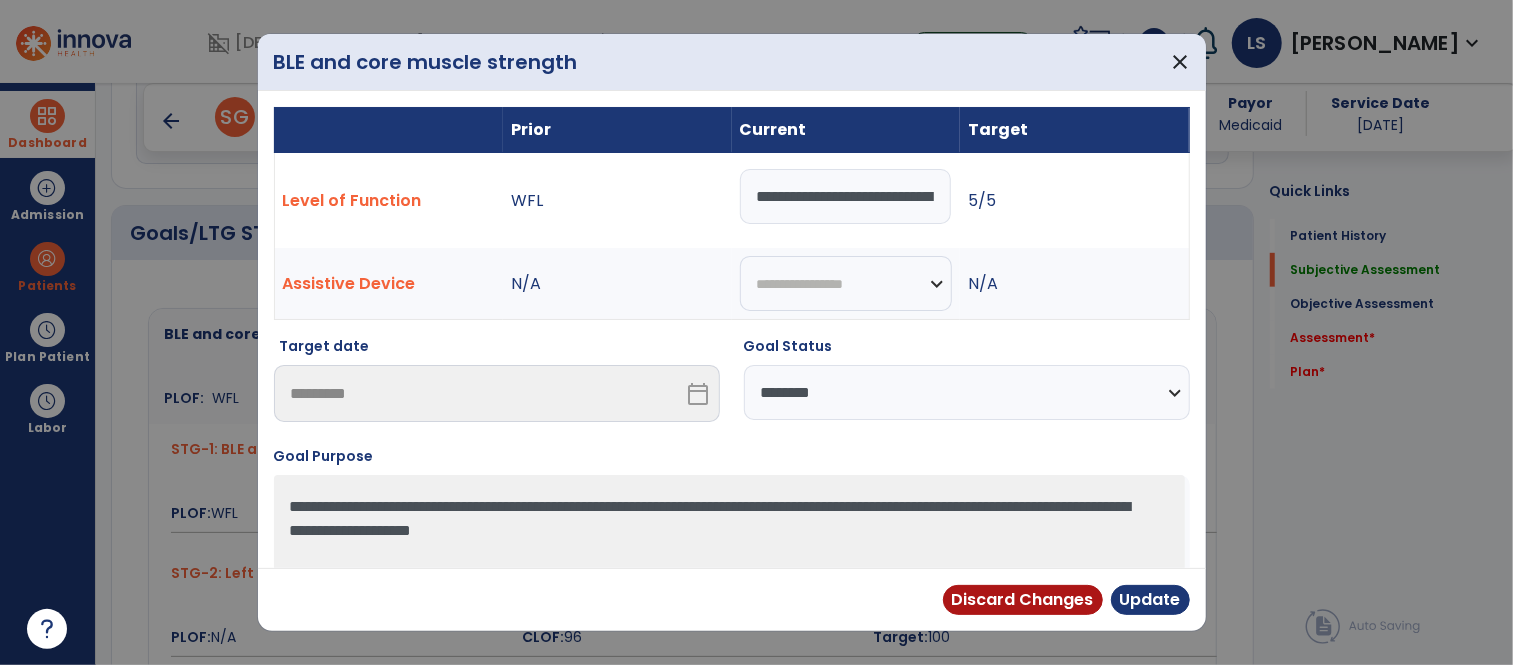 type on "**********" 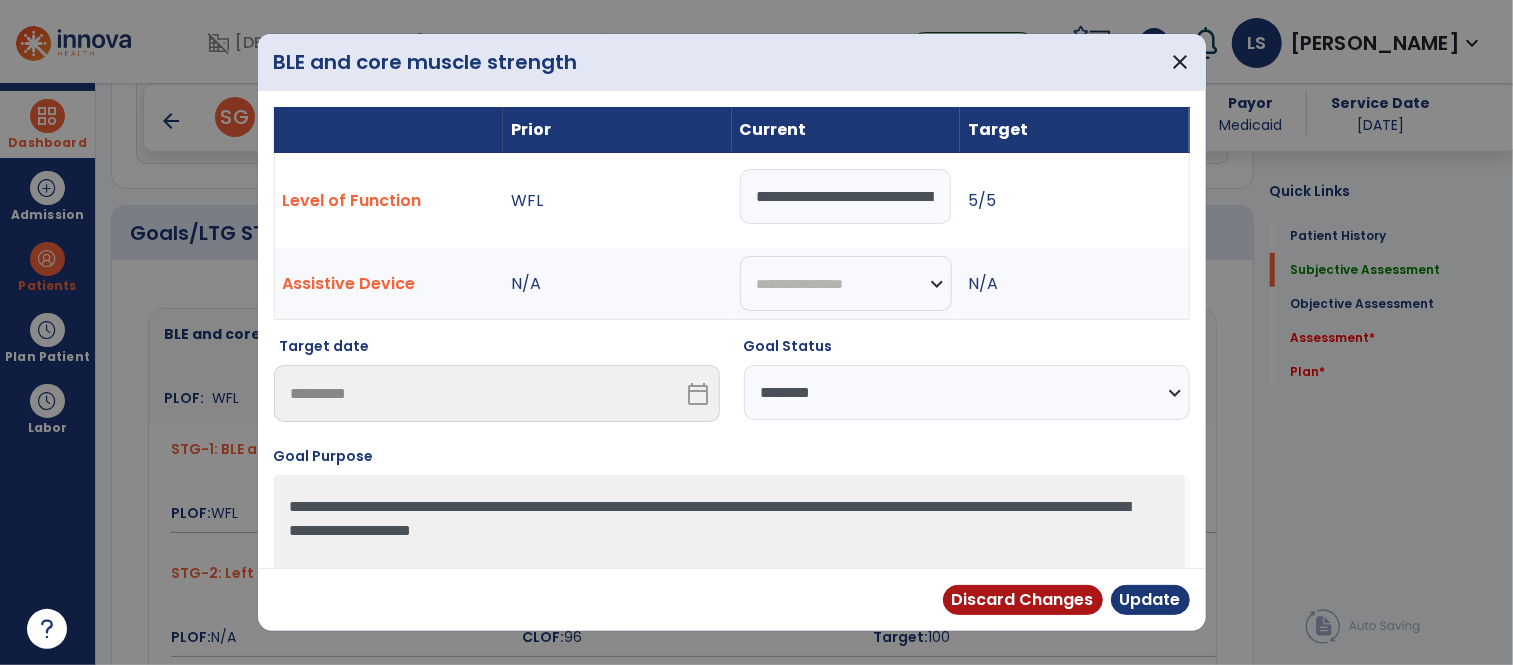 select on "**********" 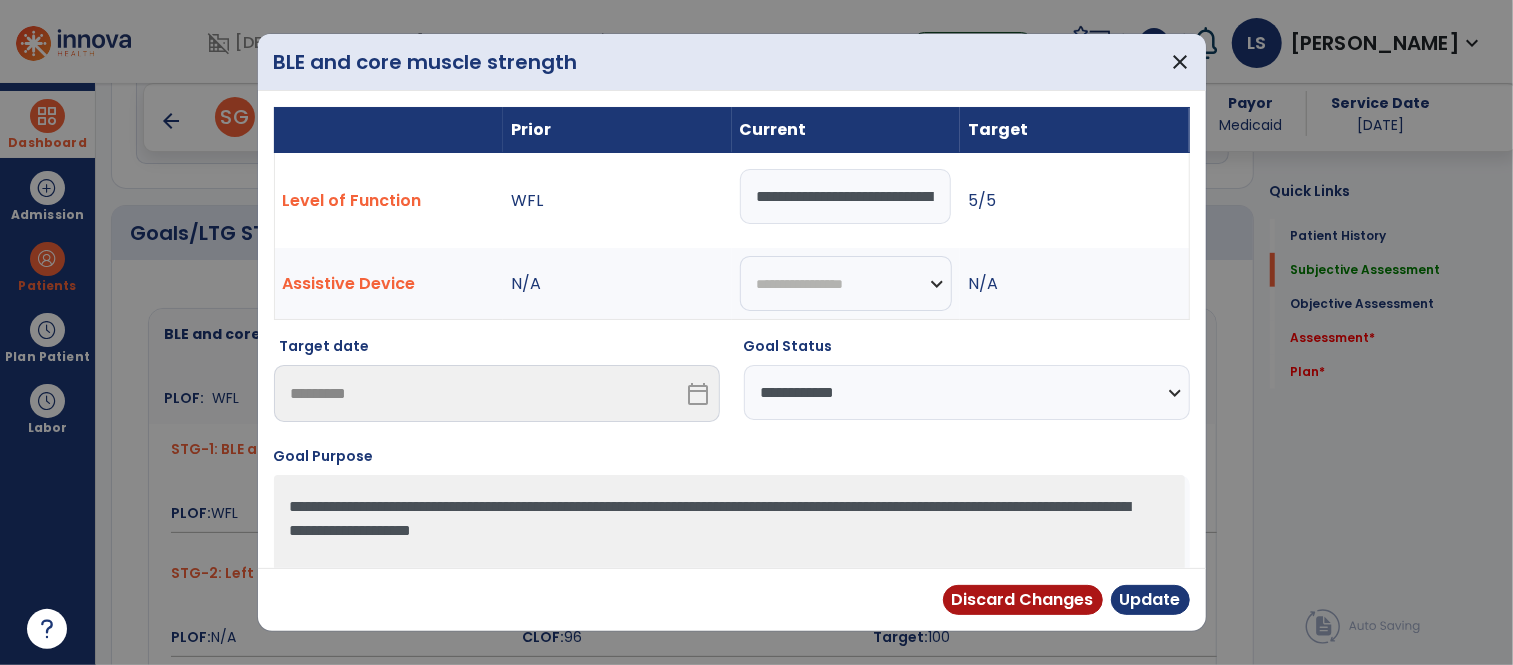 click on "**********" at bounding box center (967, 392) 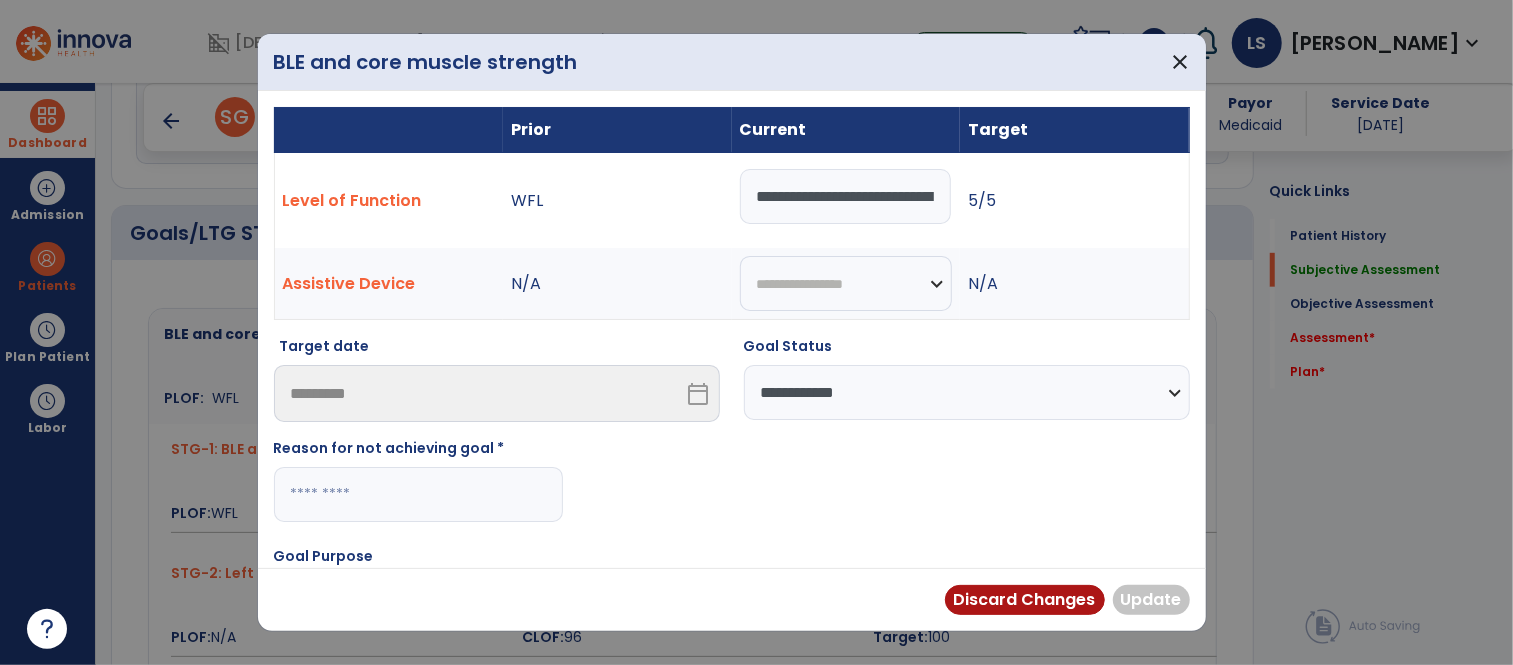 click at bounding box center [418, 494] 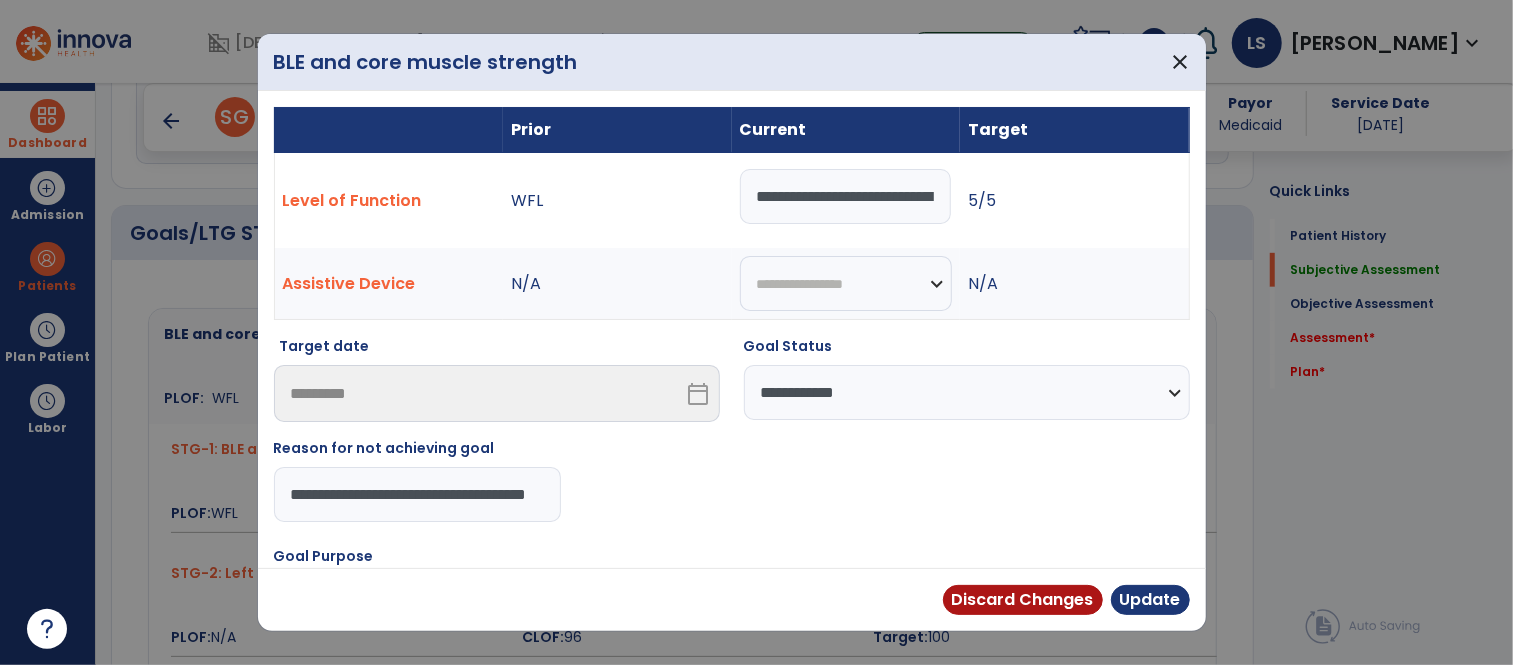 scroll, scrollTop: 0, scrollLeft: 77, axis: horizontal 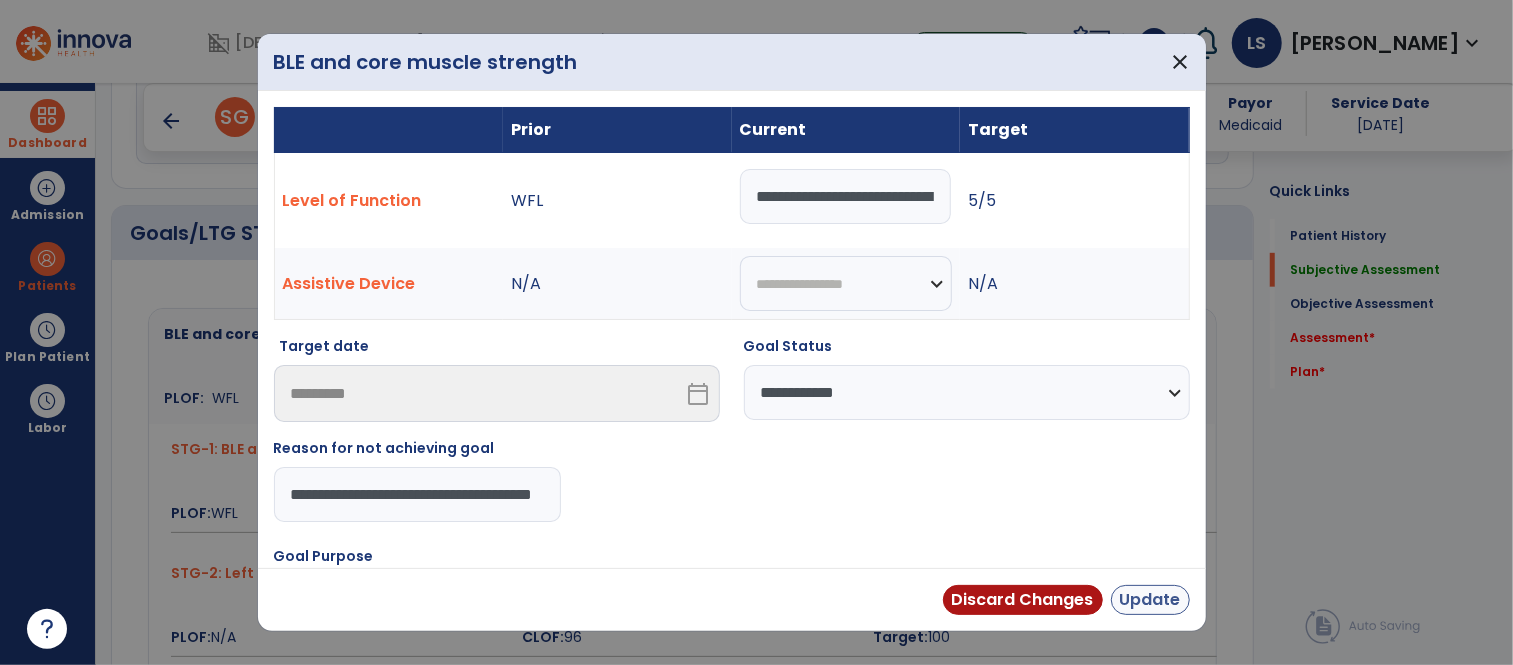 type on "**********" 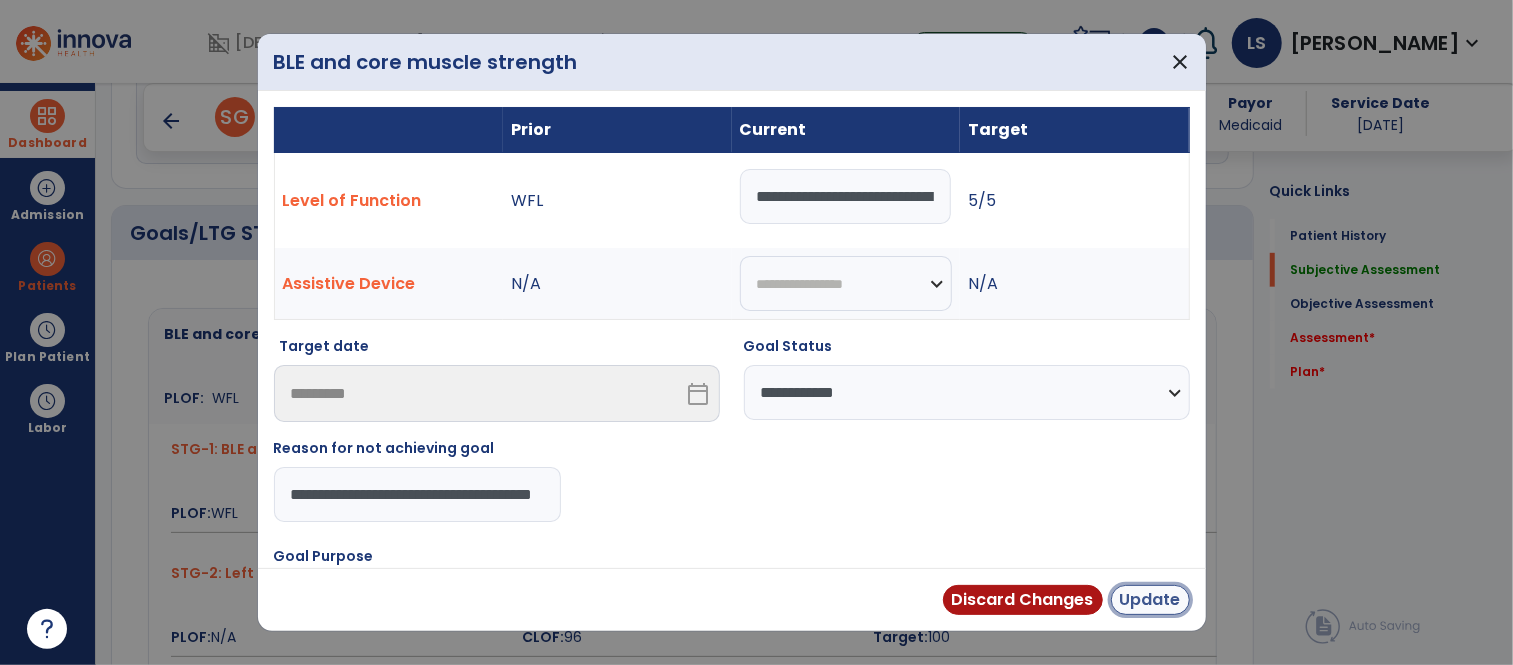 click on "Update" at bounding box center (1150, 600) 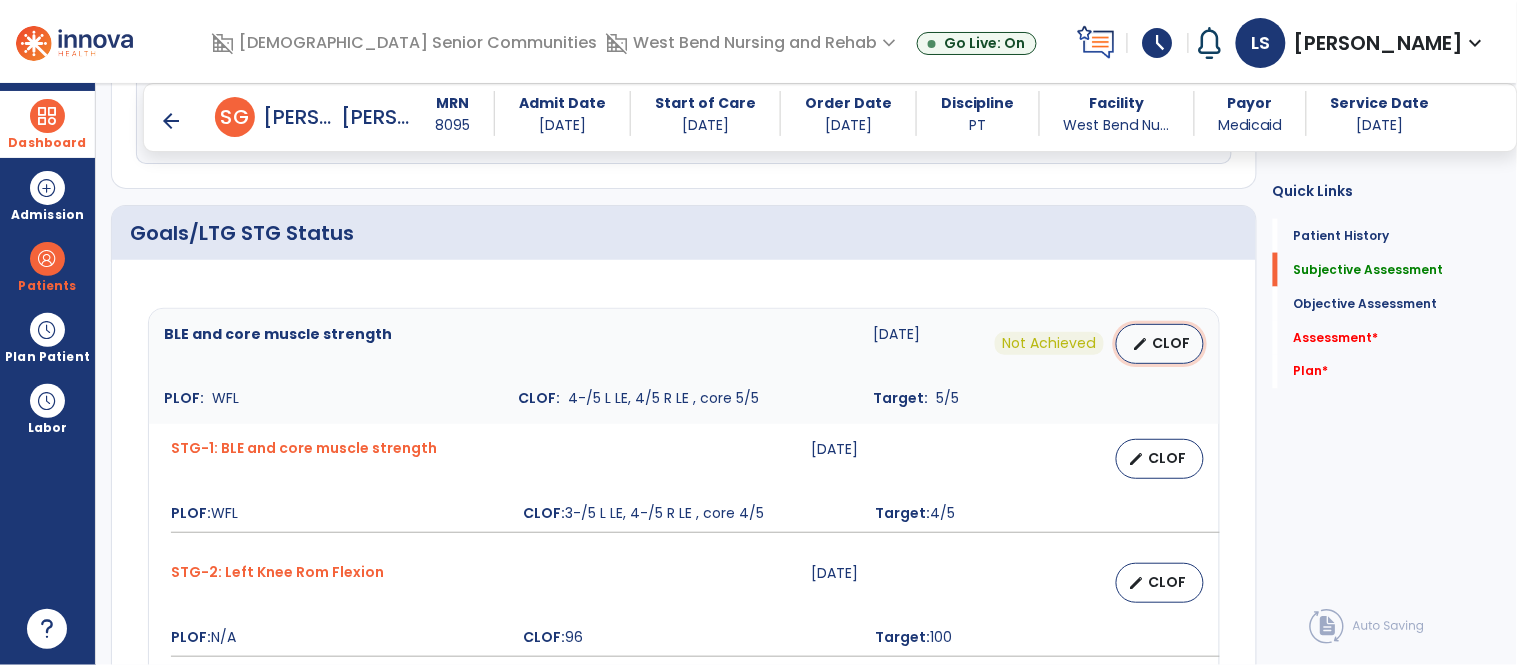 click on "edit   CLOF" at bounding box center [1160, 344] 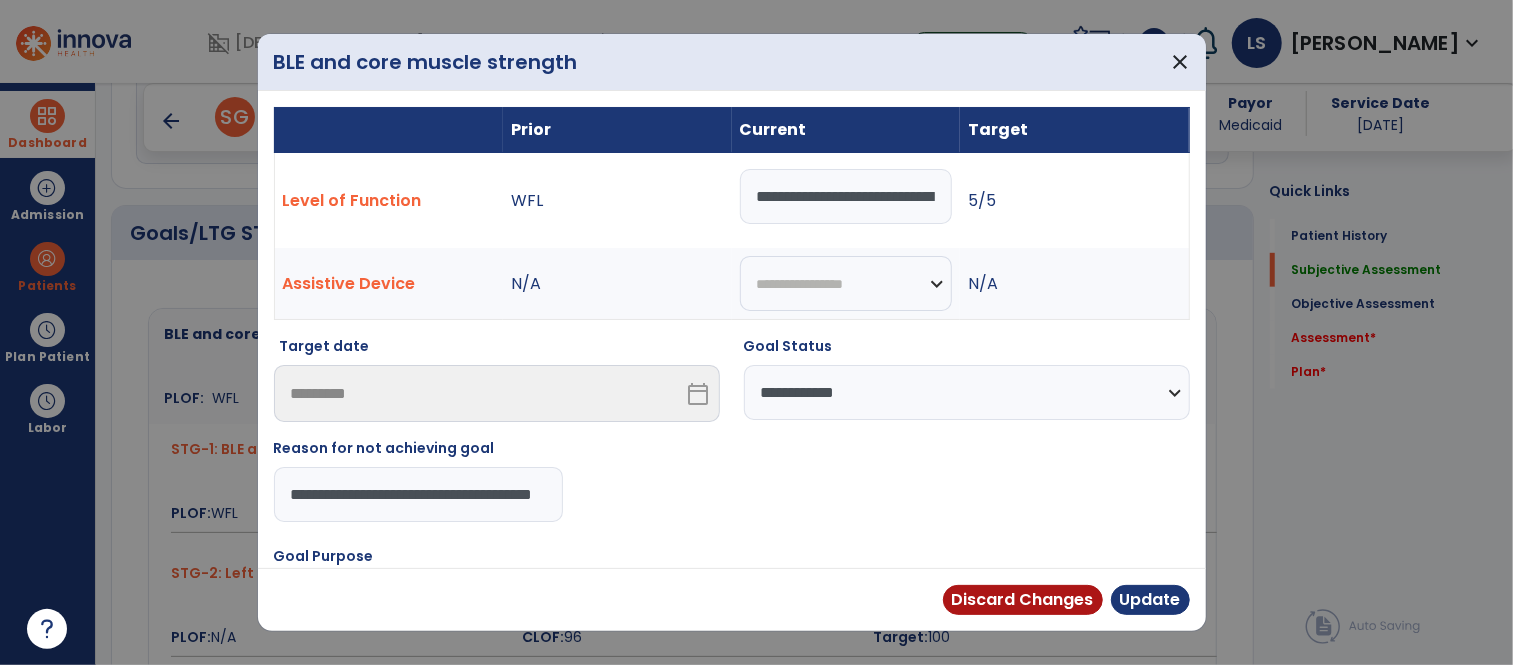 scroll, scrollTop: 686, scrollLeft: 0, axis: vertical 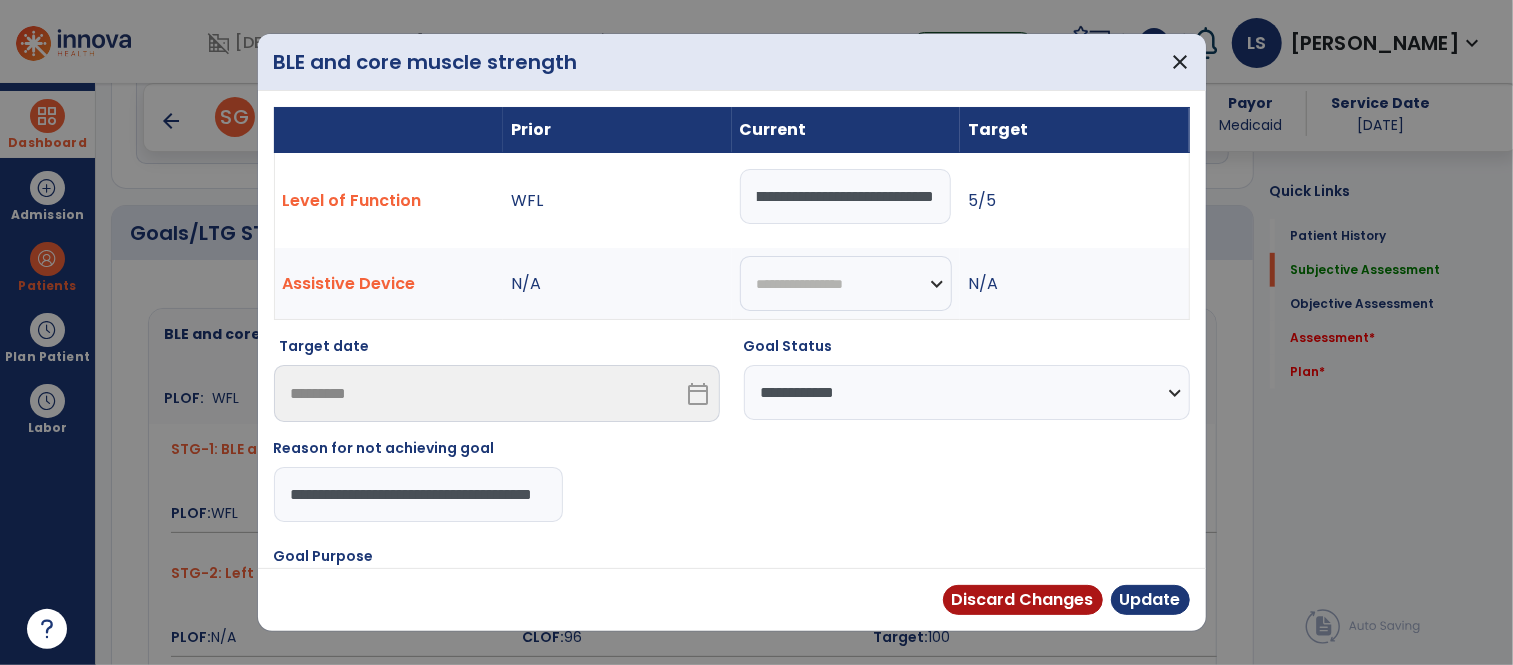 drag, startPoint x: 754, startPoint y: 201, endPoint x: 958, endPoint y: 198, distance: 204.02206 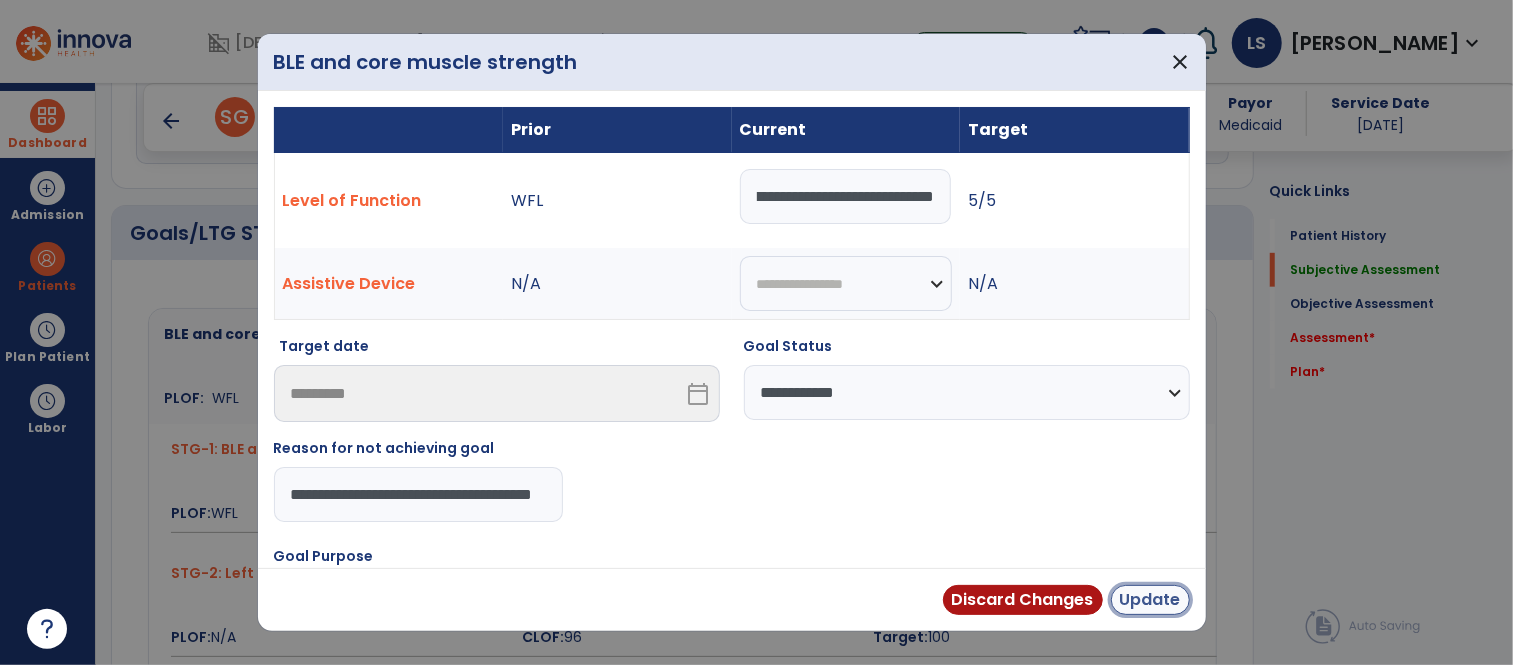 scroll, scrollTop: 0, scrollLeft: 0, axis: both 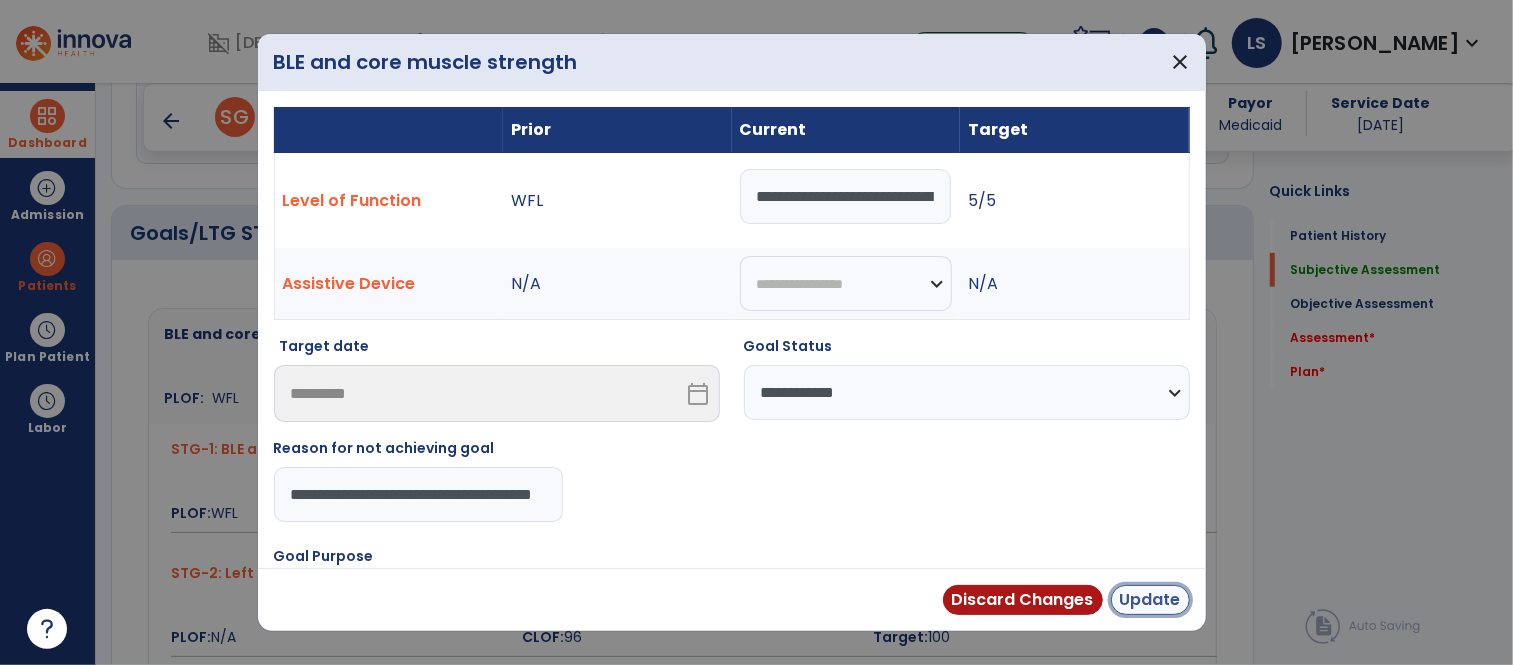 click on "Update" at bounding box center (1150, 600) 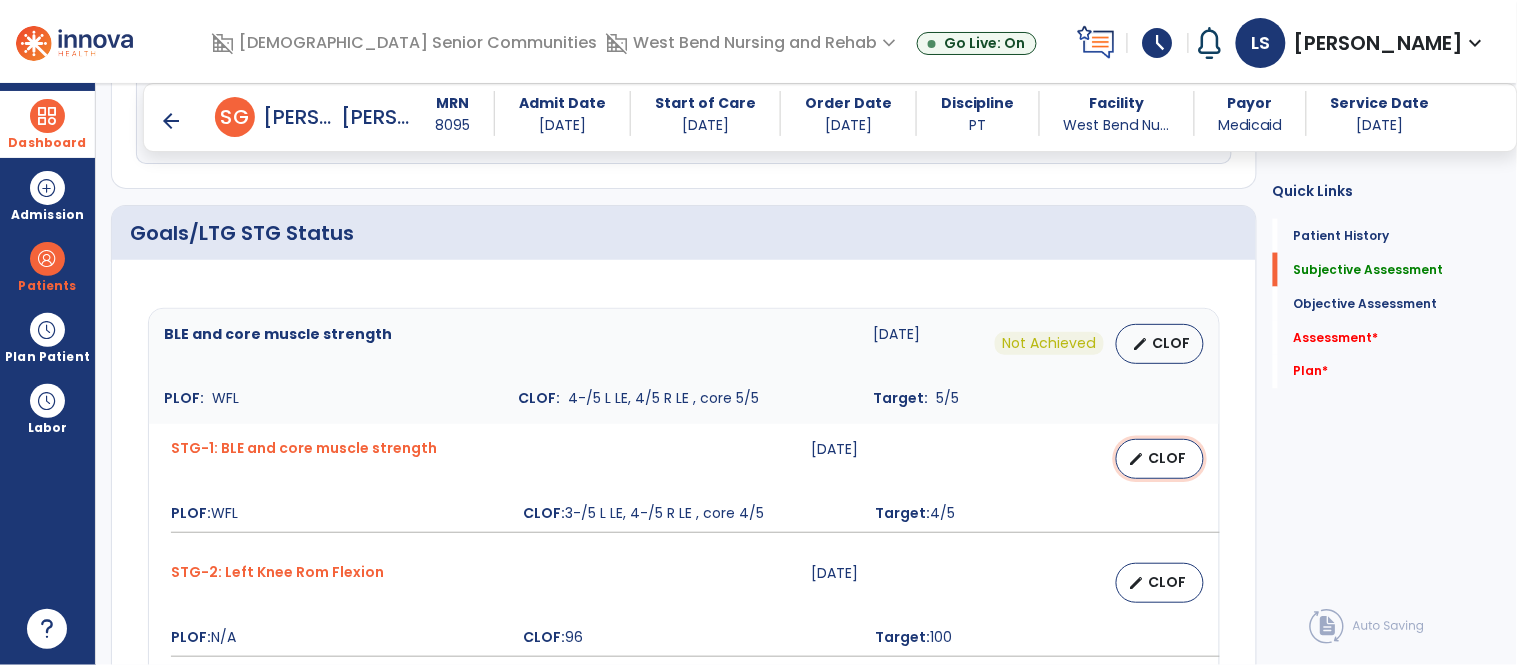 click on "edit" at bounding box center (1137, 459) 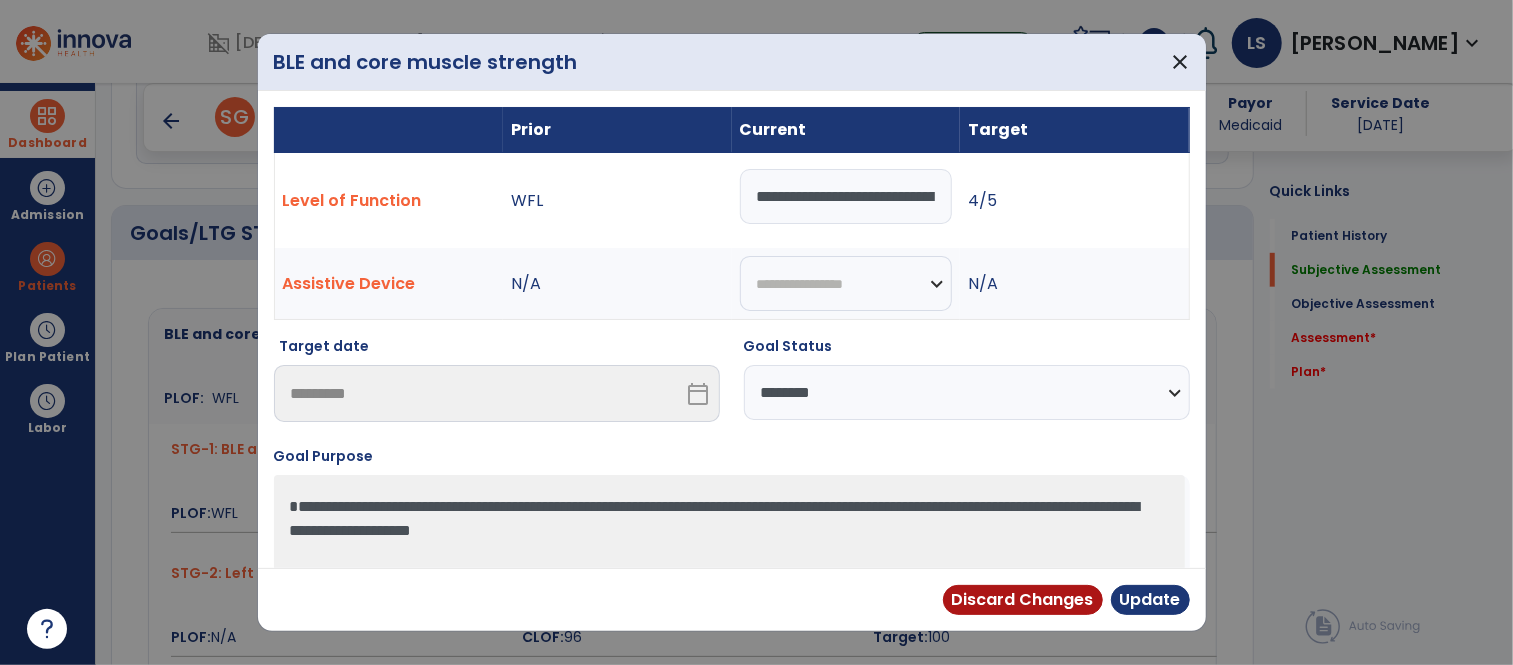 scroll, scrollTop: 686, scrollLeft: 0, axis: vertical 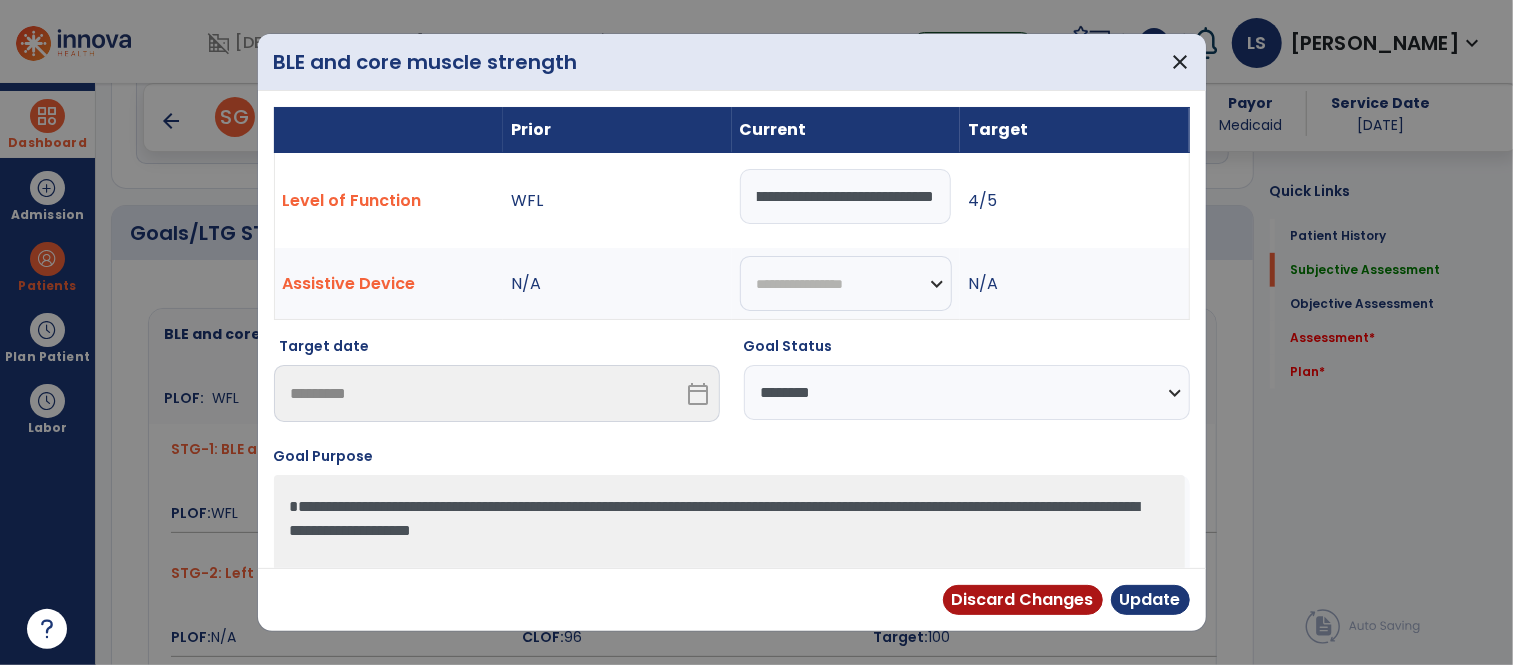 drag, startPoint x: 756, startPoint y: 205, endPoint x: 1067, endPoint y: 201, distance: 311.02573 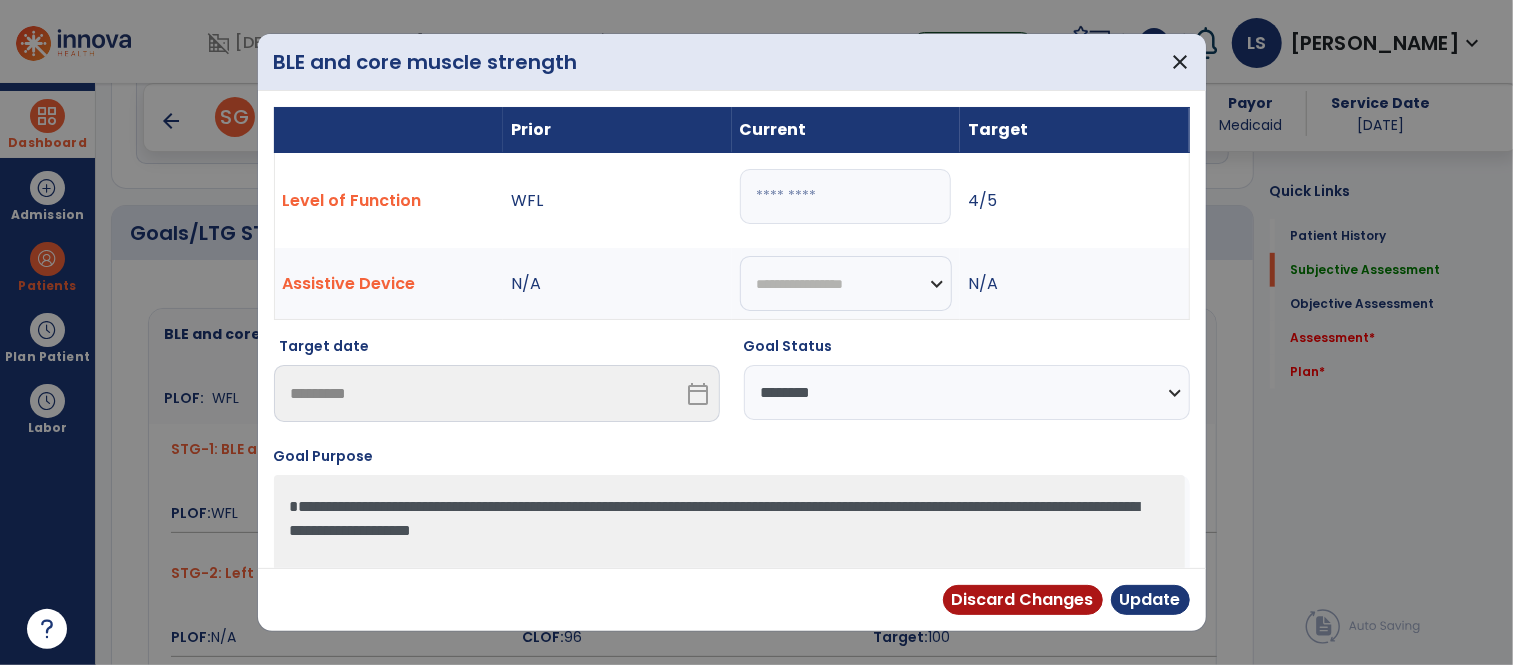scroll, scrollTop: 0, scrollLeft: 0, axis: both 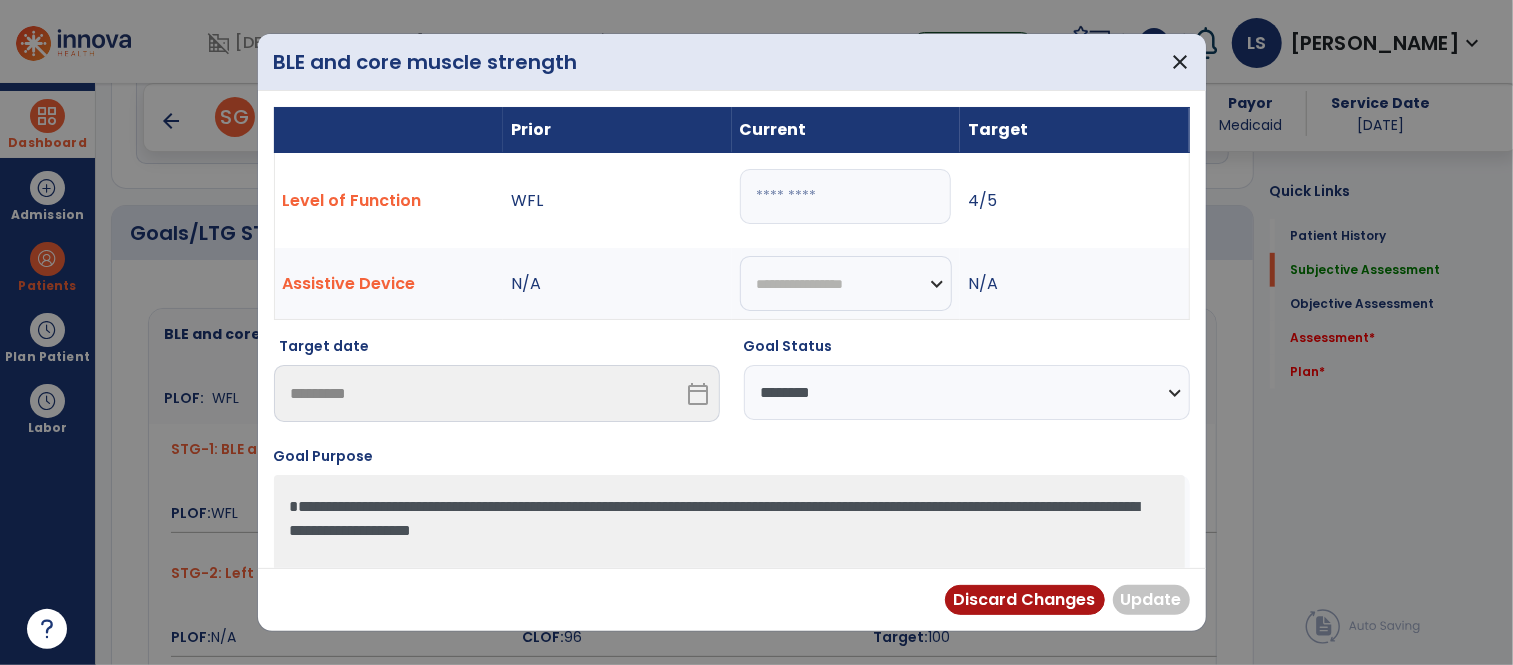 paste on "**********" 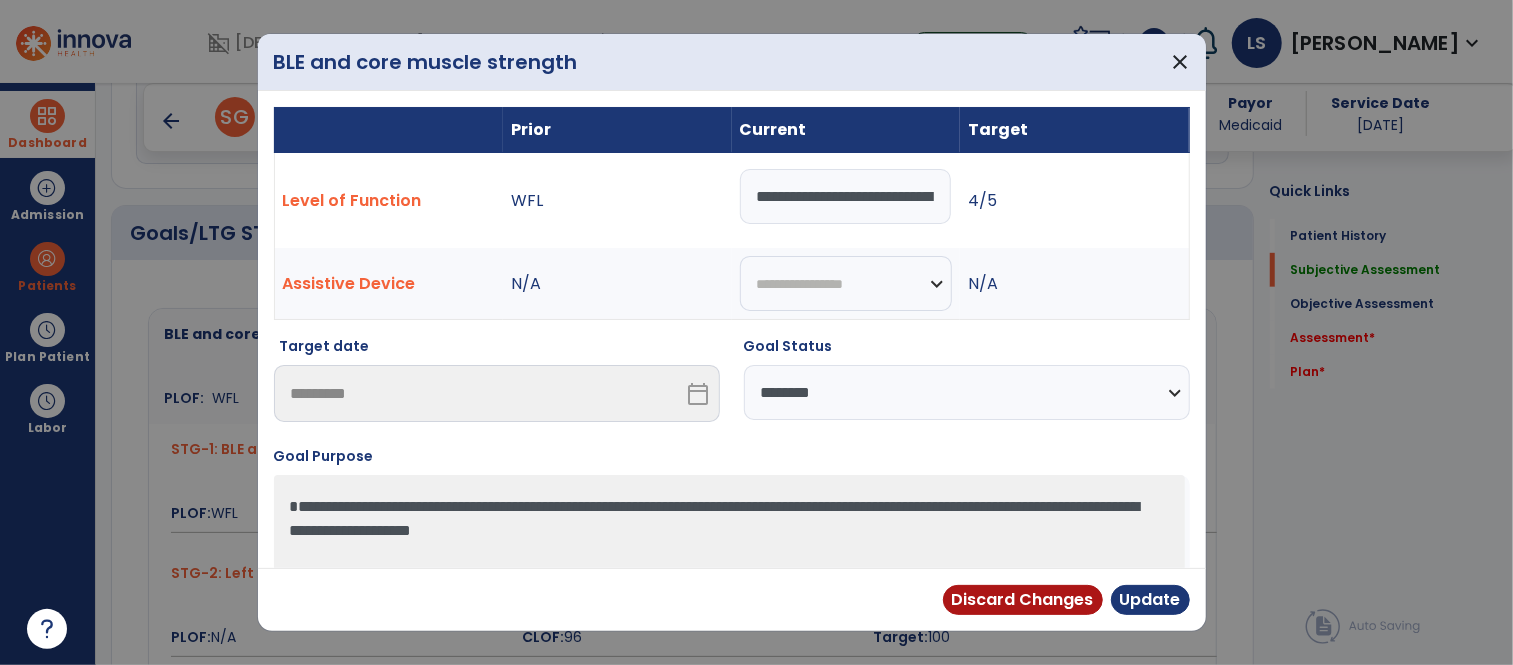 scroll, scrollTop: 0, scrollLeft: 37, axis: horizontal 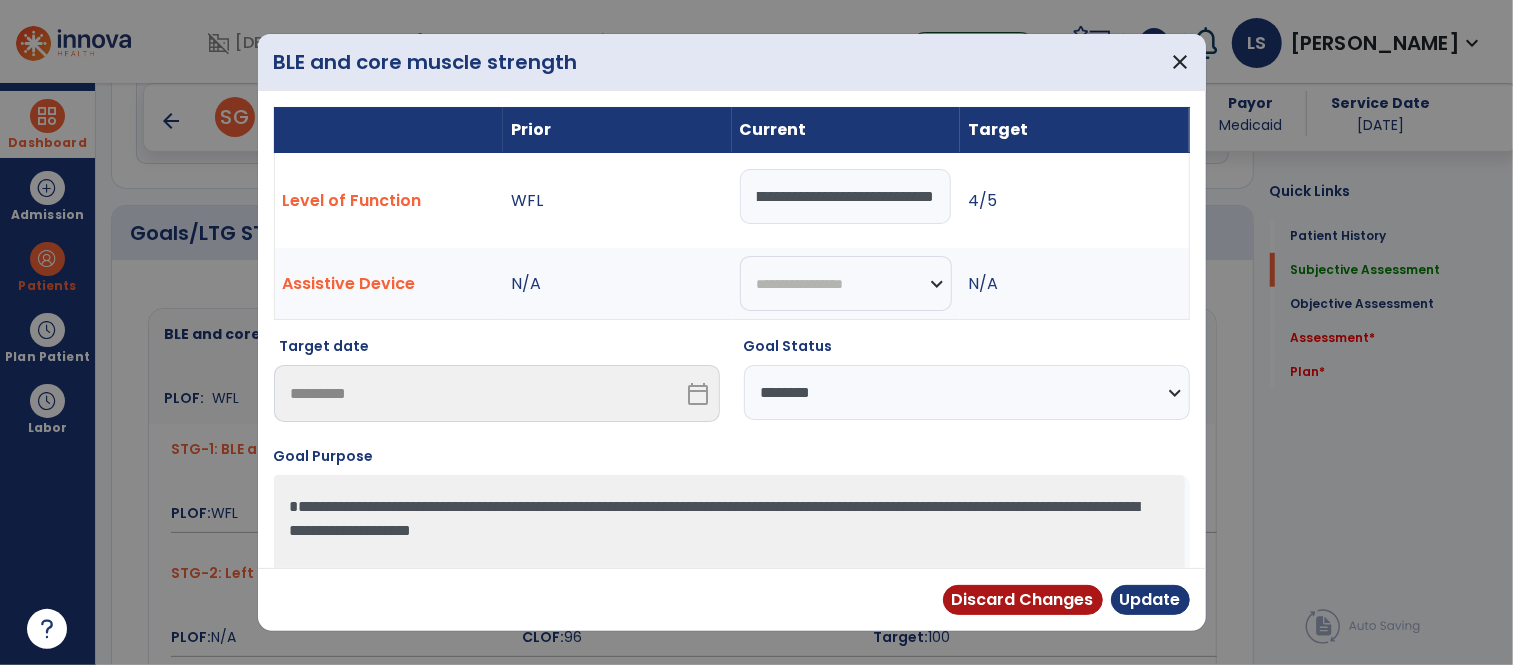type on "**********" 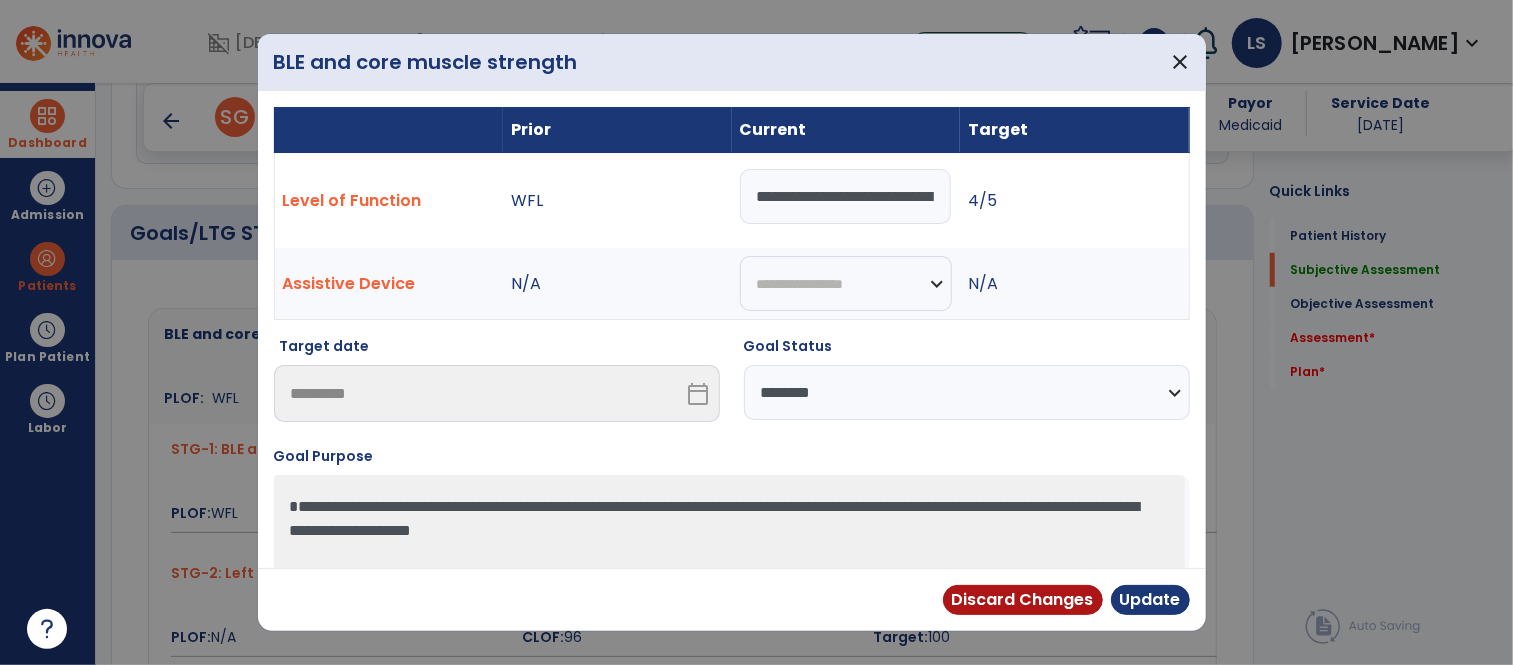 select on "********" 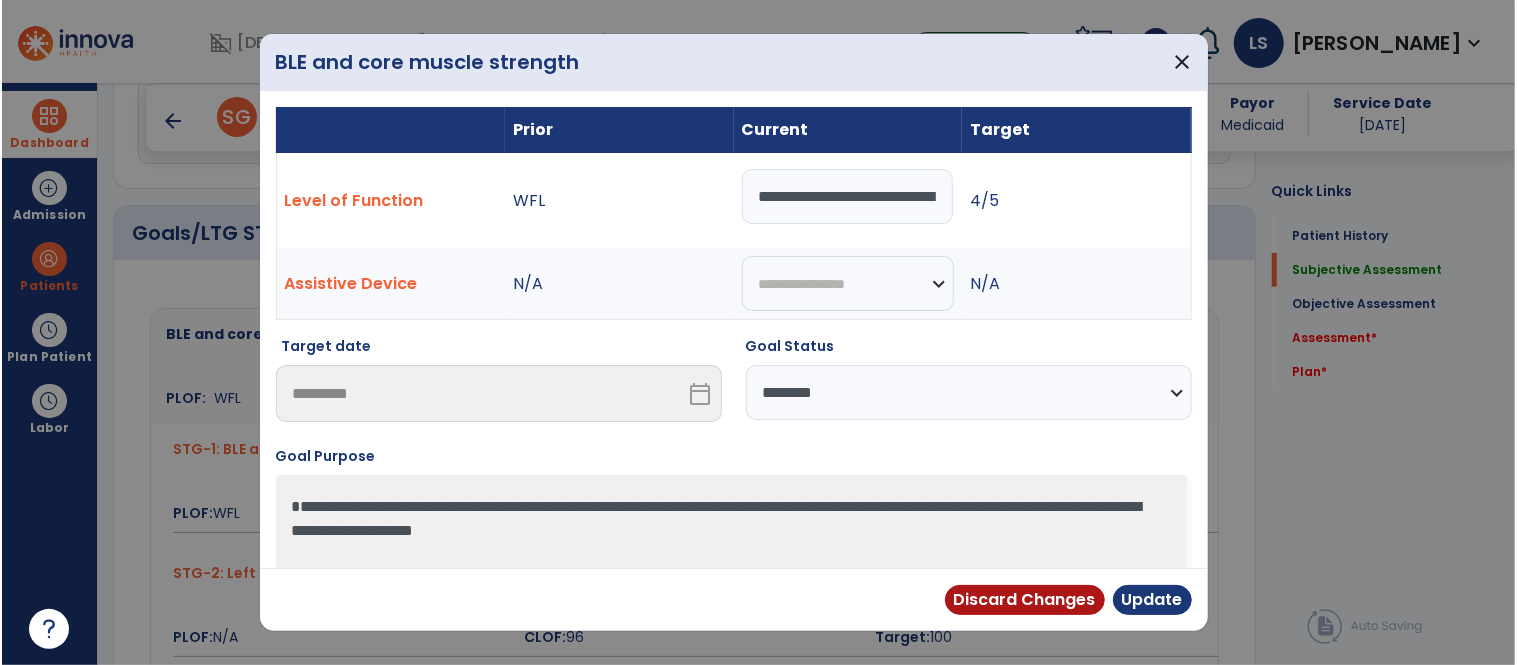 scroll, scrollTop: 12, scrollLeft: 0, axis: vertical 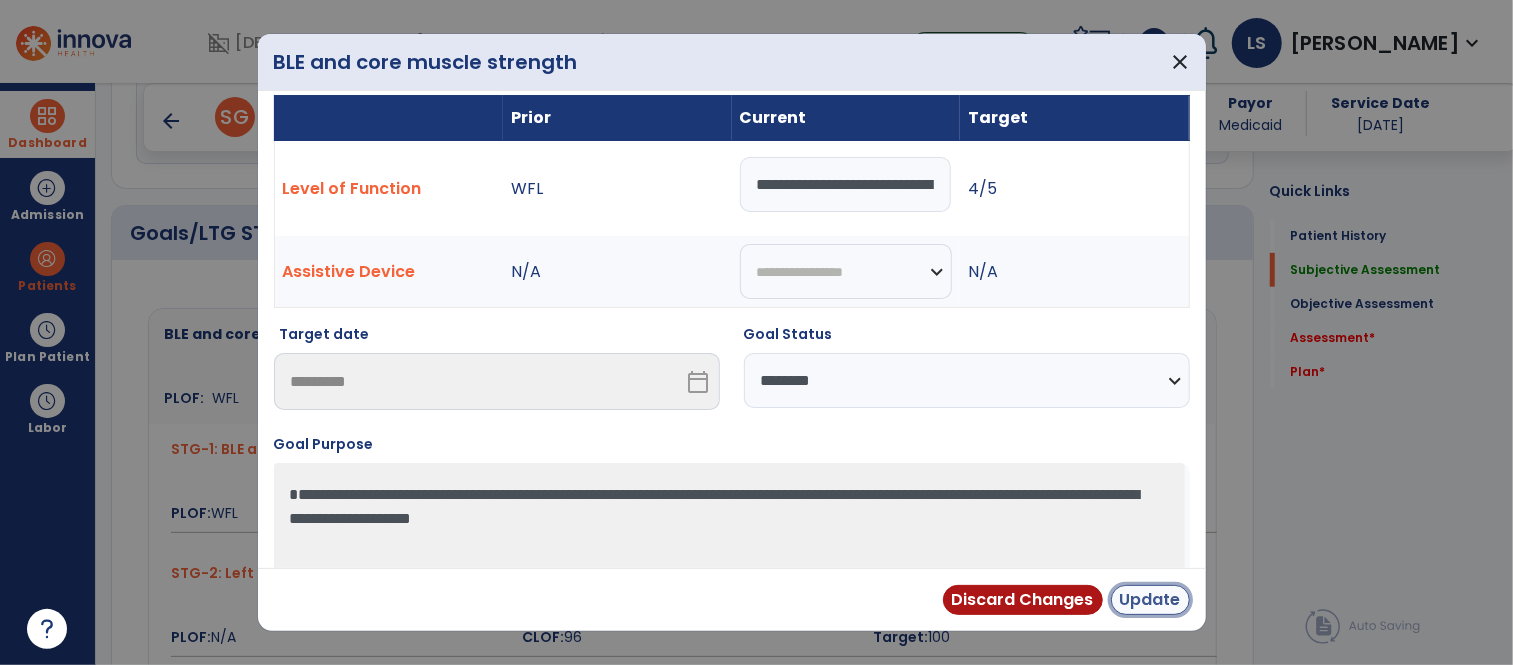 click on "Update" at bounding box center [1150, 600] 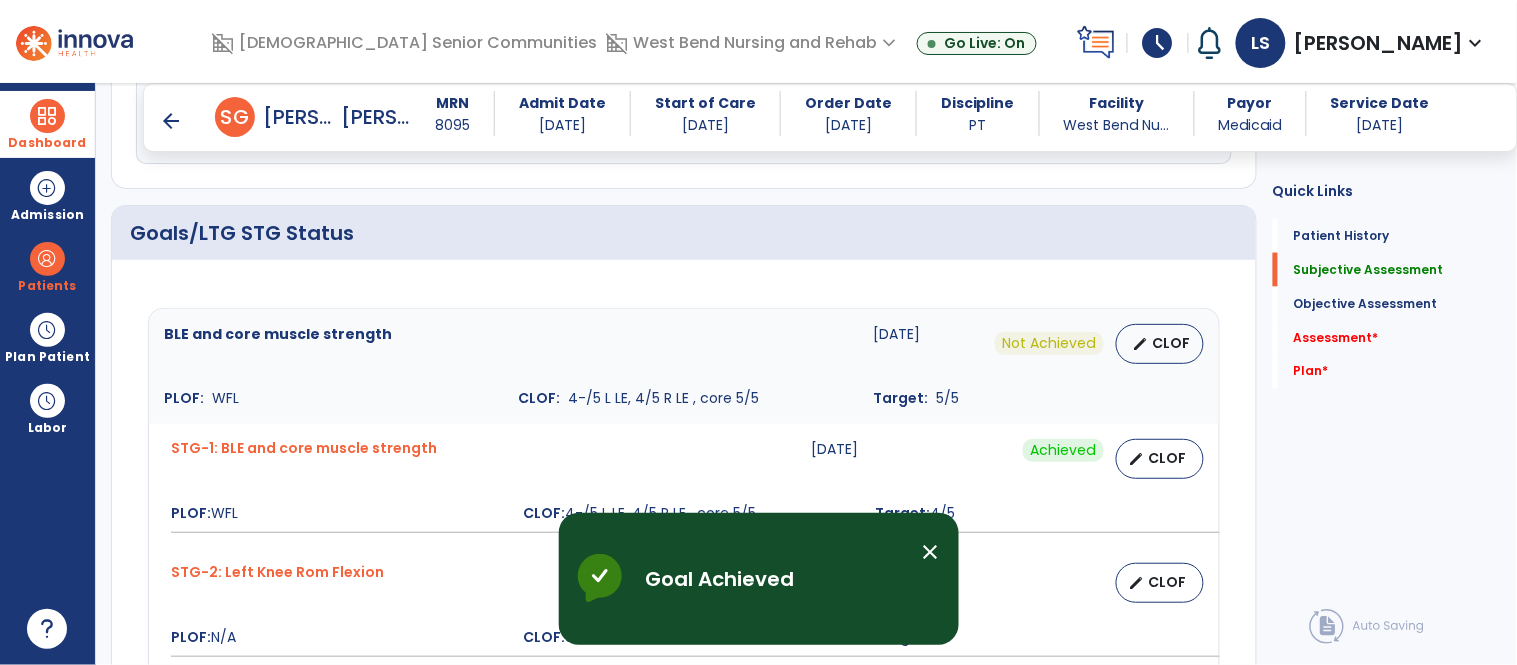 click on "close" at bounding box center (931, 552) 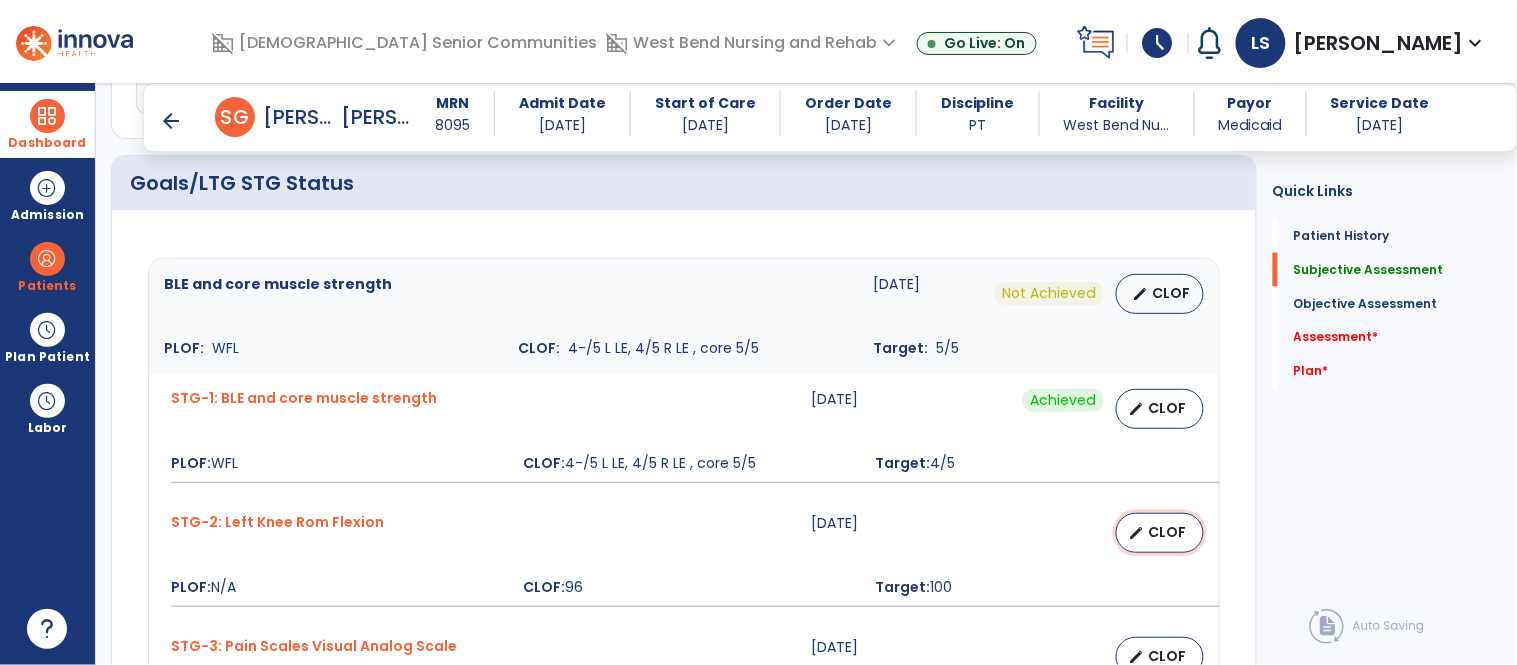 click on "CLOF" at bounding box center [1168, 532] 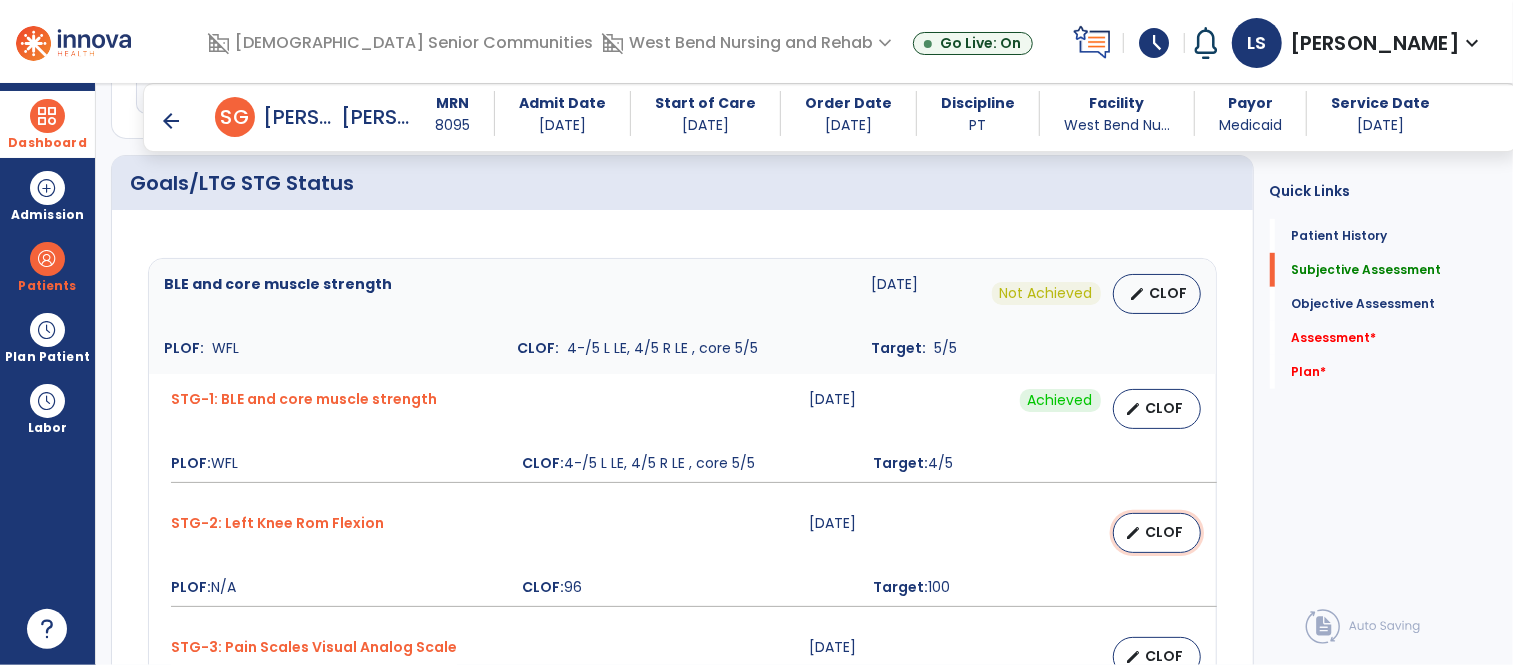 select on "********" 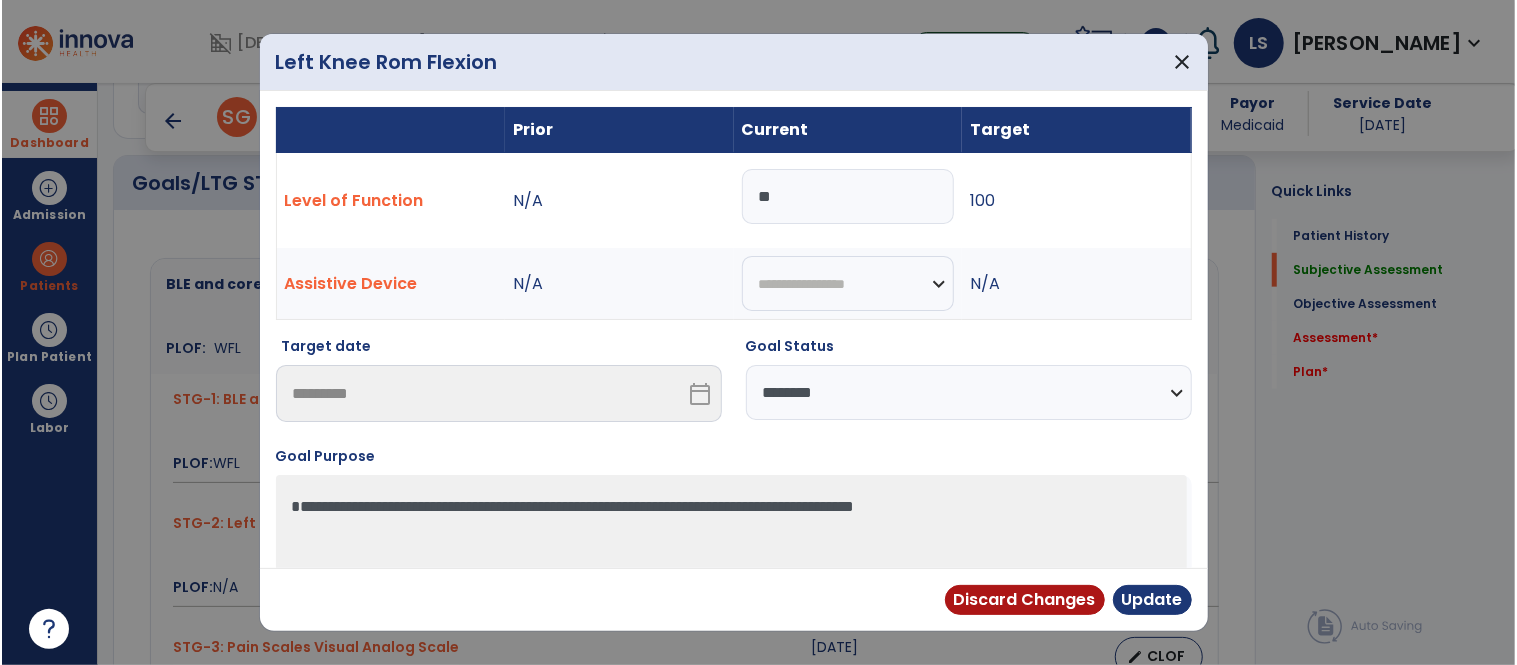 scroll, scrollTop: 736, scrollLeft: 0, axis: vertical 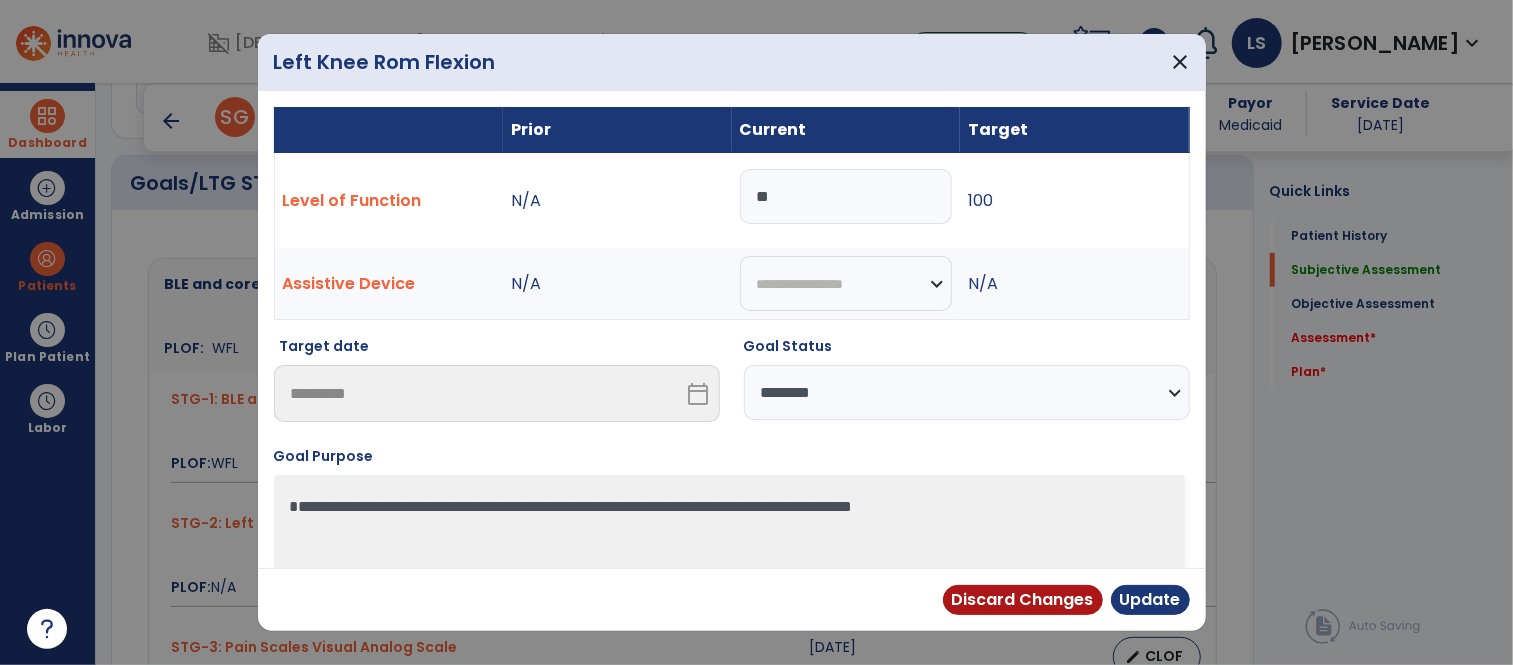 drag, startPoint x: 820, startPoint y: 217, endPoint x: 742, endPoint y: 218, distance: 78.00641 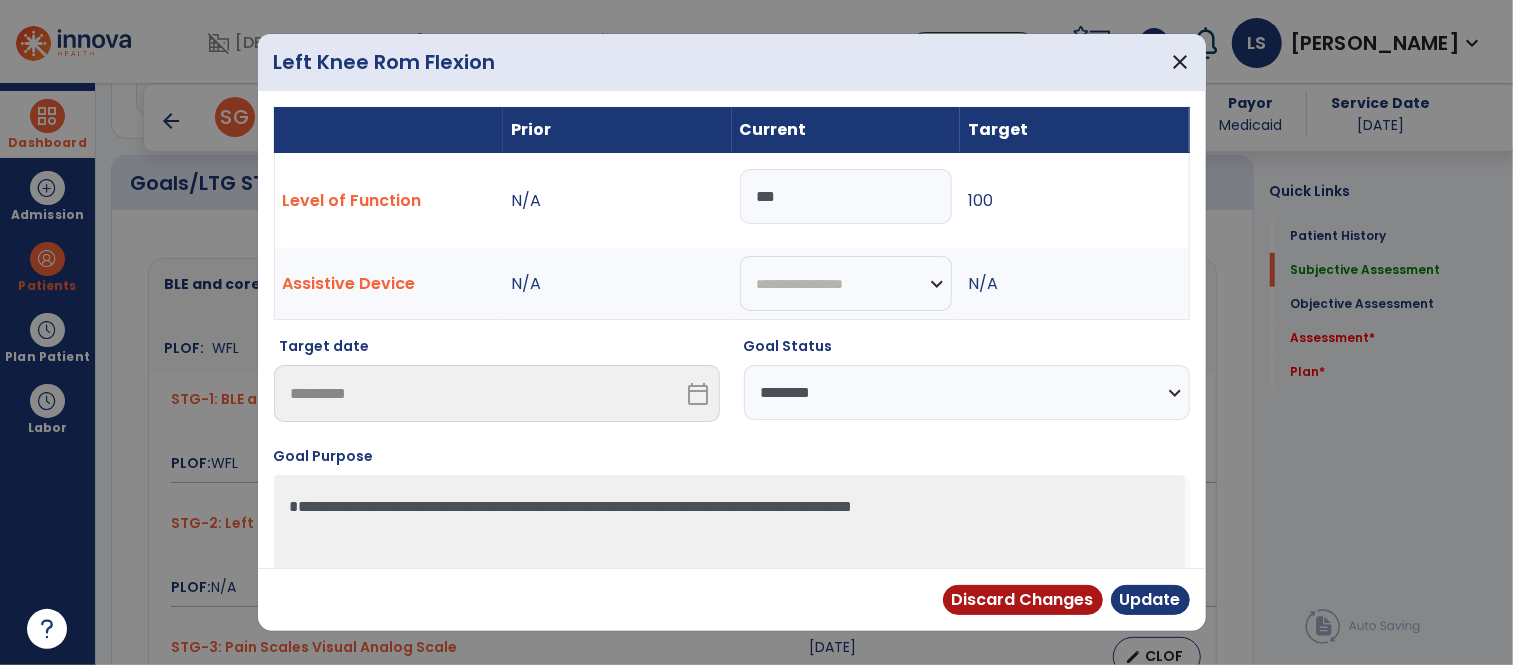 type on "***" 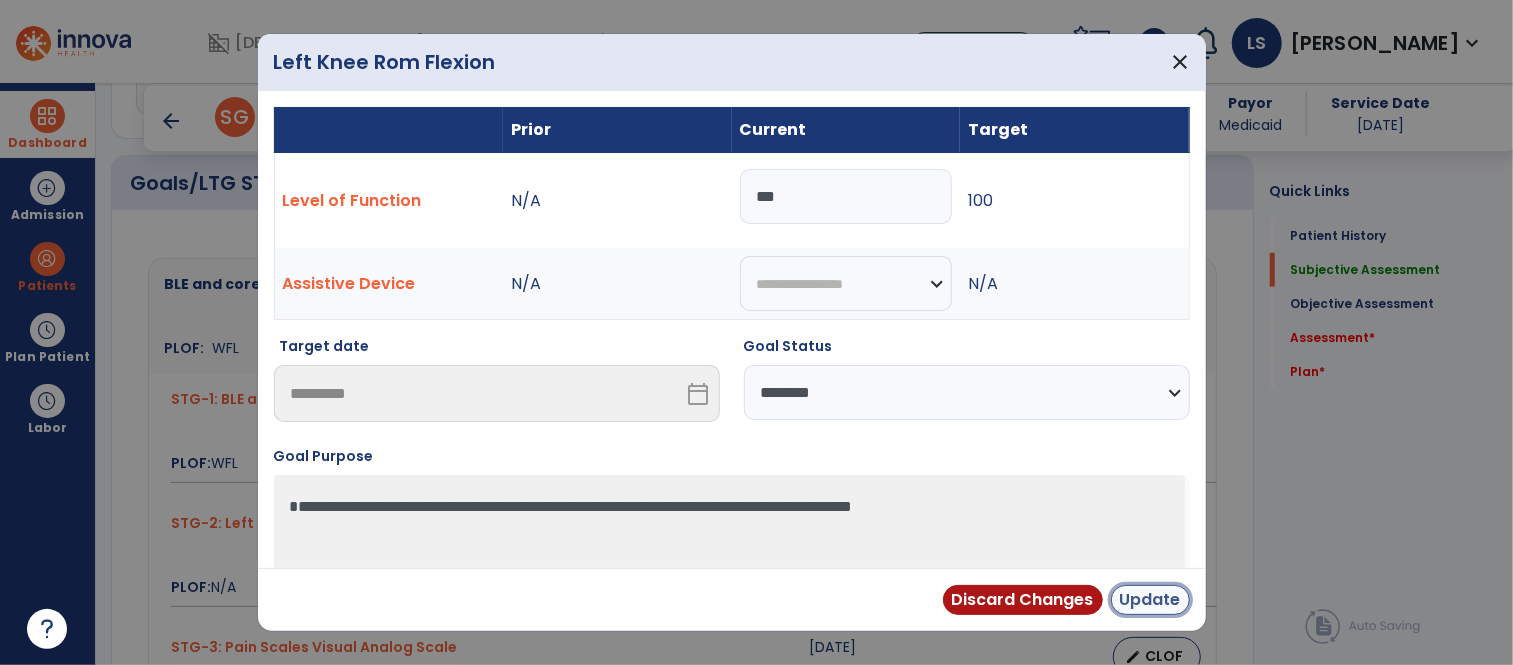 click on "Update" at bounding box center (1150, 600) 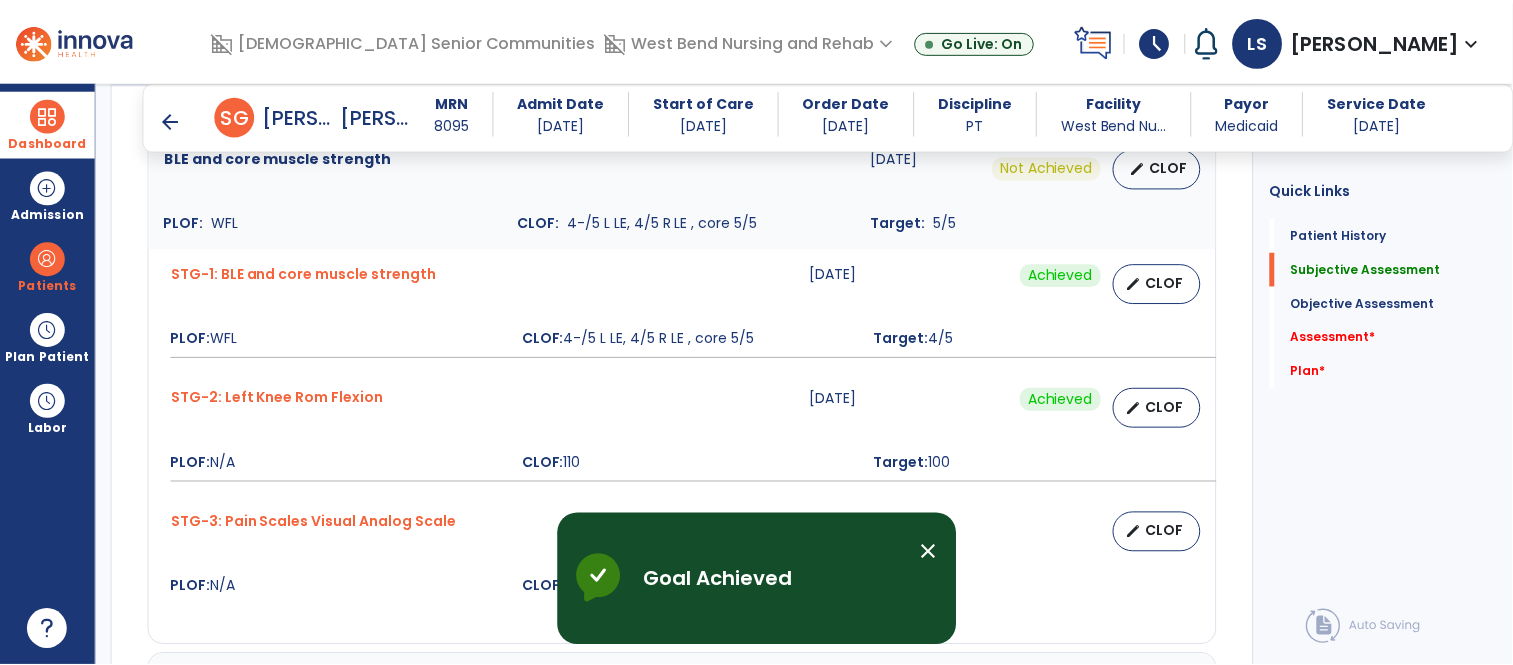 scroll, scrollTop: 993, scrollLeft: 0, axis: vertical 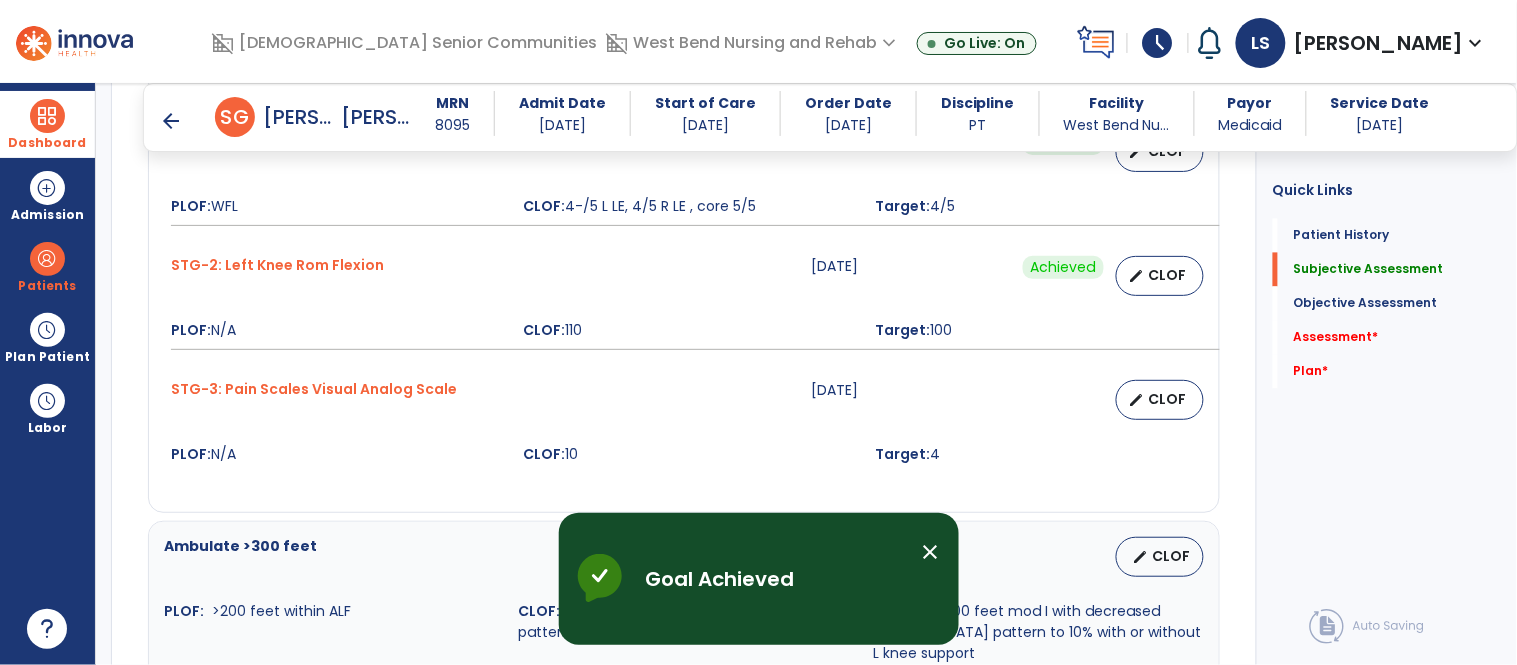 click on "STG-3: Pain Scales  Visual Analog Scale  [DATE]   edit   CLOF PLOF:  N/A  CLOF:  10  Target:  4" at bounding box center (684, 422) 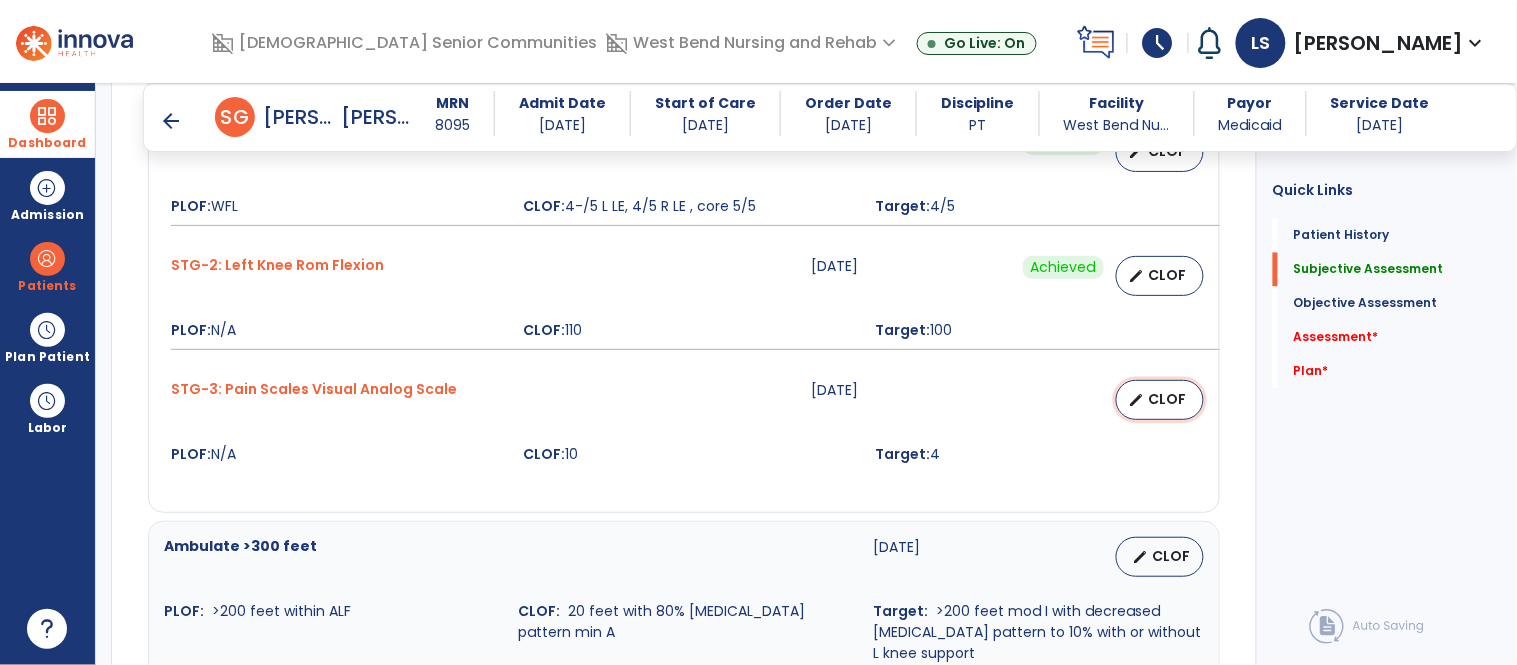 click on "edit" at bounding box center [1137, 400] 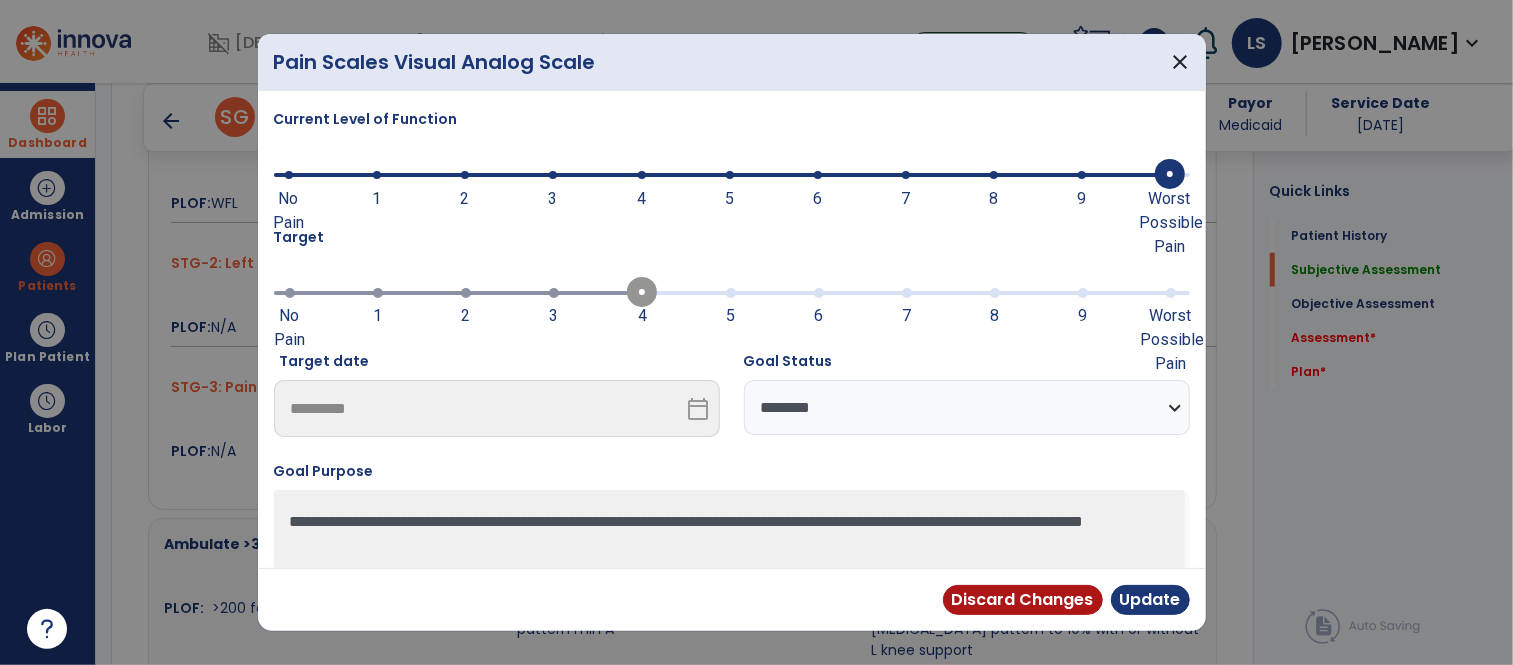 scroll, scrollTop: 993, scrollLeft: 0, axis: vertical 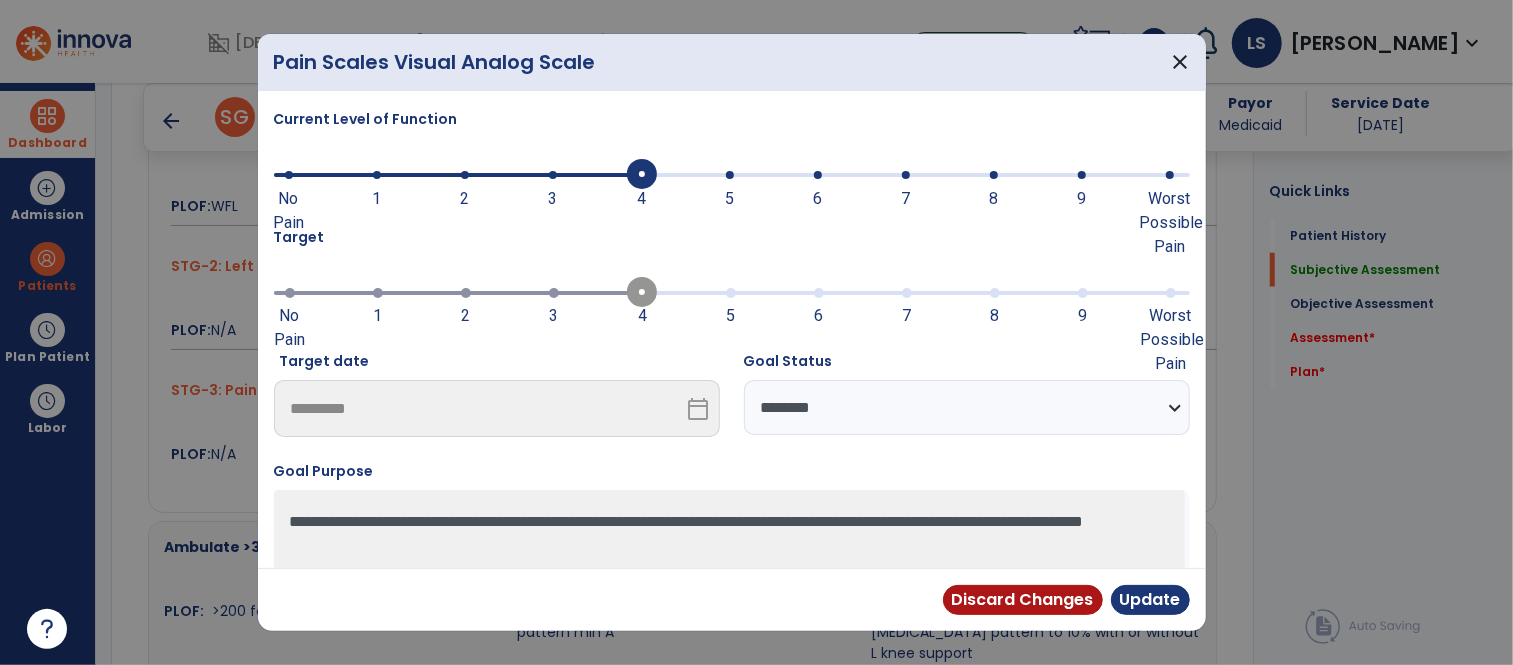 click at bounding box center [458, 173] 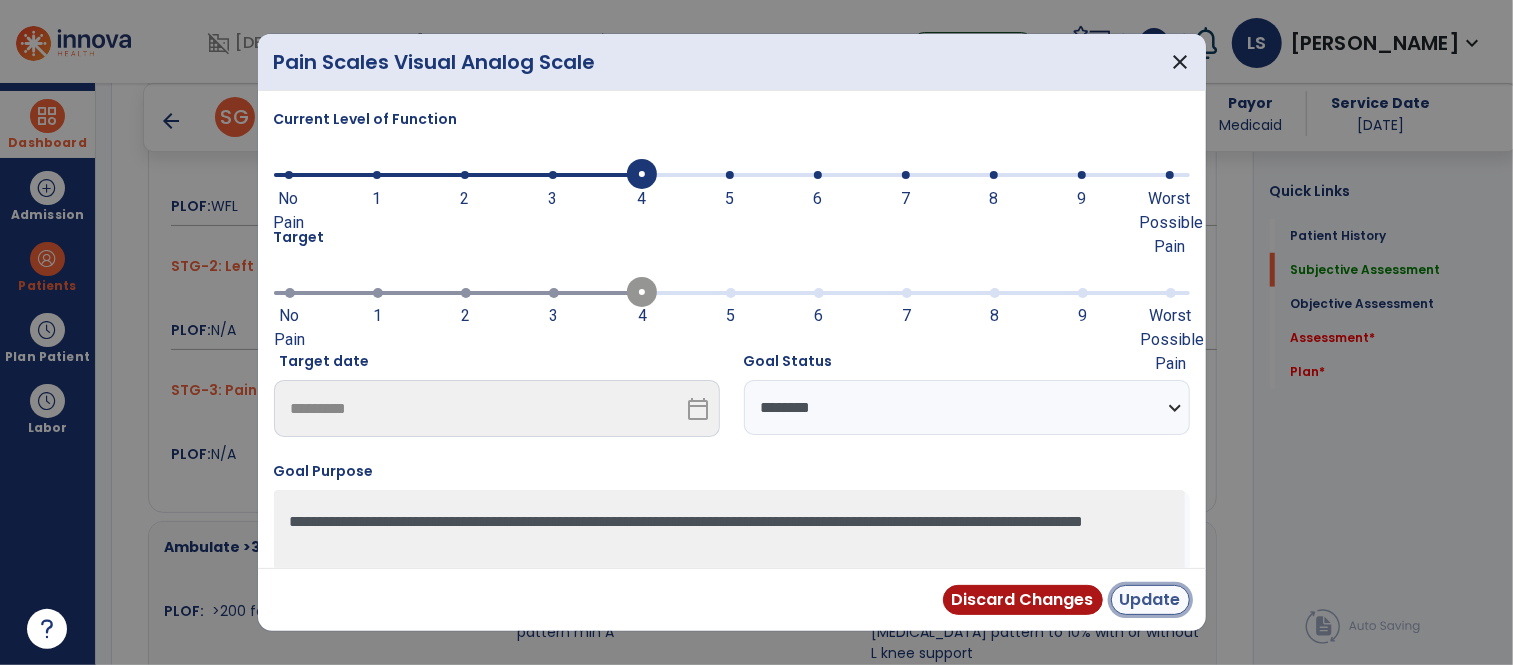 click on "Update" at bounding box center (1150, 600) 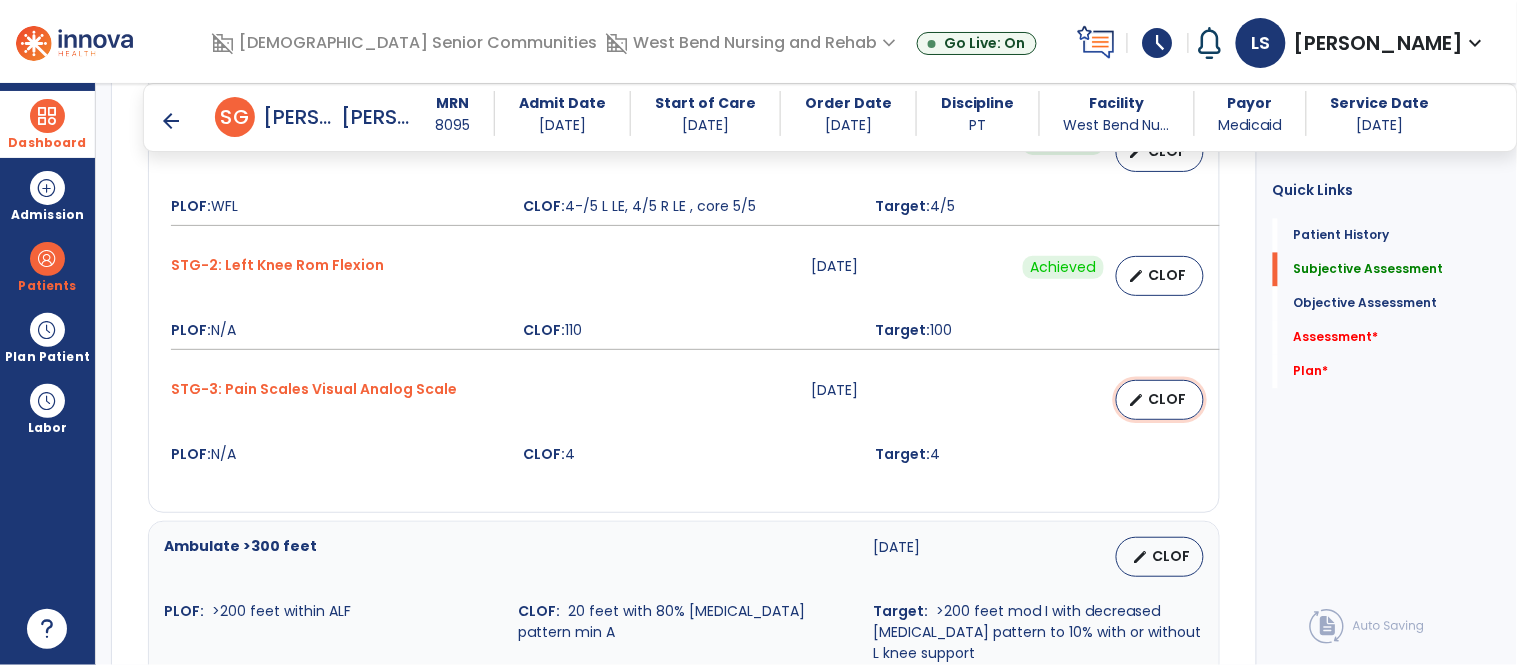 click on "edit" at bounding box center (1137, 400) 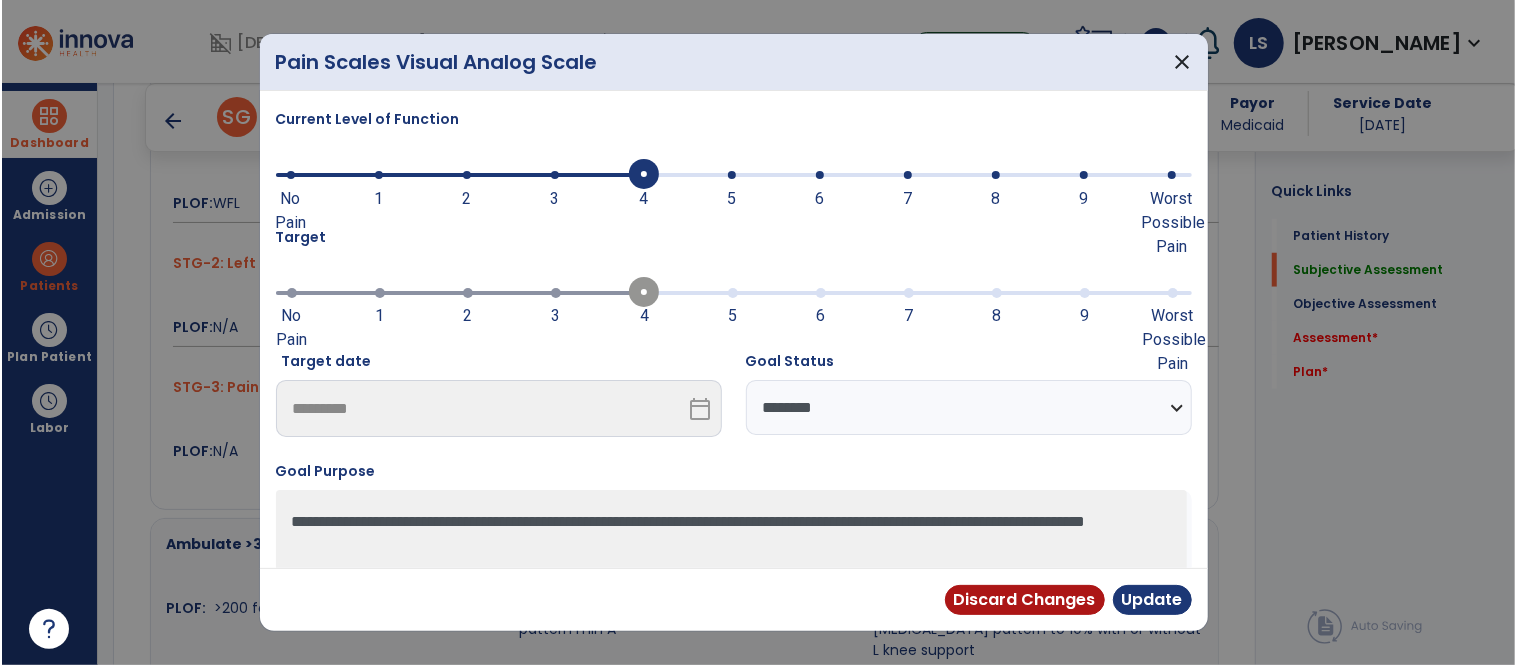 scroll, scrollTop: 993, scrollLeft: 0, axis: vertical 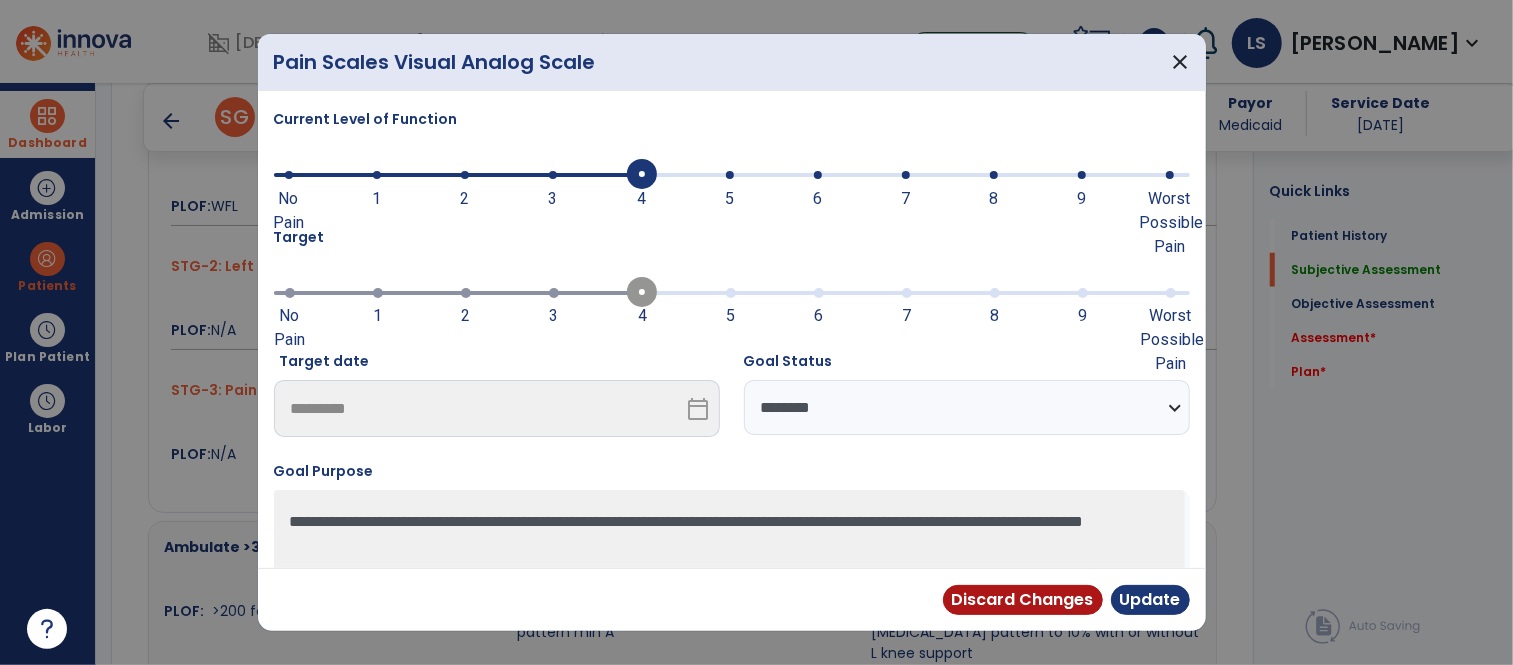 click on "**********" at bounding box center [967, 407] 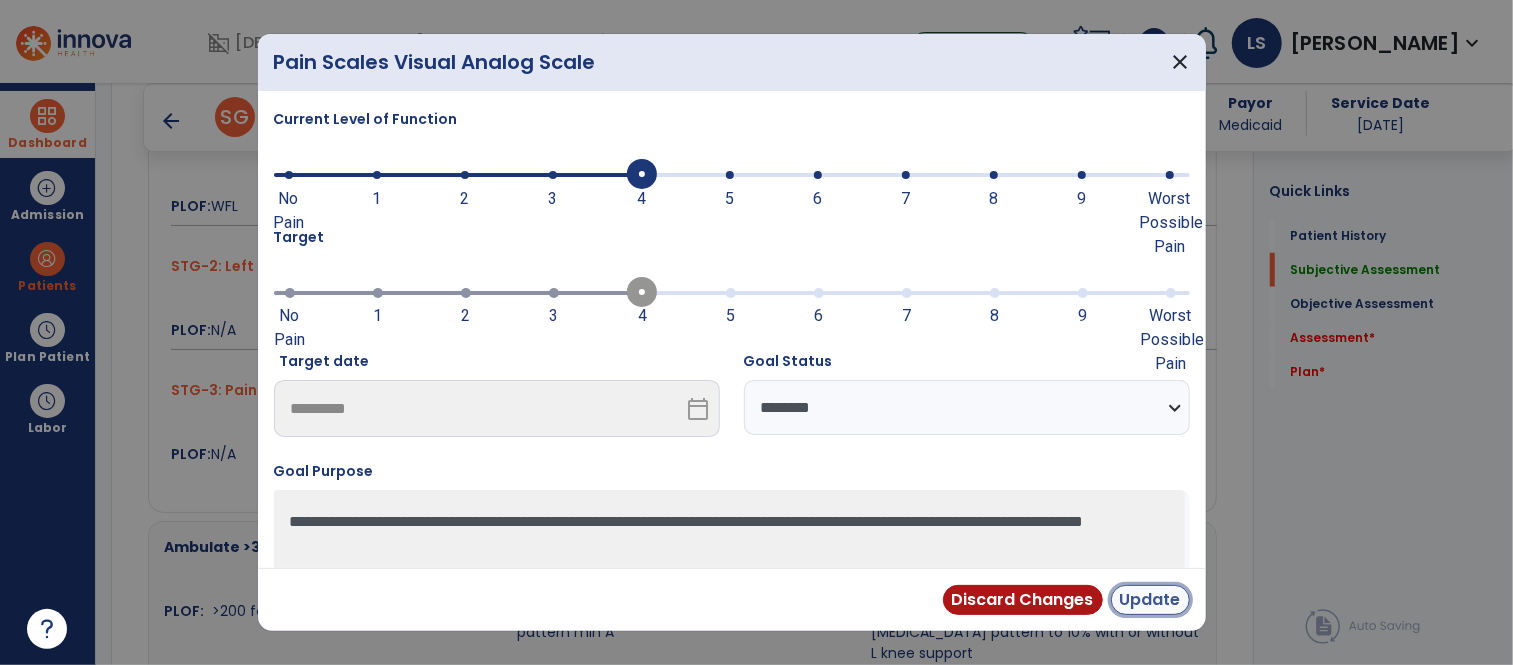 click on "Update" at bounding box center [1150, 600] 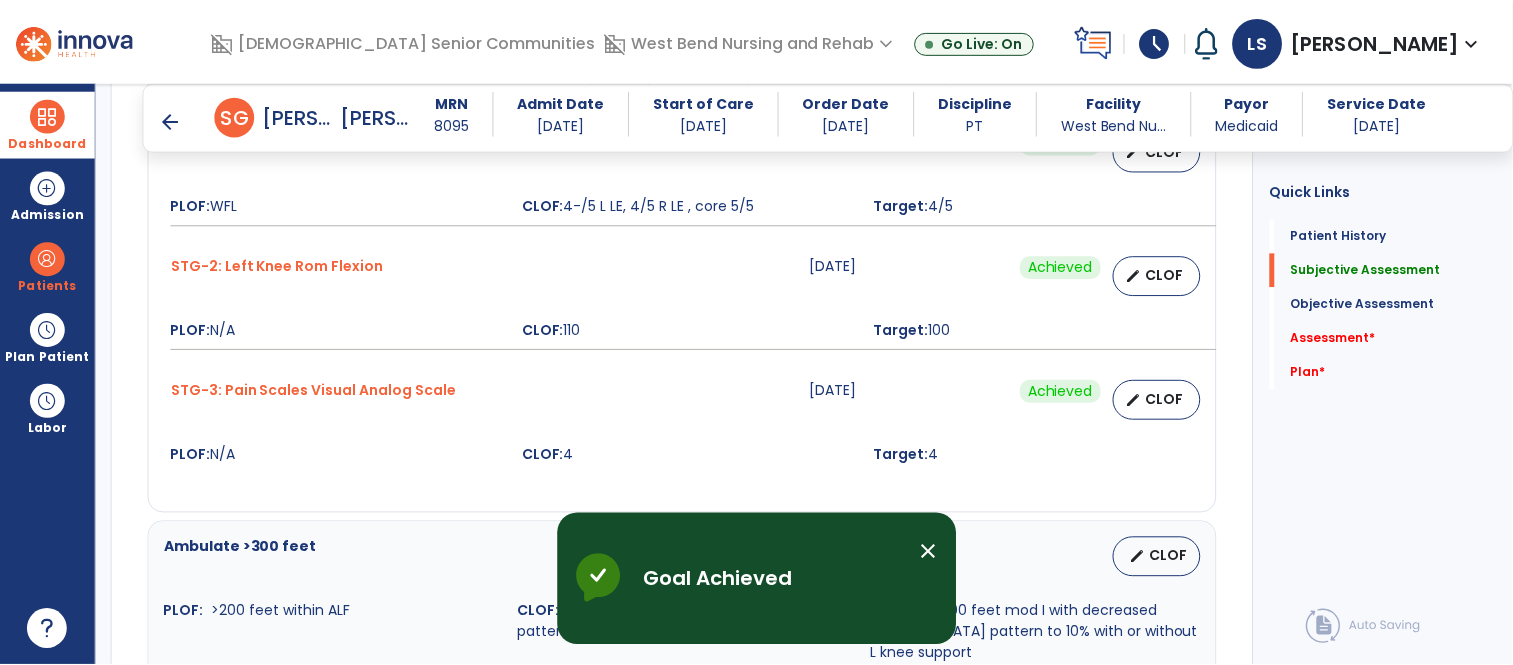 scroll, scrollTop: 1004, scrollLeft: 0, axis: vertical 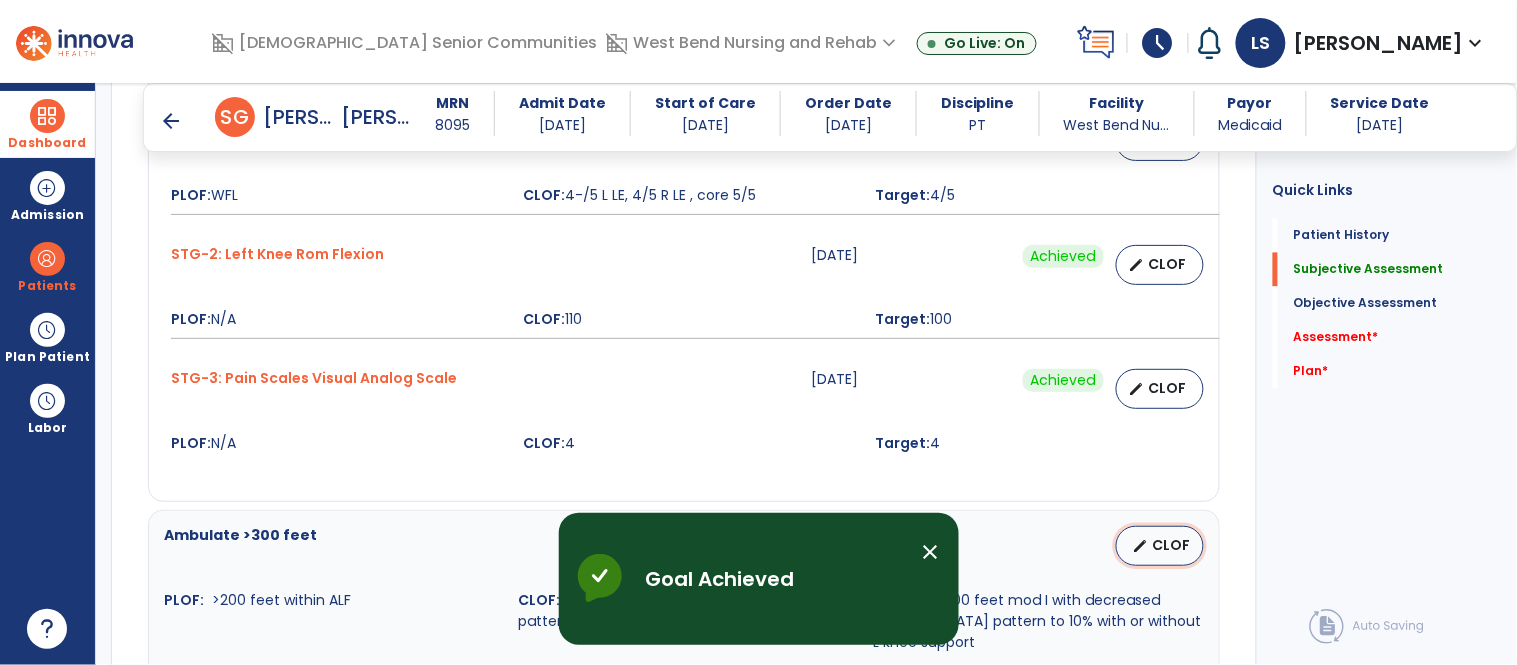 click on "CLOF" at bounding box center (1172, 545) 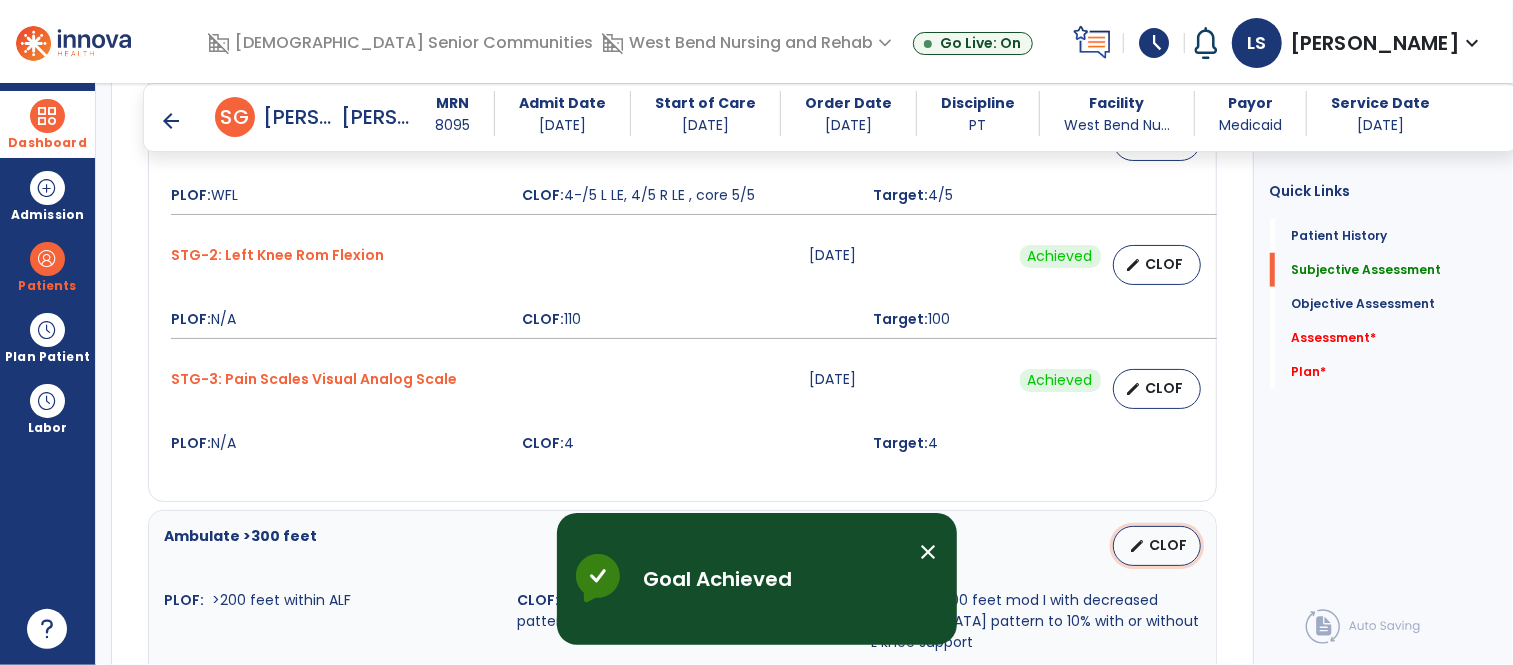 select on "**********" 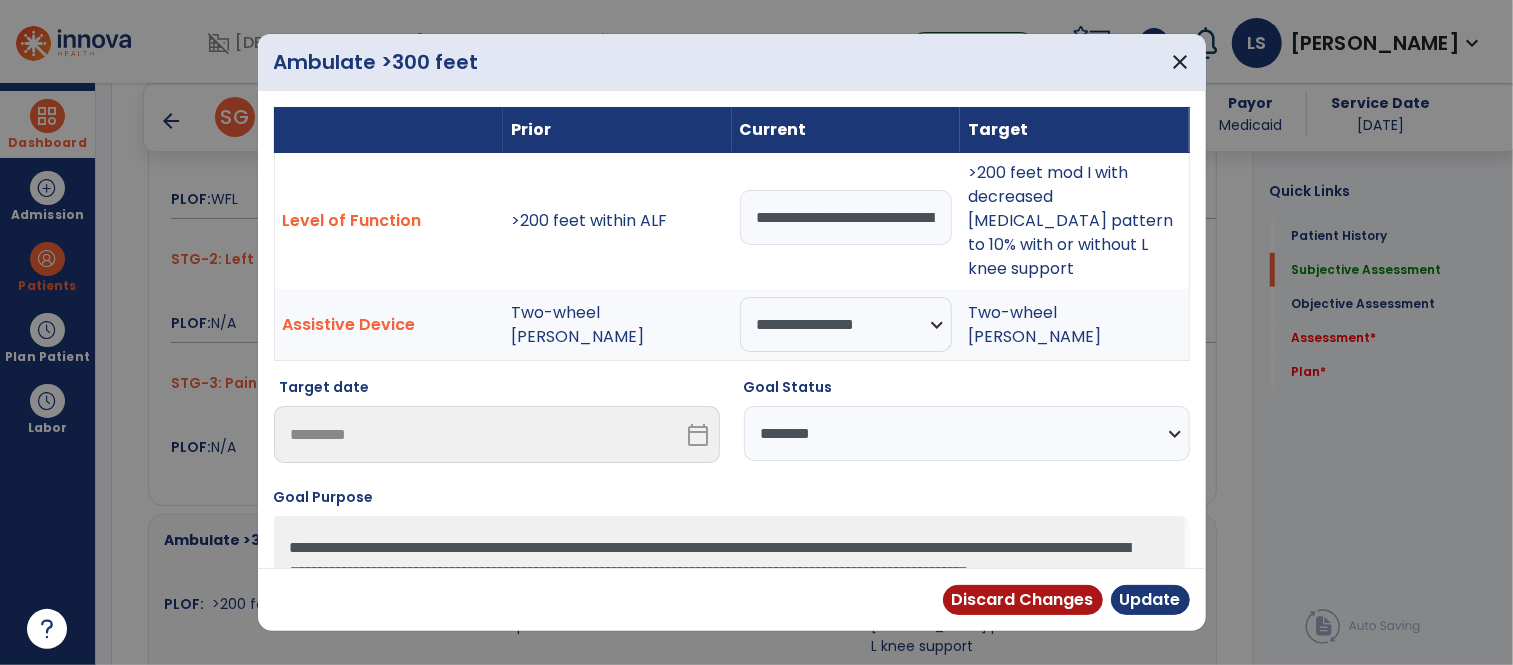 scroll, scrollTop: 1004, scrollLeft: 0, axis: vertical 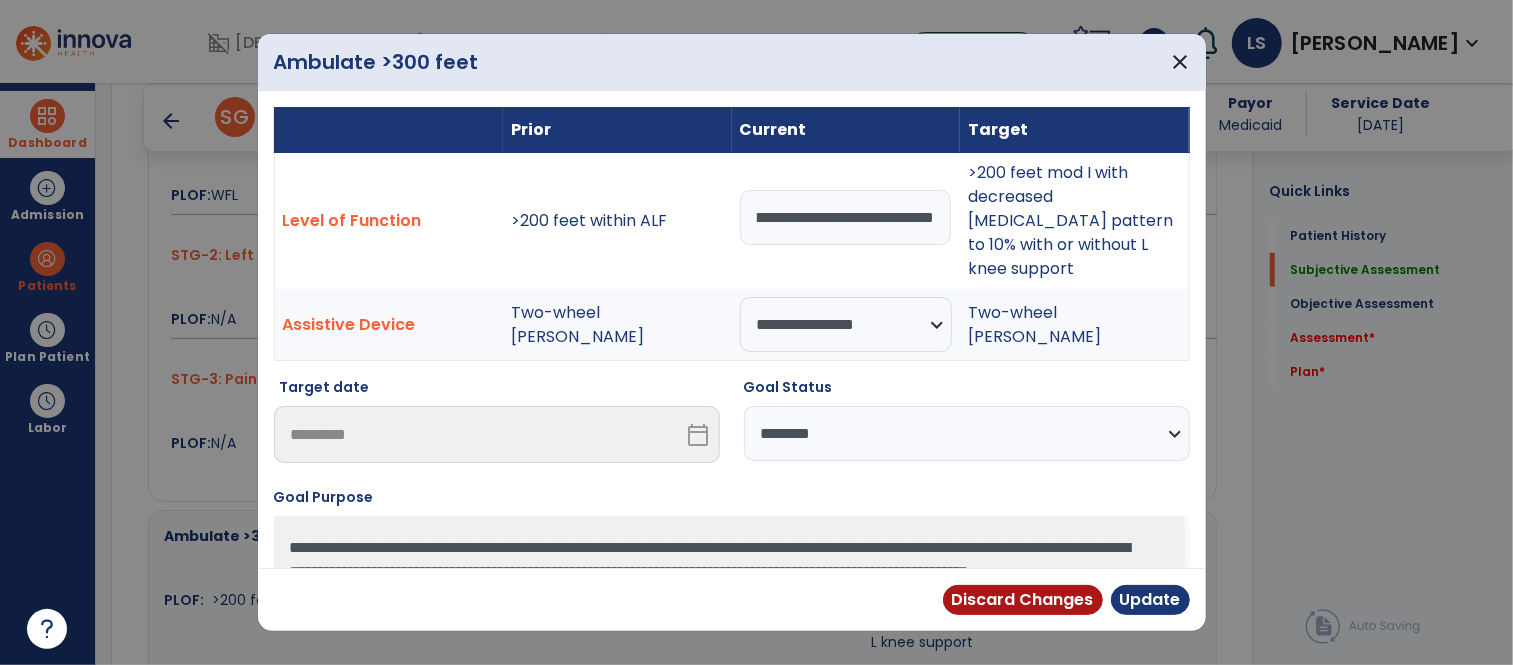 drag, startPoint x: 752, startPoint y: 205, endPoint x: 1020, endPoint y: 214, distance: 268.15106 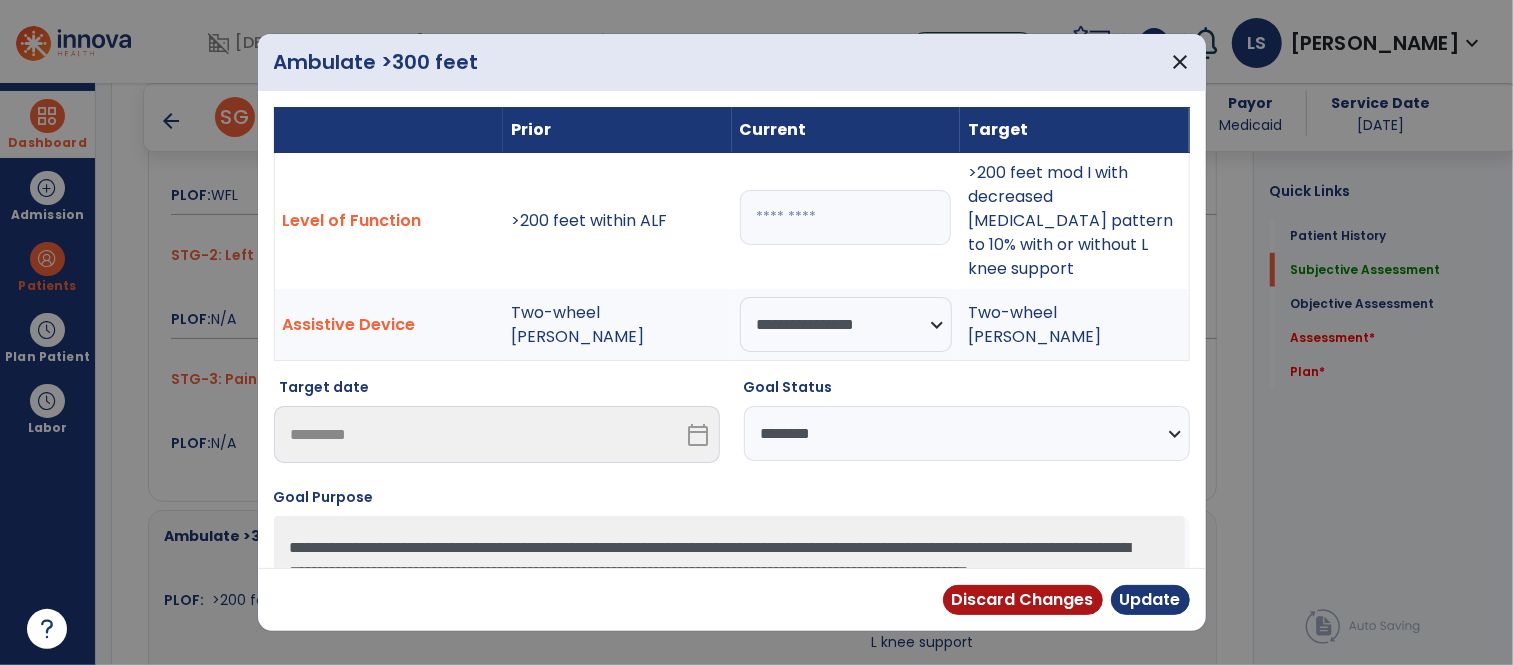scroll, scrollTop: 0, scrollLeft: 0, axis: both 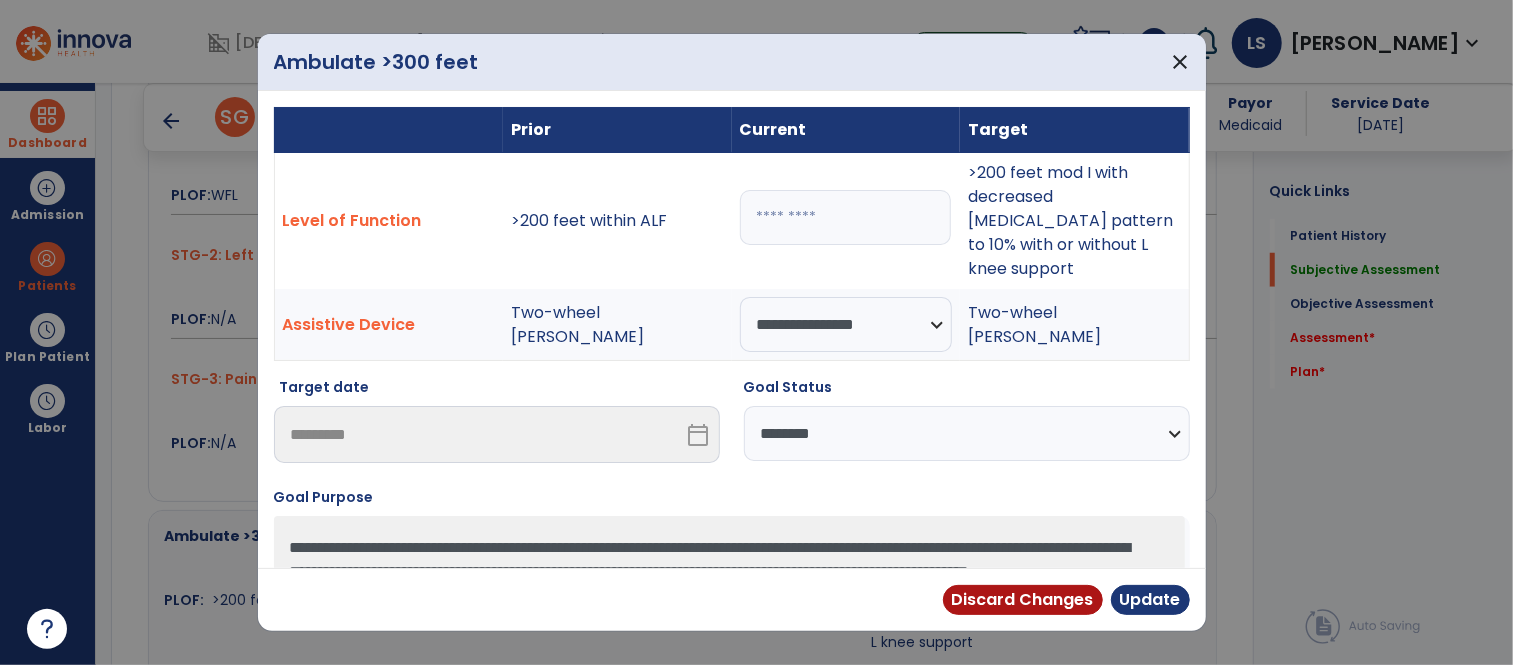 click at bounding box center (846, 217) 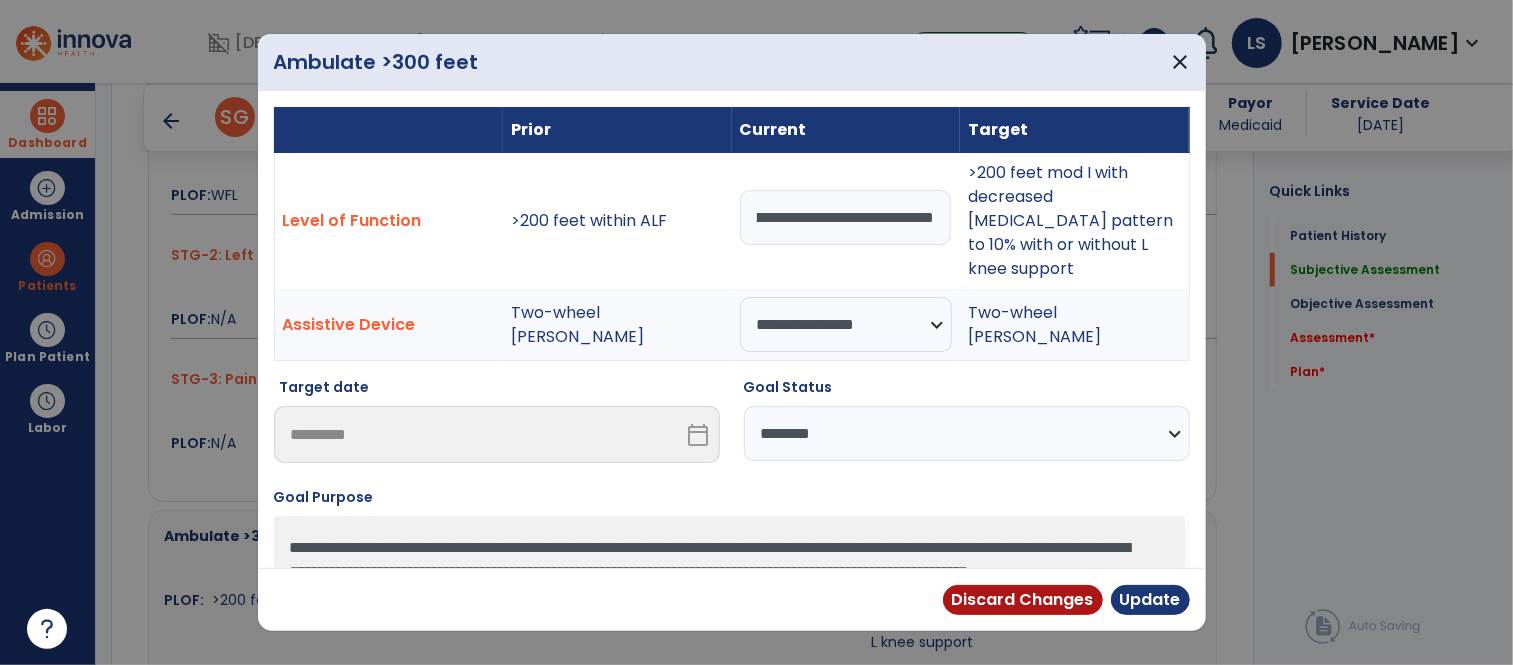 scroll, scrollTop: 0, scrollLeft: 478, axis: horizontal 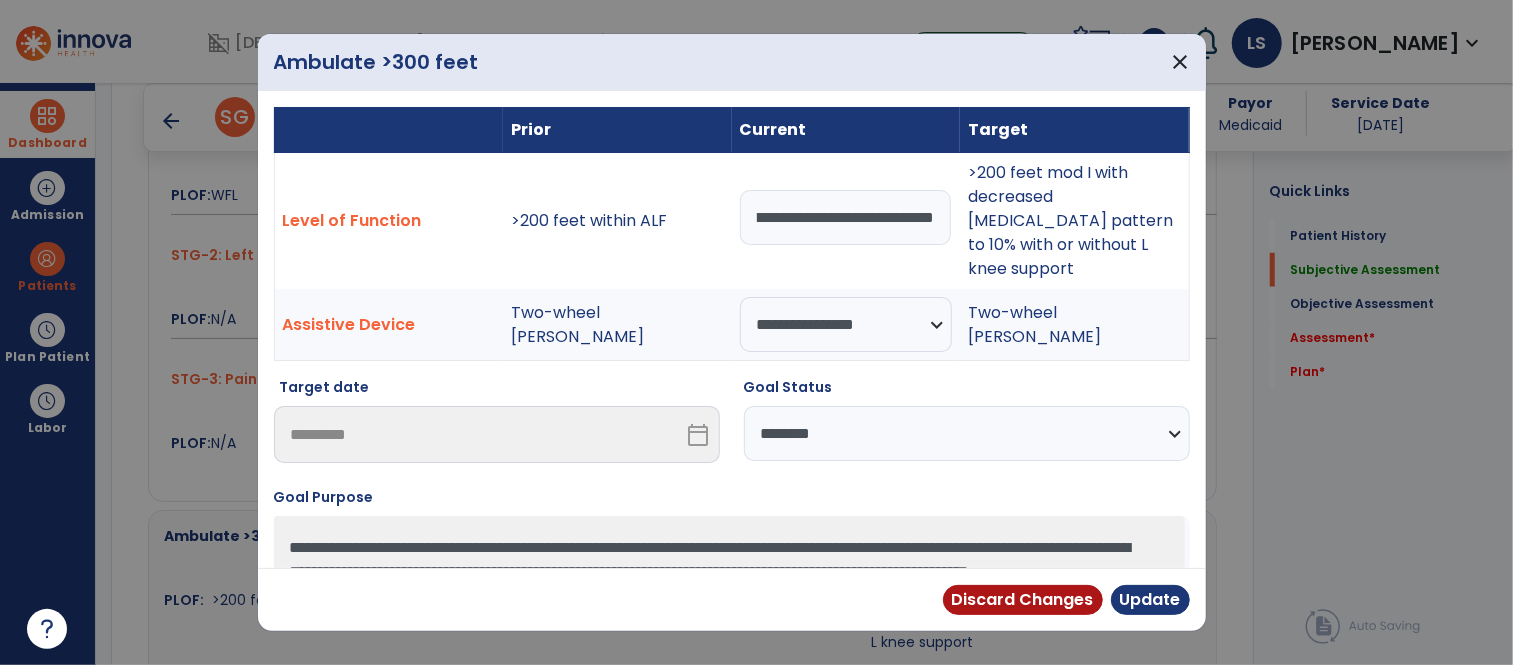 type on "**********" 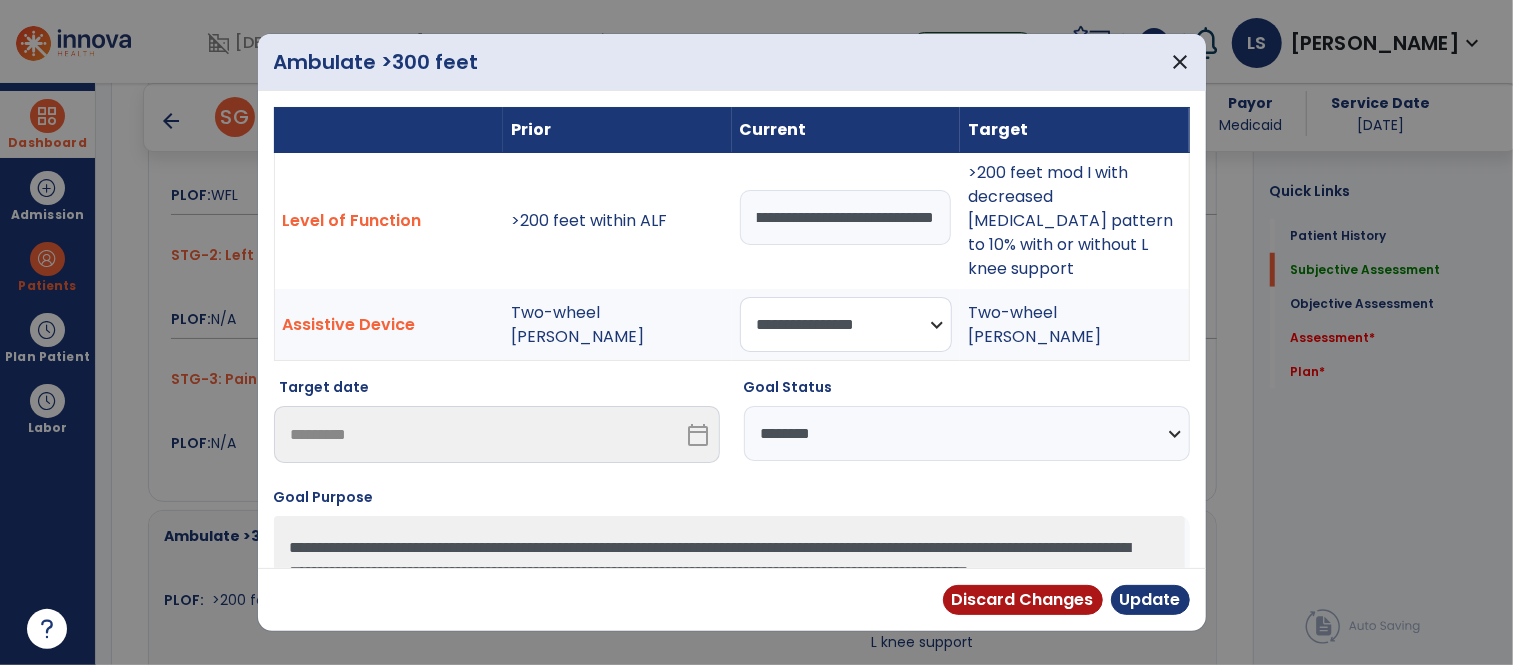 click on "**********" at bounding box center [846, 324] 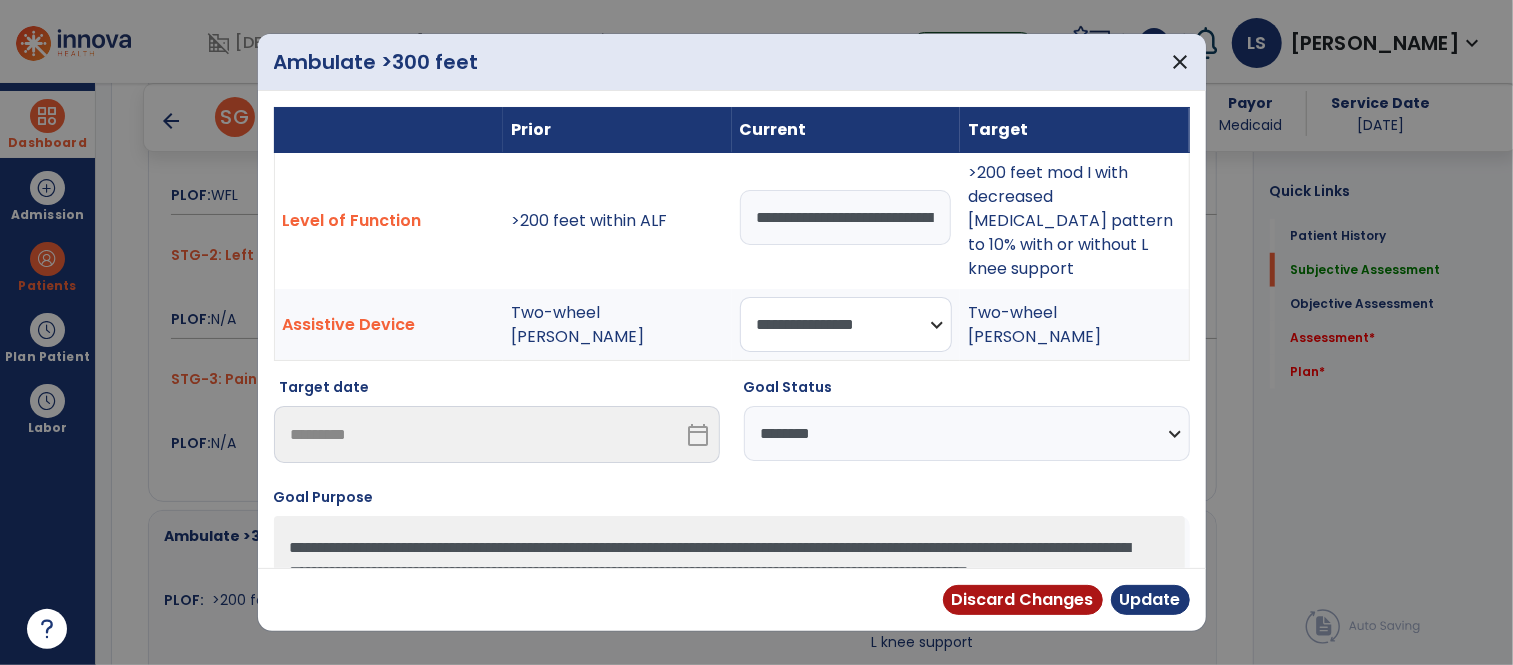 select on "**********" 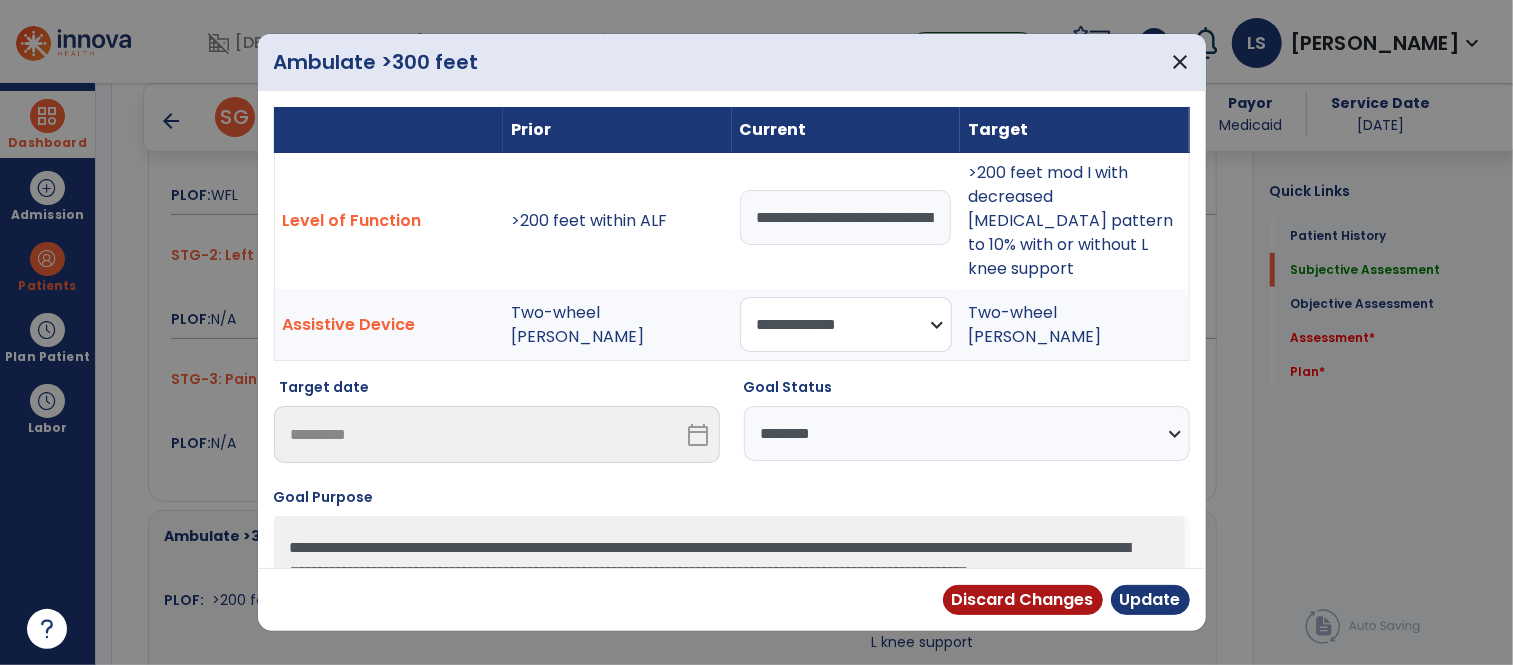 click on "**********" at bounding box center (846, 324) 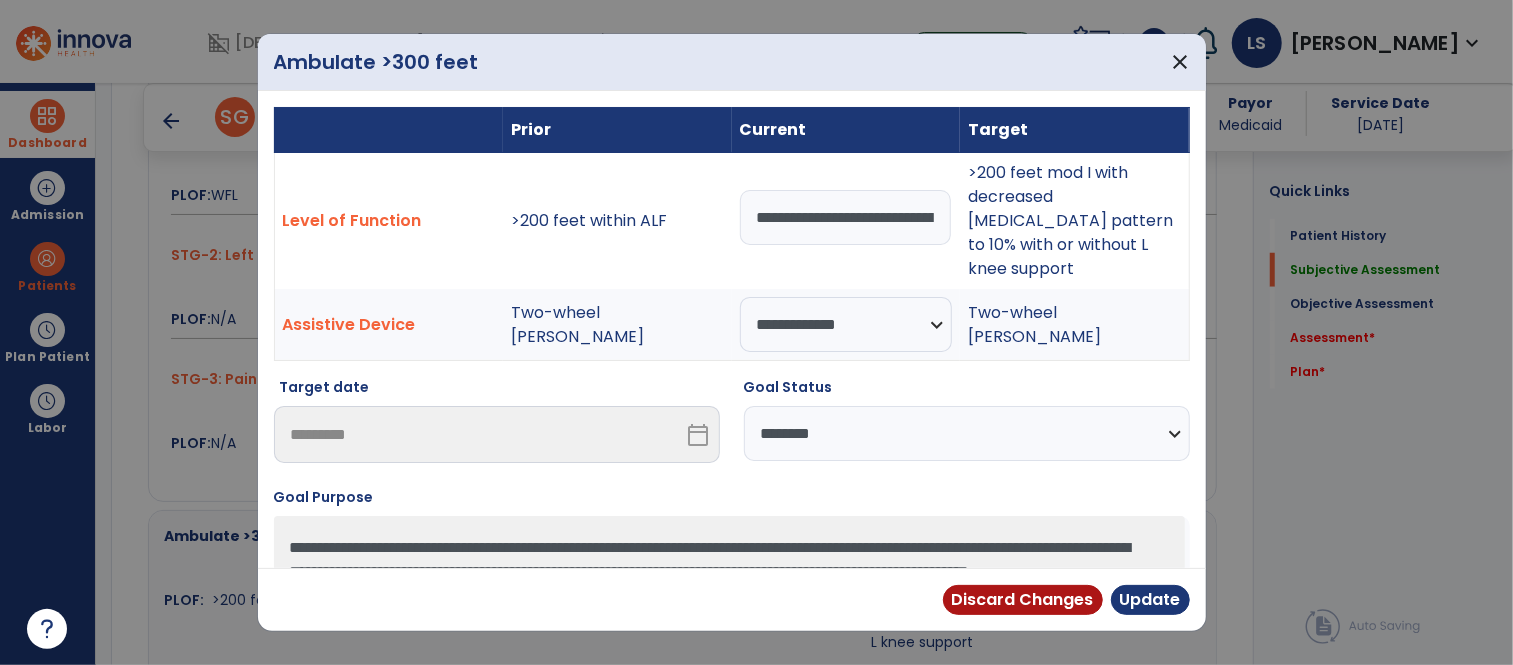 scroll, scrollTop: 0, scrollLeft: 478, axis: horizontal 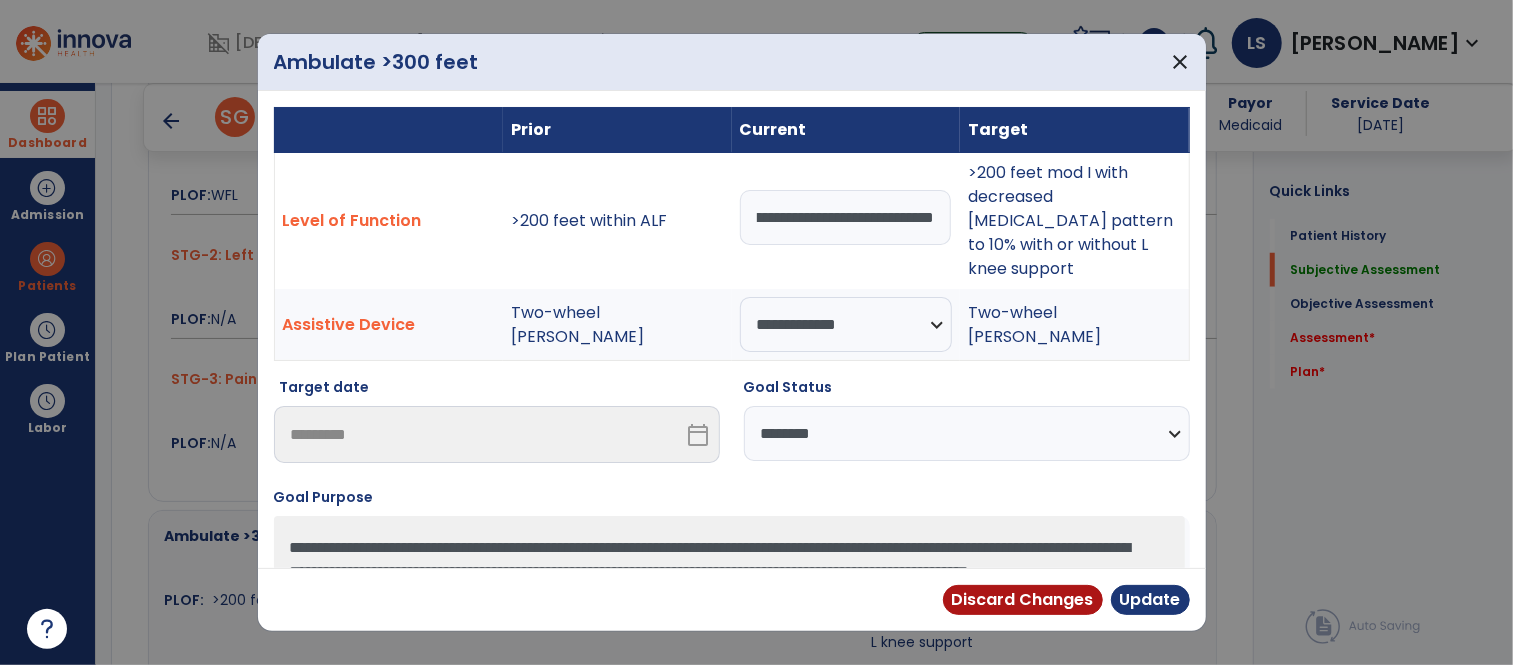 drag, startPoint x: 758, startPoint y: 203, endPoint x: 1048, endPoint y: 220, distance: 290.49786 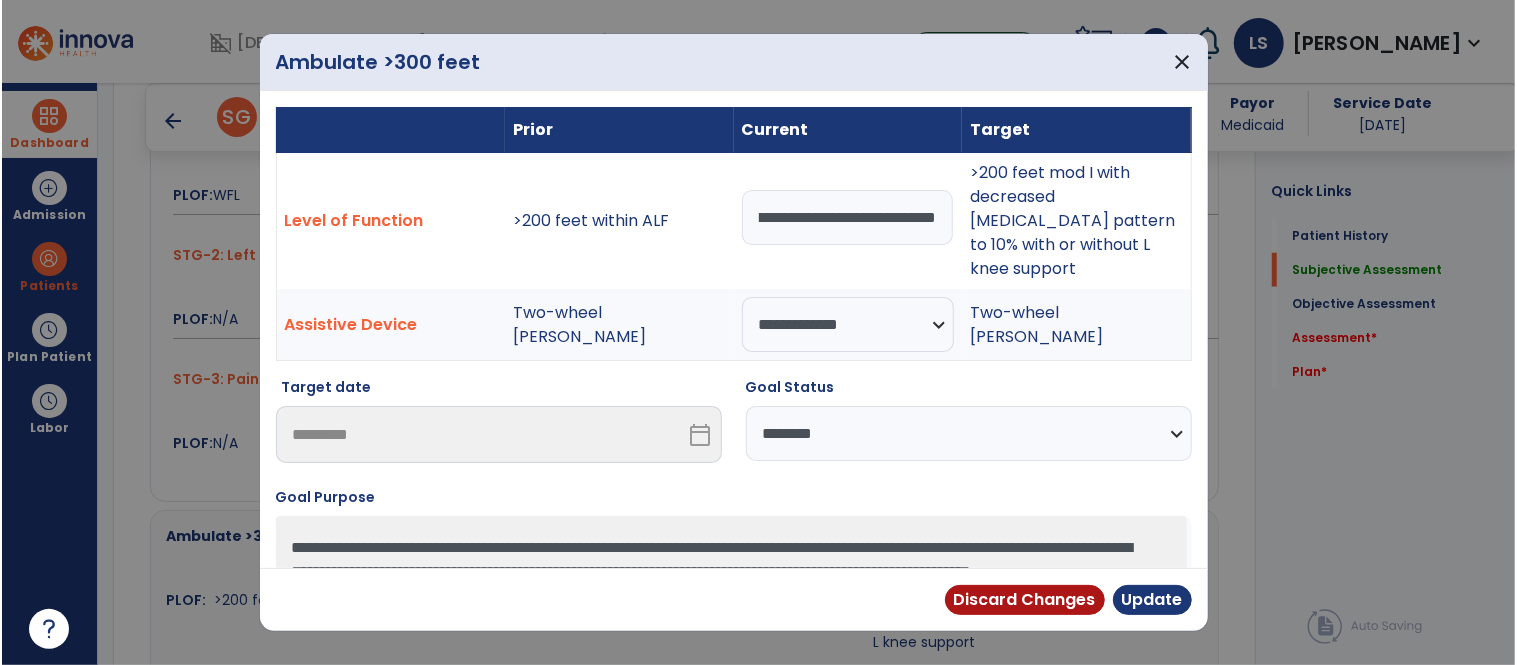 scroll, scrollTop: 0, scrollLeft: 0, axis: both 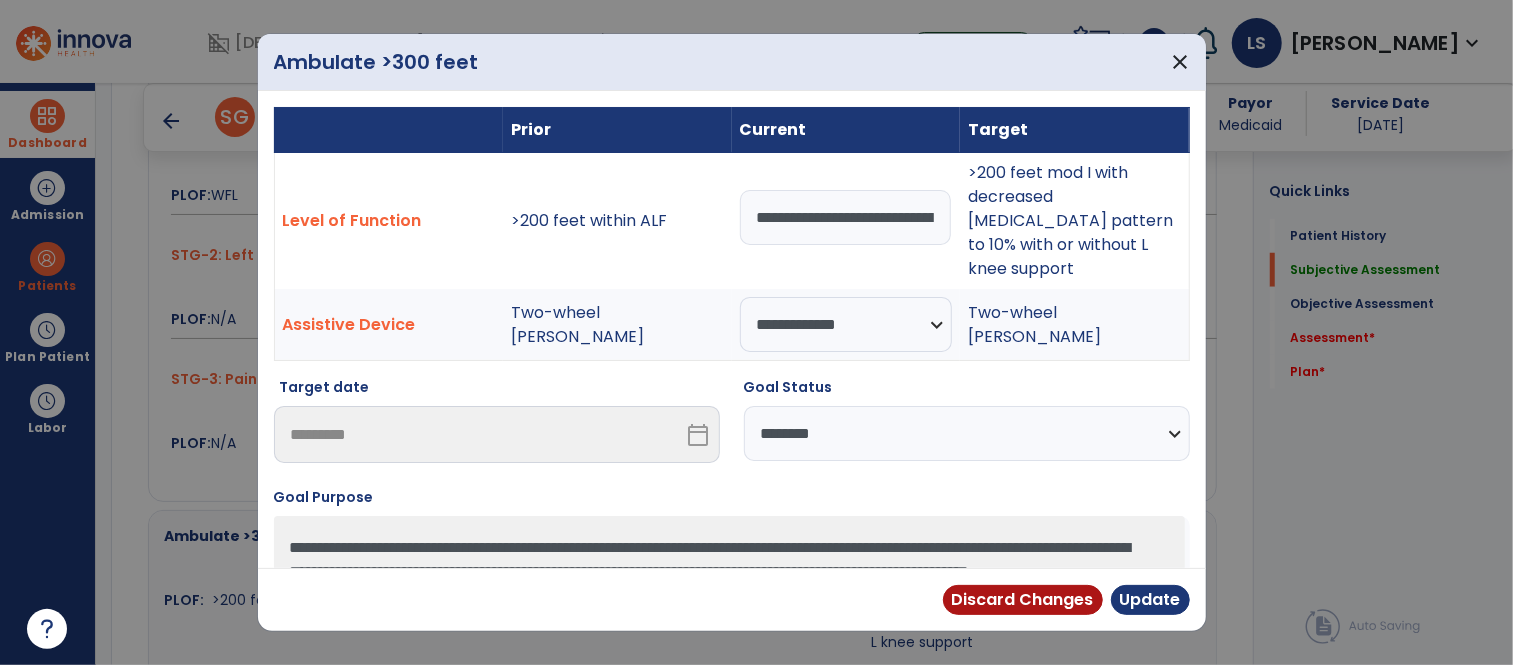click on "**********" at bounding box center [967, 433] 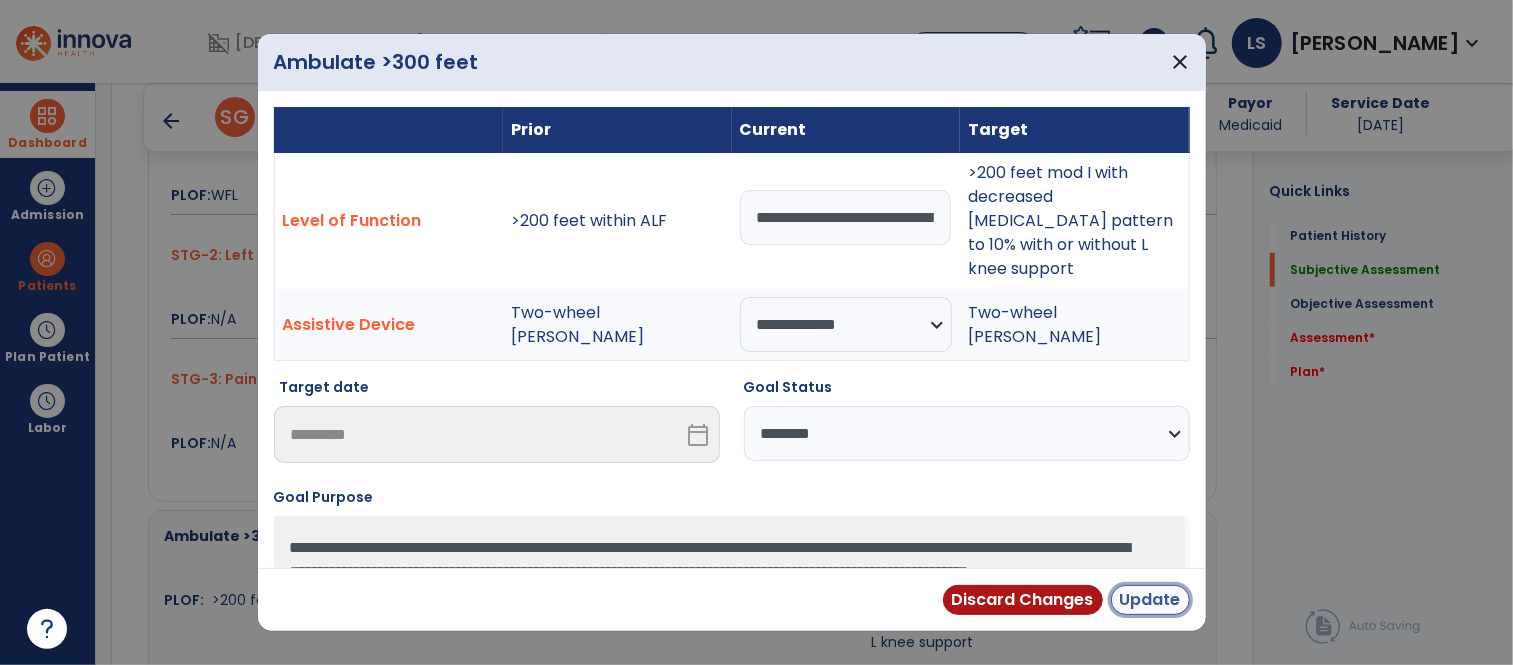 click on "Update" at bounding box center (1150, 600) 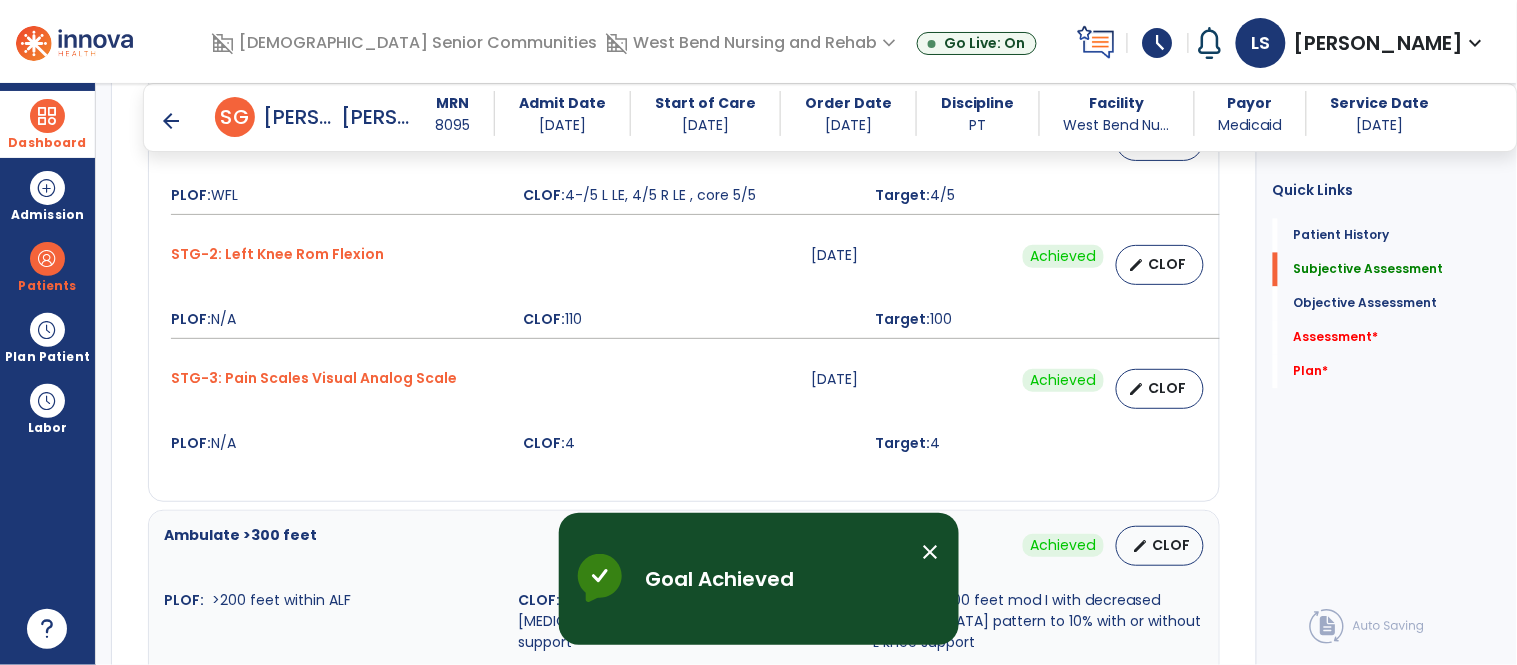 click on "close" at bounding box center [931, 552] 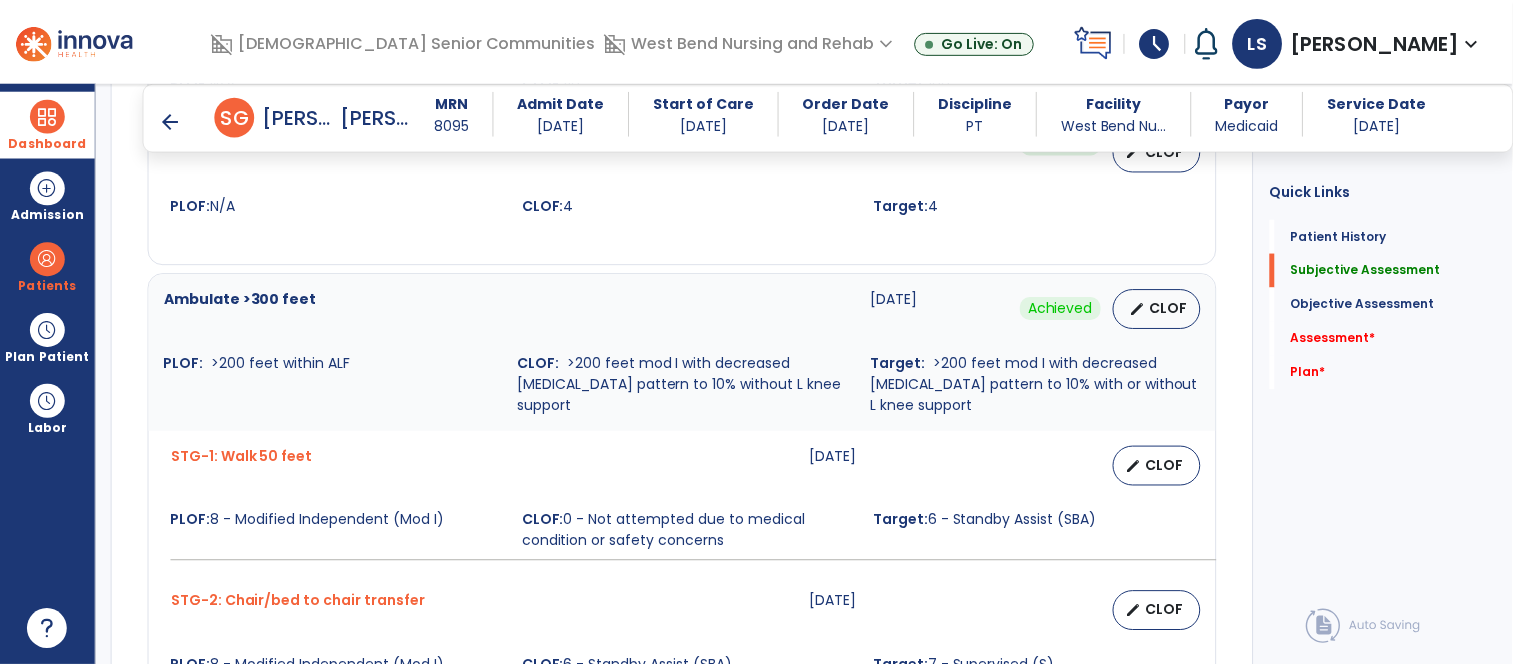 scroll, scrollTop: 1243, scrollLeft: 0, axis: vertical 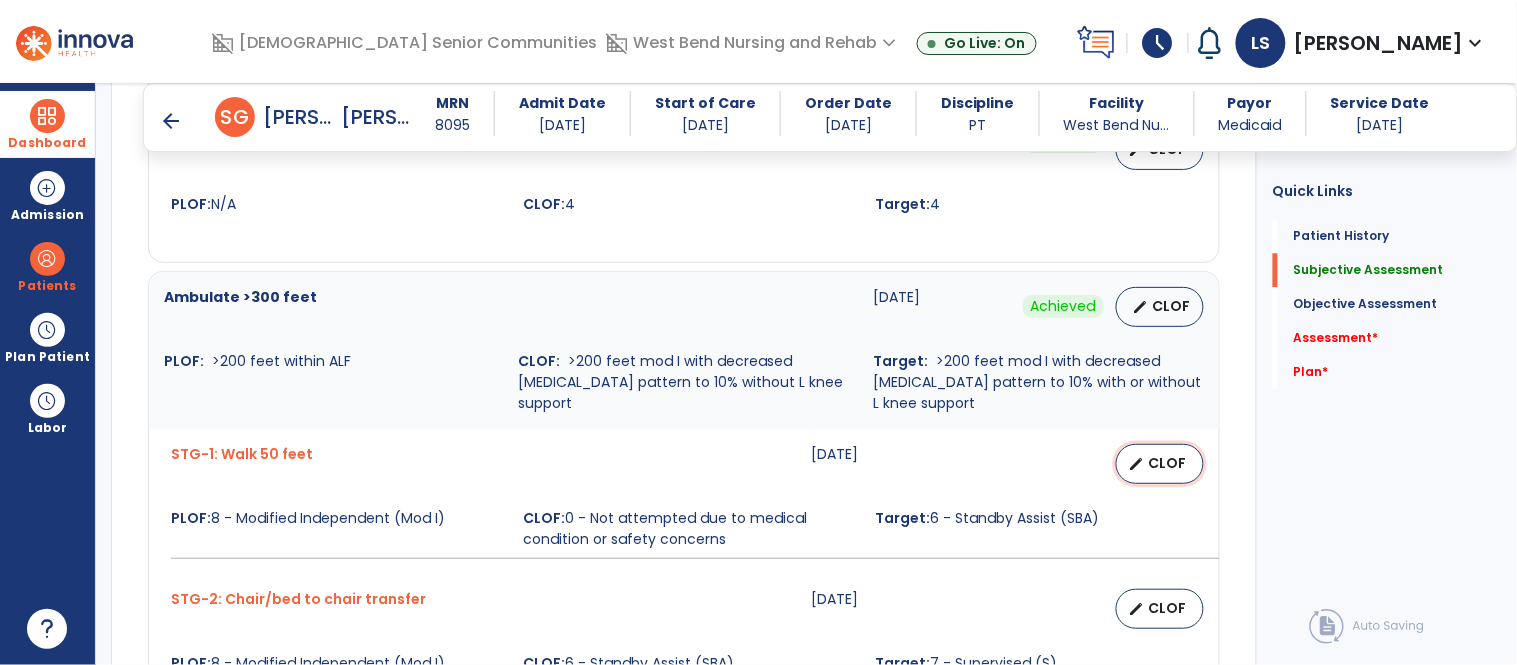 click on "edit   CLOF" at bounding box center [1160, 464] 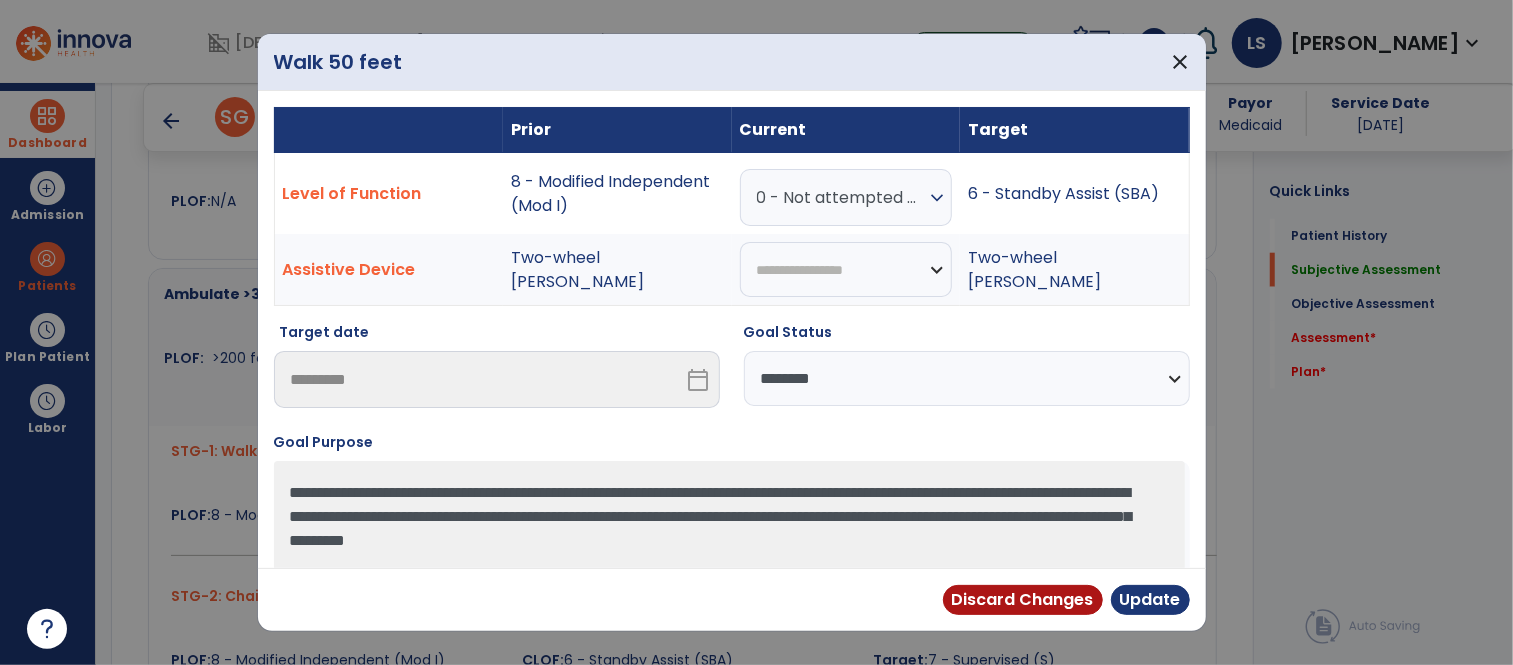 scroll, scrollTop: 1243, scrollLeft: 0, axis: vertical 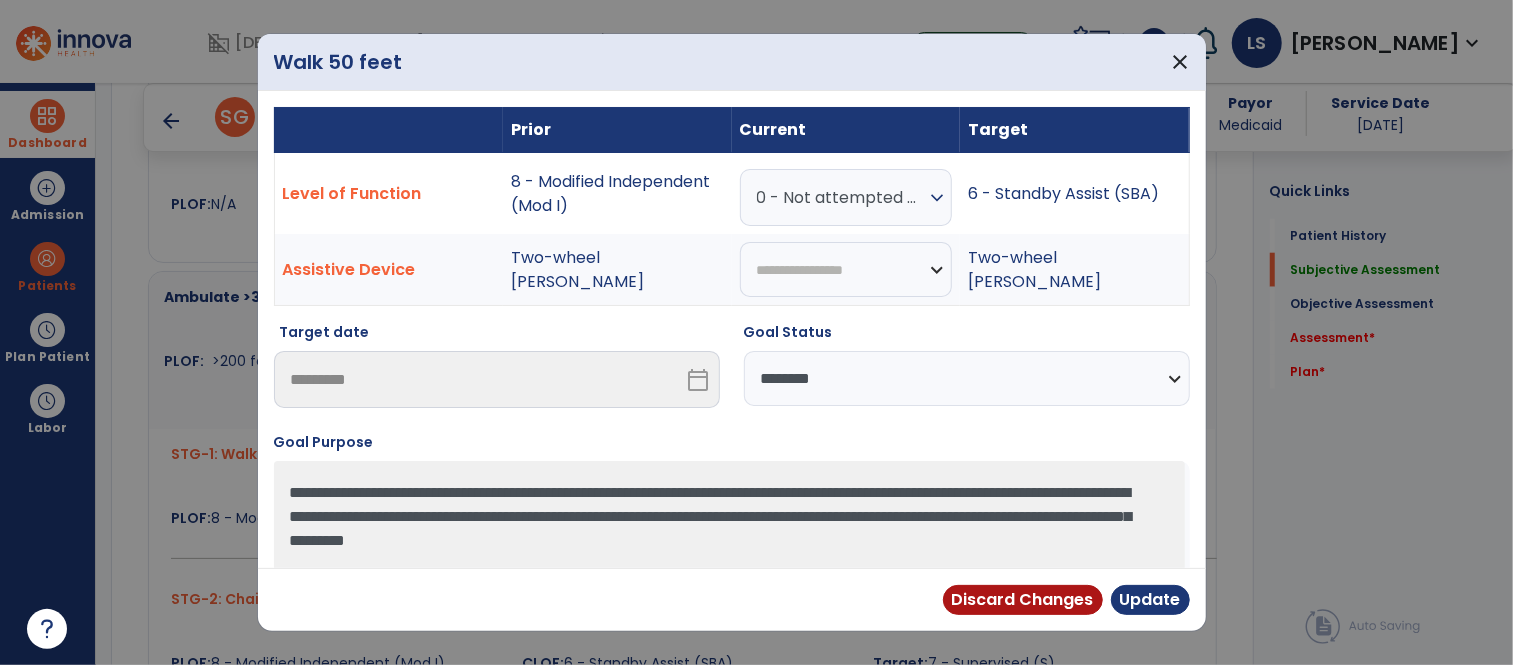 click on "expand_more" at bounding box center (937, 198) 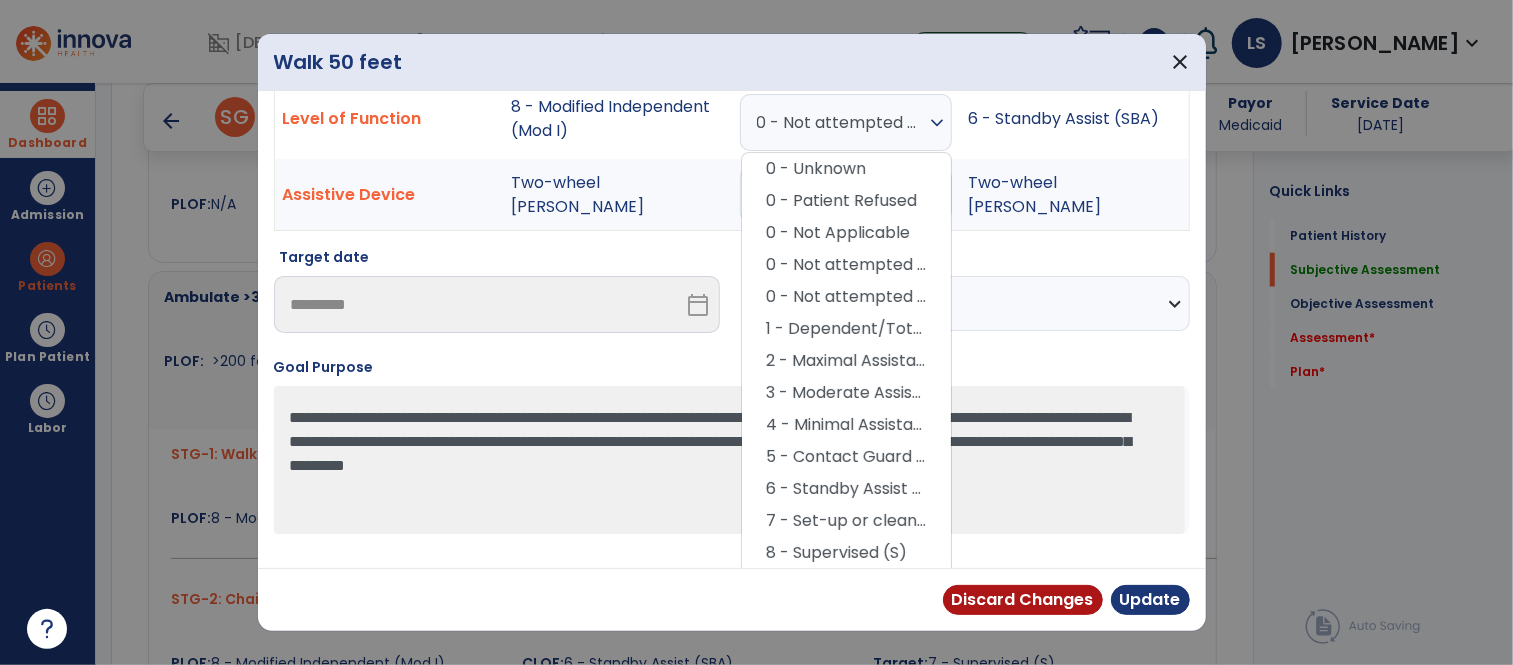 scroll, scrollTop: 142, scrollLeft: 0, axis: vertical 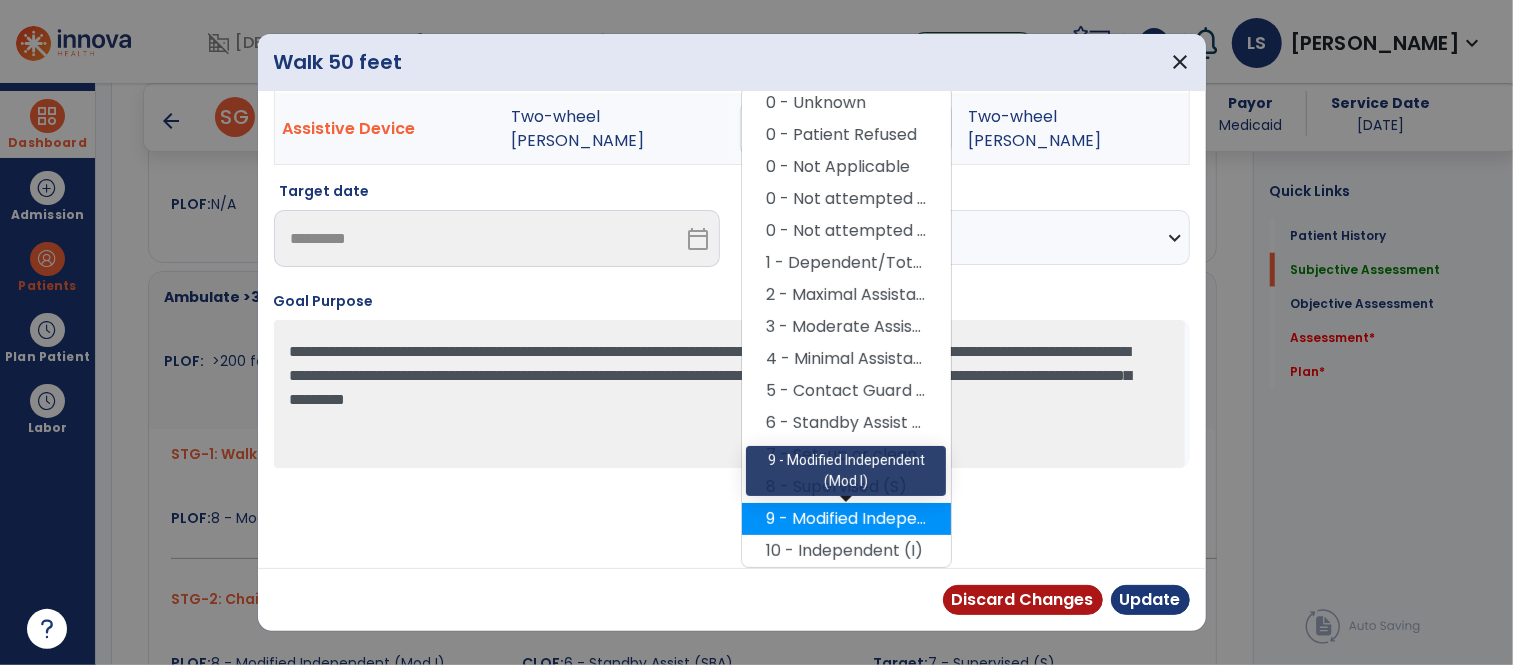 click on "9 - Modified Independent (Mod I)" at bounding box center [846, 519] 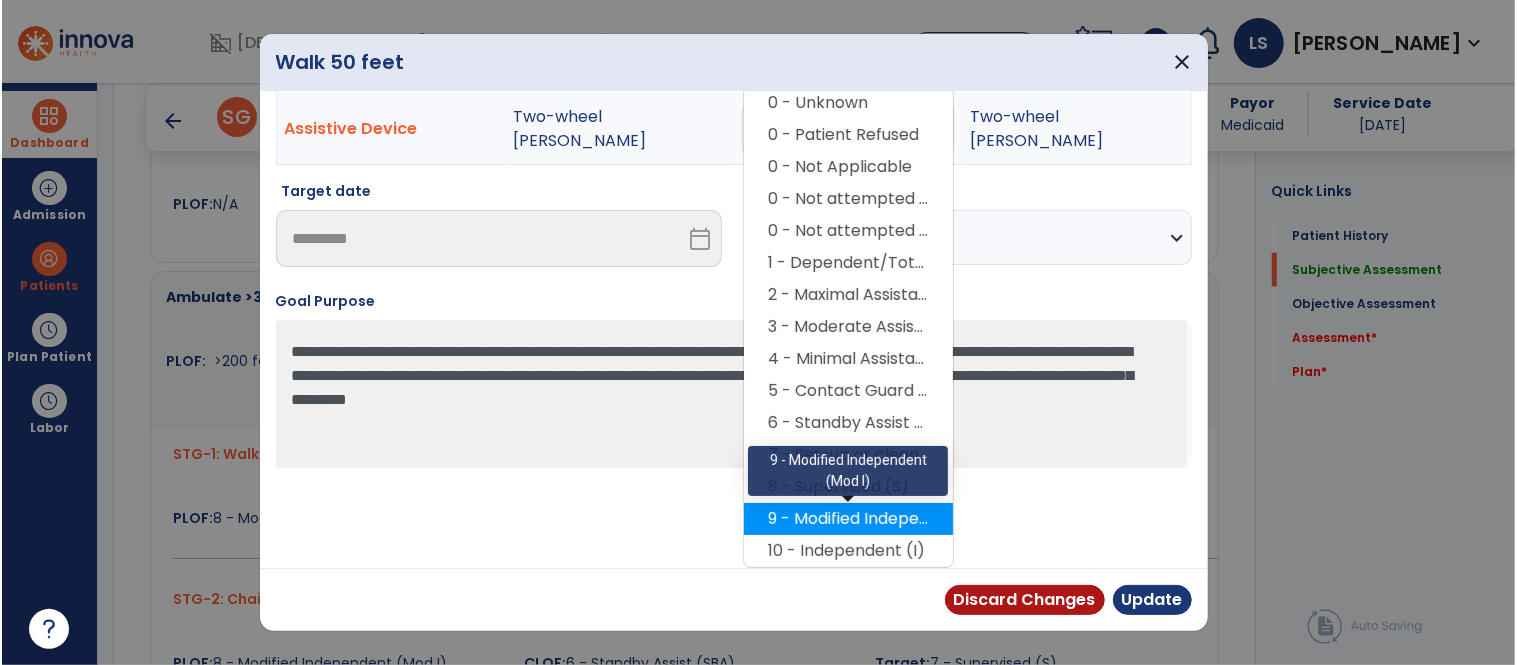 scroll, scrollTop: 57, scrollLeft: 0, axis: vertical 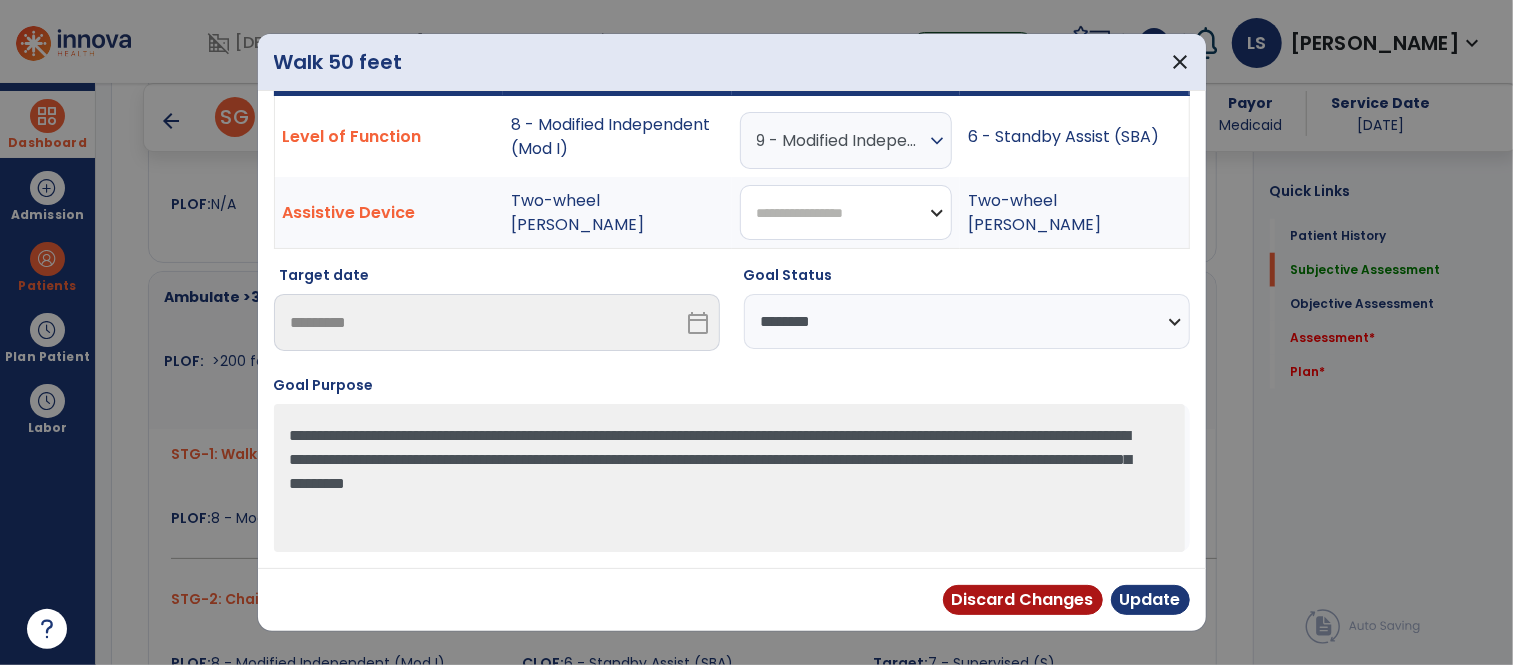 click on "**********" at bounding box center [846, 212] 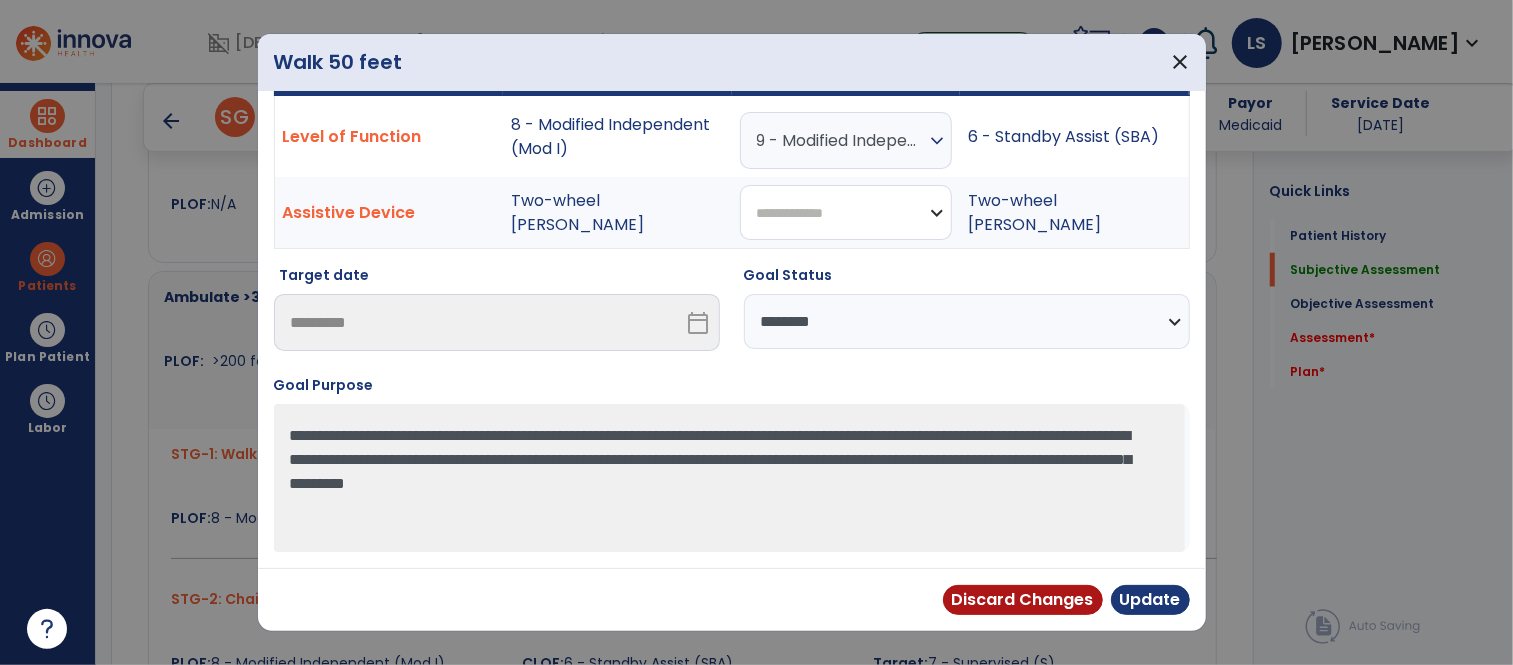 click on "**********" at bounding box center [846, 212] 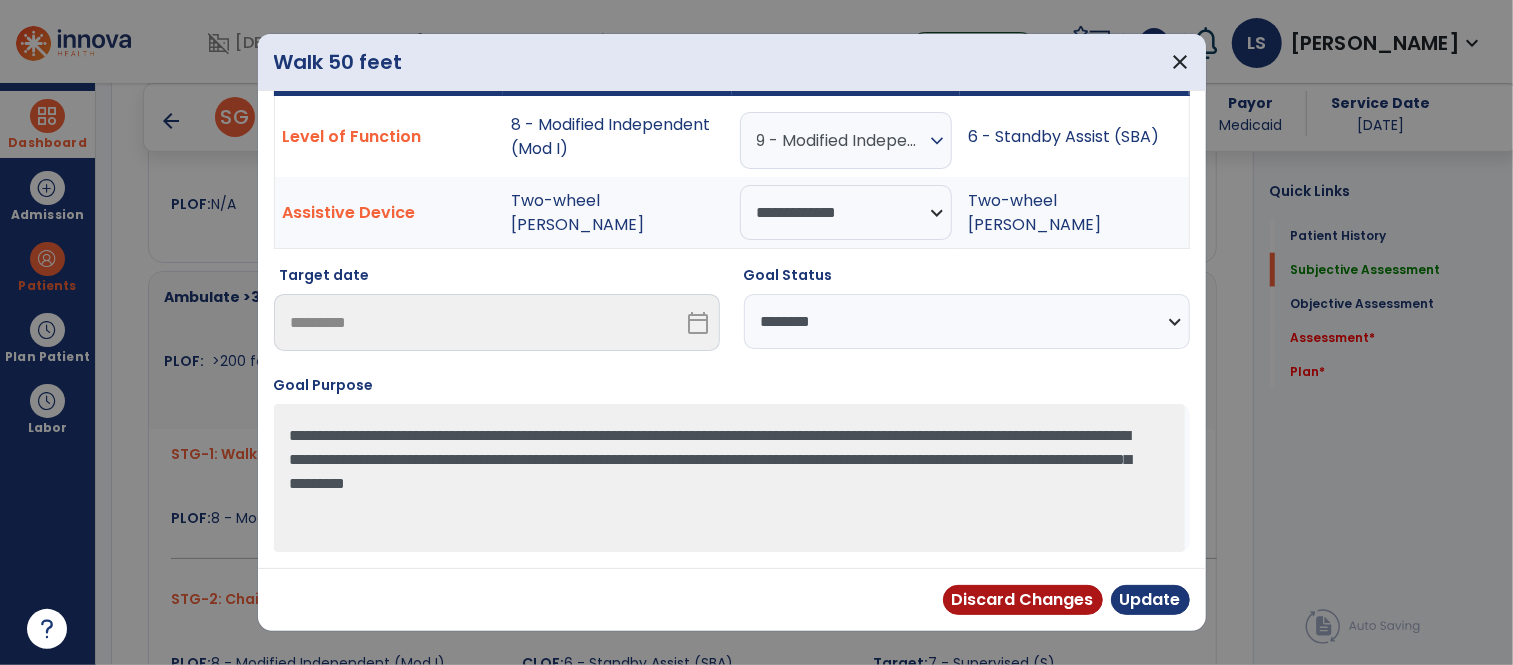 click on "**********" at bounding box center (967, 321) 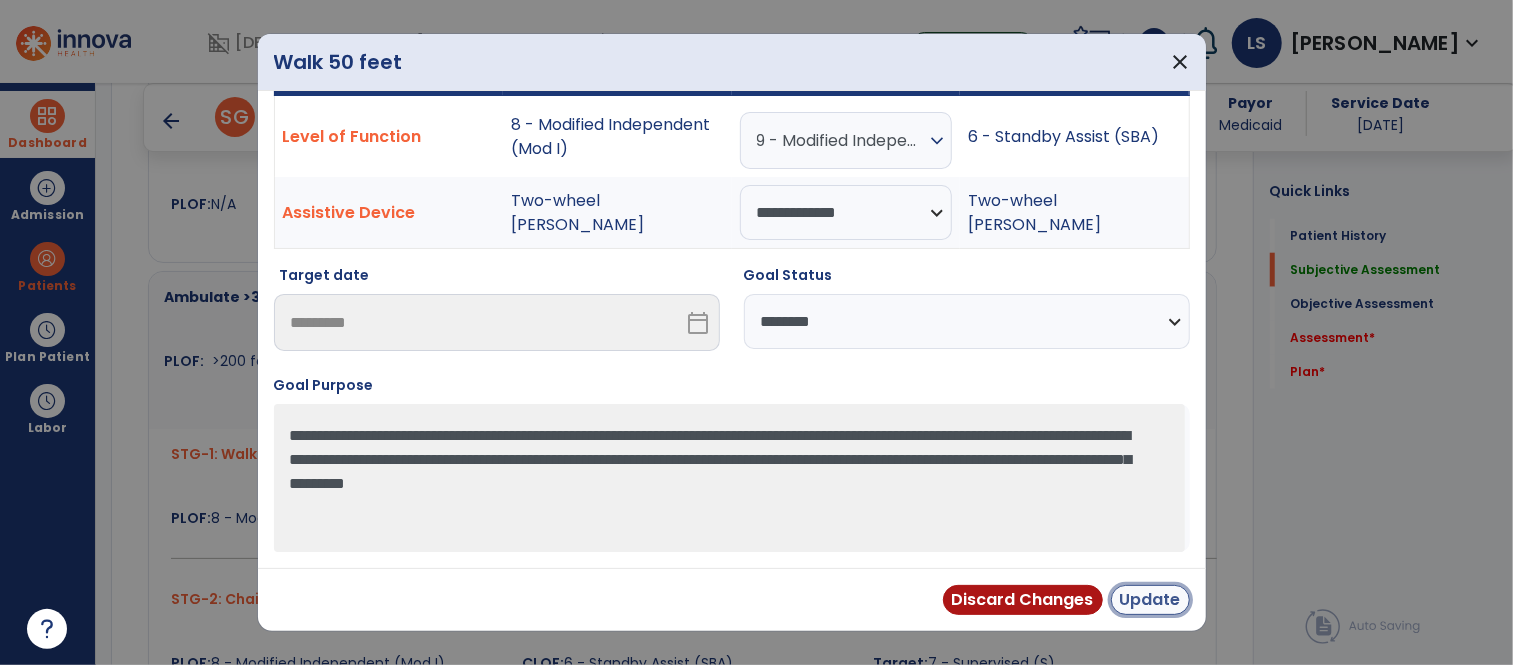 click on "Update" at bounding box center [1150, 600] 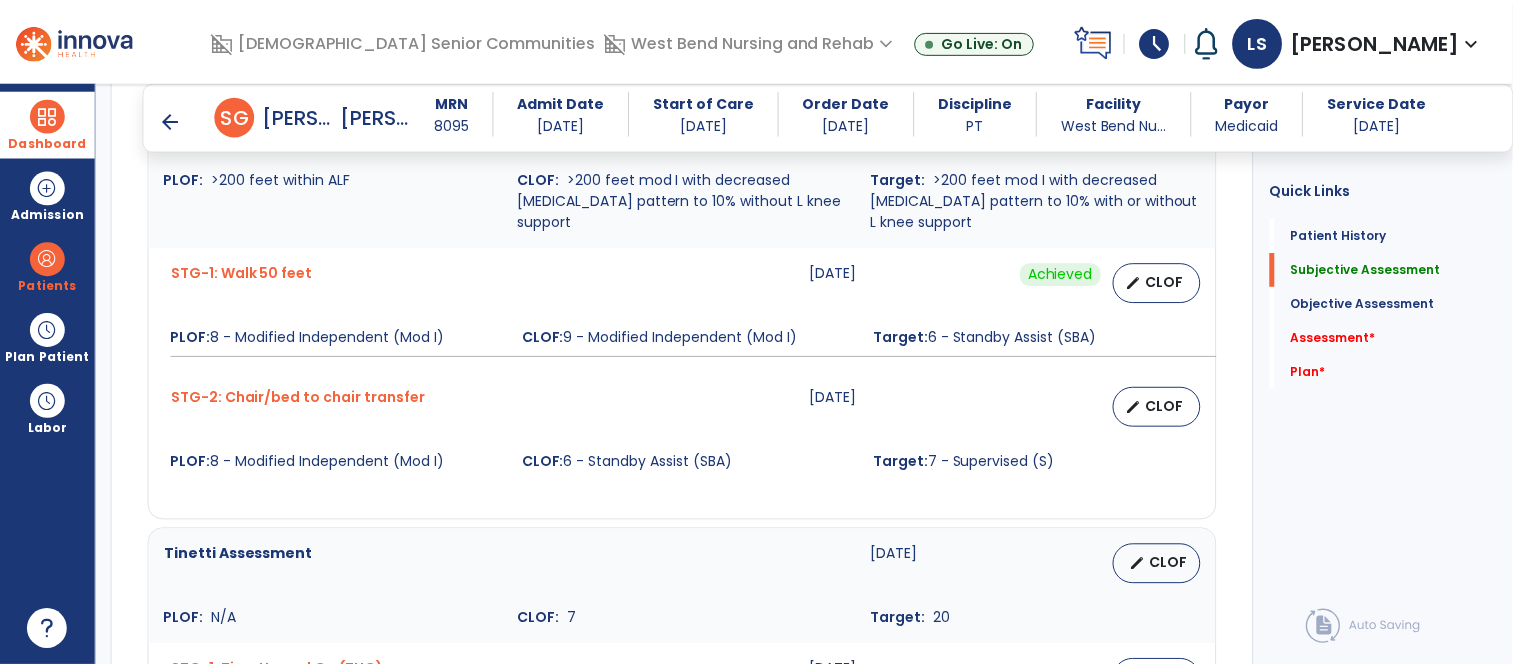 scroll, scrollTop: 1485, scrollLeft: 0, axis: vertical 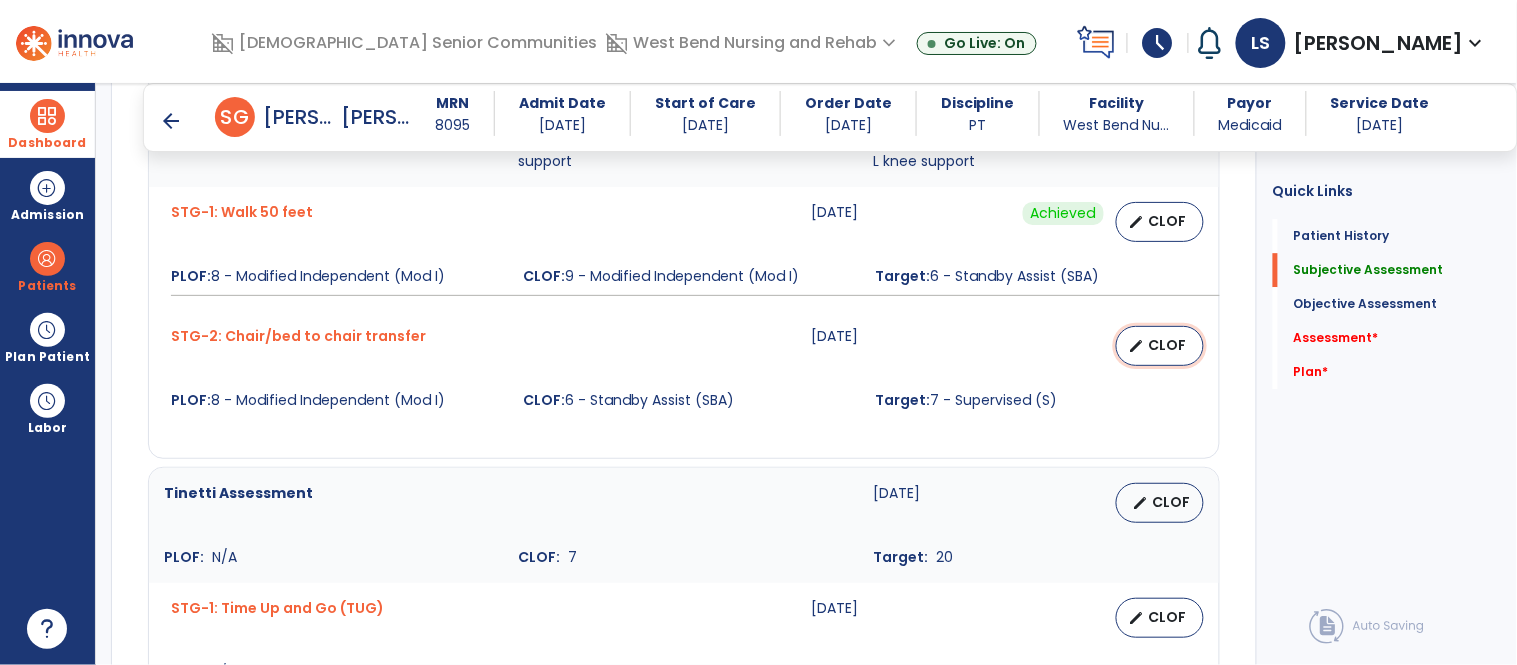 click on "edit" at bounding box center [1137, 346] 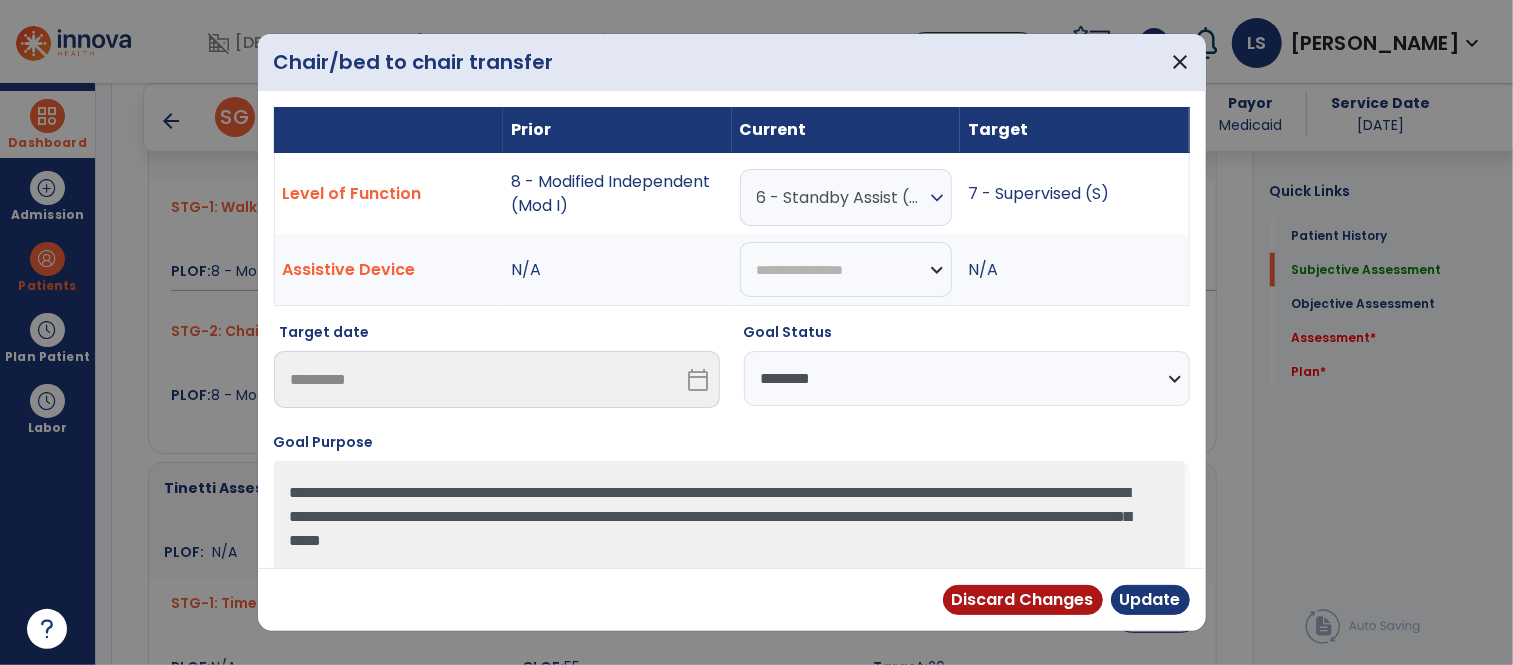 scroll, scrollTop: 1485, scrollLeft: 0, axis: vertical 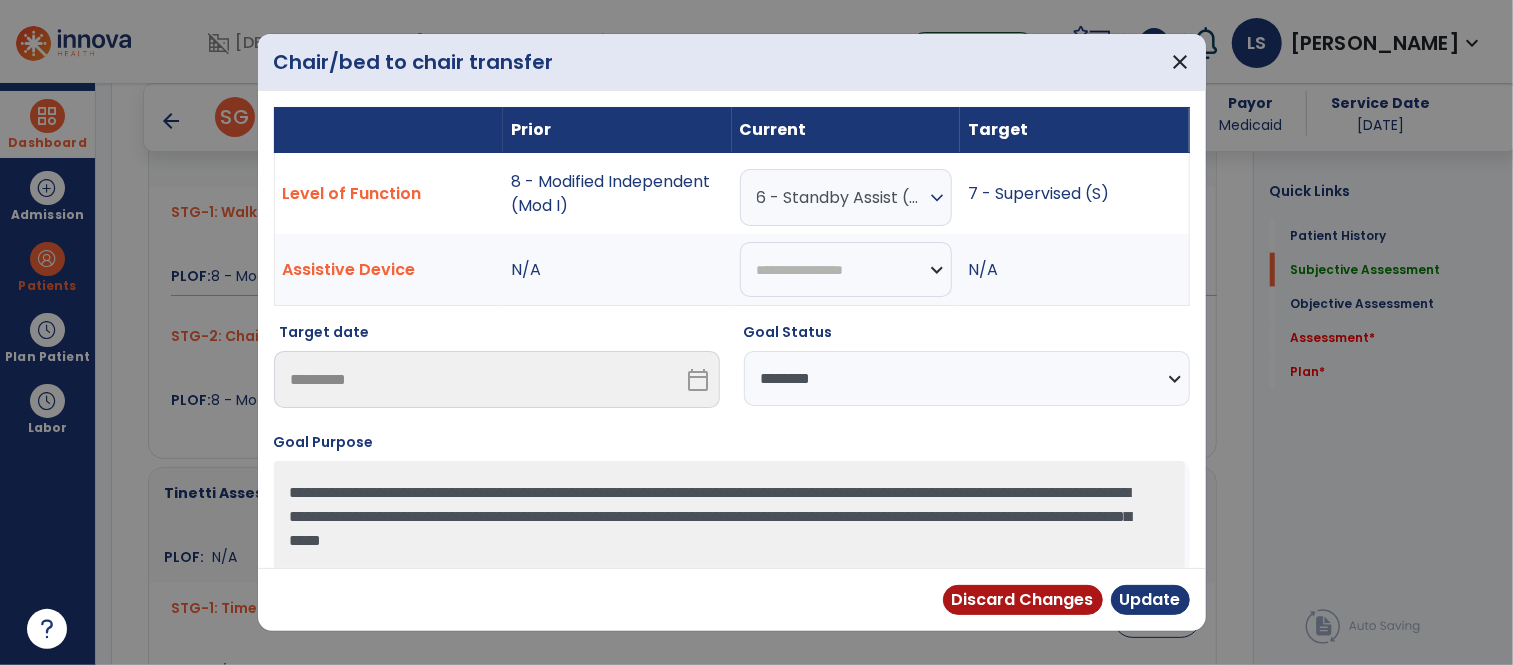 click on "6 - Standby Assist (SBA)" at bounding box center [841, 197] 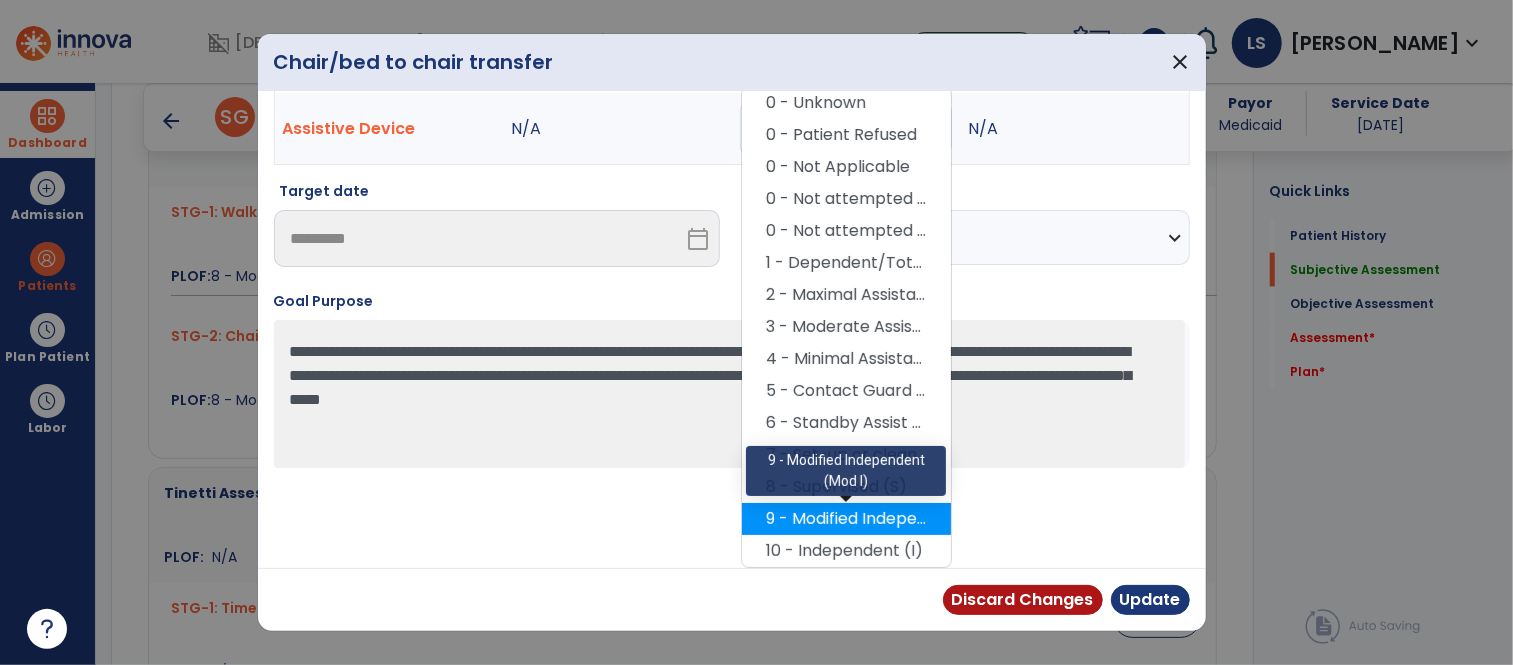 click on "9 - Modified Independent (Mod I)" at bounding box center [846, 519] 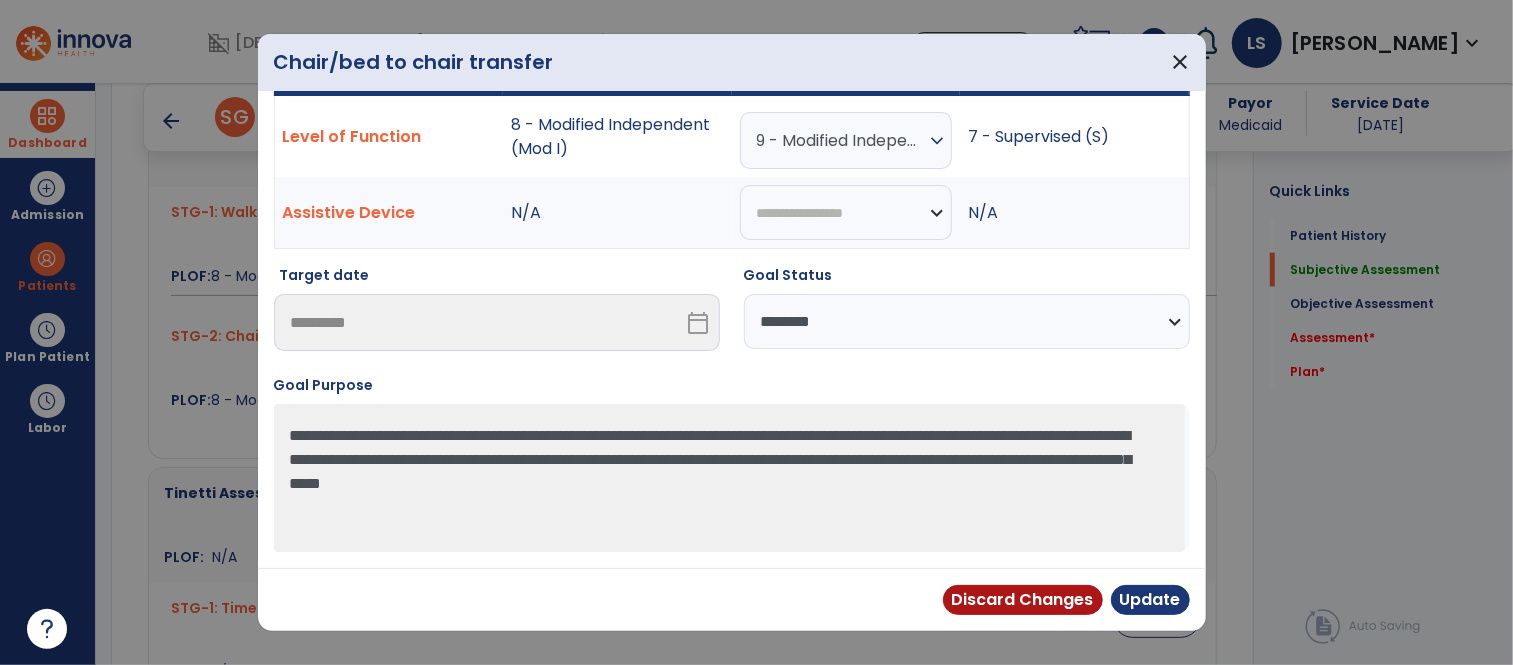 scroll, scrollTop: 57, scrollLeft: 0, axis: vertical 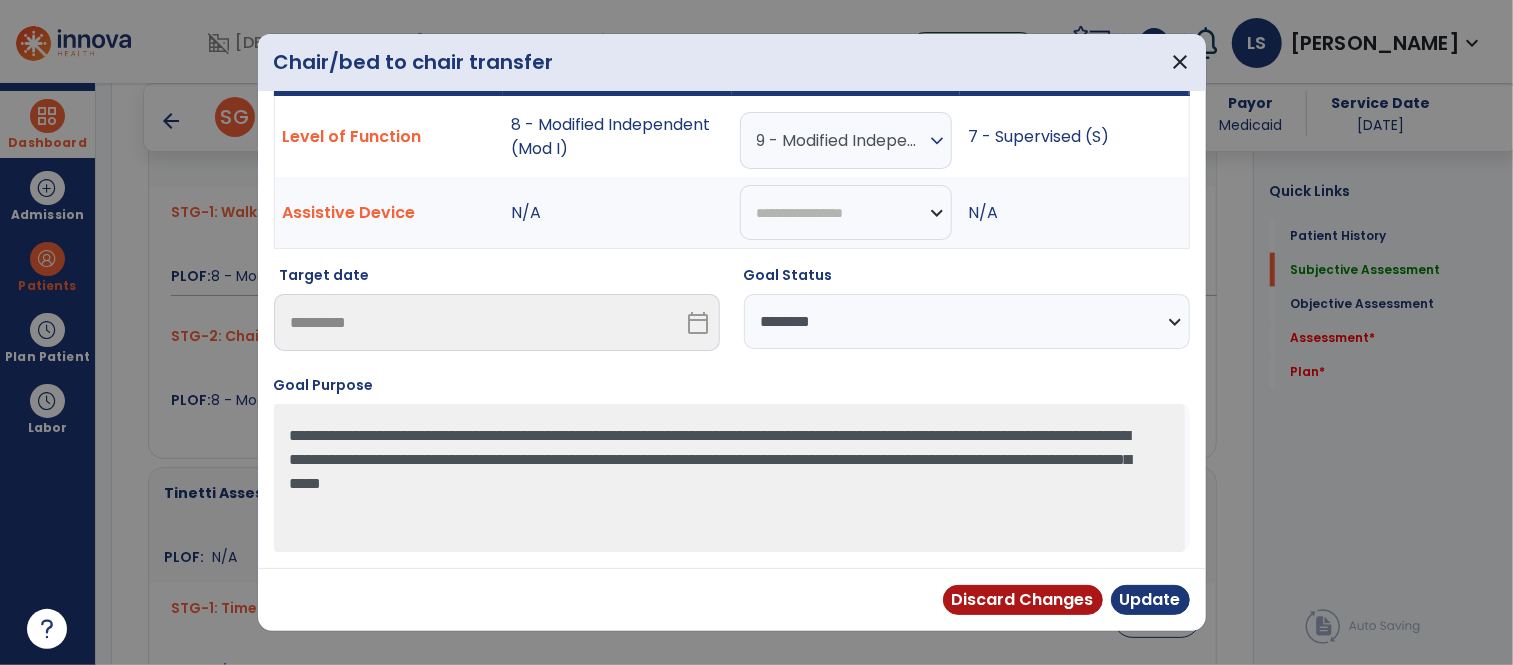 click on "**********" at bounding box center [967, 321] 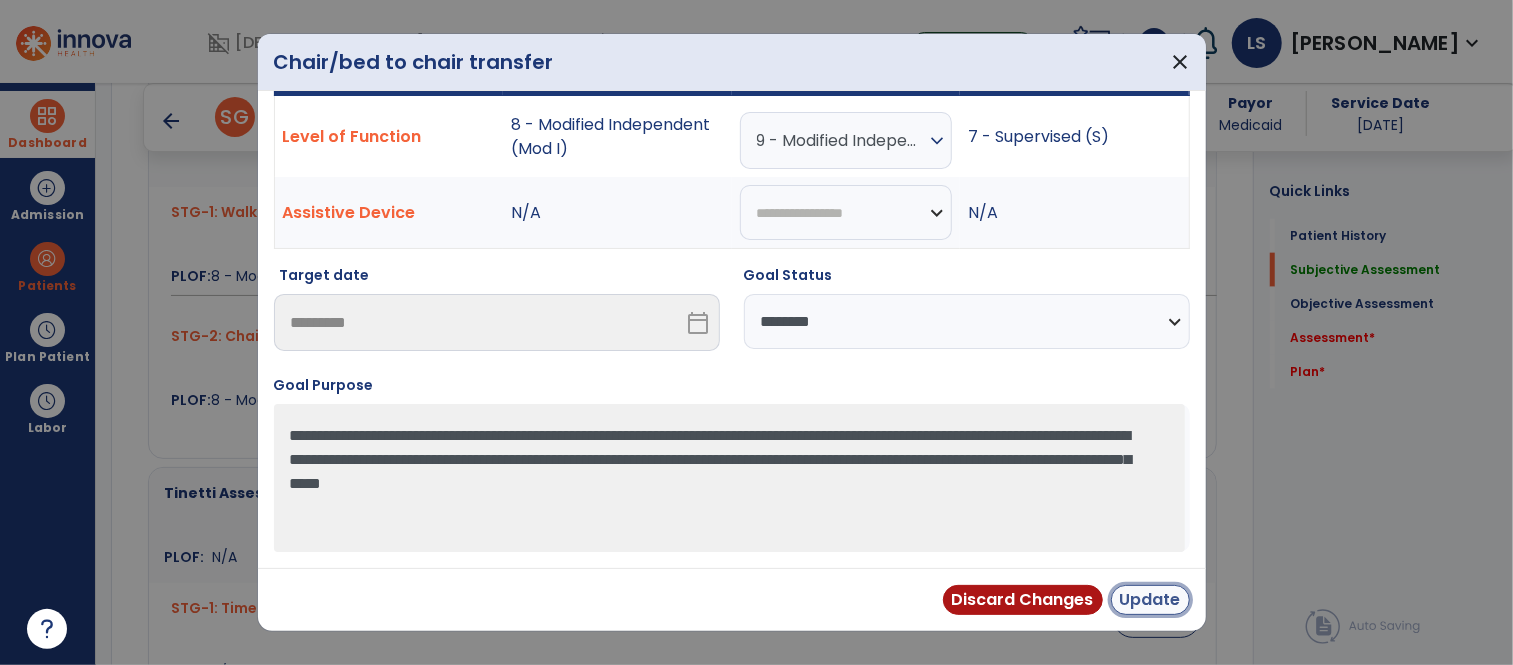 click on "Update" at bounding box center [1150, 600] 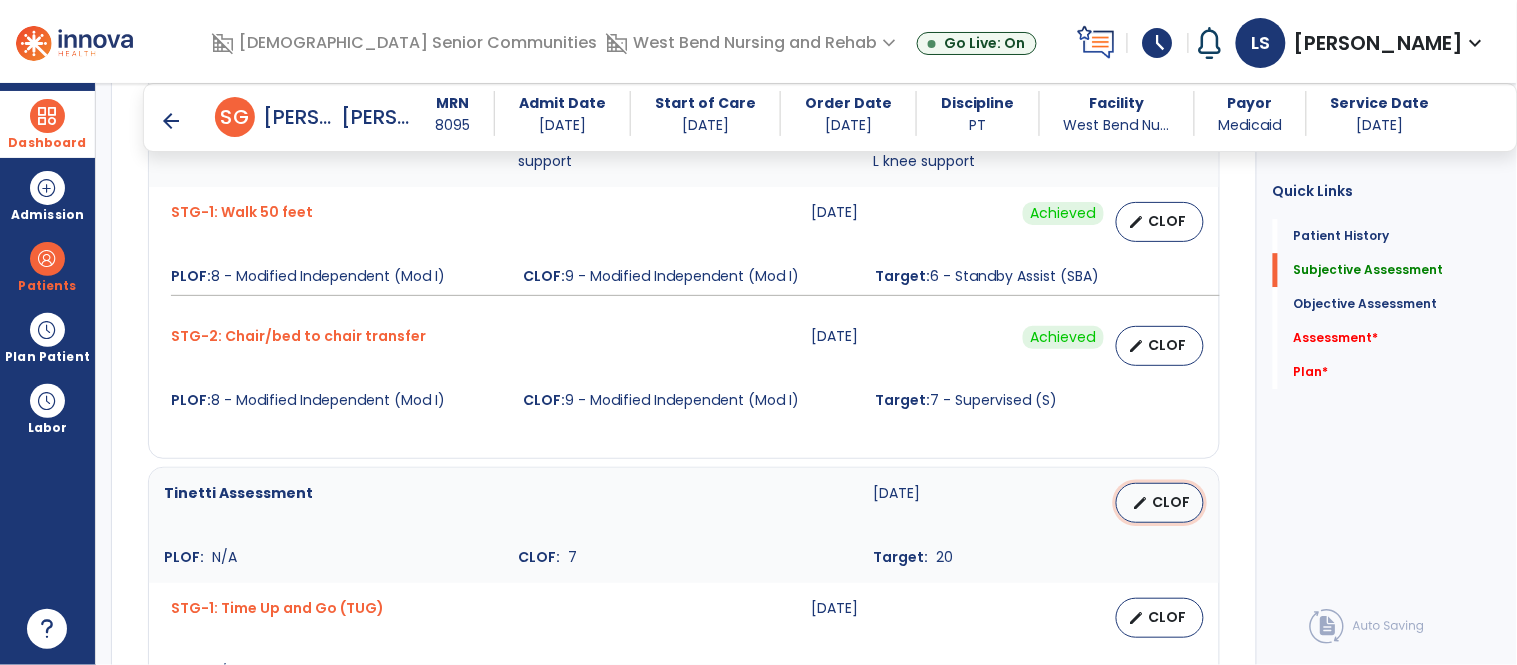 click on "edit" at bounding box center [1141, 503] 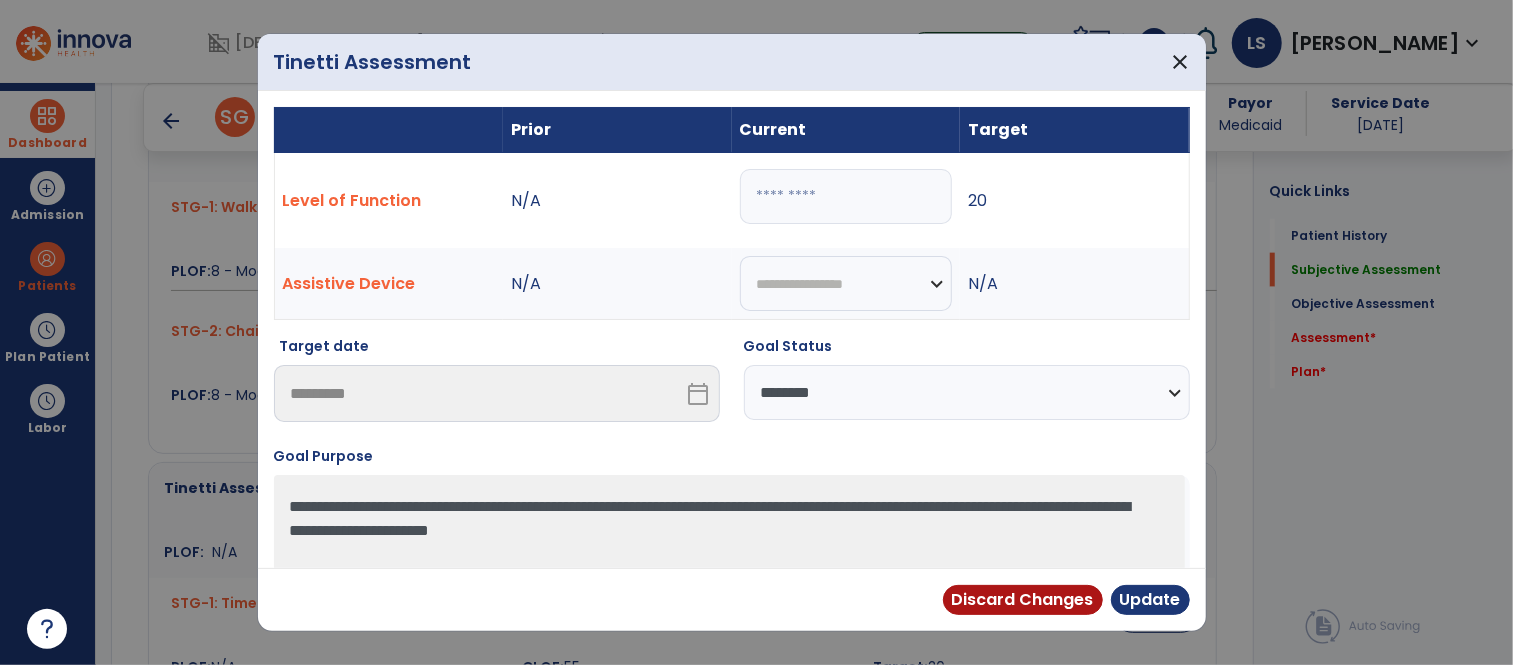 scroll, scrollTop: 1485, scrollLeft: 0, axis: vertical 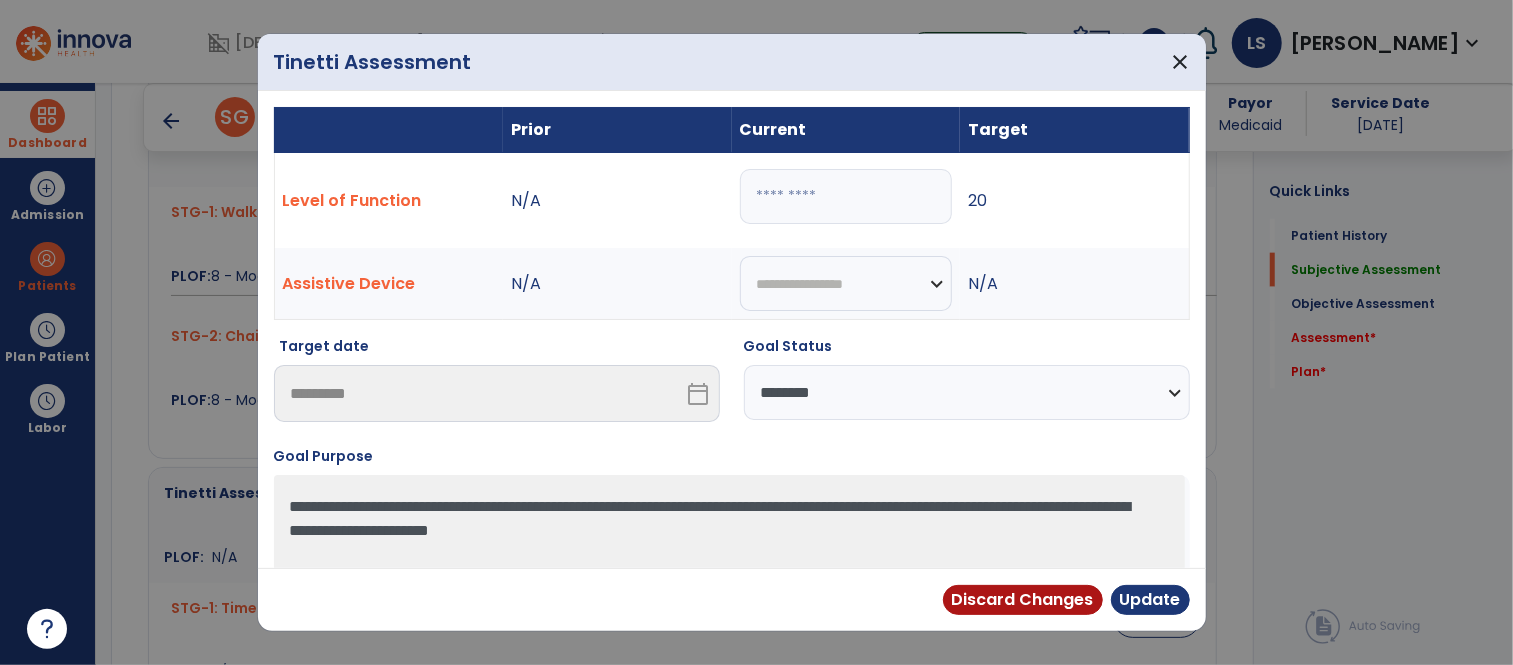 drag, startPoint x: 783, startPoint y: 208, endPoint x: 690, endPoint y: 219, distance: 93.64828 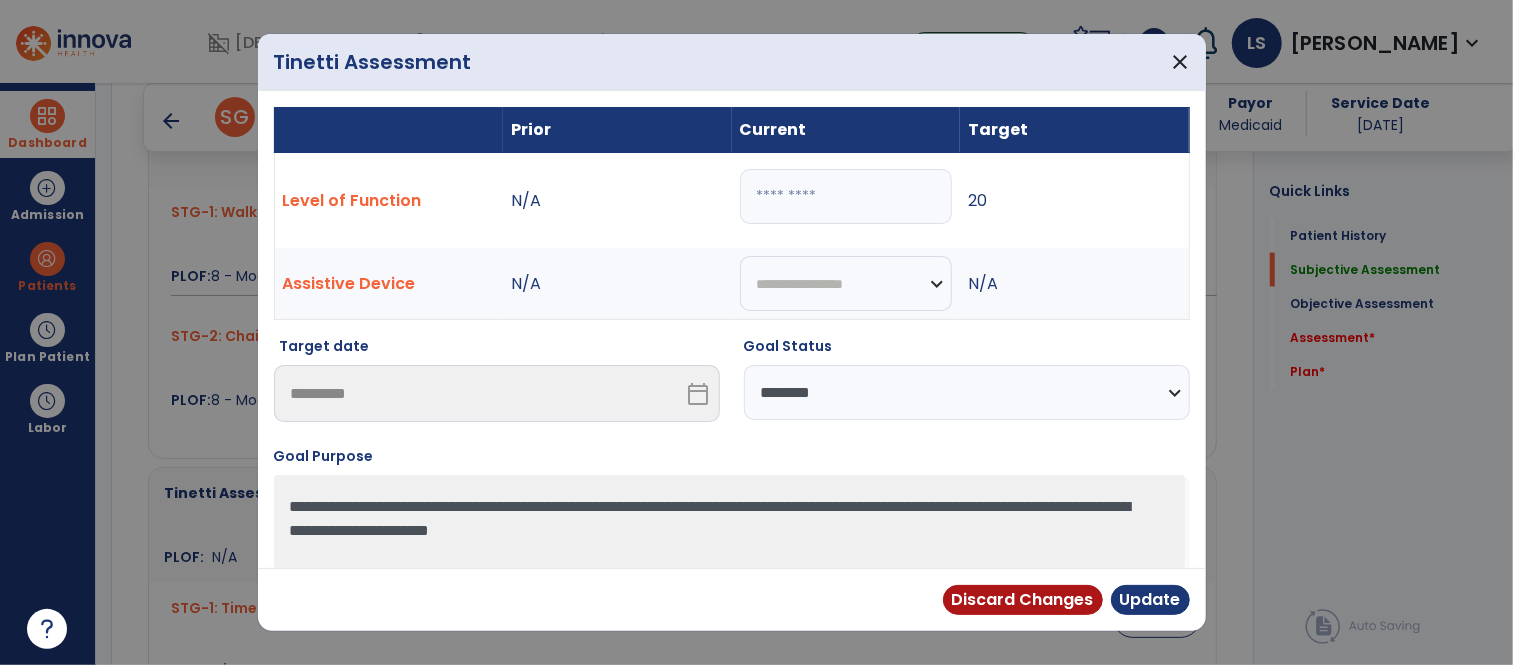 type on "**" 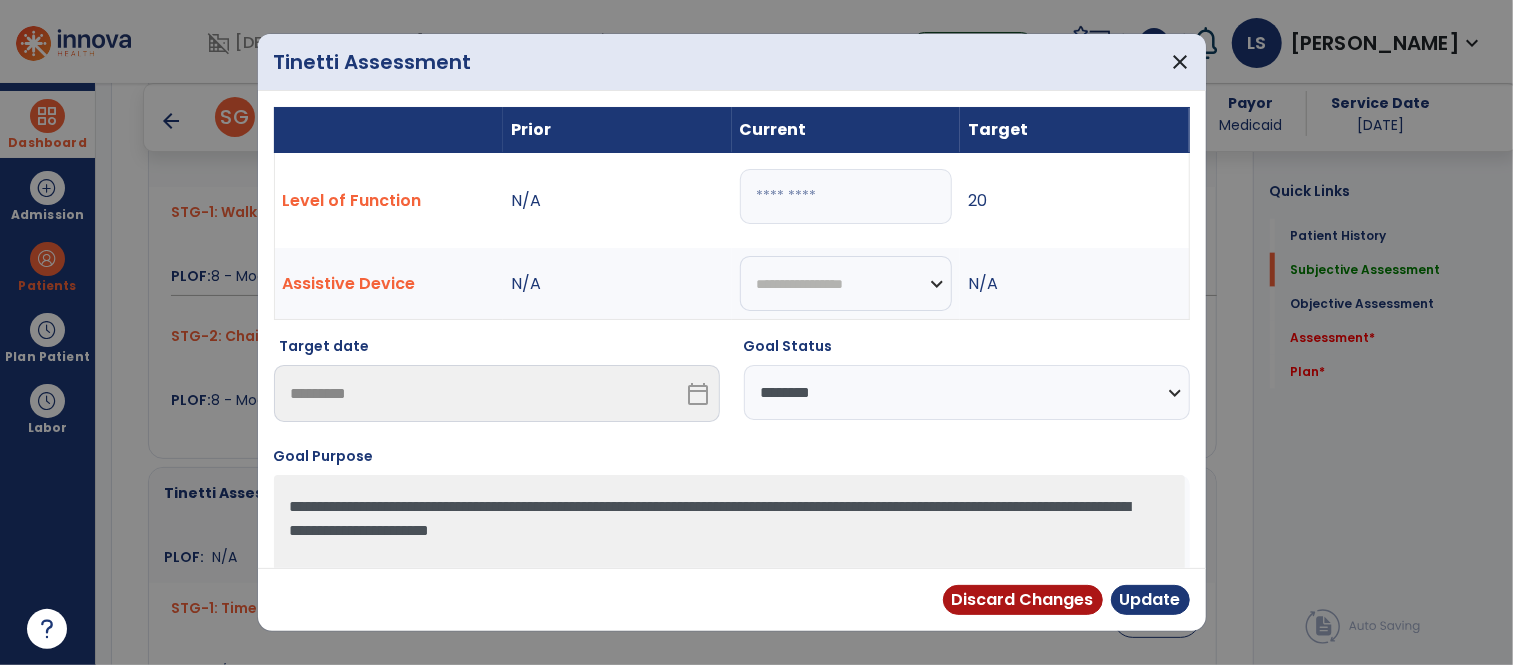 click on "**" at bounding box center (846, 196) 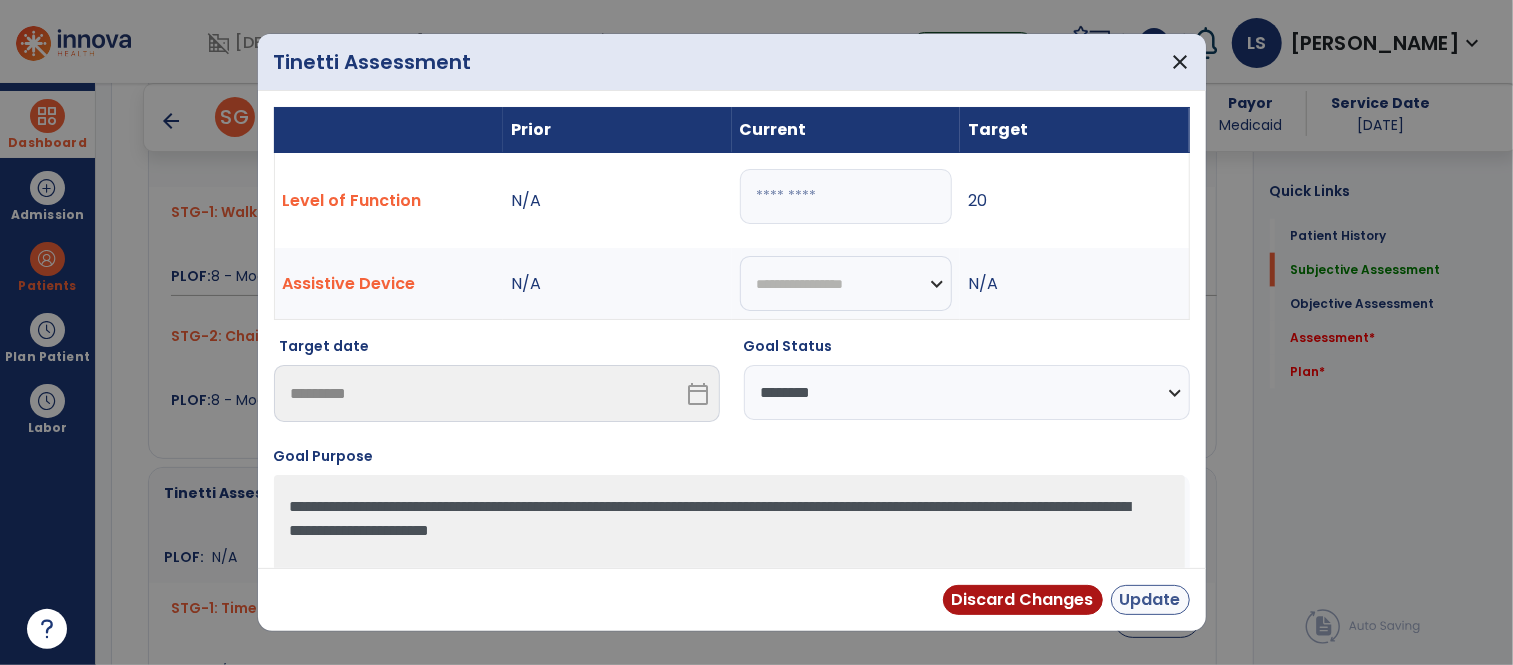type on "**" 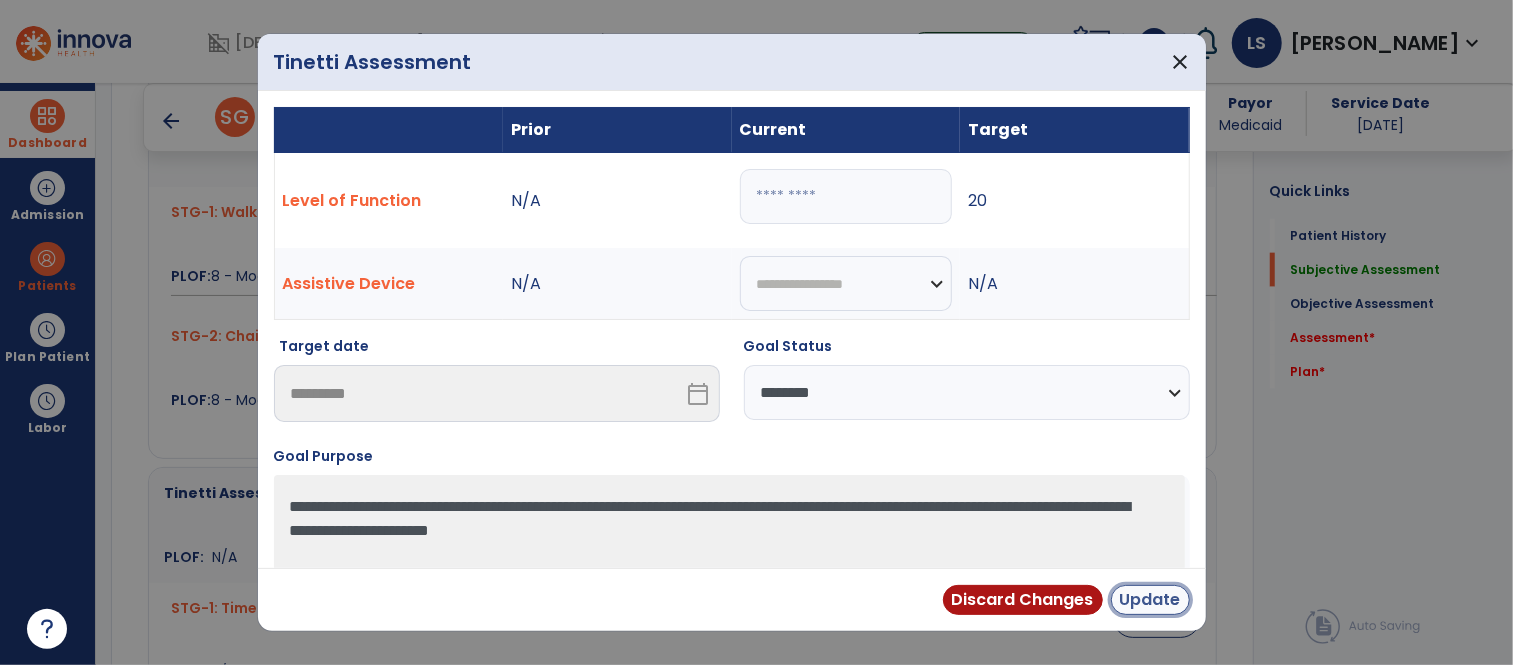 click on "Update" at bounding box center (1150, 600) 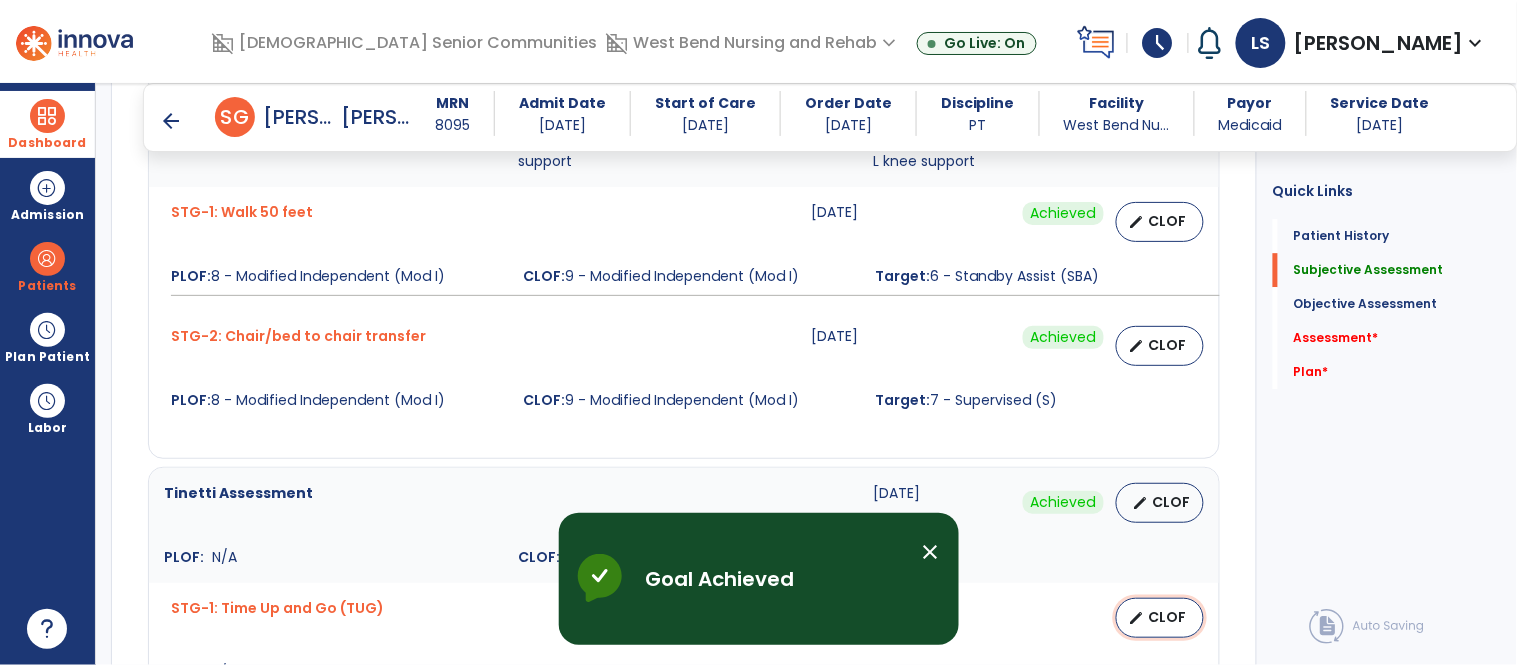 click on "CLOF" at bounding box center (1168, 617) 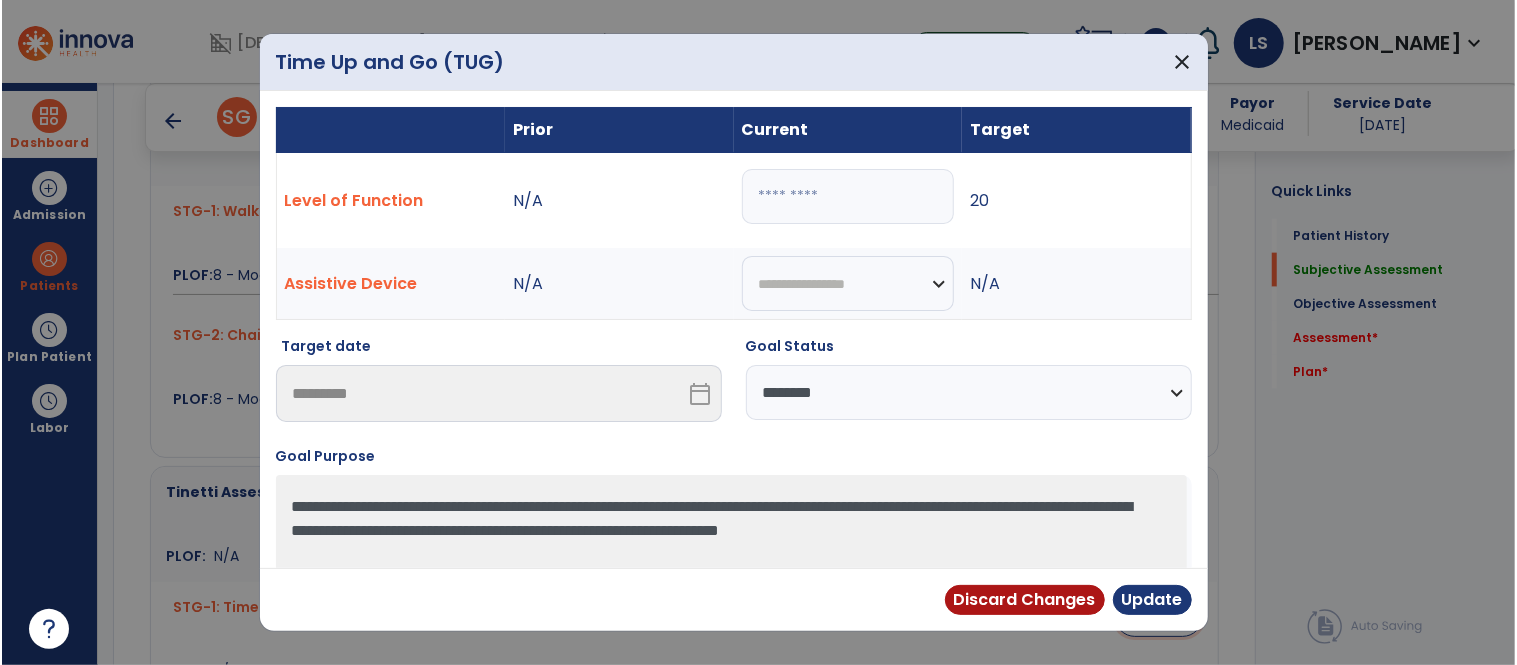 scroll, scrollTop: 1485, scrollLeft: 0, axis: vertical 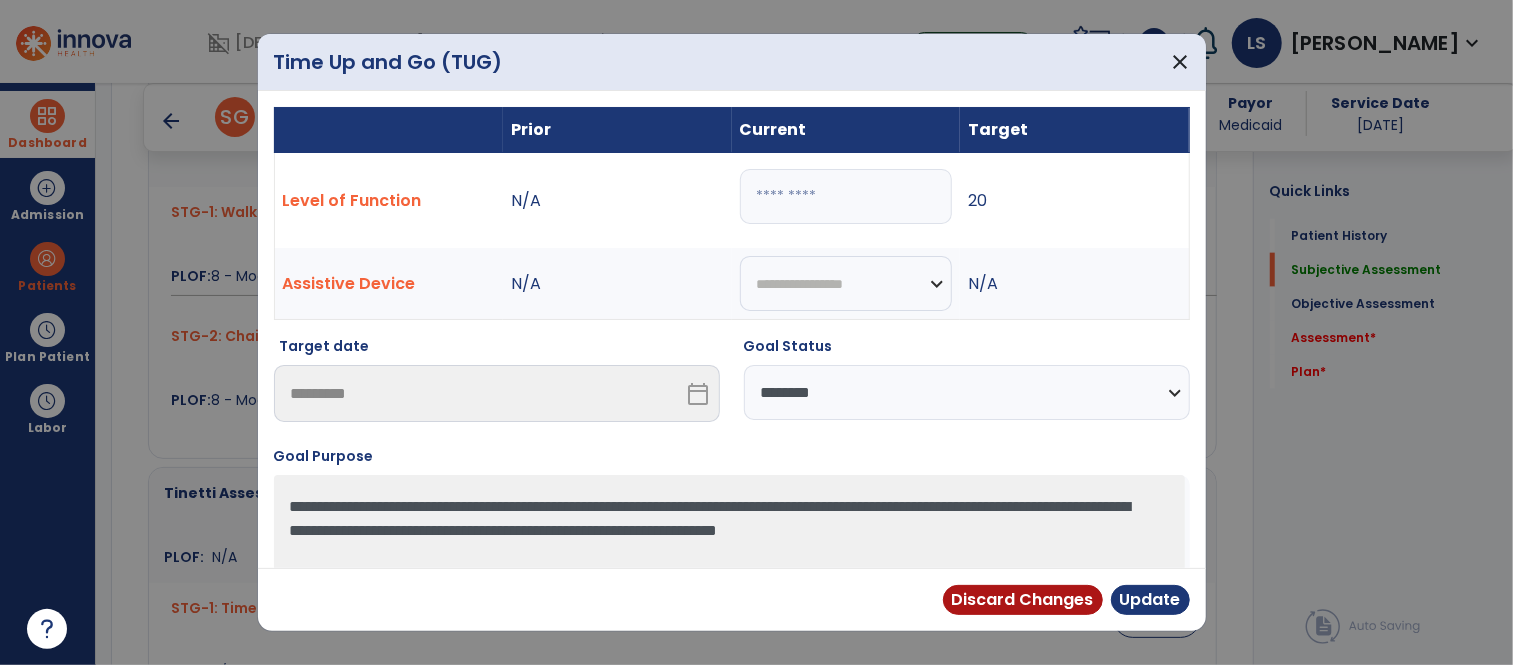 drag, startPoint x: 853, startPoint y: 202, endPoint x: 652, endPoint y: 195, distance: 201.12186 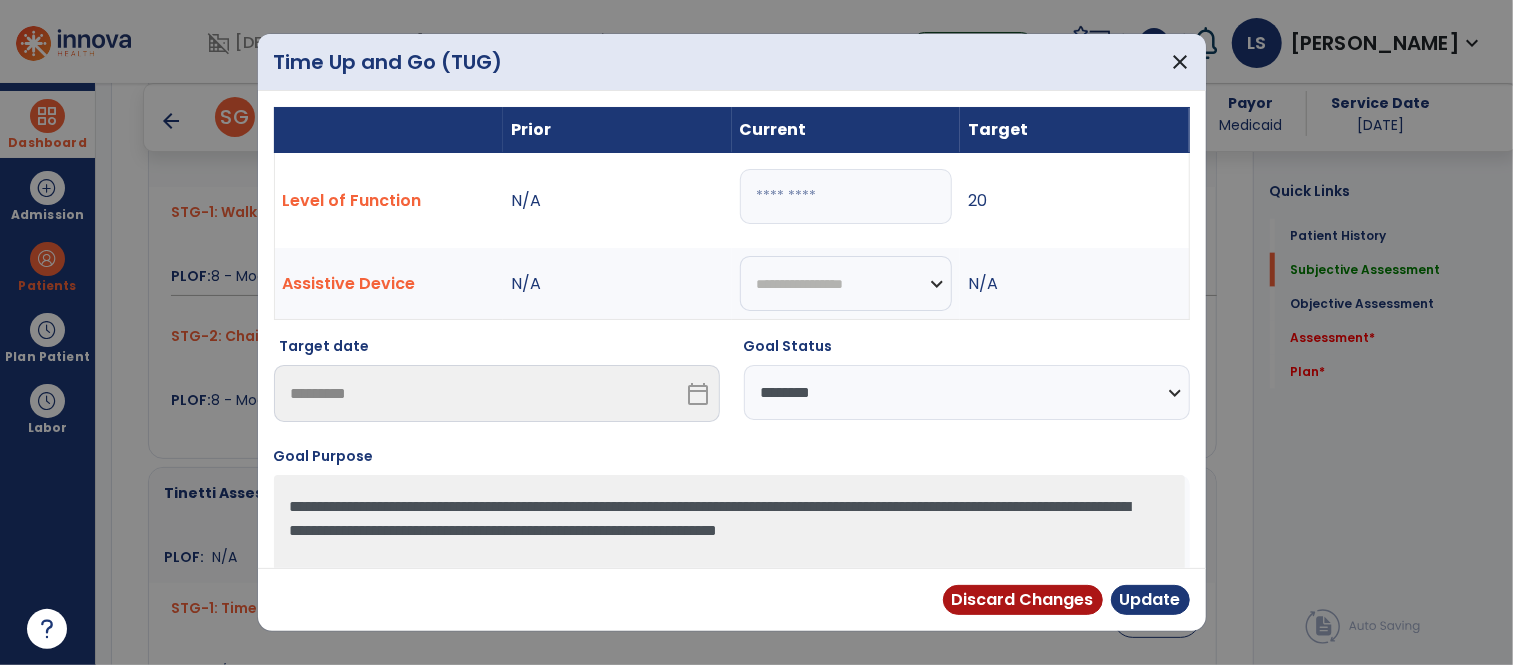 type on "**" 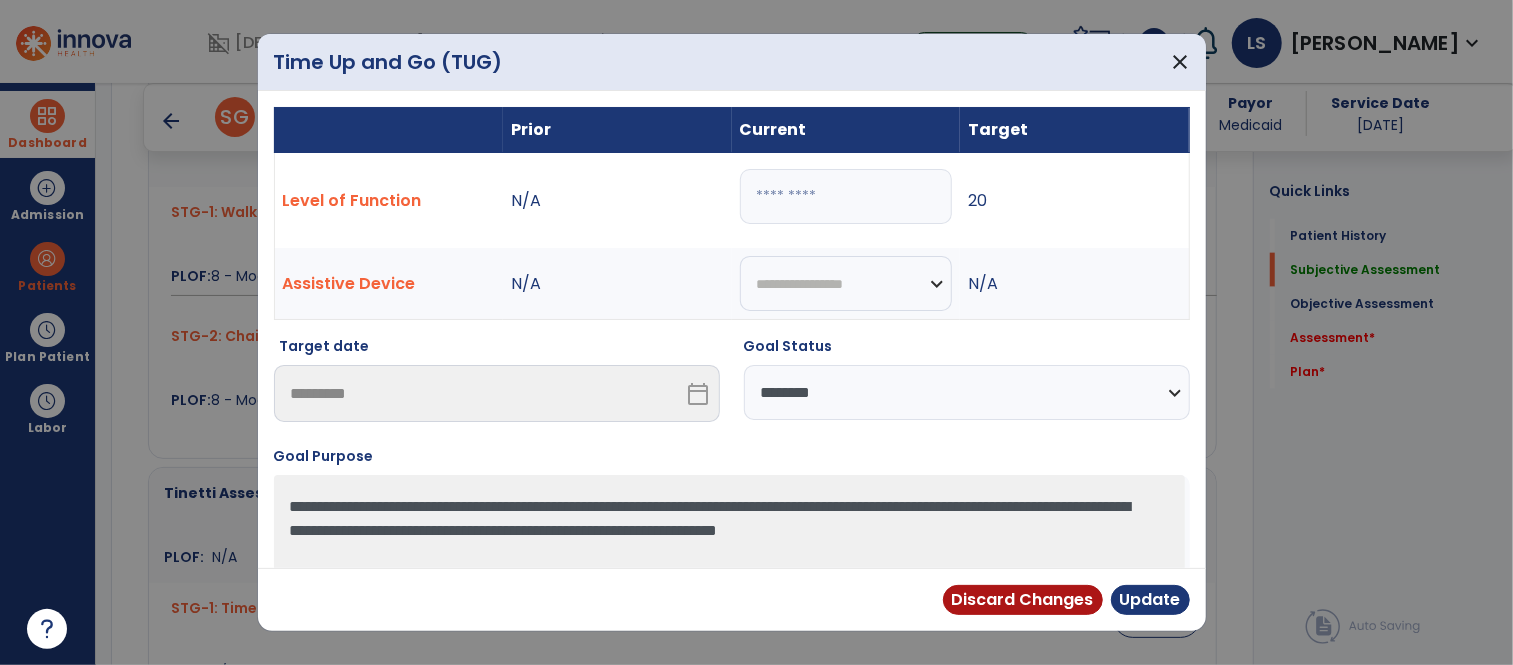 select on "********" 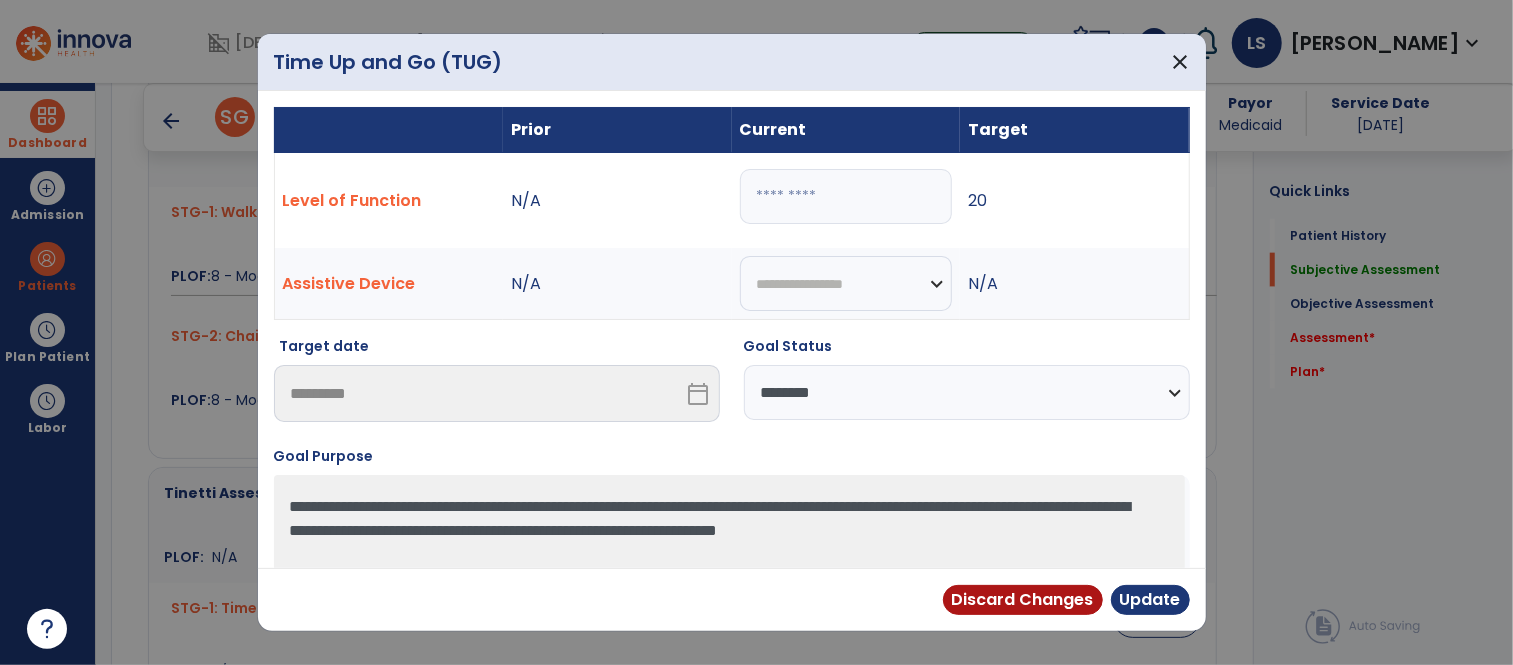 click on "**********" at bounding box center (967, 392) 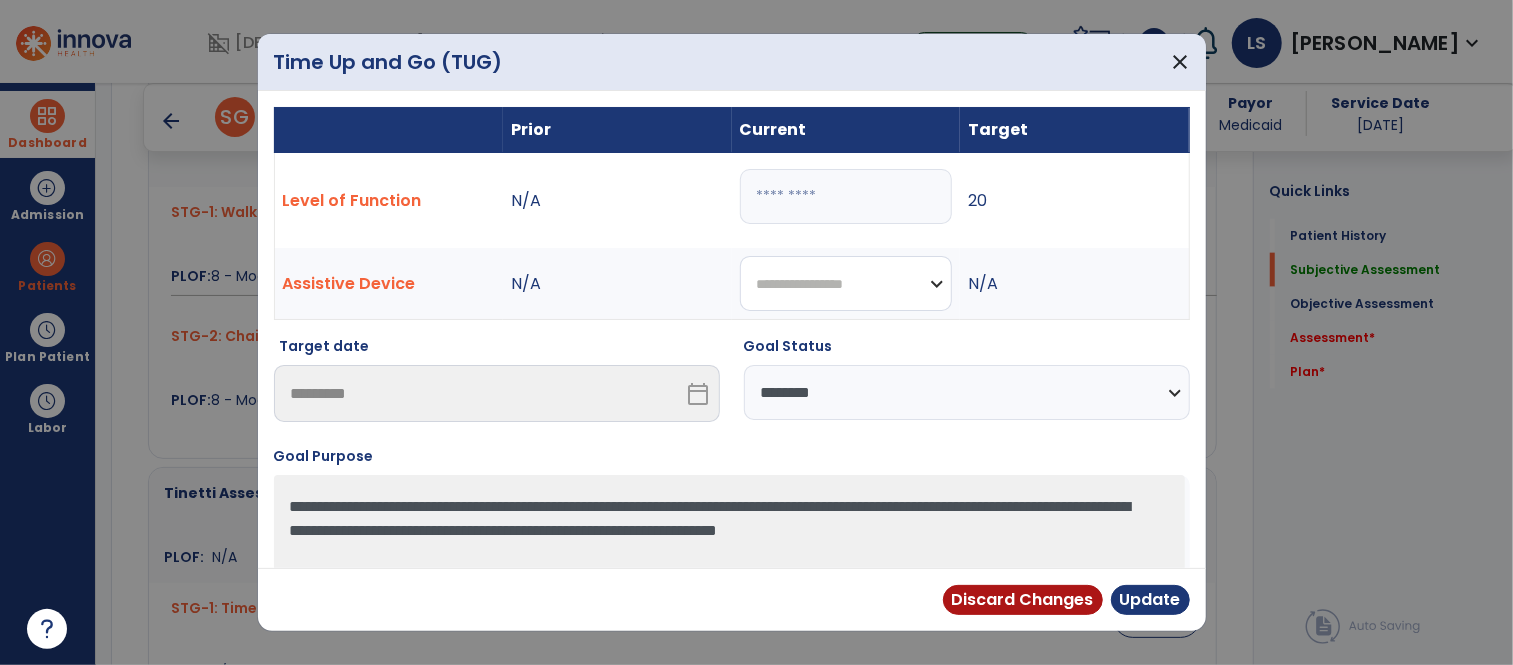 click on "**********" at bounding box center [846, 283] 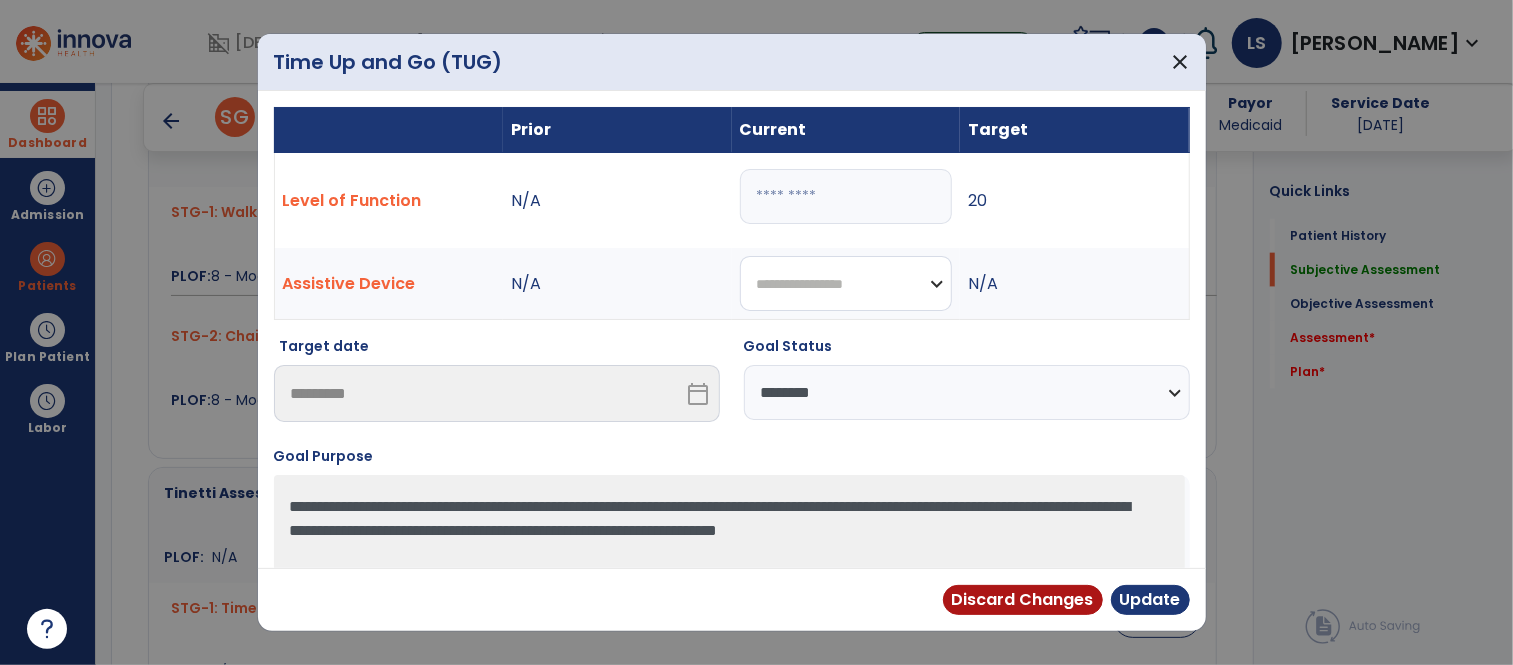 select on "**********" 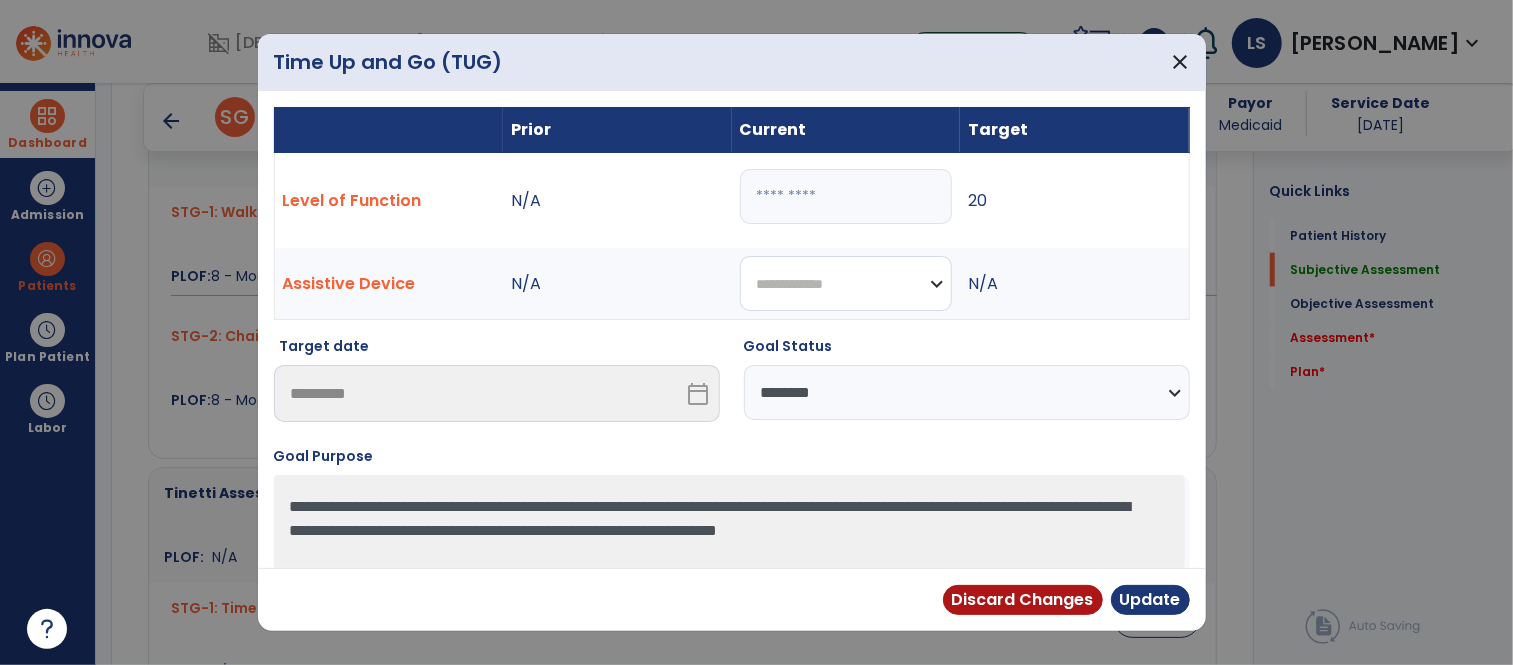 click on "**********" at bounding box center [846, 283] 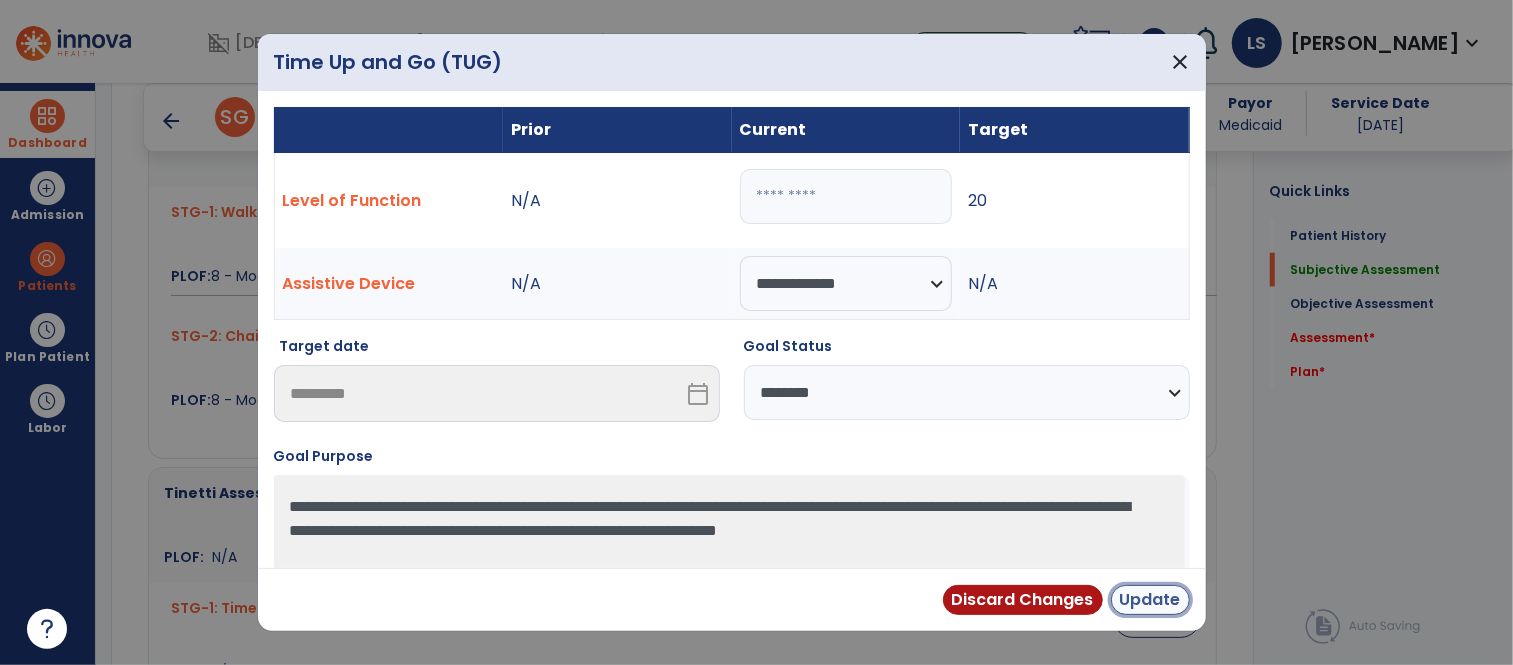 click on "Update" at bounding box center (1150, 600) 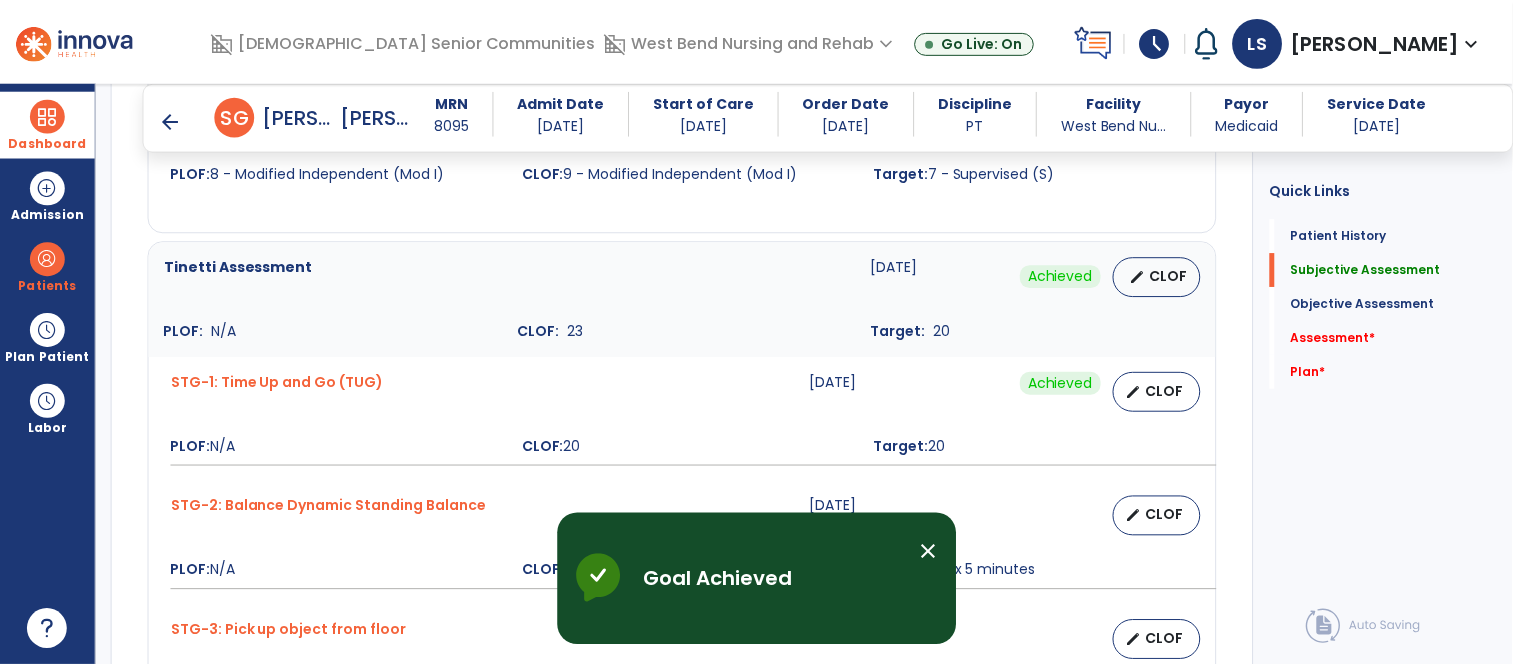 scroll, scrollTop: 1710, scrollLeft: 0, axis: vertical 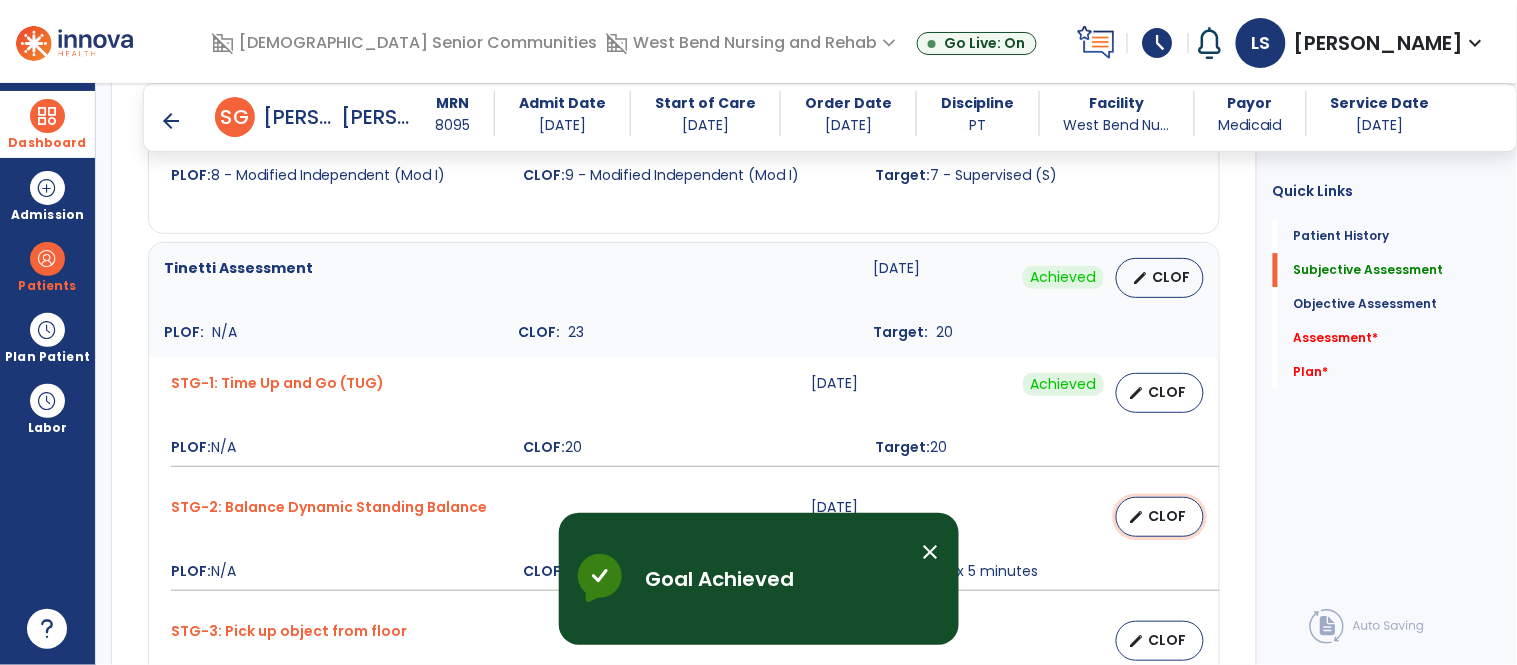 click on "CLOF" at bounding box center [1168, 516] 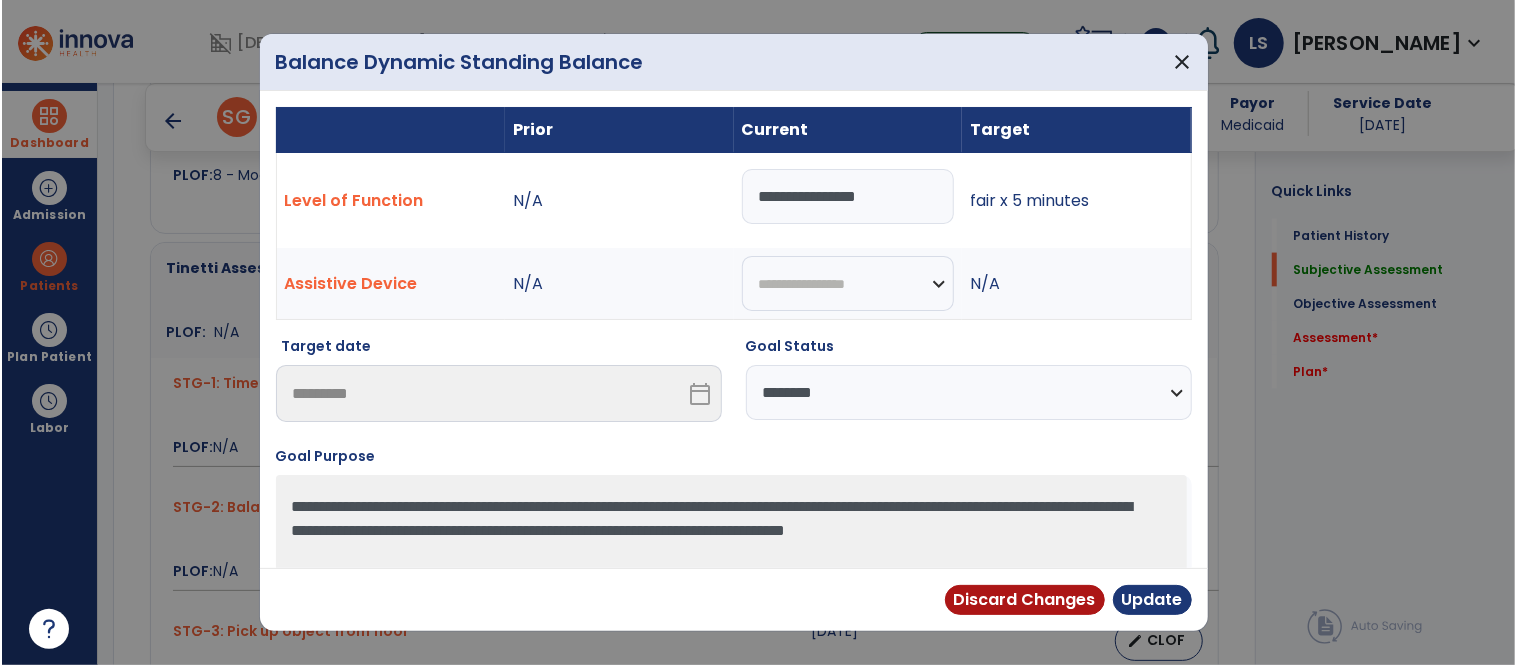 scroll, scrollTop: 1710, scrollLeft: 0, axis: vertical 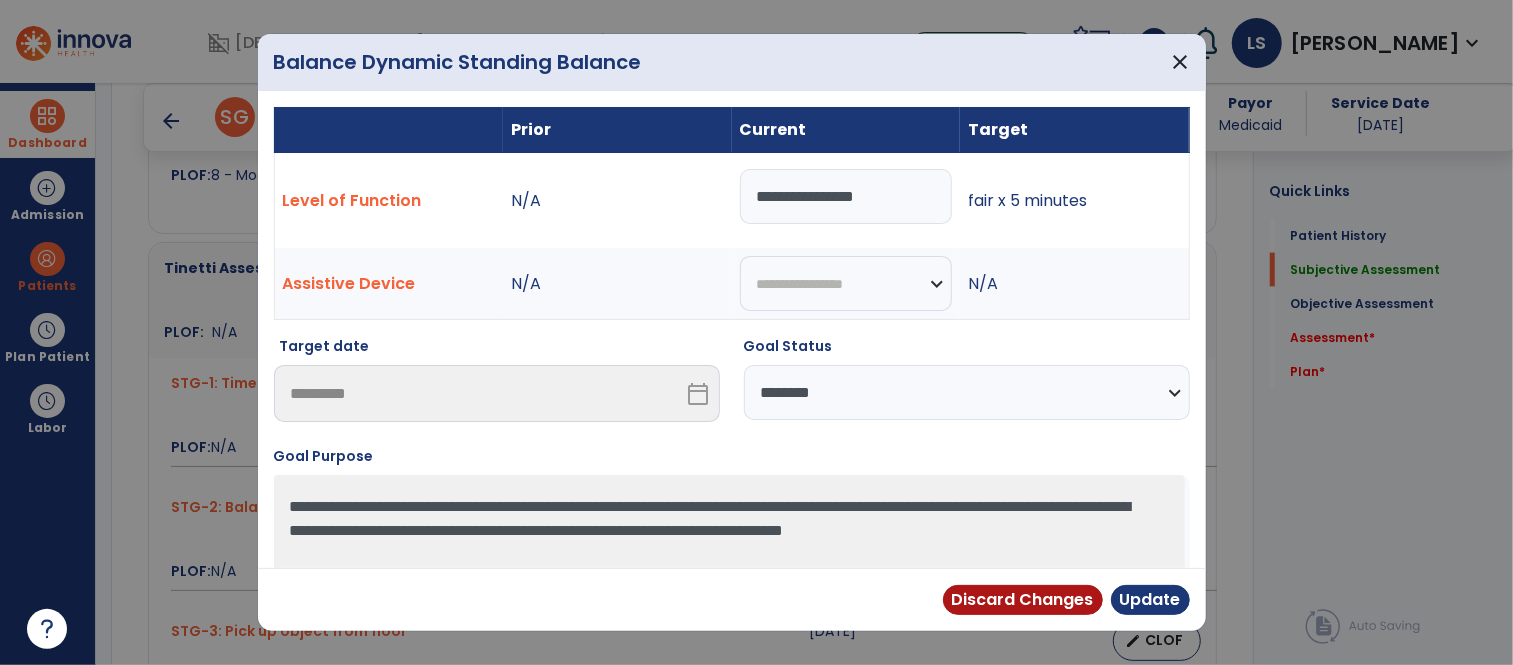 click on "**********" at bounding box center [846, 196] 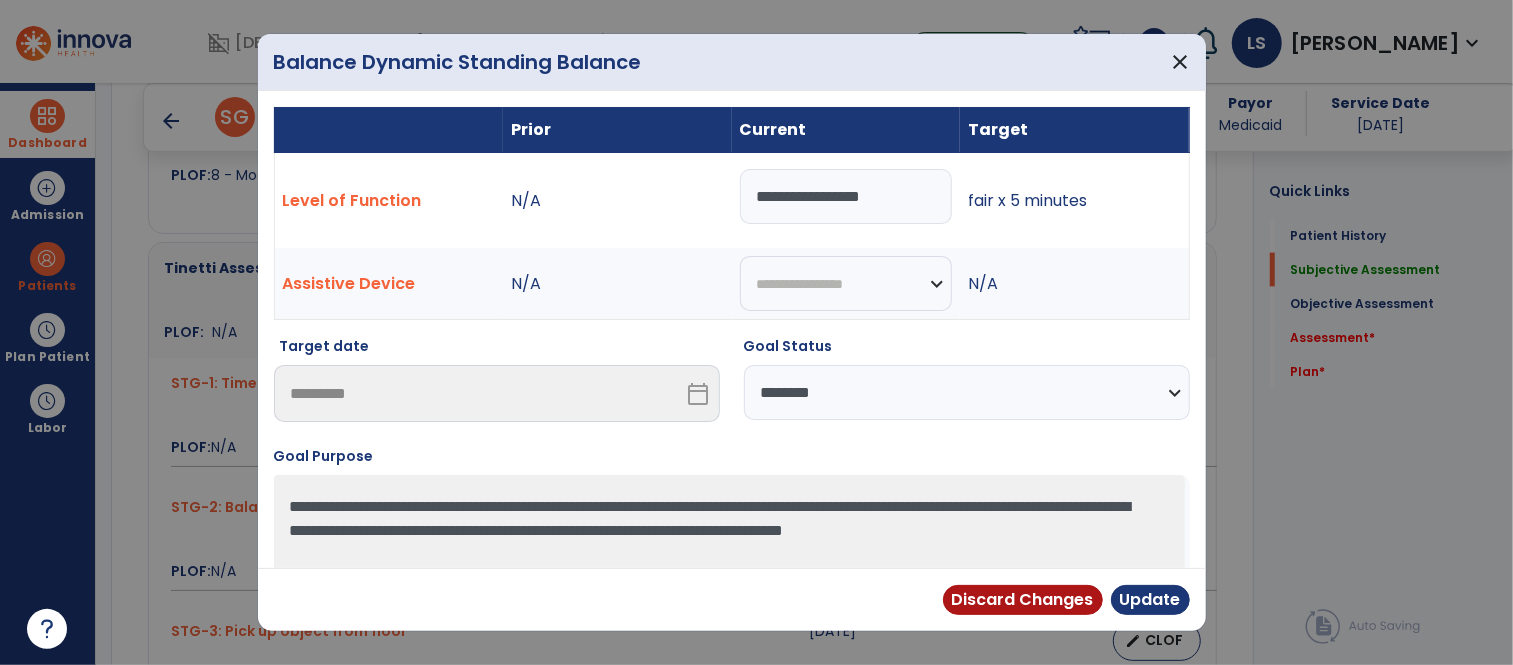 click on "**********" at bounding box center (846, 196) 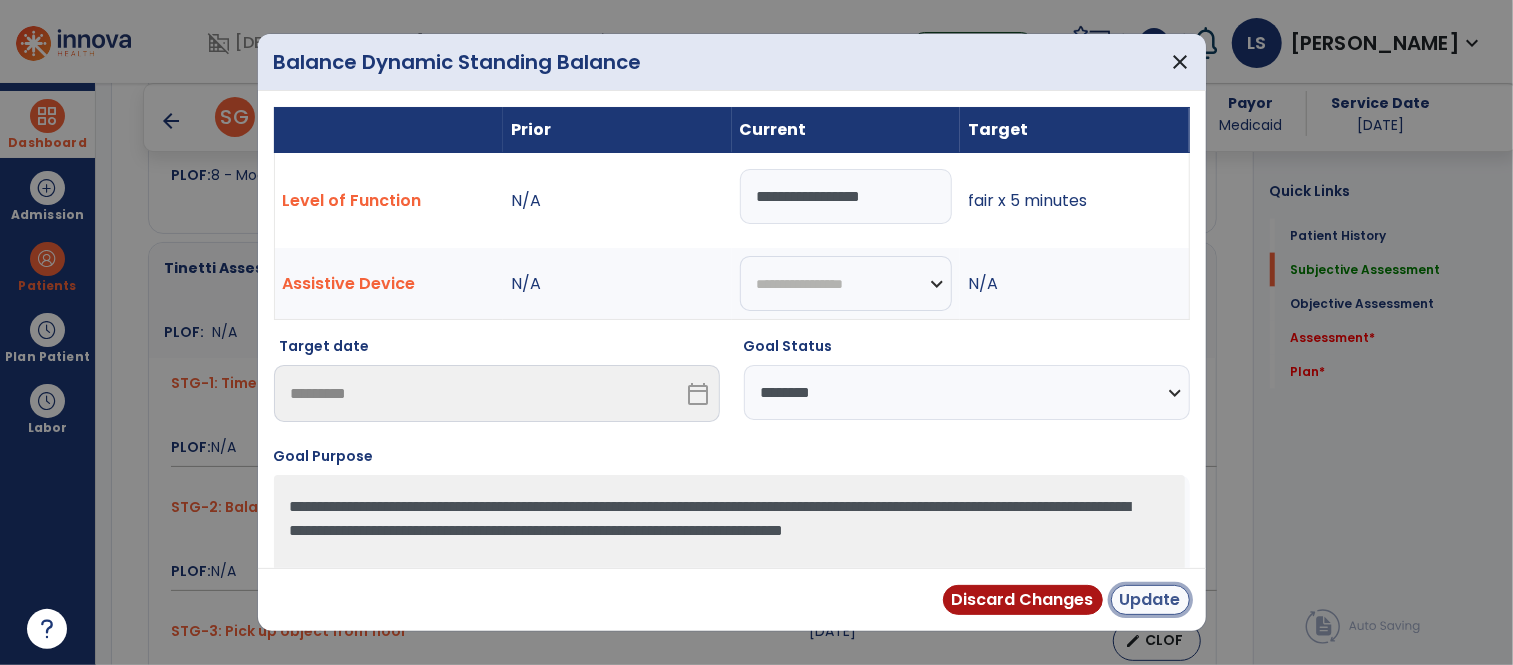 click on "Update" at bounding box center [1150, 600] 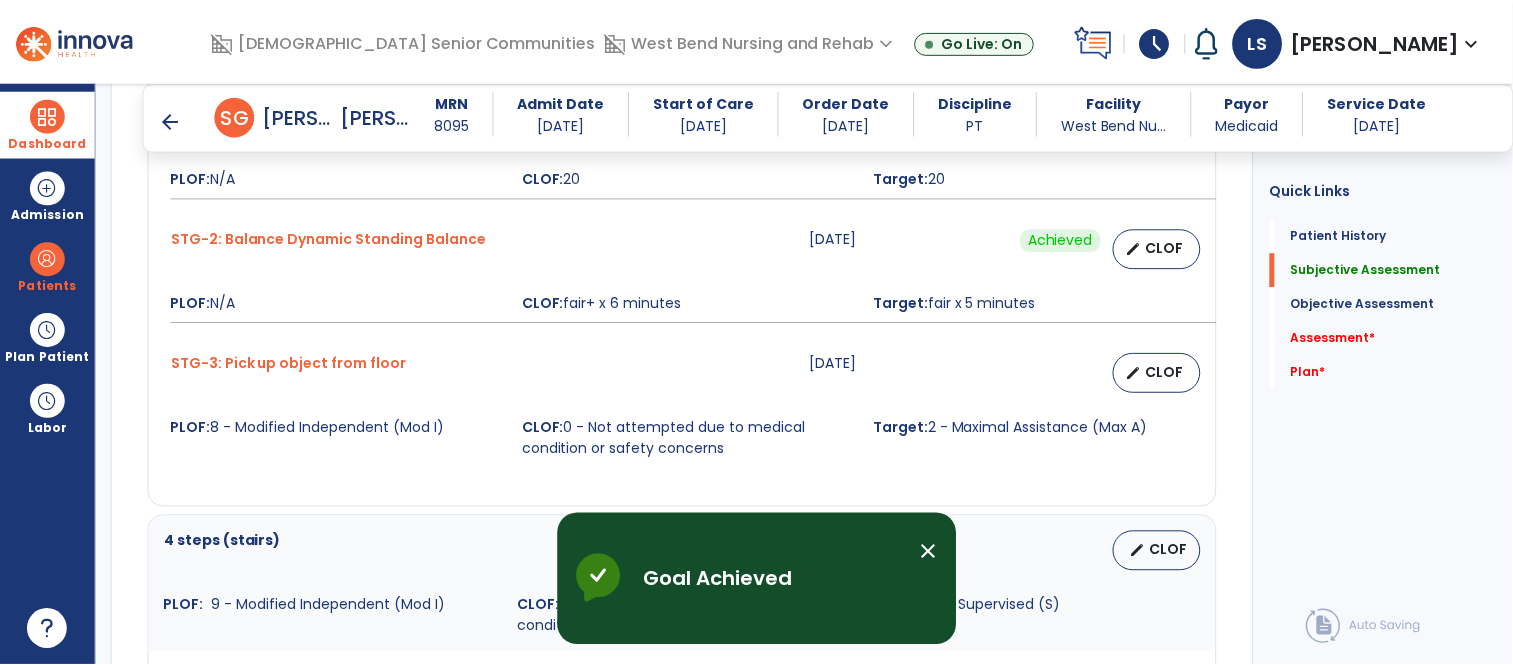 scroll, scrollTop: 2045, scrollLeft: 0, axis: vertical 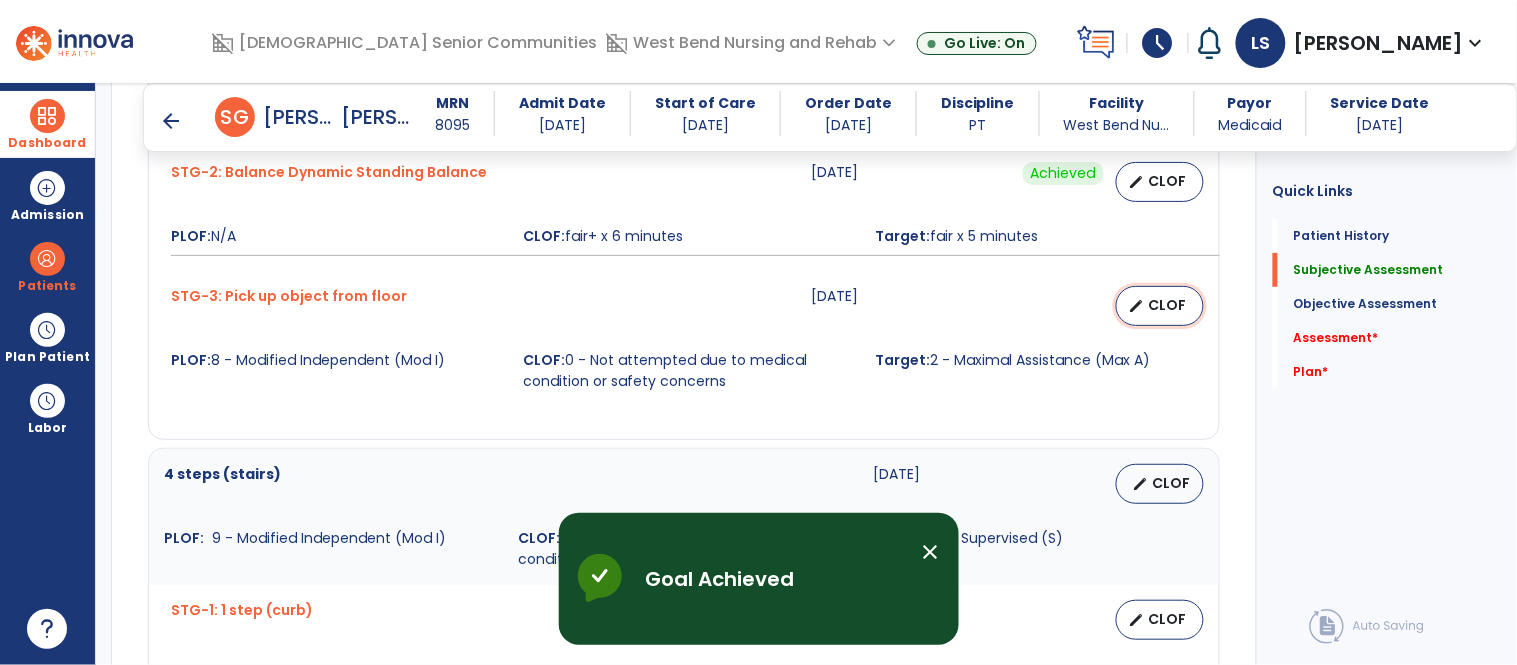 click on "CLOF" at bounding box center [1168, 305] 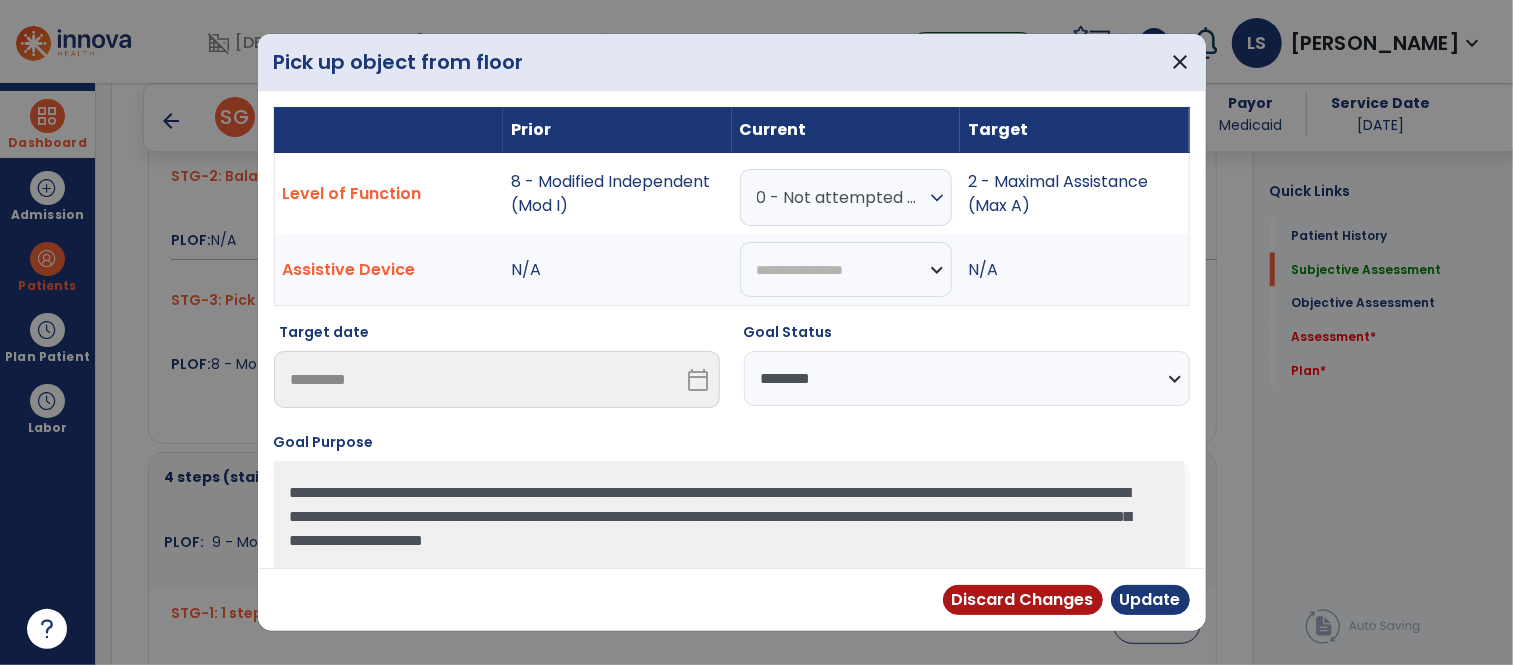 scroll, scrollTop: 2045, scrollLeft: 0, axis: vertical 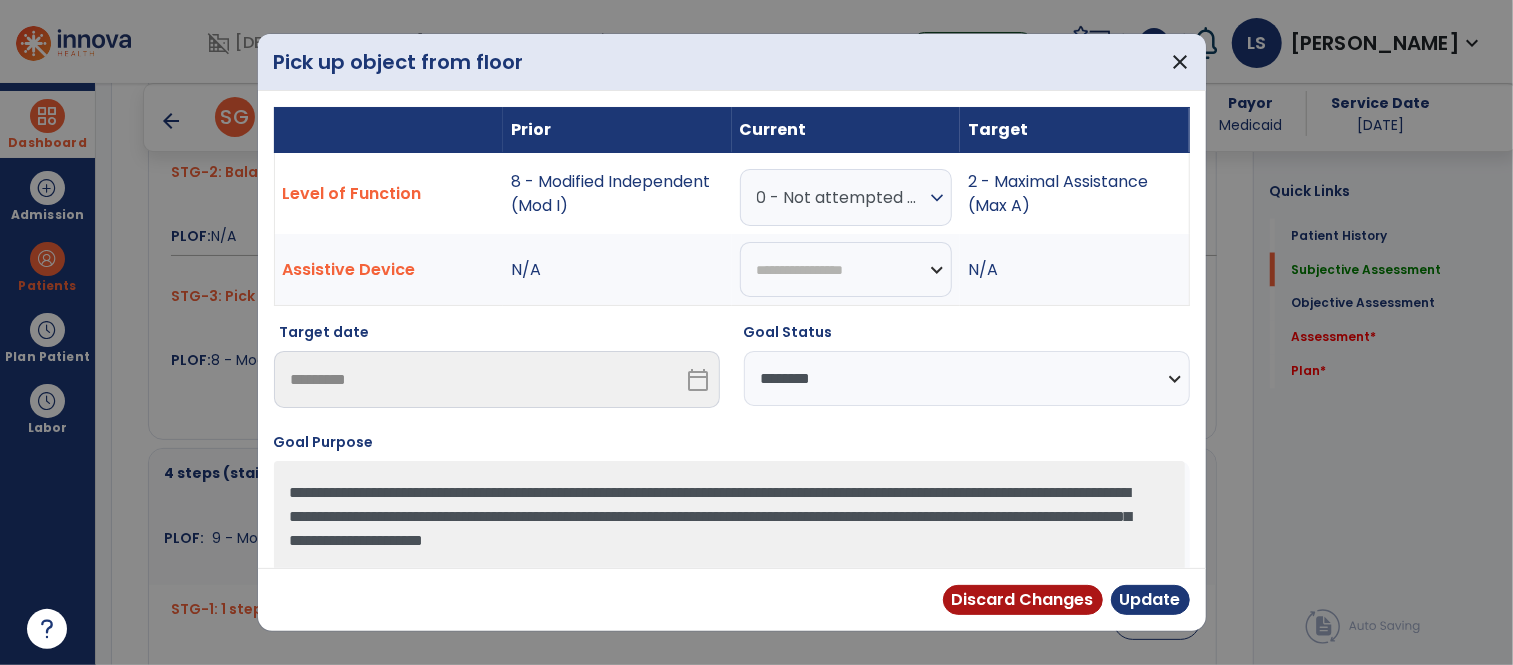 click on "expand_more" at bounding box center (937, 198) 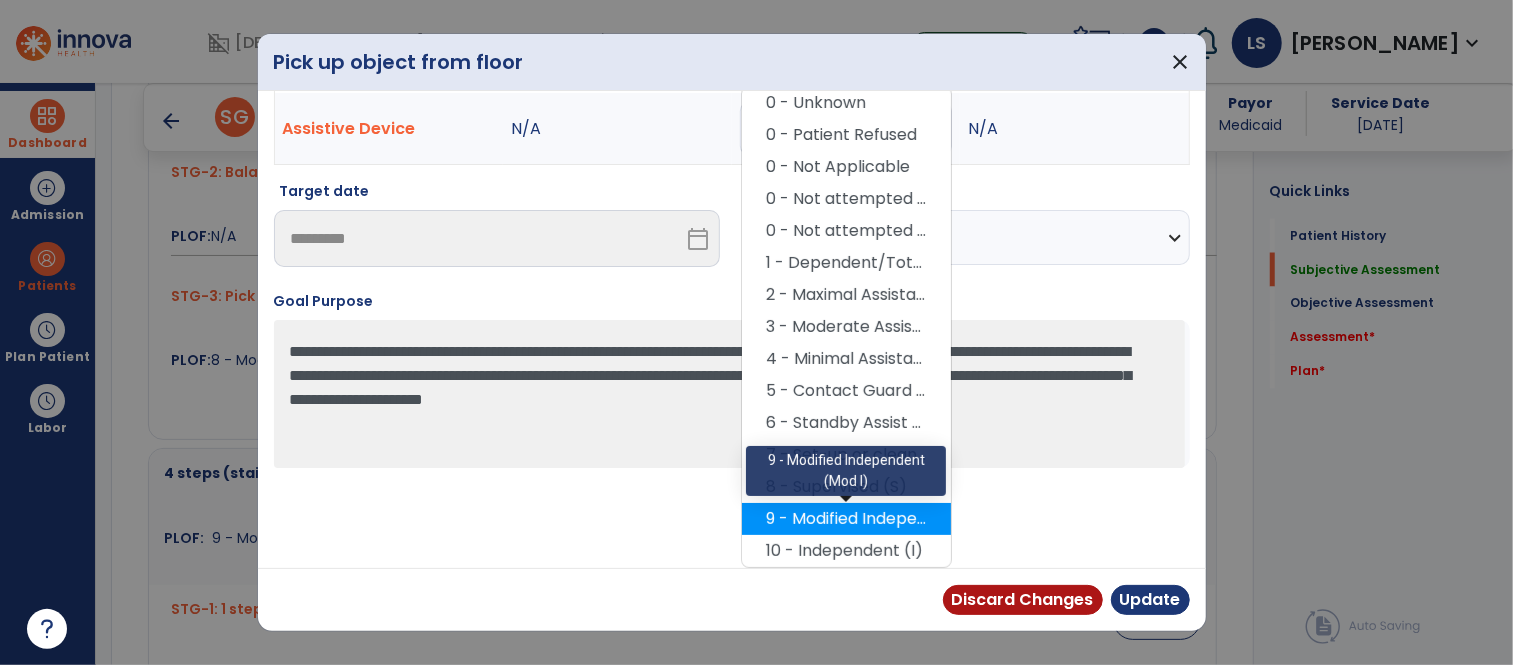 click on "9 - Modified Independent (Mod I)" at bounding box center [846, 519] 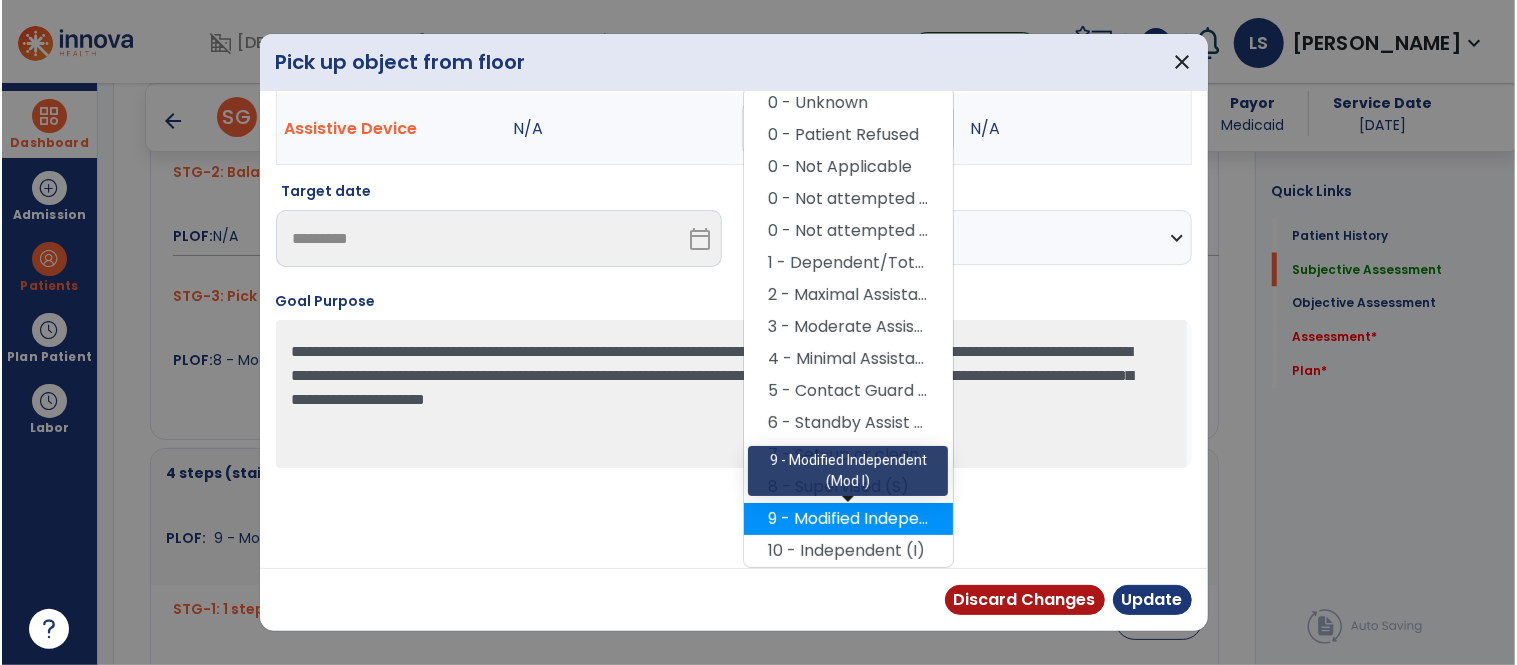 scroll, scrollTop: 57, scrollLeft: 0, axis: vertical 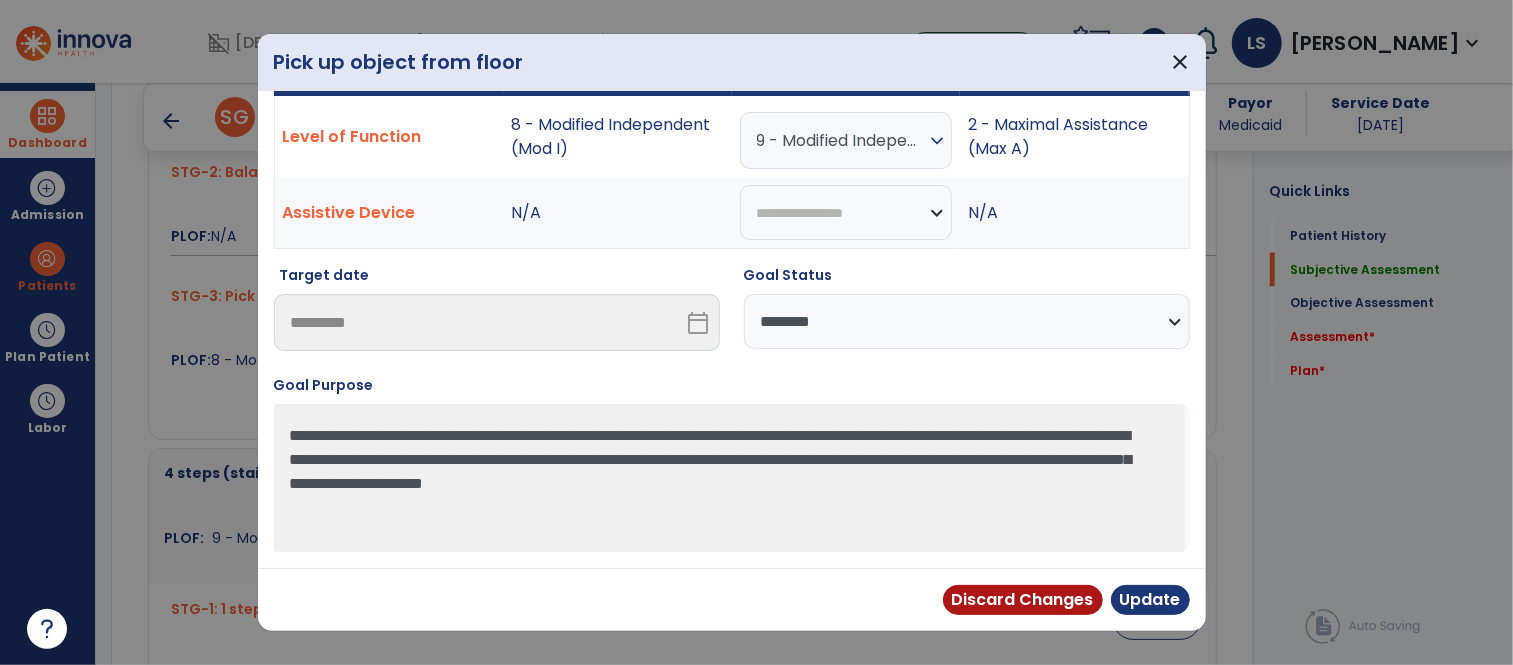 click on "**********" at bounding box center (967, 321) 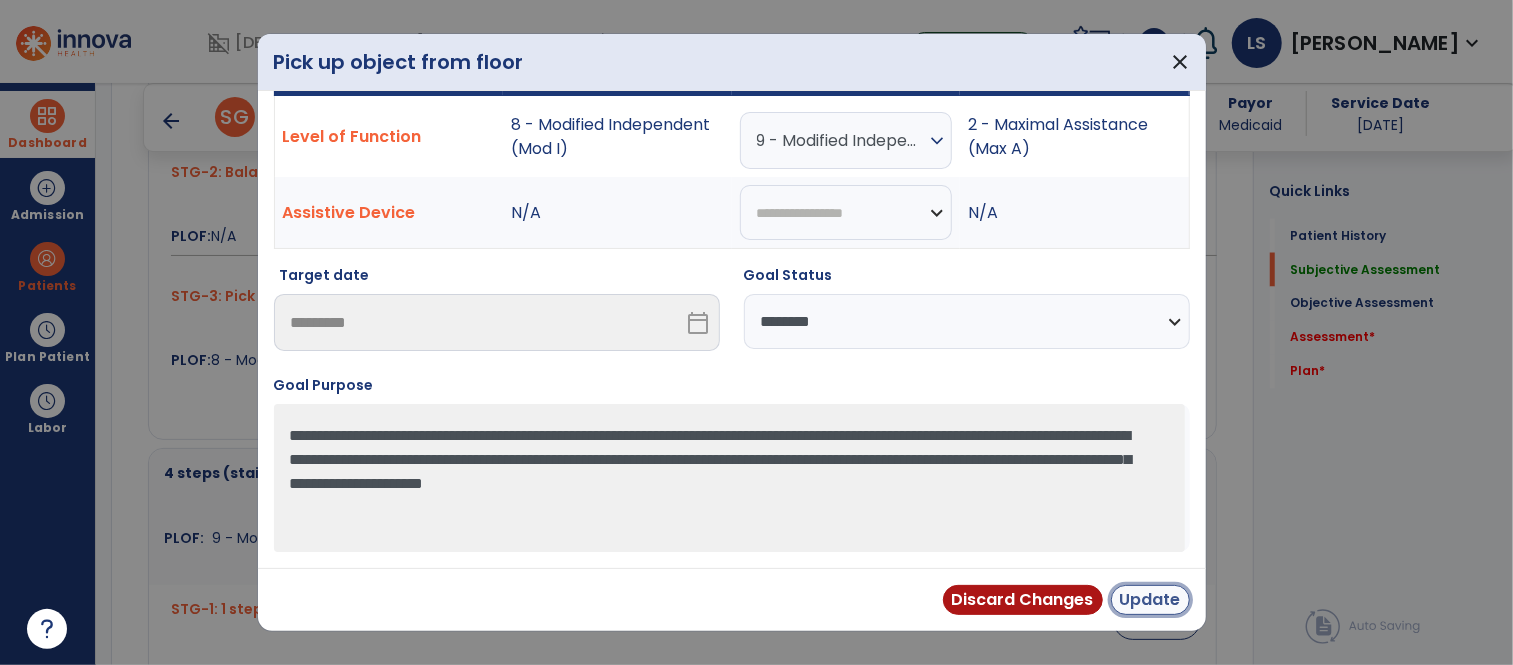 click on "Update" at bounding box center [1150, 600] 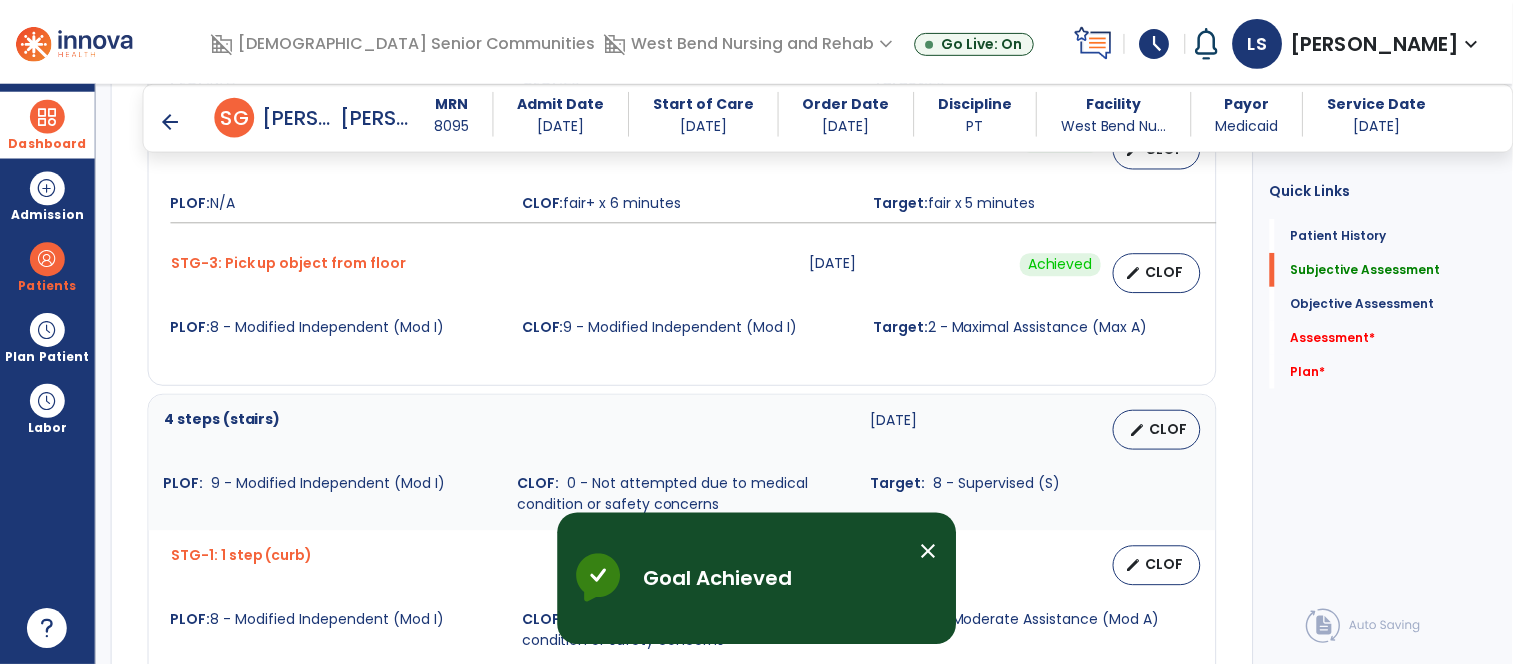 scroll, scrollTop: 2126, scrollLeft: 0, axis: vertical 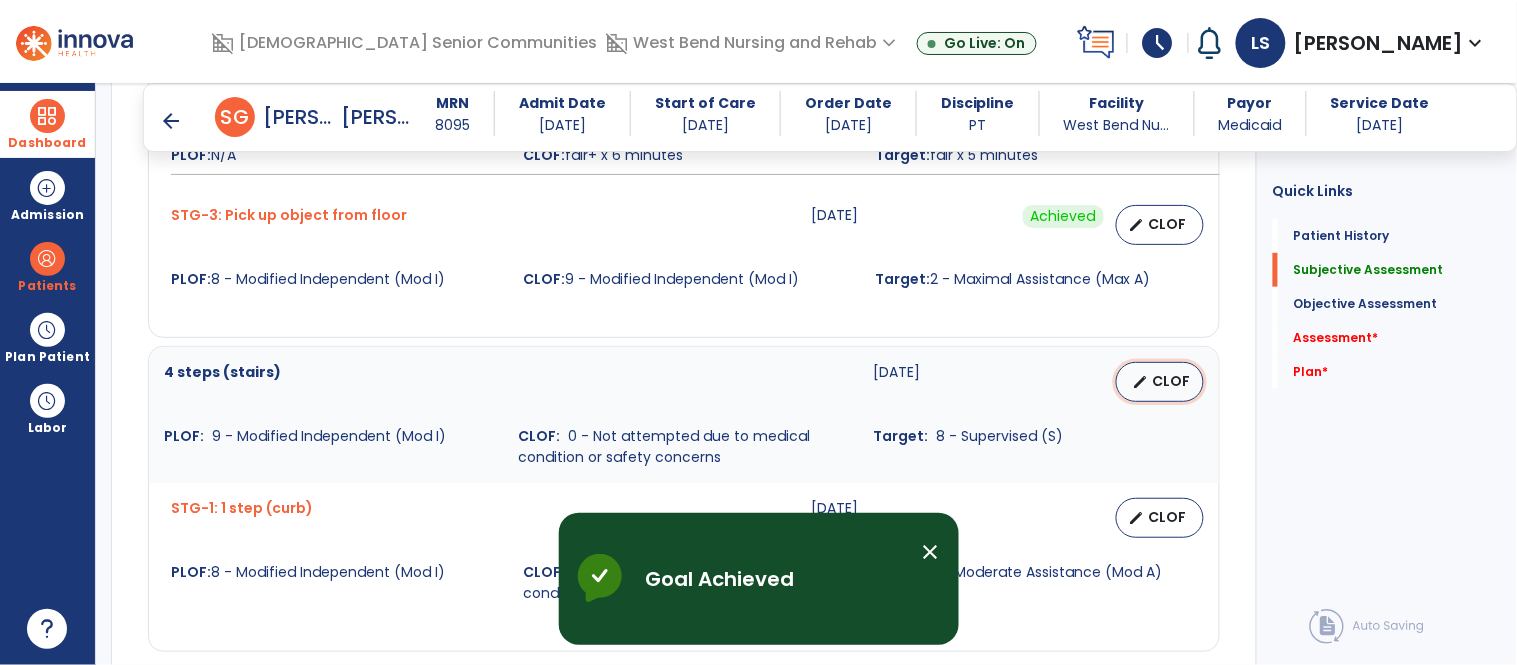 click on "CLOF" at bounding box center [1172, 381] 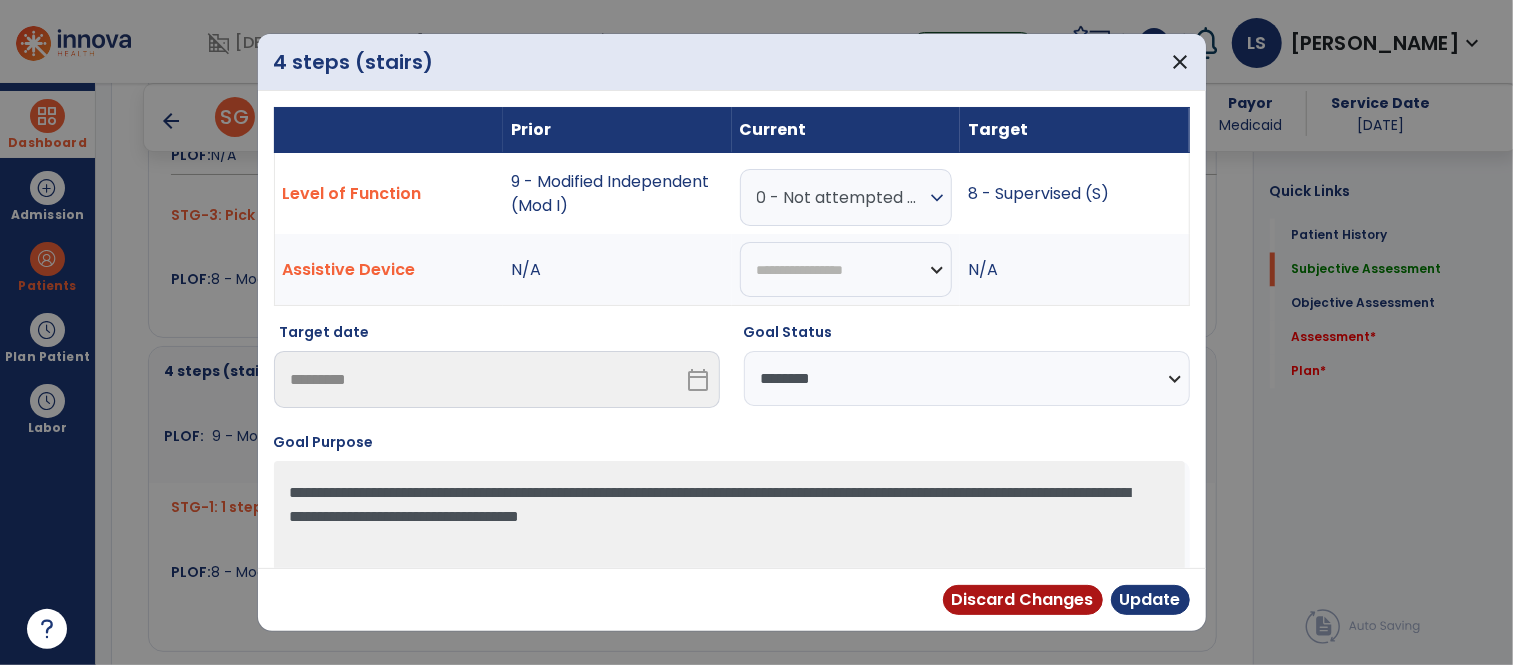 scroll, scrollTop: 2126, scrollLeft: 0, axis: vertical 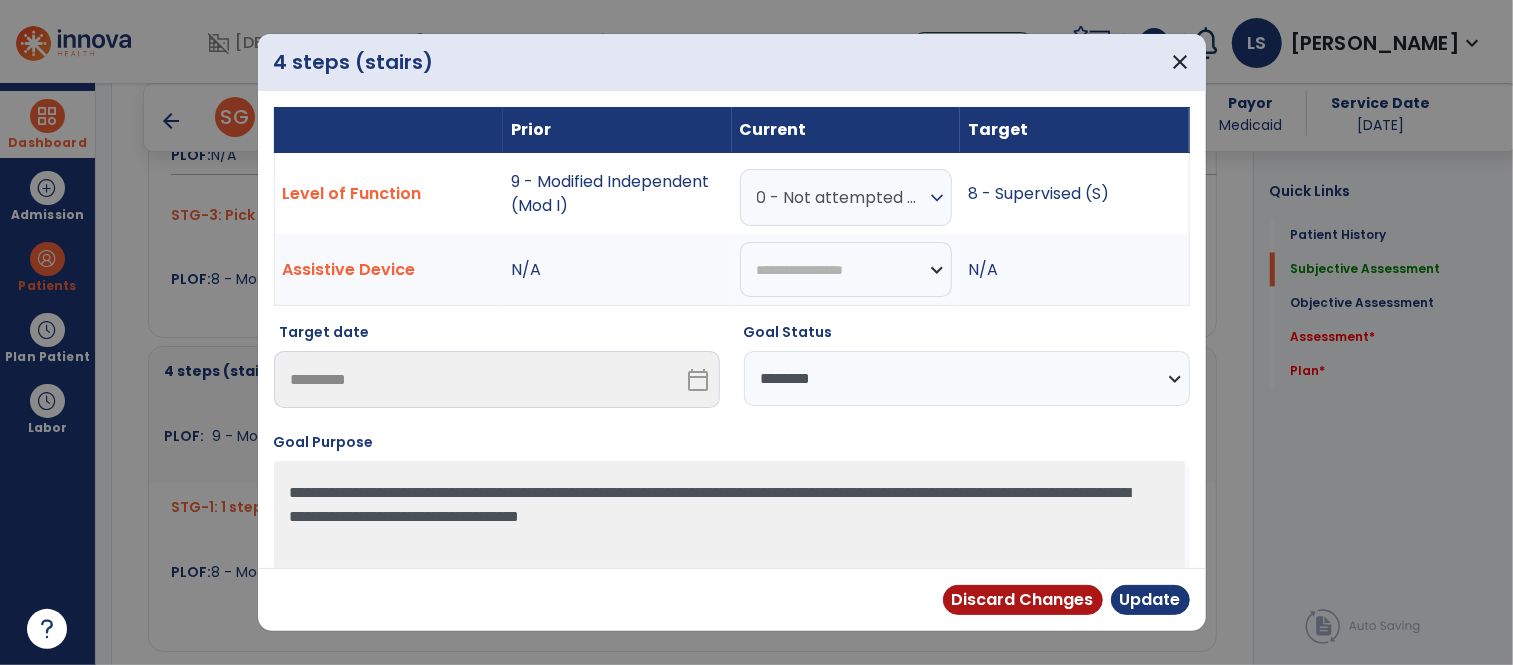 click on "expand_more" at bounding box center (937, 198) 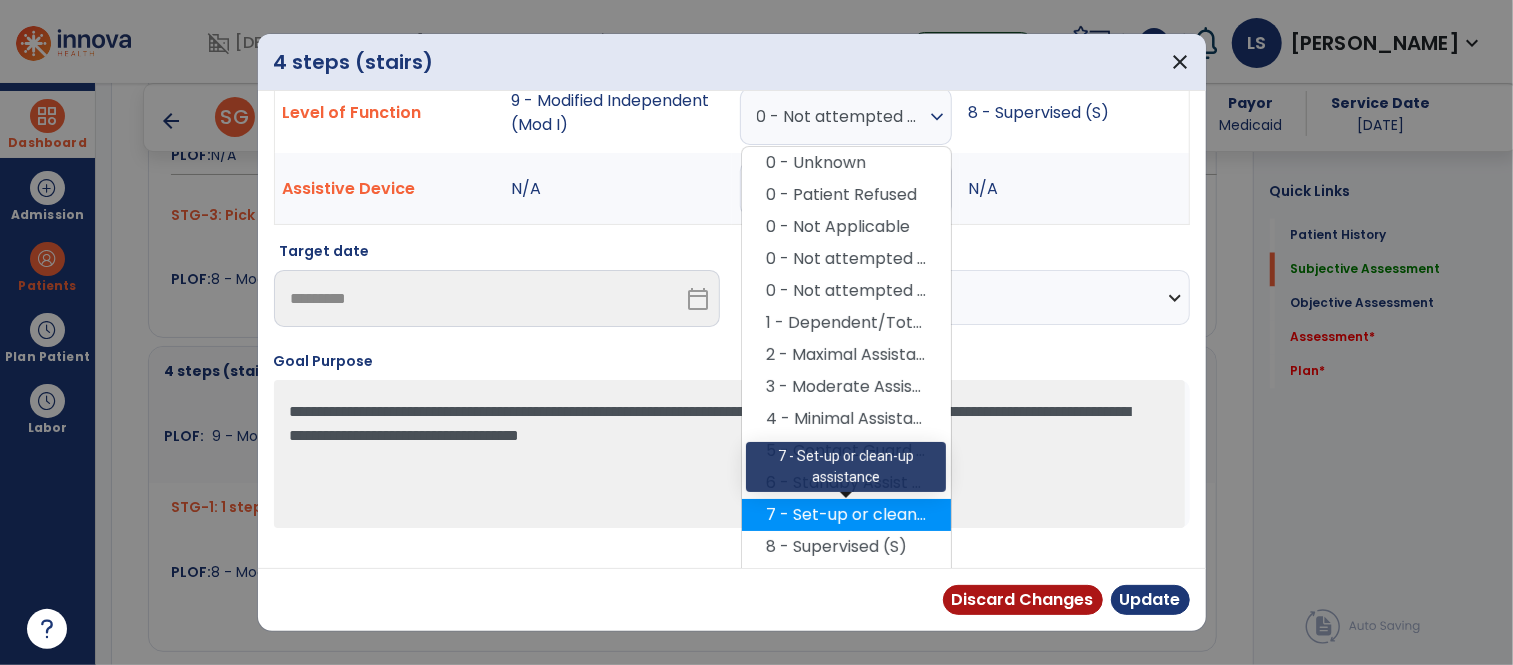 scroll, scrollTop: 142, scrollLeft: 0, axis: vertical 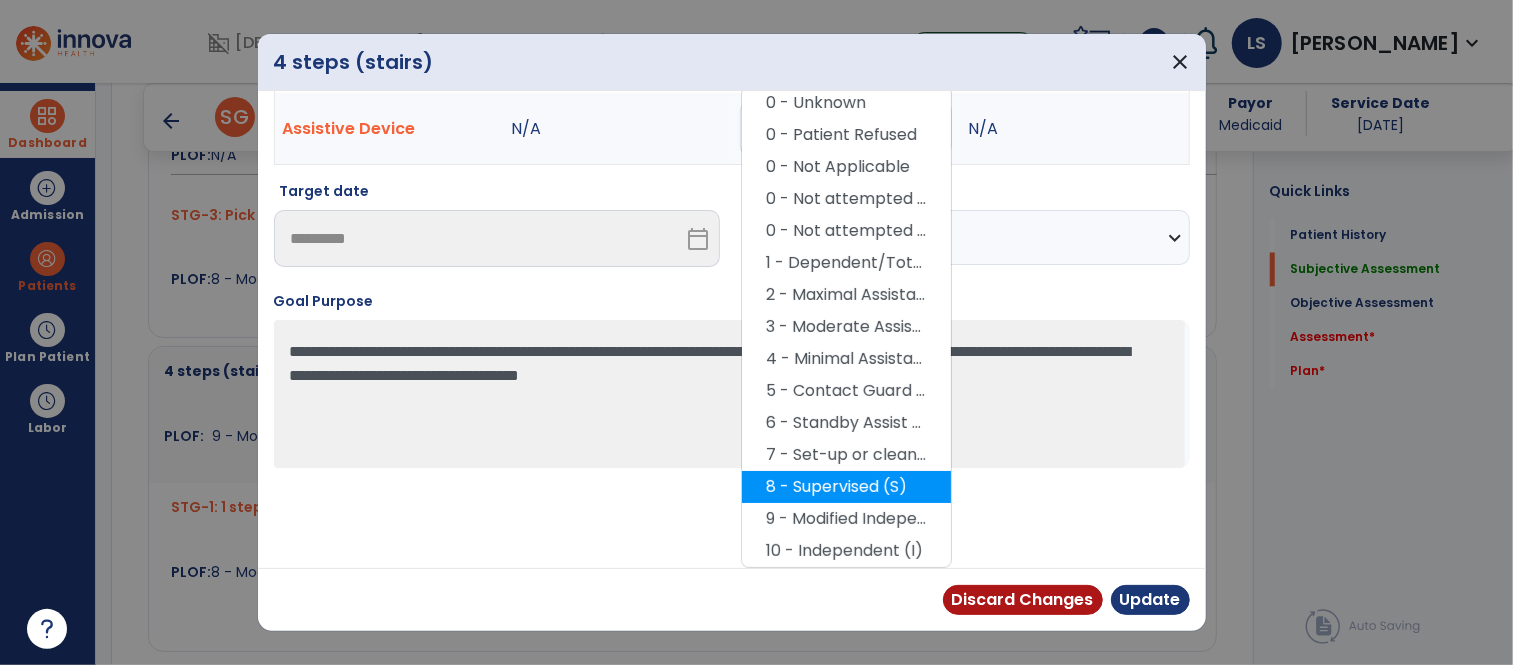 click on "8 - Supervised (S)" at bounding box center (846, 487) 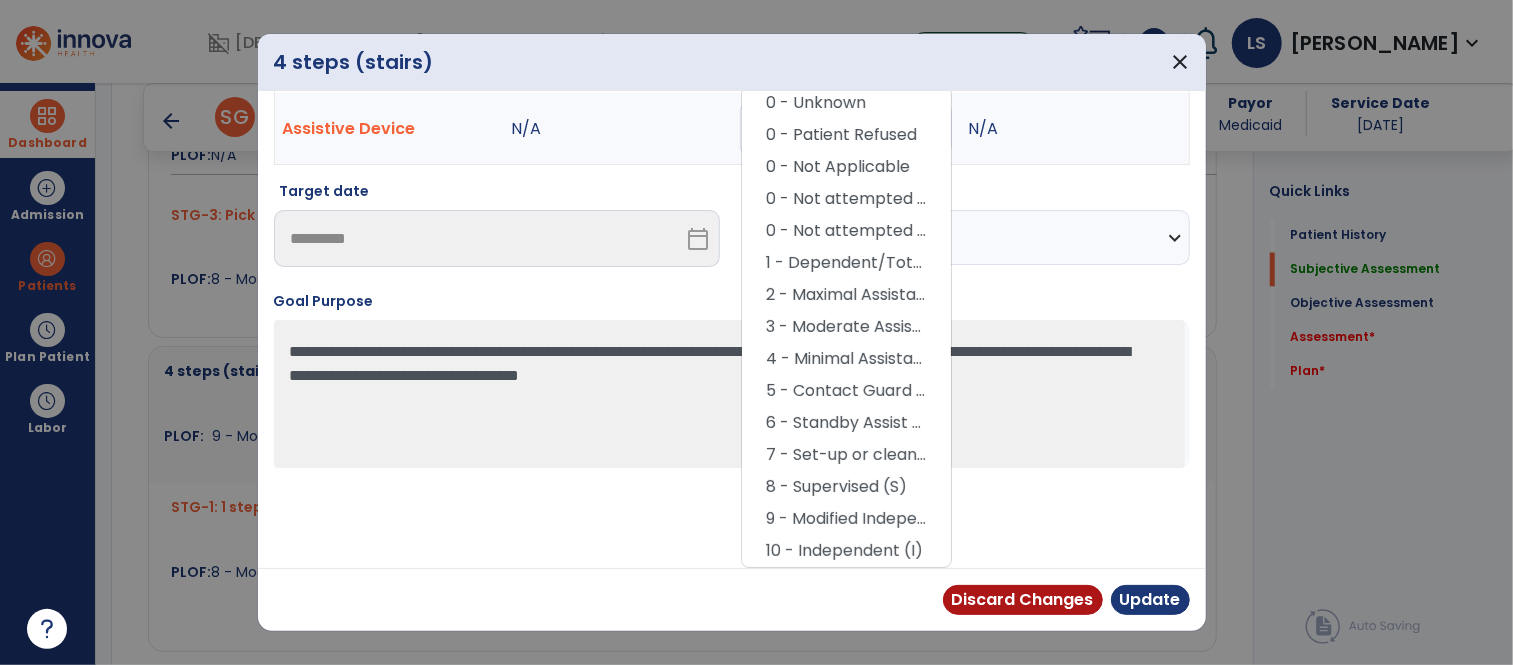 scroll, scrollTop: 57, scrollLeft: 0, axis: vertical 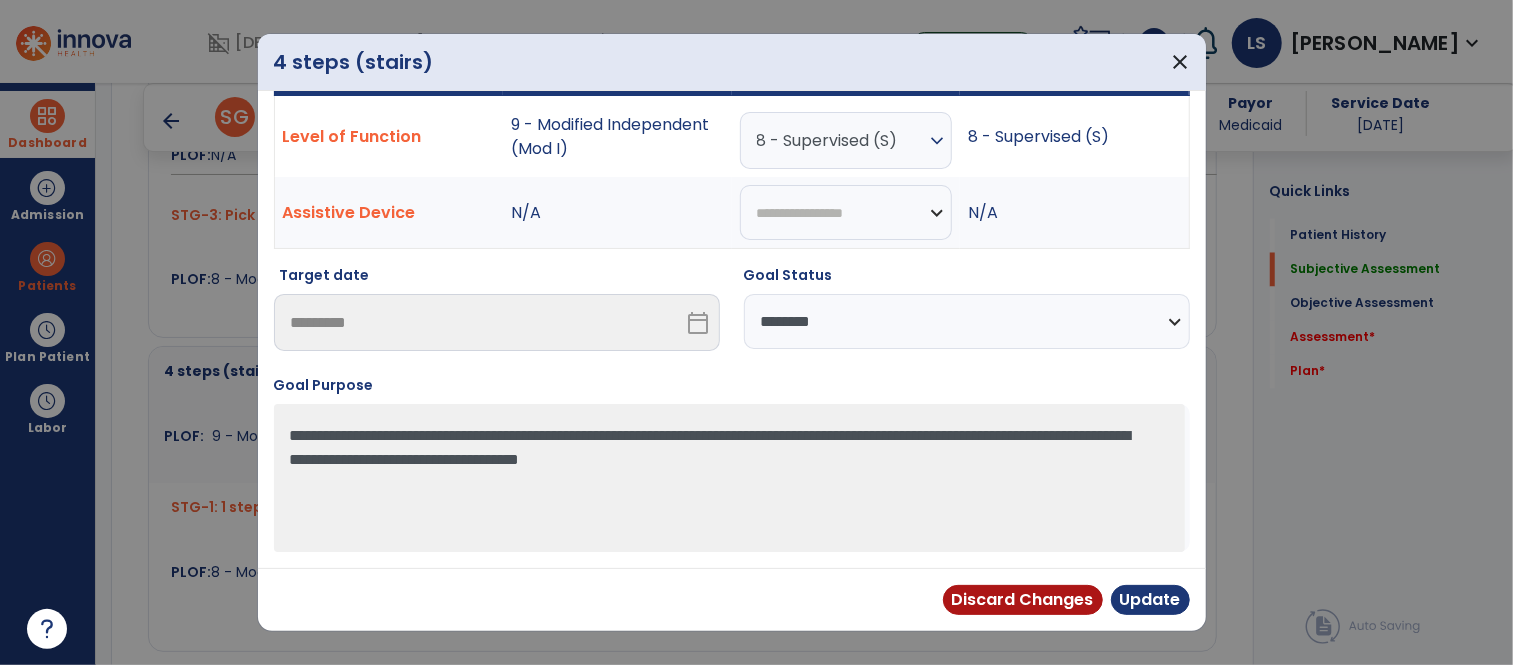 click on "**********" at bounding box center (967, 321) 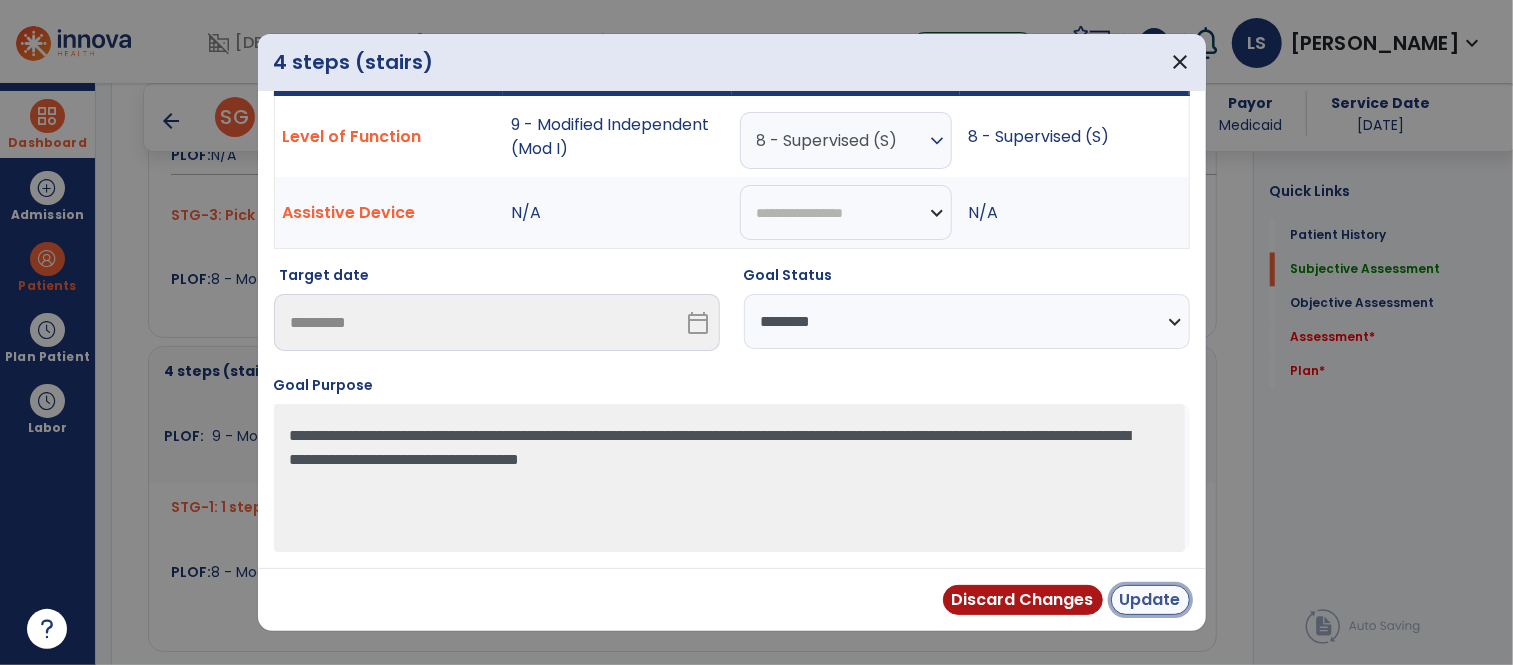 click on "Update" at bounding box center (1150, 600) 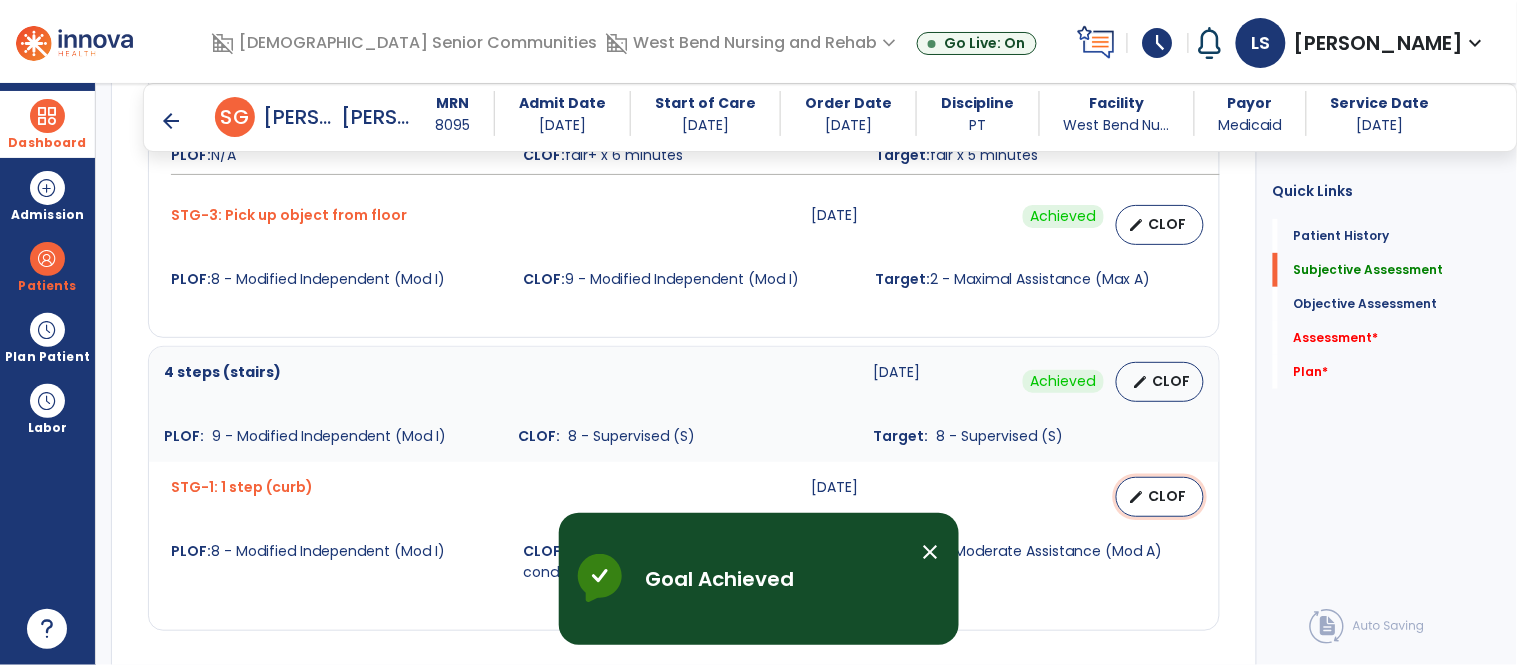 click on "edit   CLOF" at bounding box center [1160, 497] 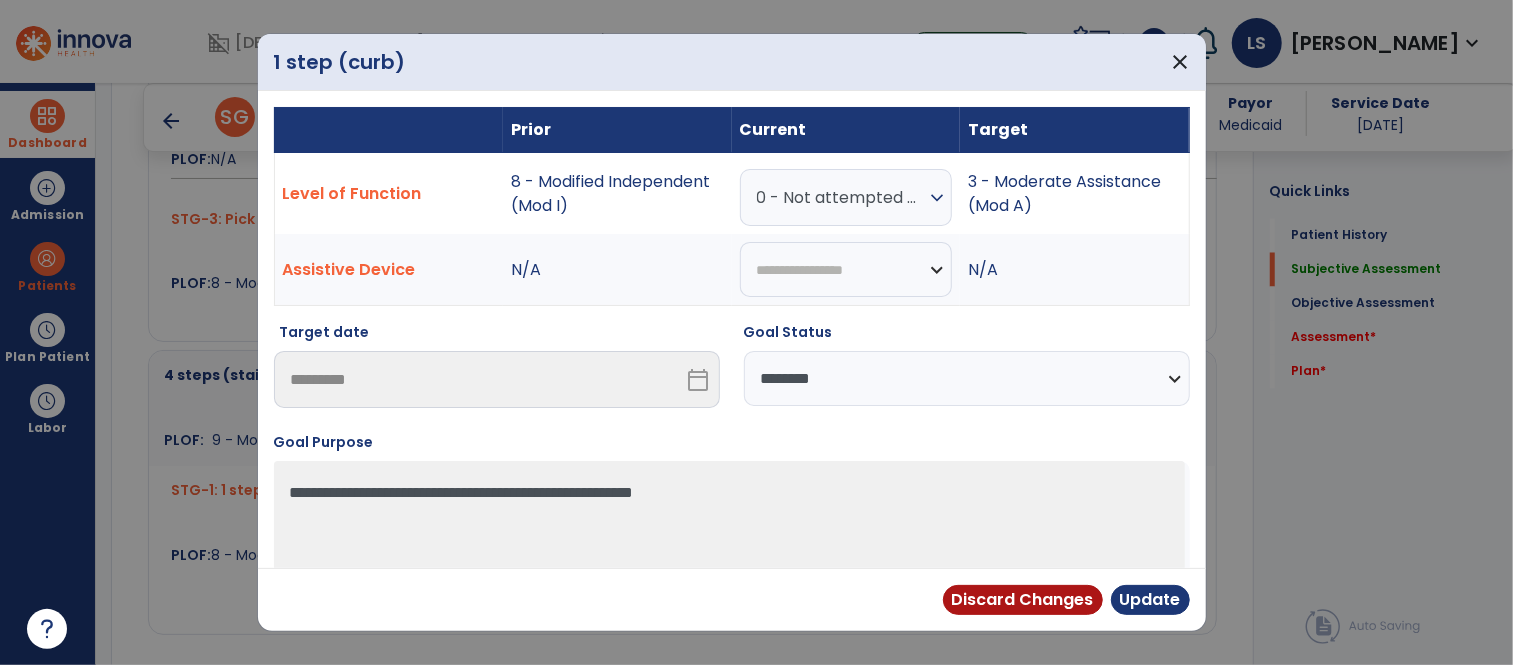 scroll, scrollTop: 2126, scrollLeft: 0, axis: vertical 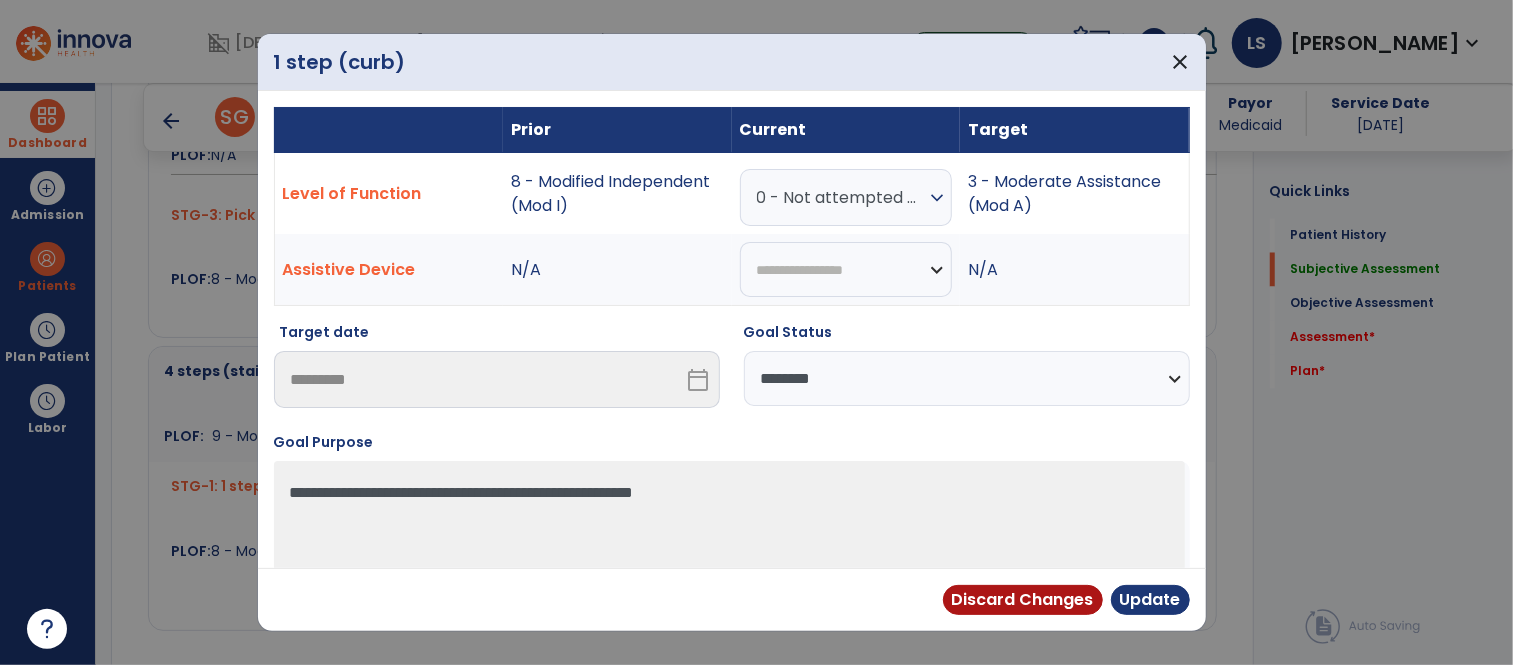 click on "expand_more" at bounding box center (937, 198) 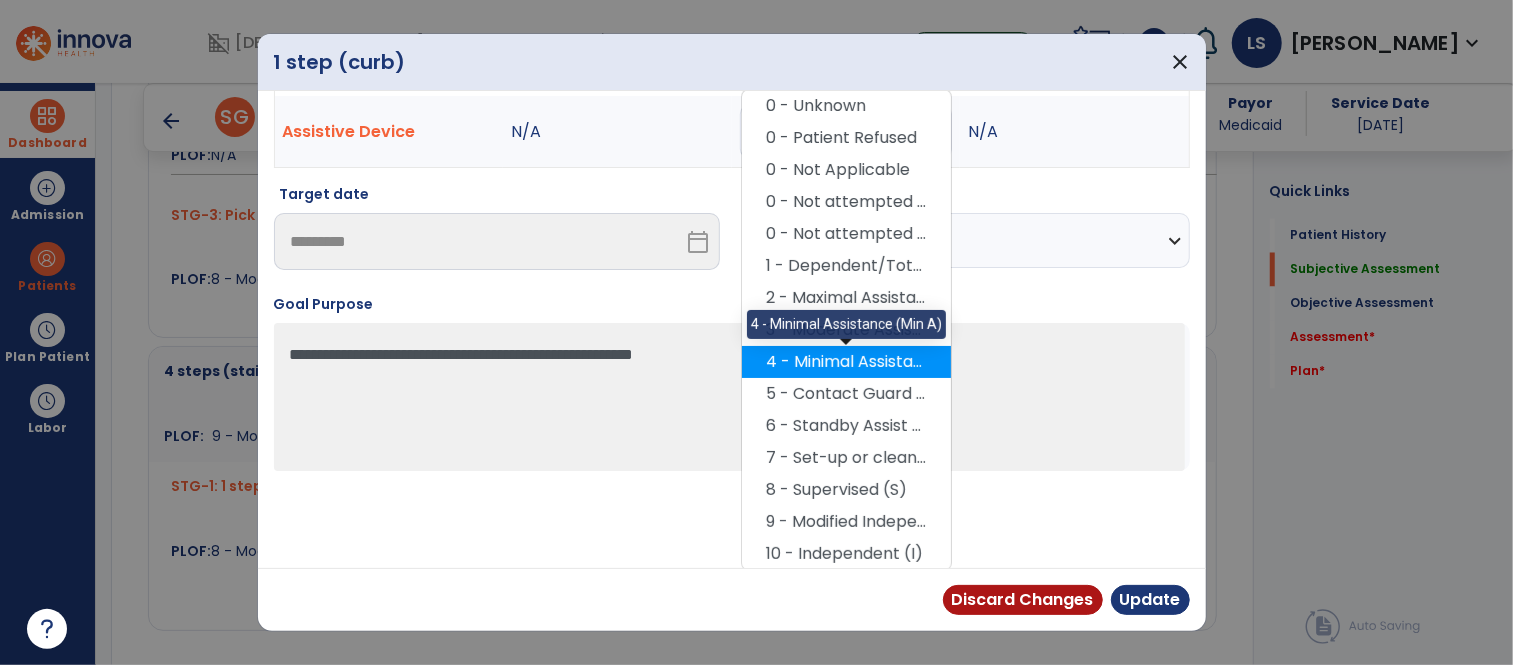 scroll, scrollTop: 142, scrollLeft: 0, axis: vertical 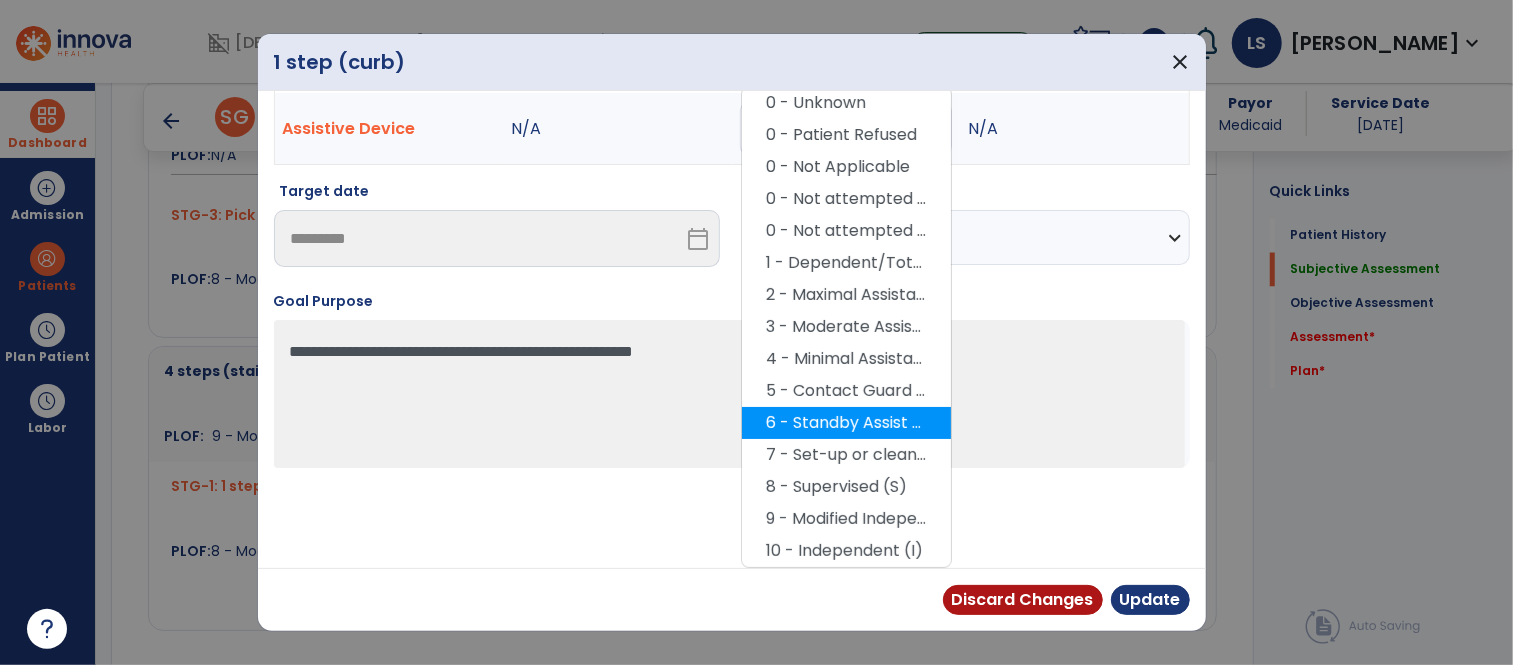 click on "6 - Standby Assist (SBA)" at bounding box center [846, 423] 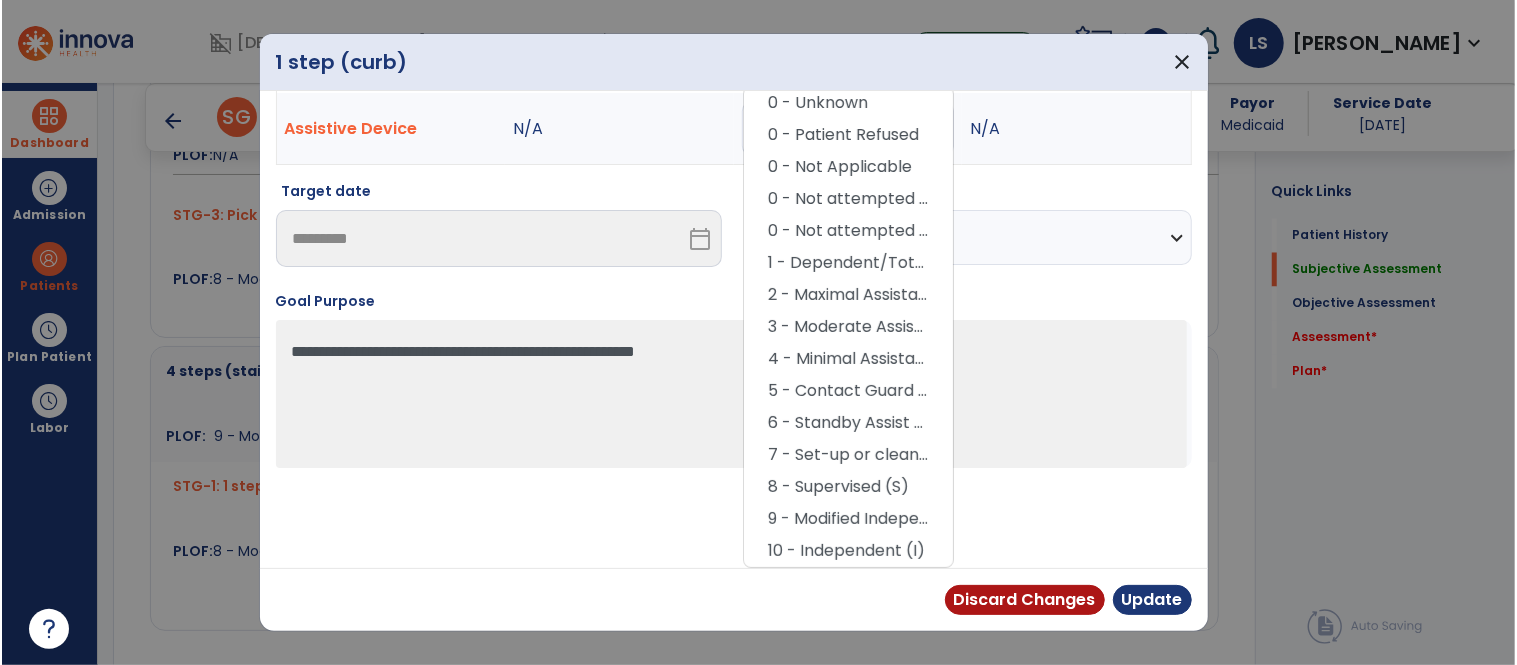 scroll, scrollTop: 57, scrollLeft: 0, axis: vertical 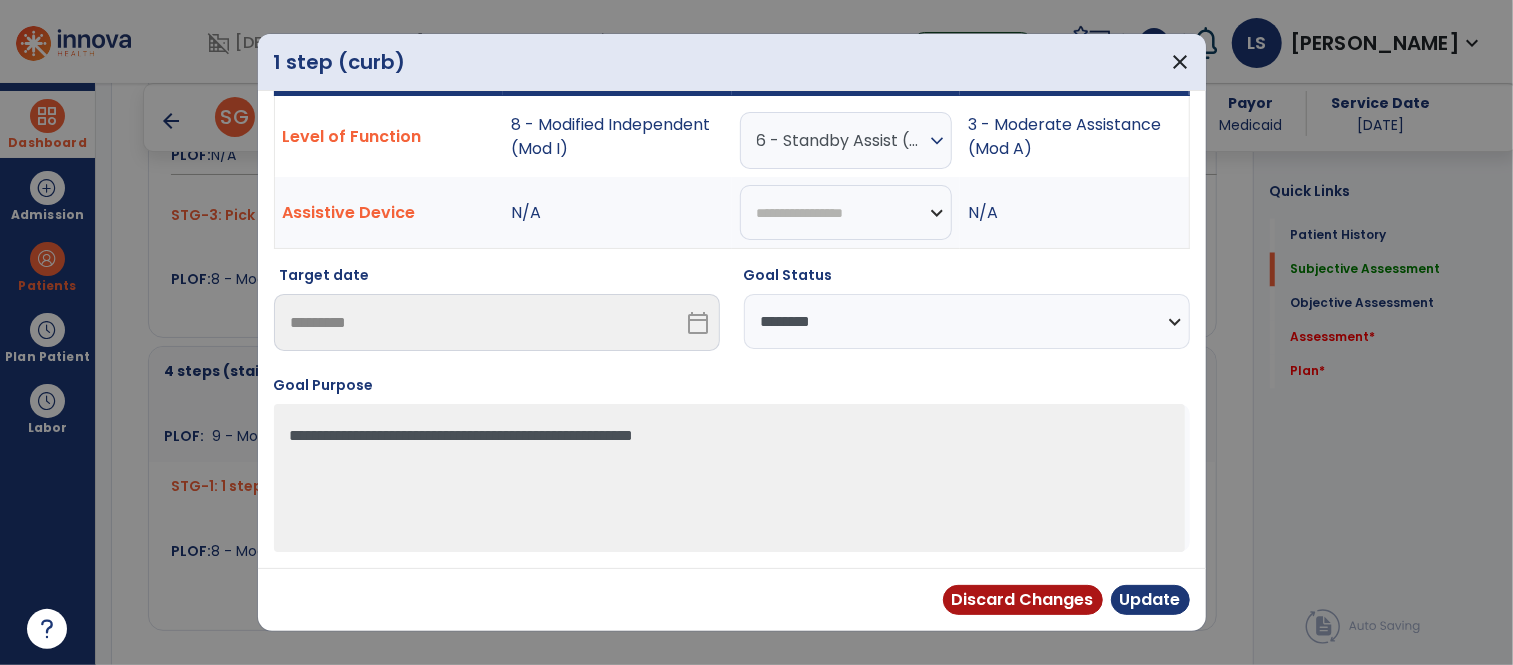 click on "**********" at bounding box center (967, 321) 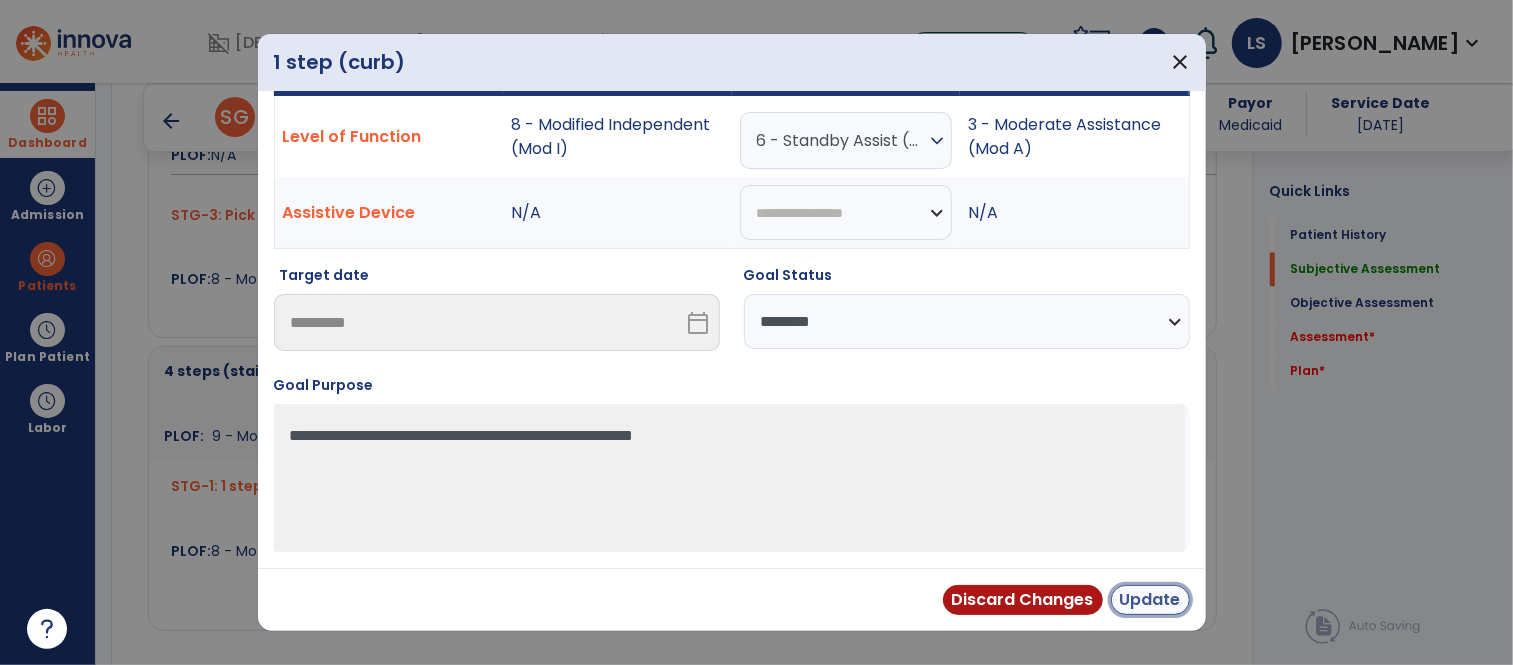 click on "Update" at bounding box center (1150, 600) 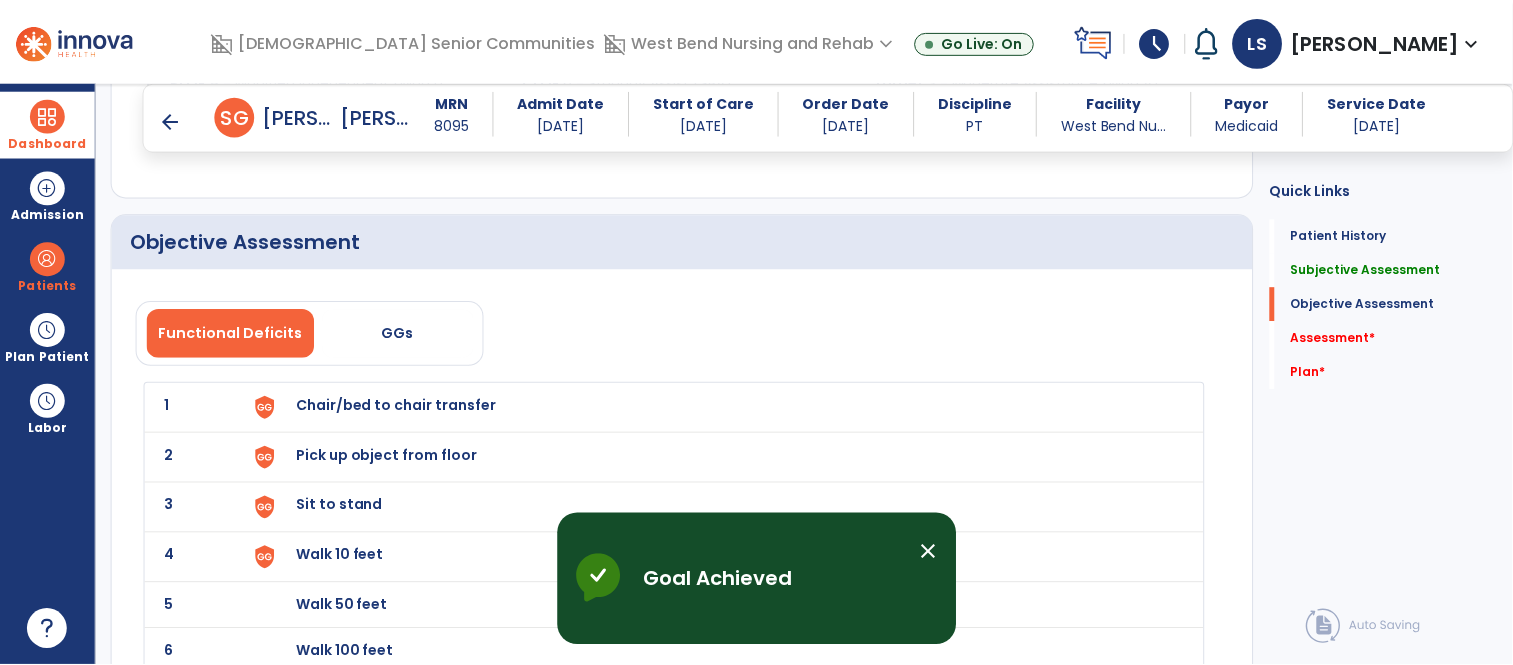 scroll, scrollTop: 2783, scrollLeft: 0, axis: vertical 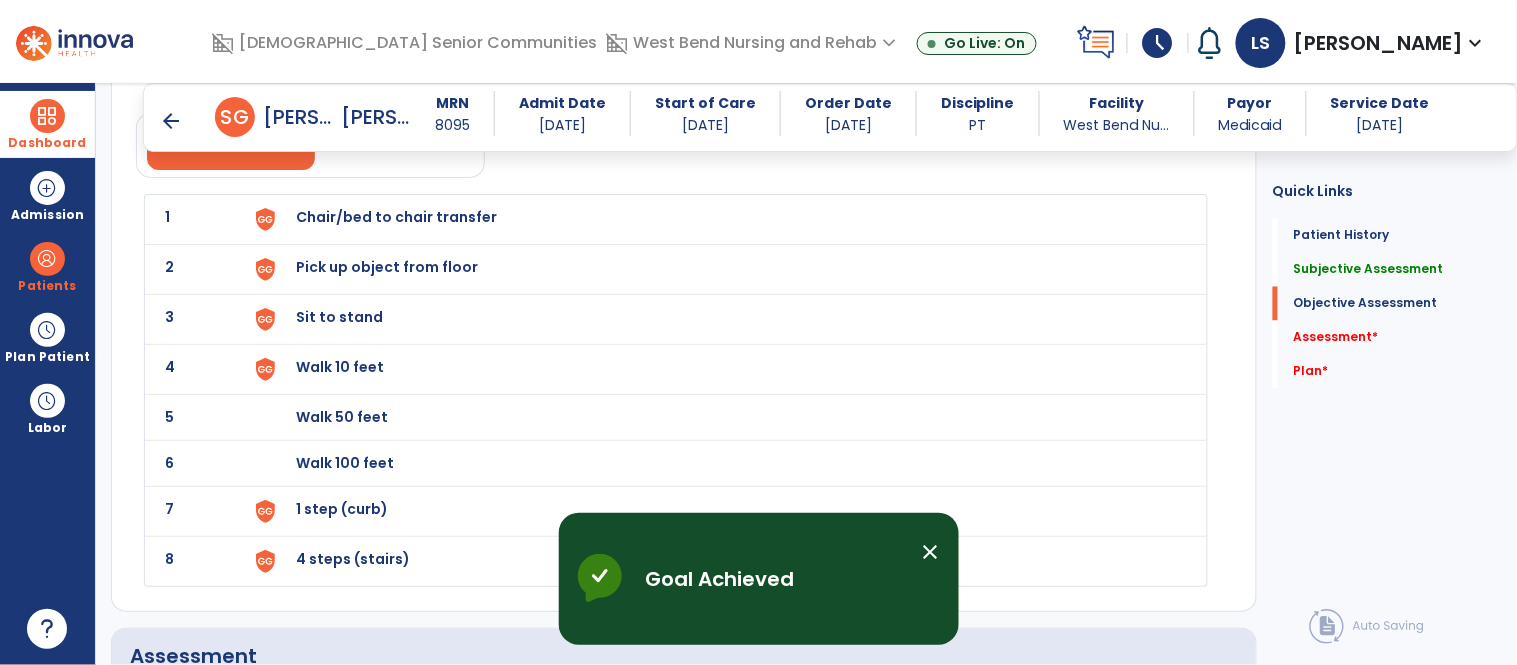 click on "Chair/bed to chair transfer" at bounding box center (720, 219) 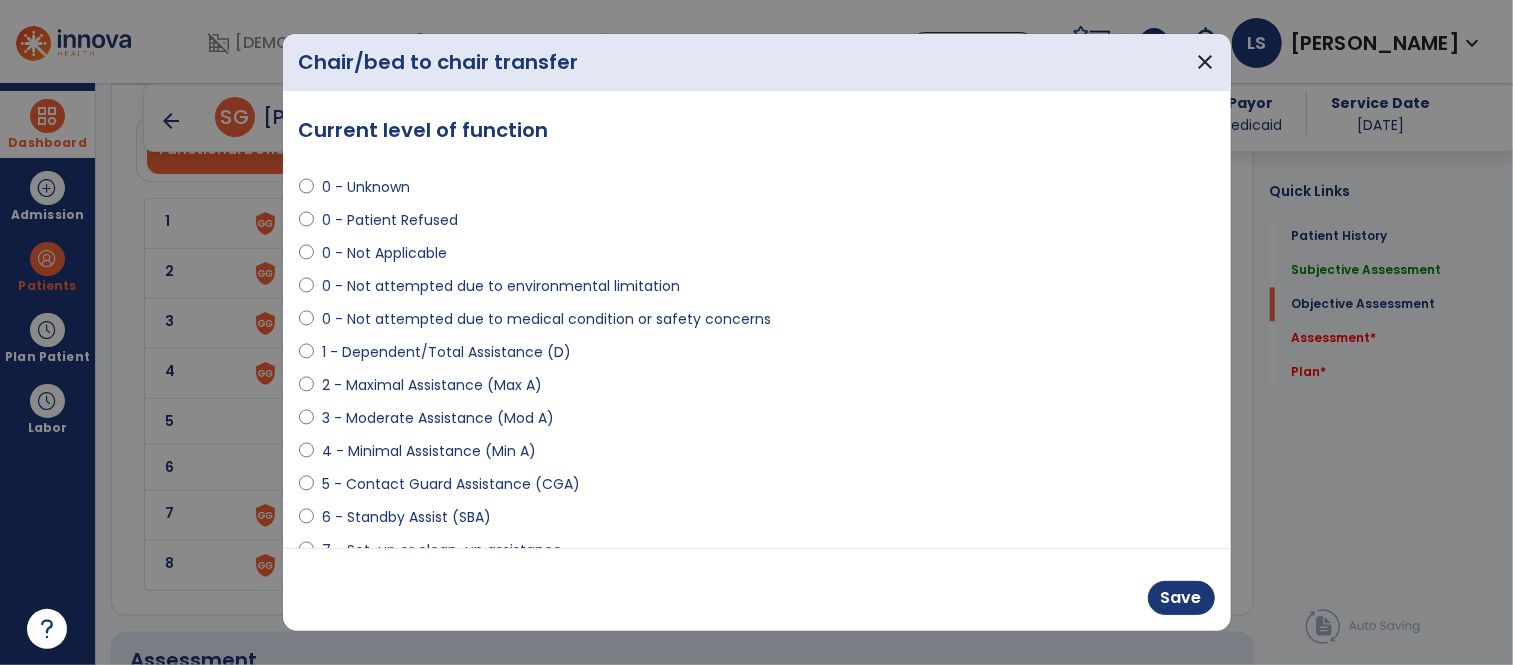 scroll, scrollTop: 2783, scrollLeft: 0, axis: vertical 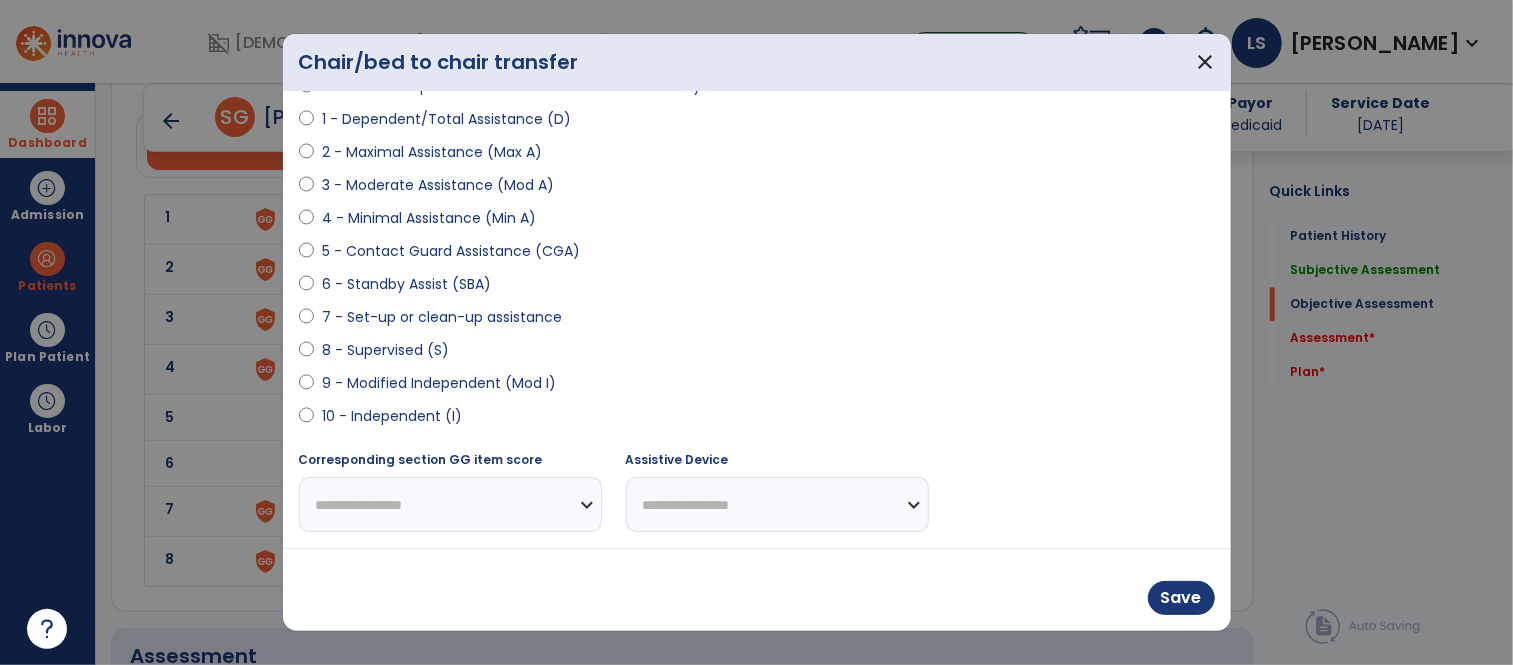 select on "**********" 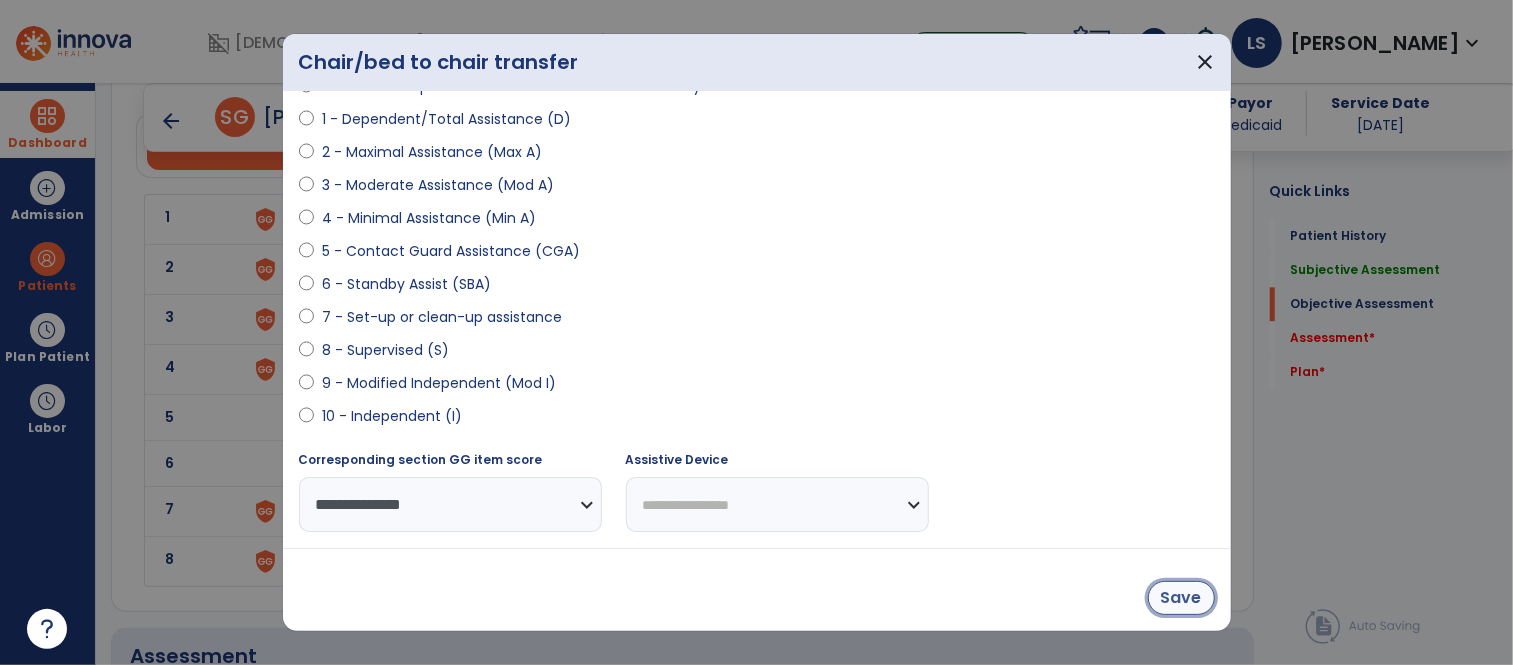 click on "Save" at bounding box center [1181, 598] 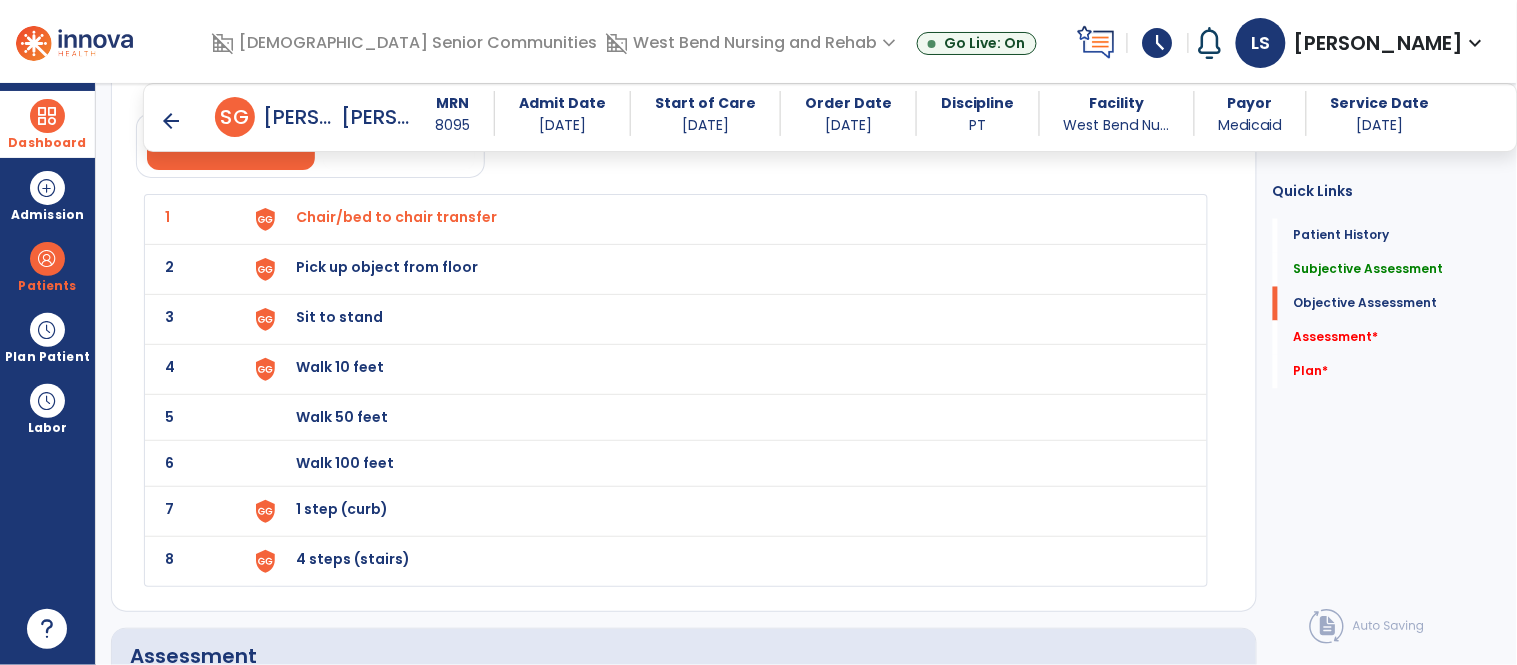 click on "Pick up object from floor" at bounding box center (397, 217) 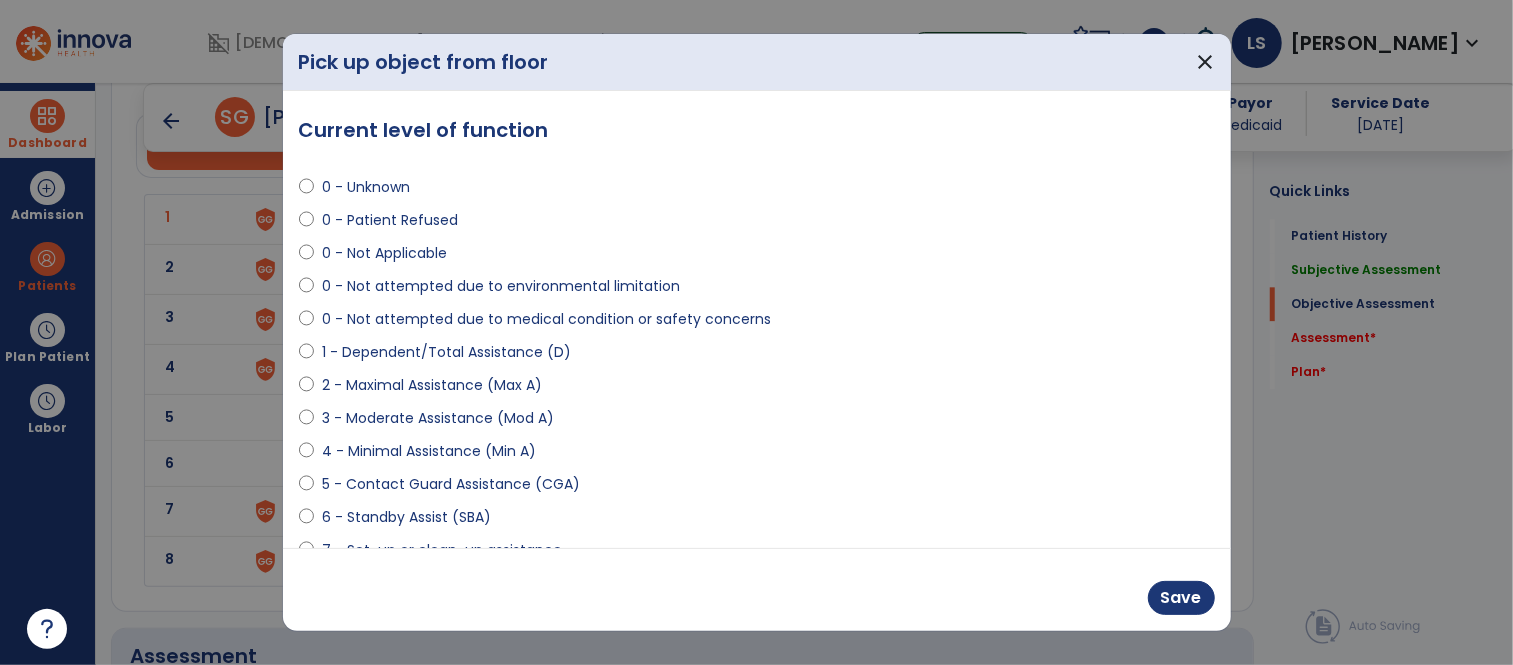 scroll, scrollTop: 2783, scrollLeft: 0, axis: vertical 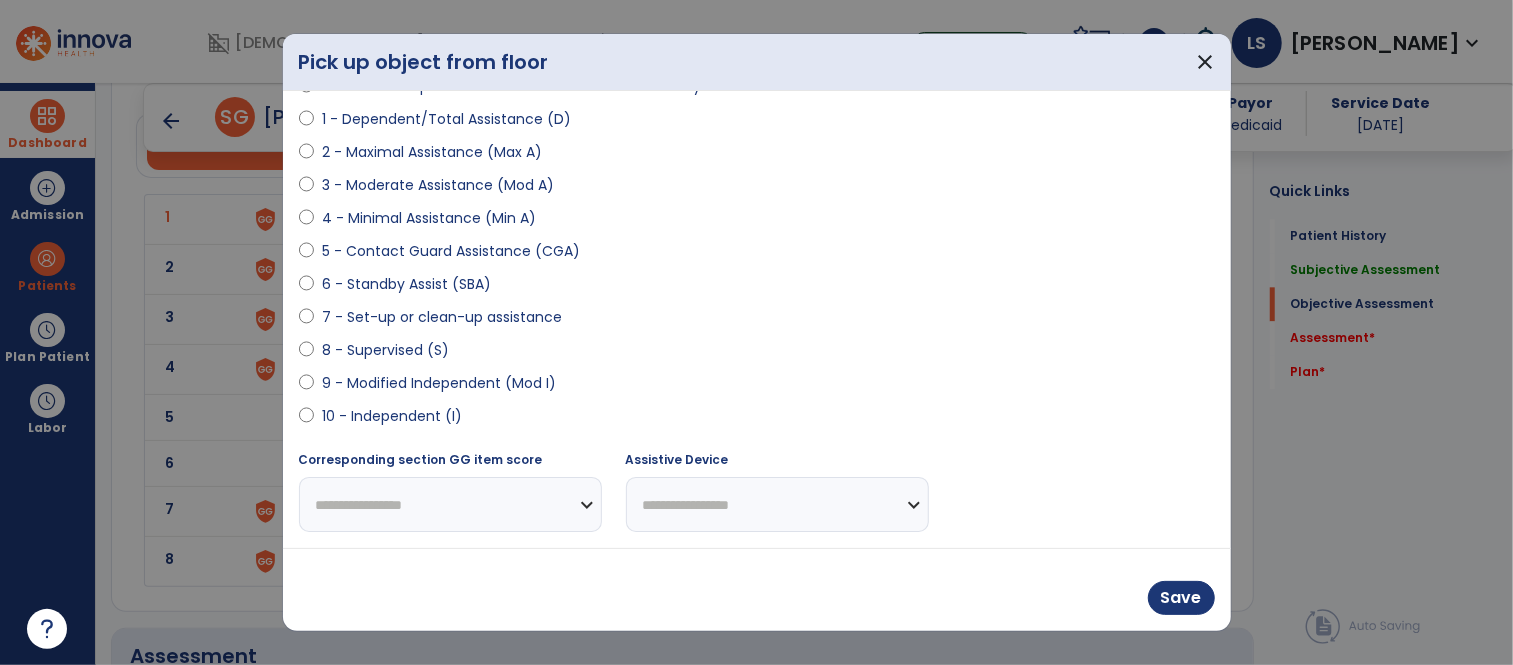 select on "**********" 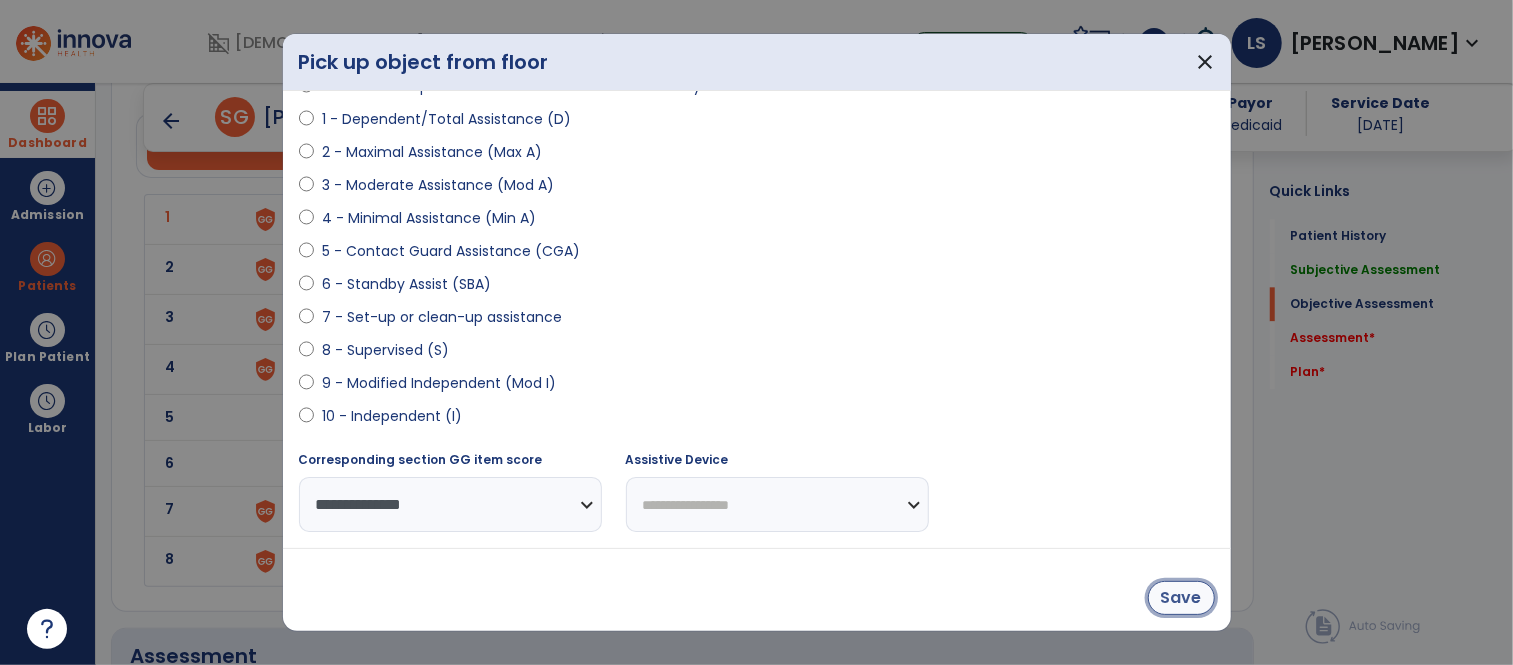click on "Save" at bounding box center (1181, 598) 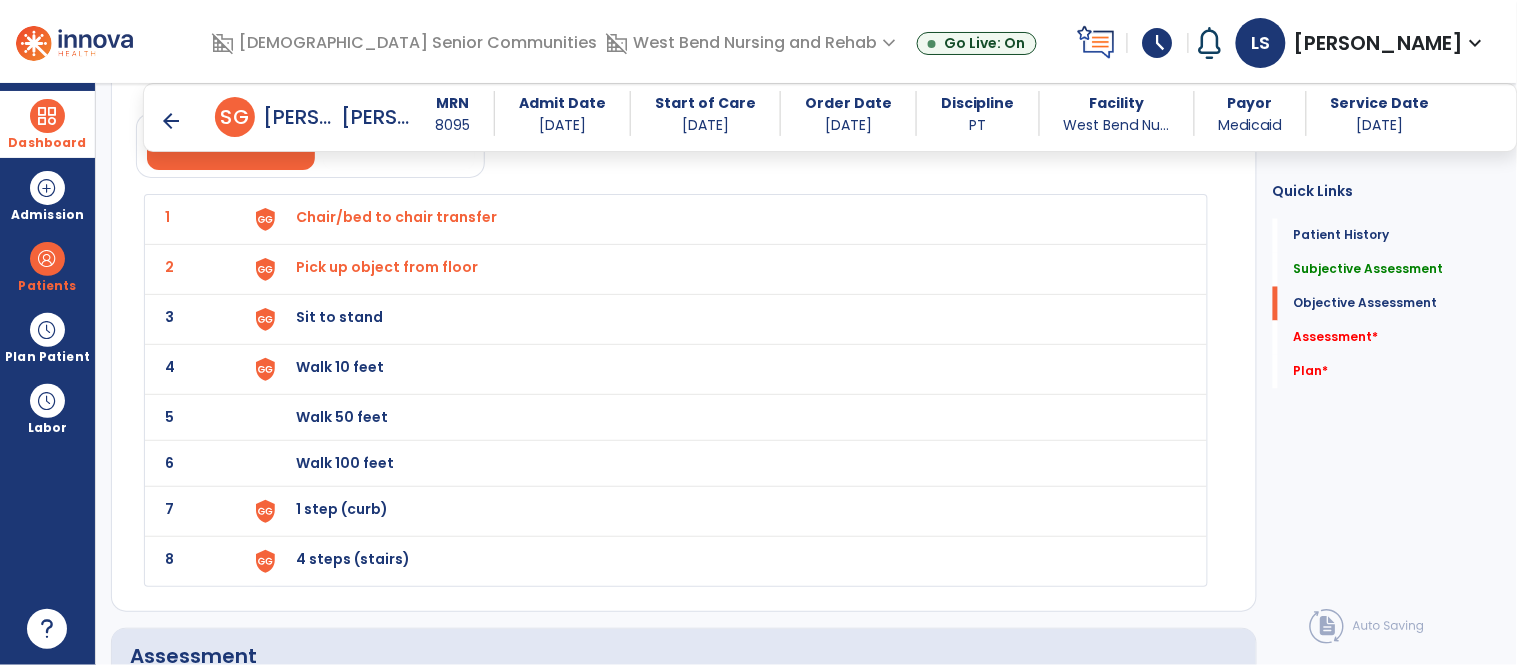 click on "3 Sit to stand" 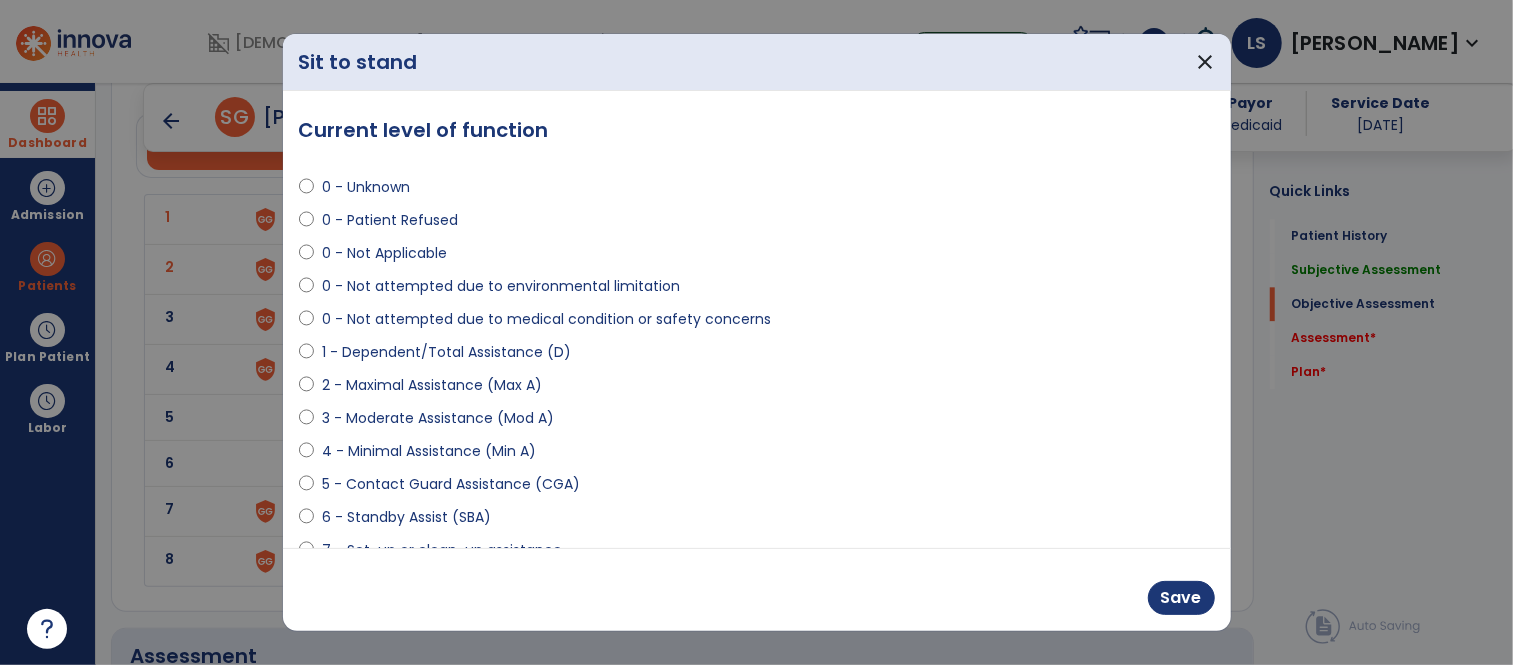scroll, scrollTop: 2783, scrollLeft: 0, axis: vertical 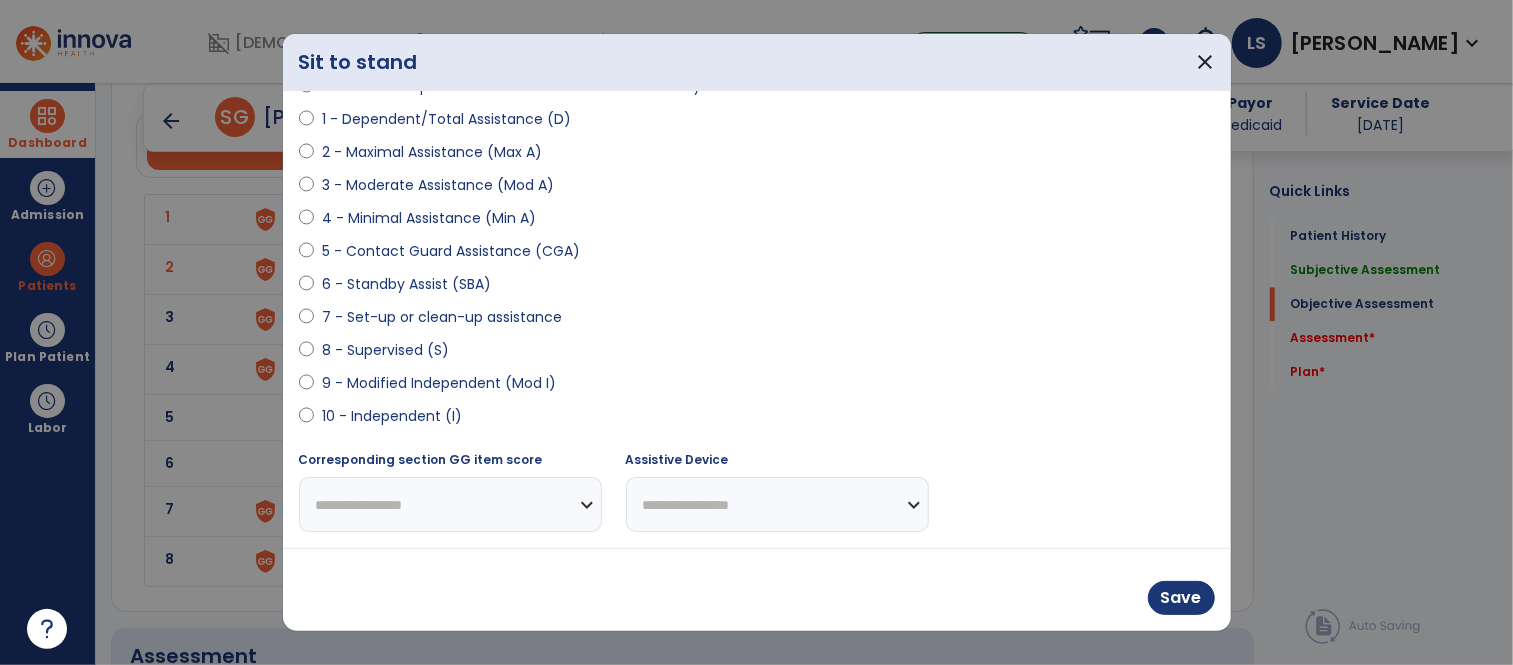 select on "**********" 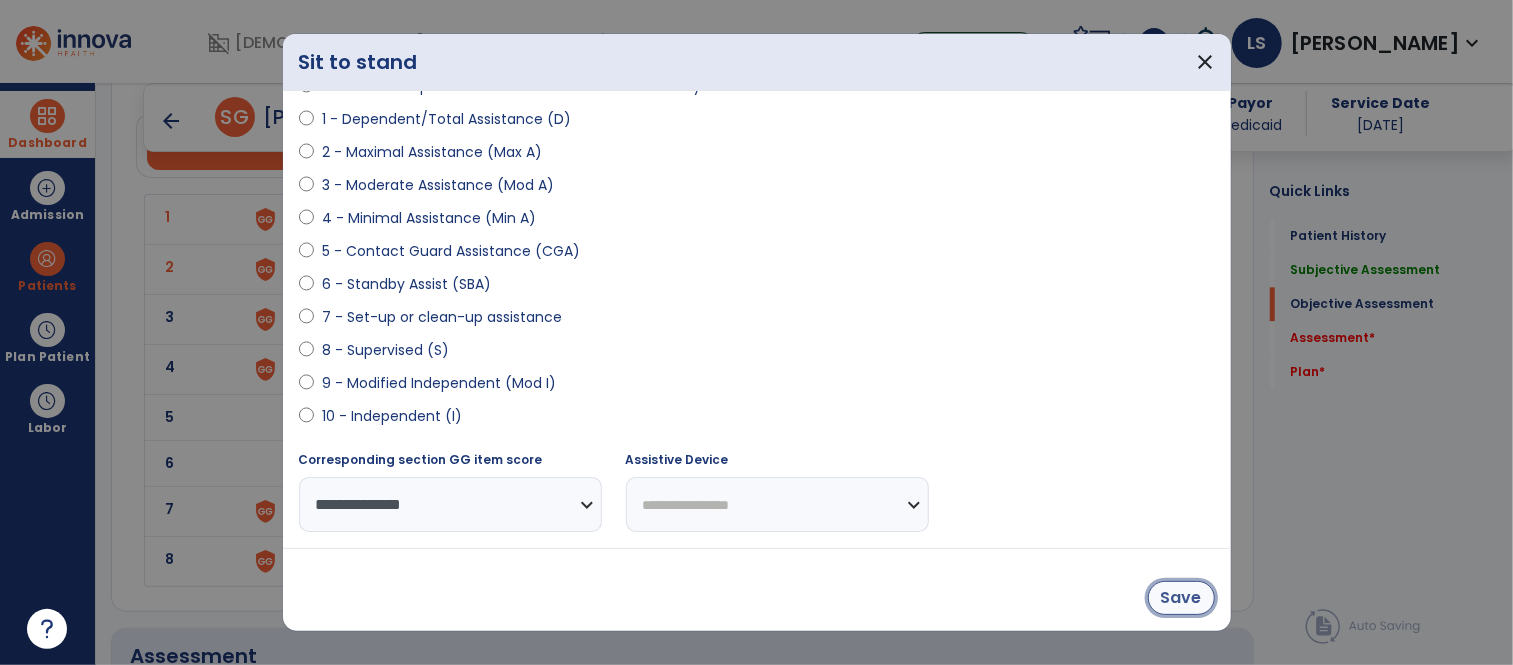 click on "Save" at bounding box center [1181, 598] 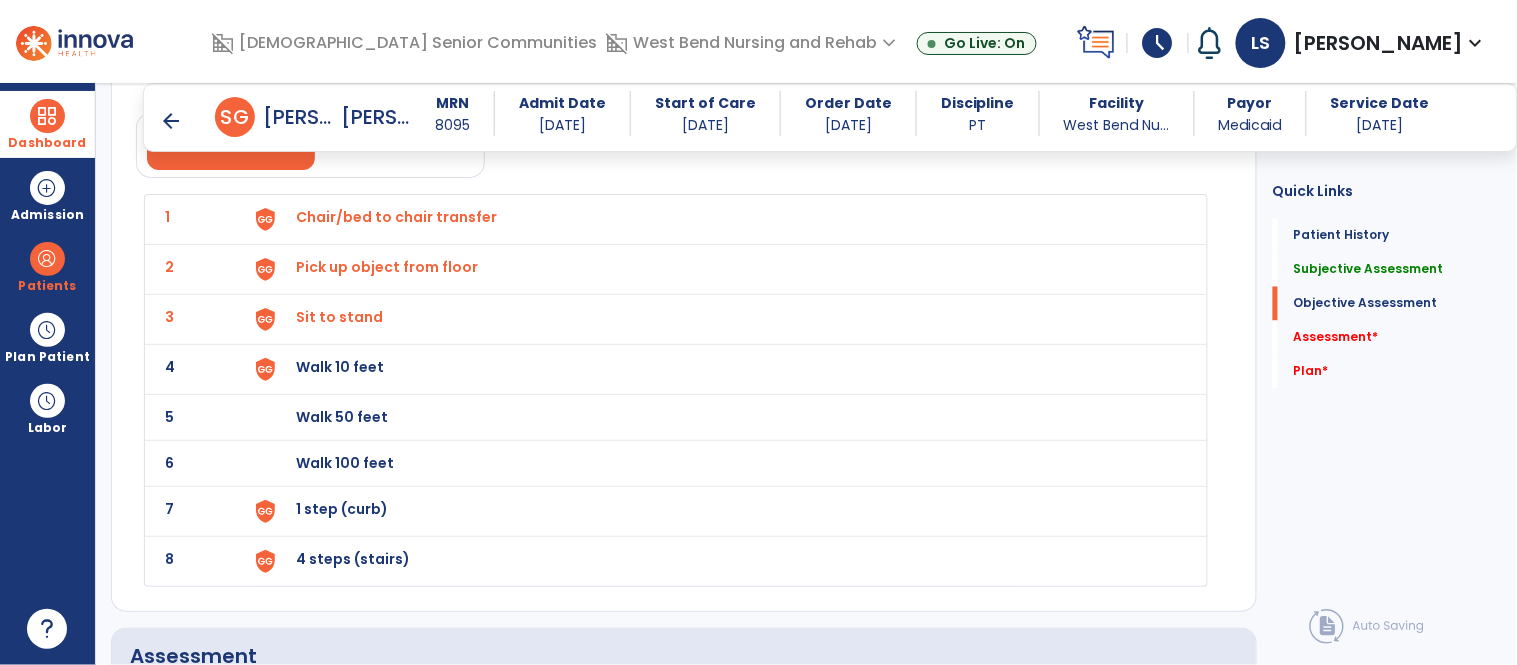 click on "Walk 50 feet" at bounding box center (720, 219) 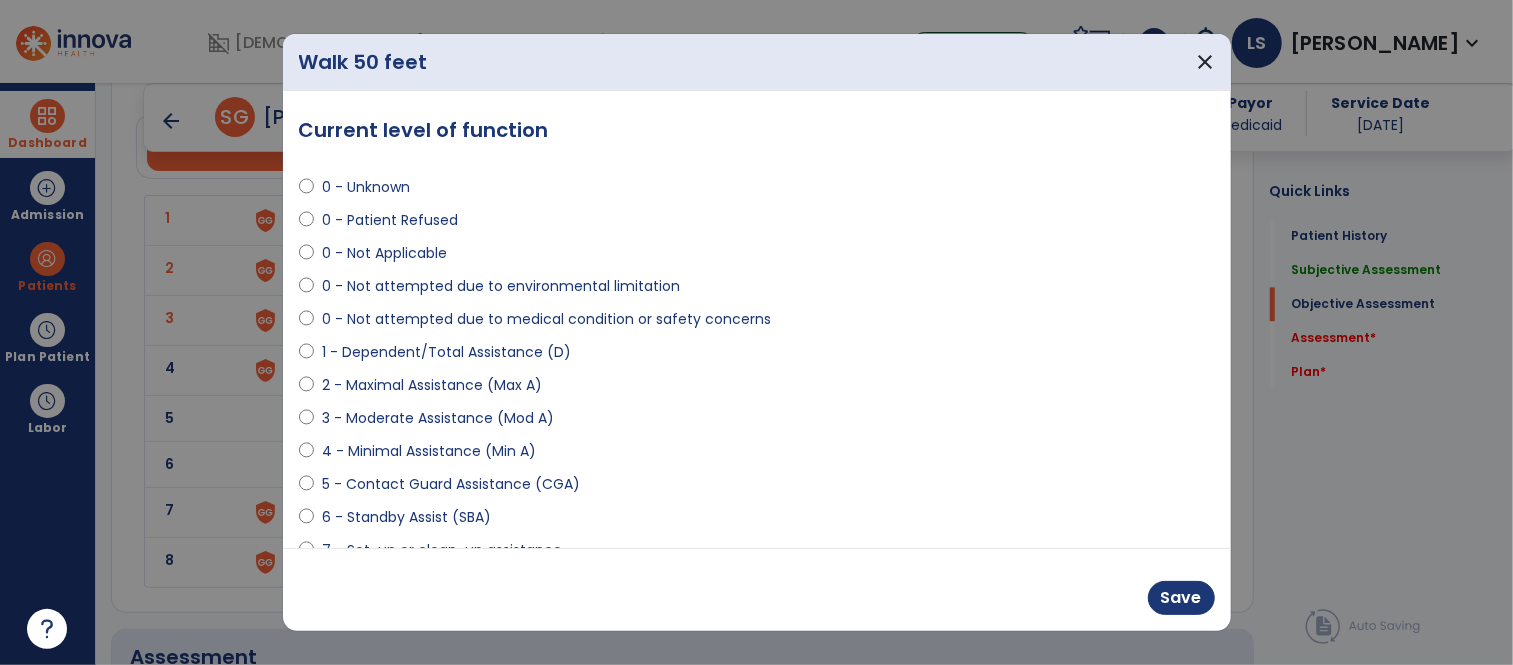 scroll, scrollTop: 2783, scrollLeft: 0, axis: vertical 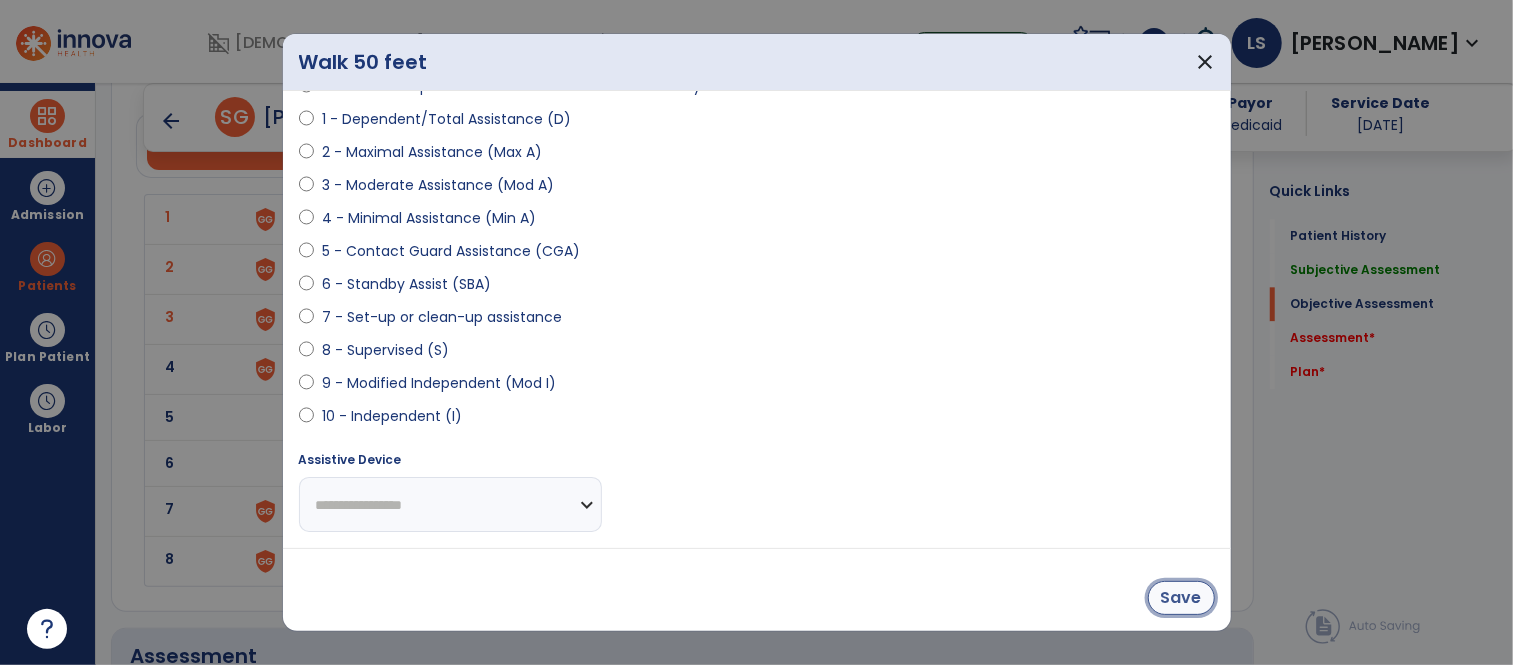 click on "Save" at bounding box center (1181, 598) 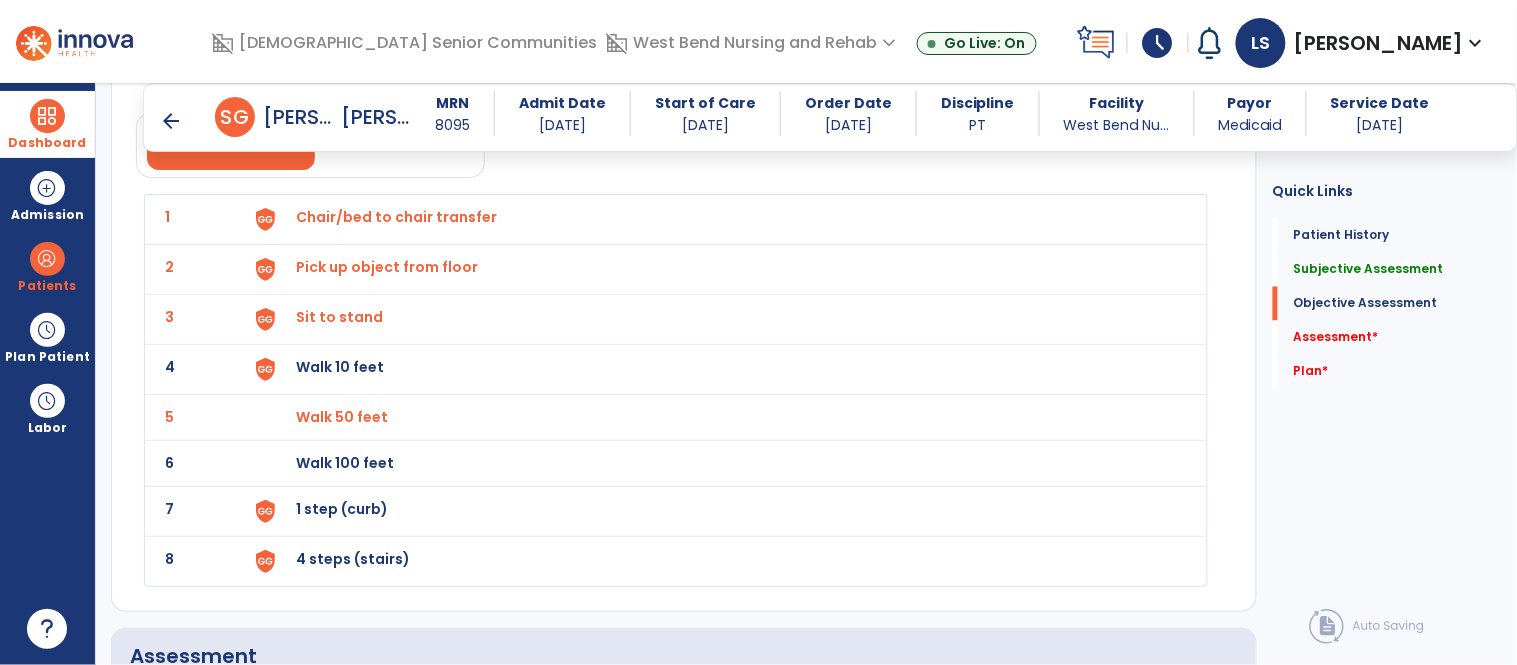 click on "Walk 100 feet" at bounding box center (720, 219) 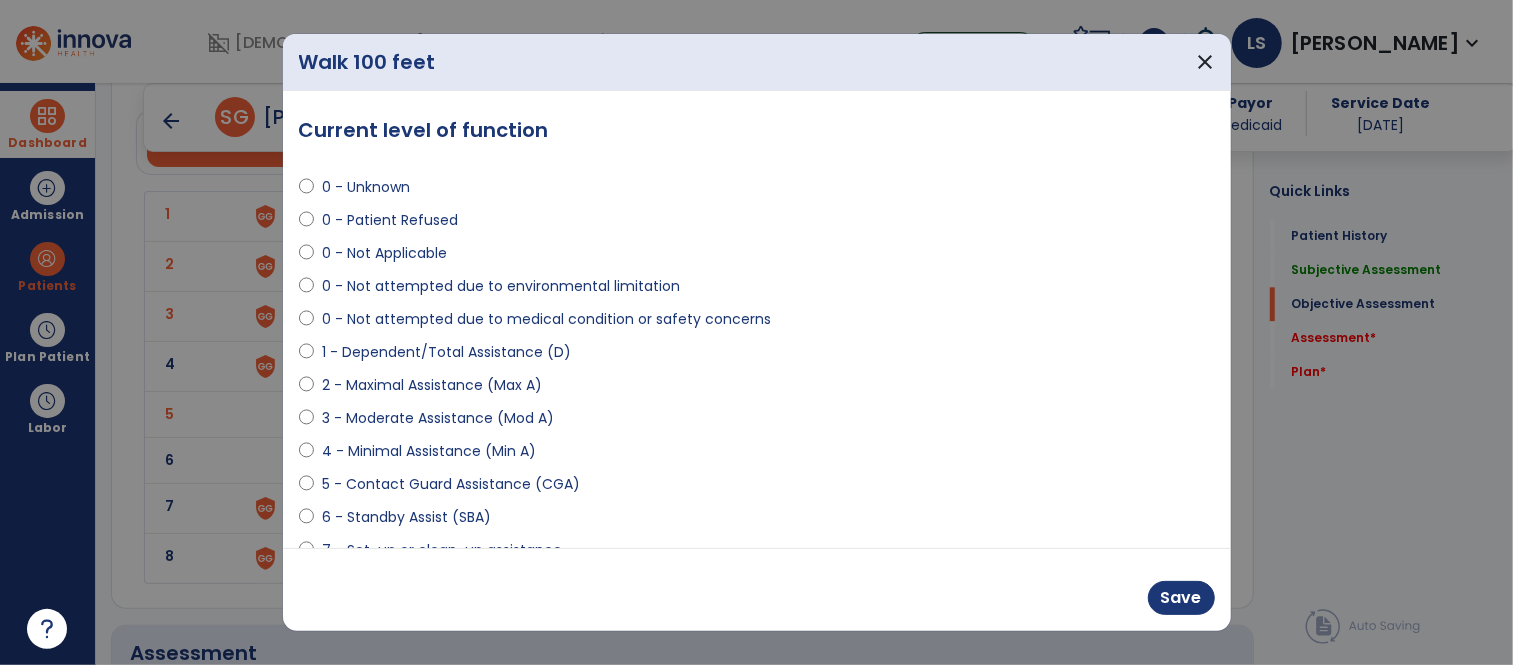 scroll, scrollTop: 2783, scrollLeft: 0, axis: vertical 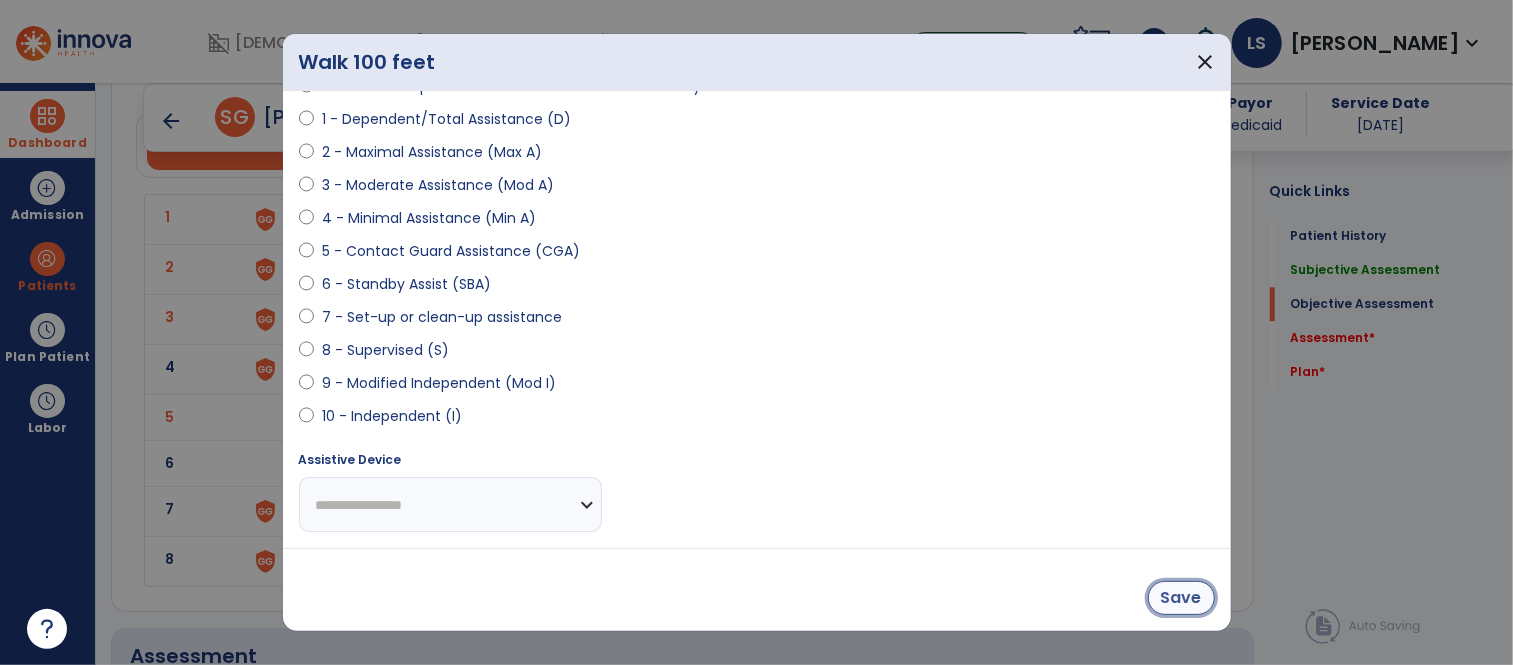 click on "Save" at bounding box center [1181, 598] 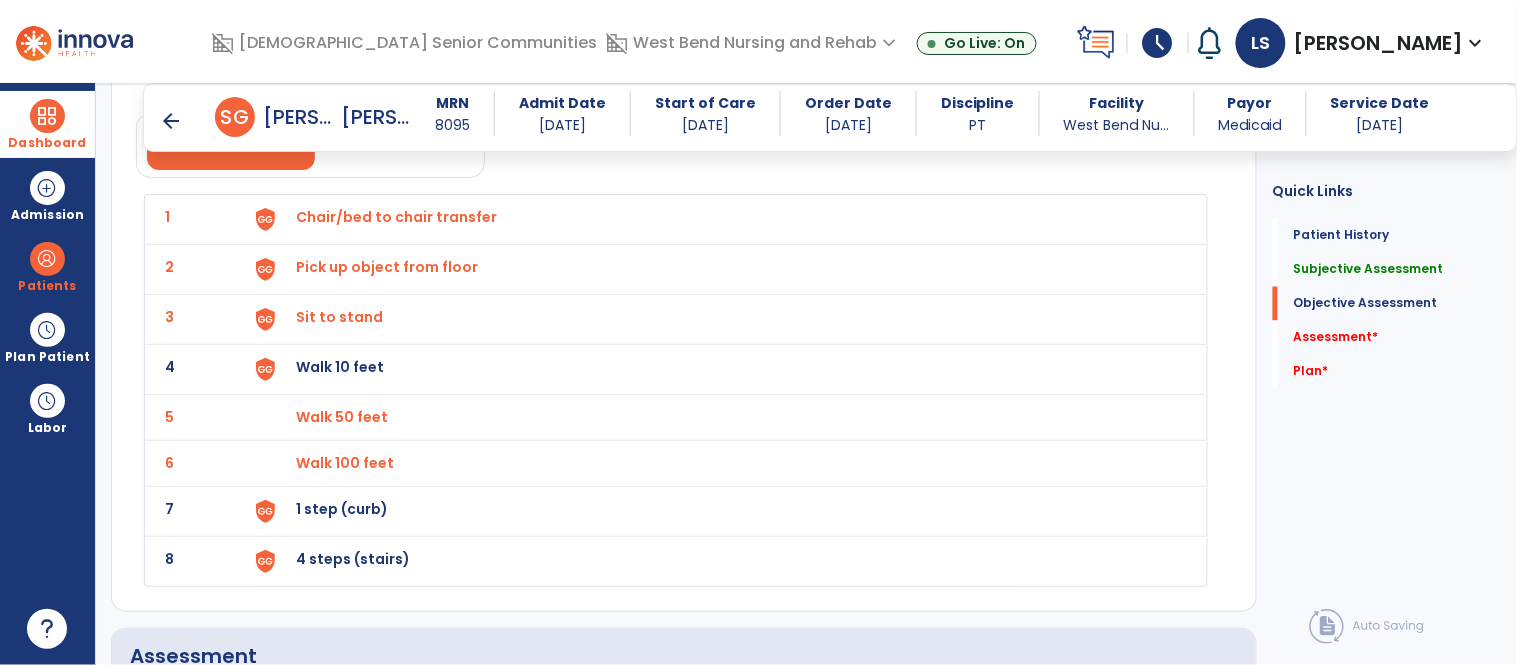 click on "Walk 10 feet" at bounding box center [720, 219] 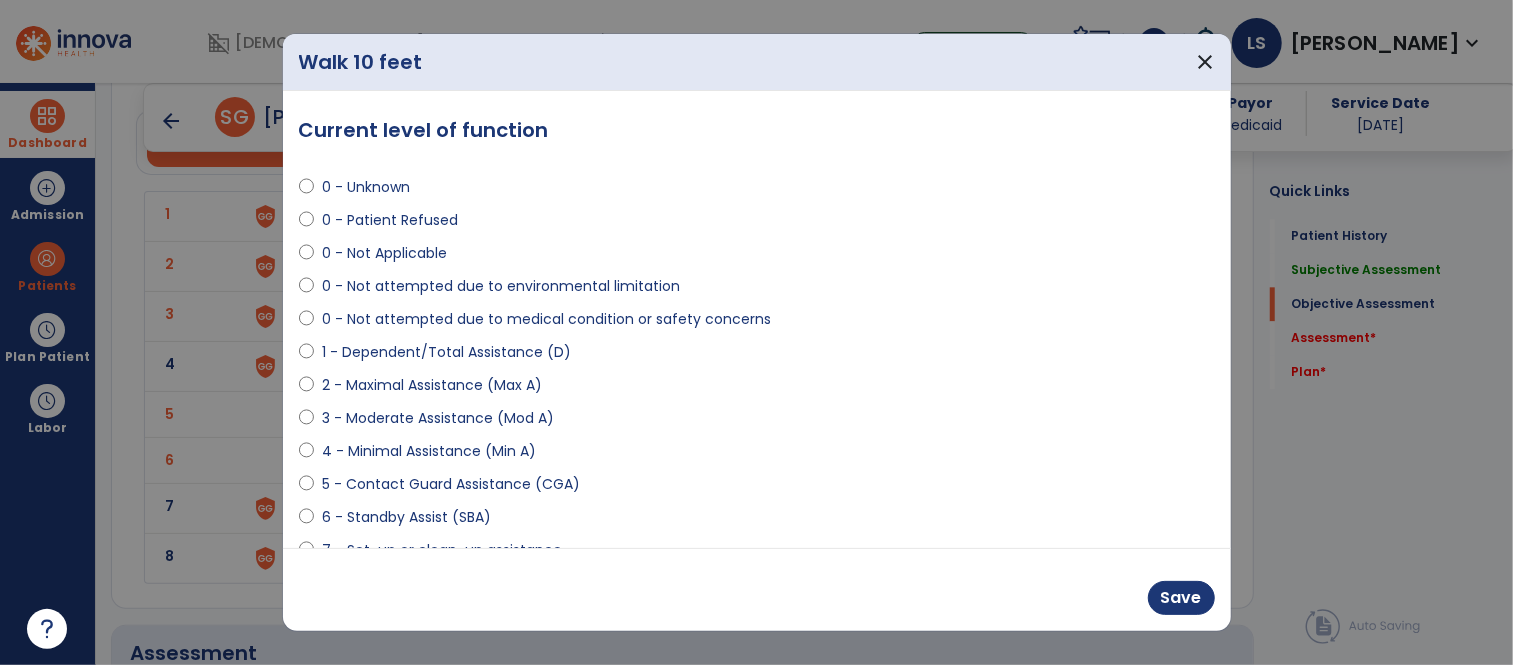 scroll, scrollTop: 2783, scrollLeft: 0, axis: vertical 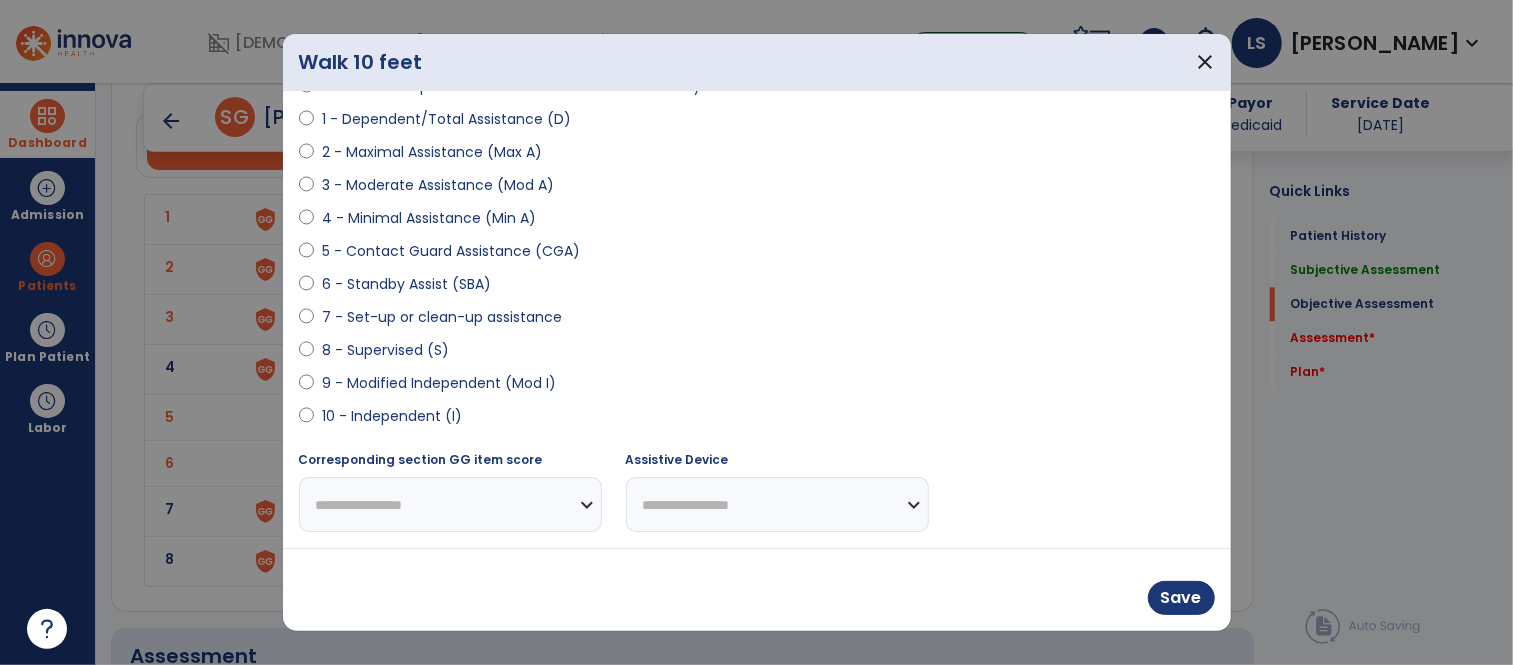 select on "**********" 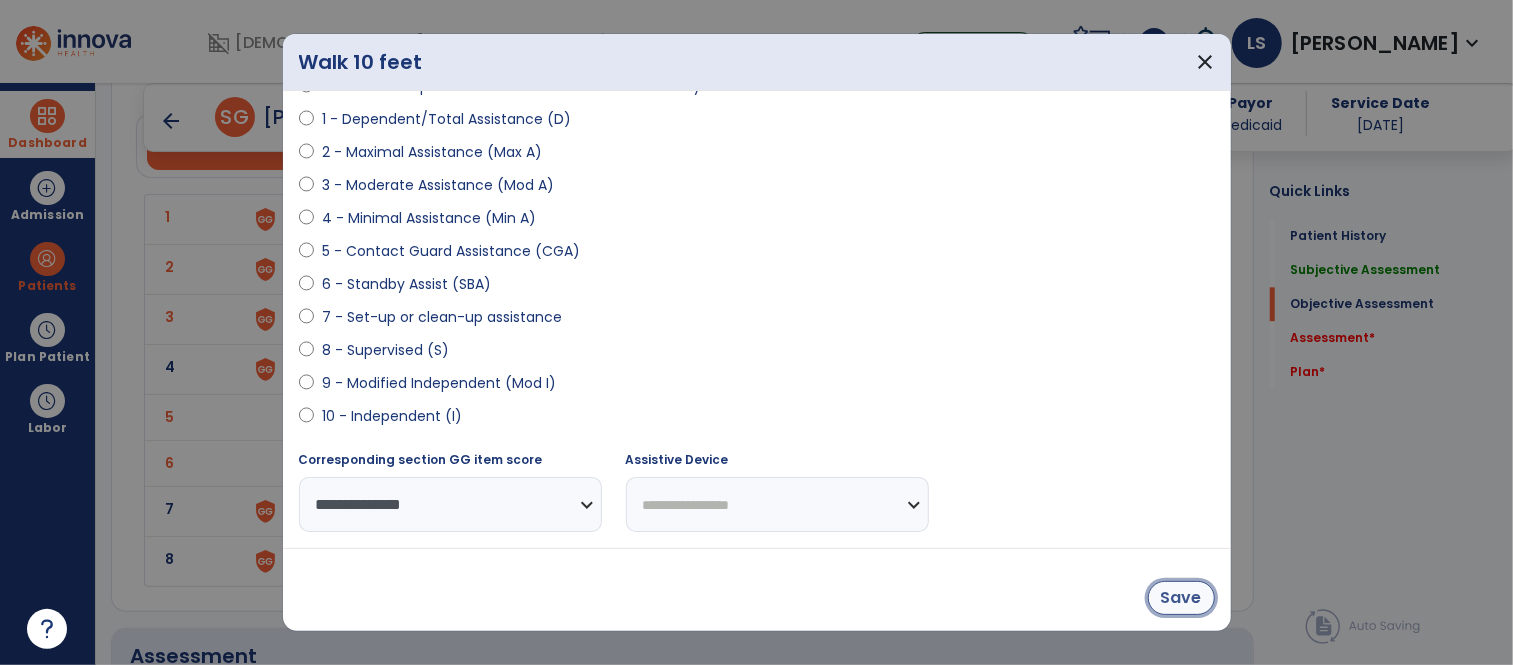 click on "Save" at bounding box center [1181, 598] 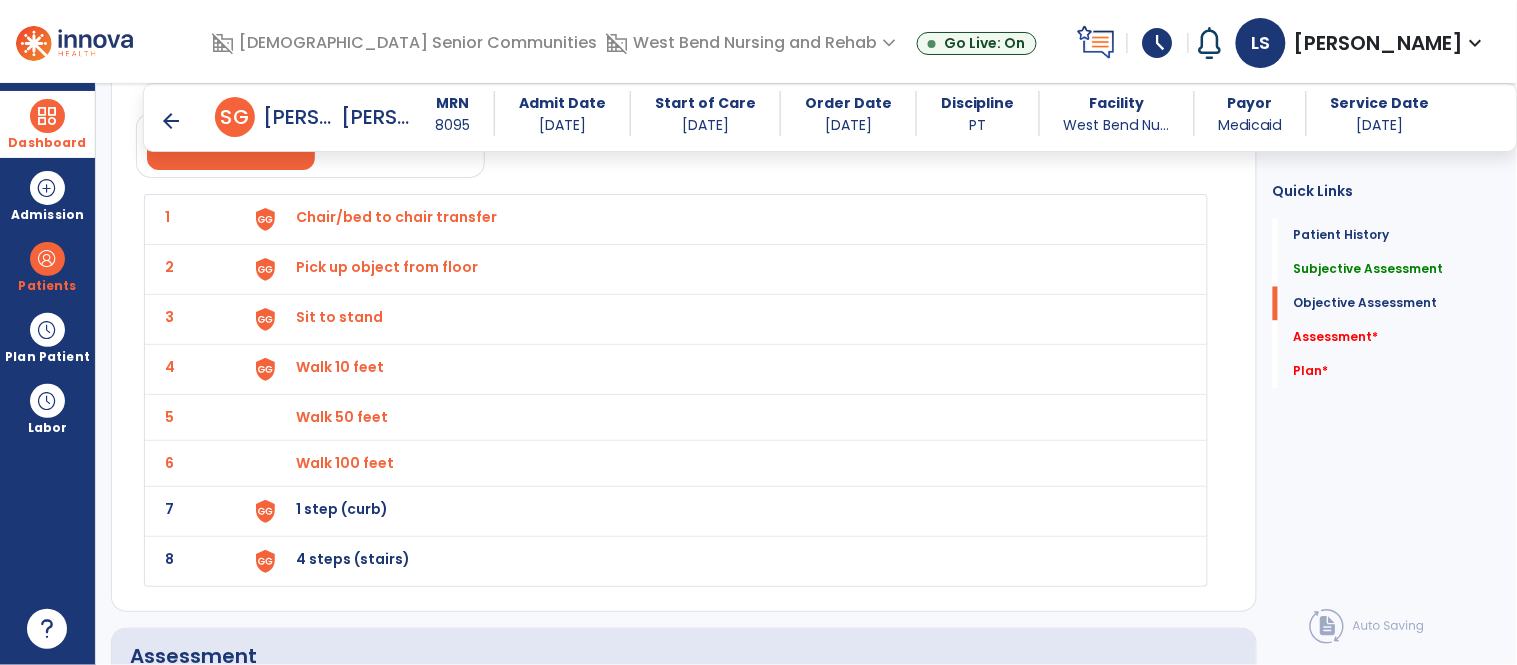 click on "1 step (curb)" at bounding box center (720, 219) 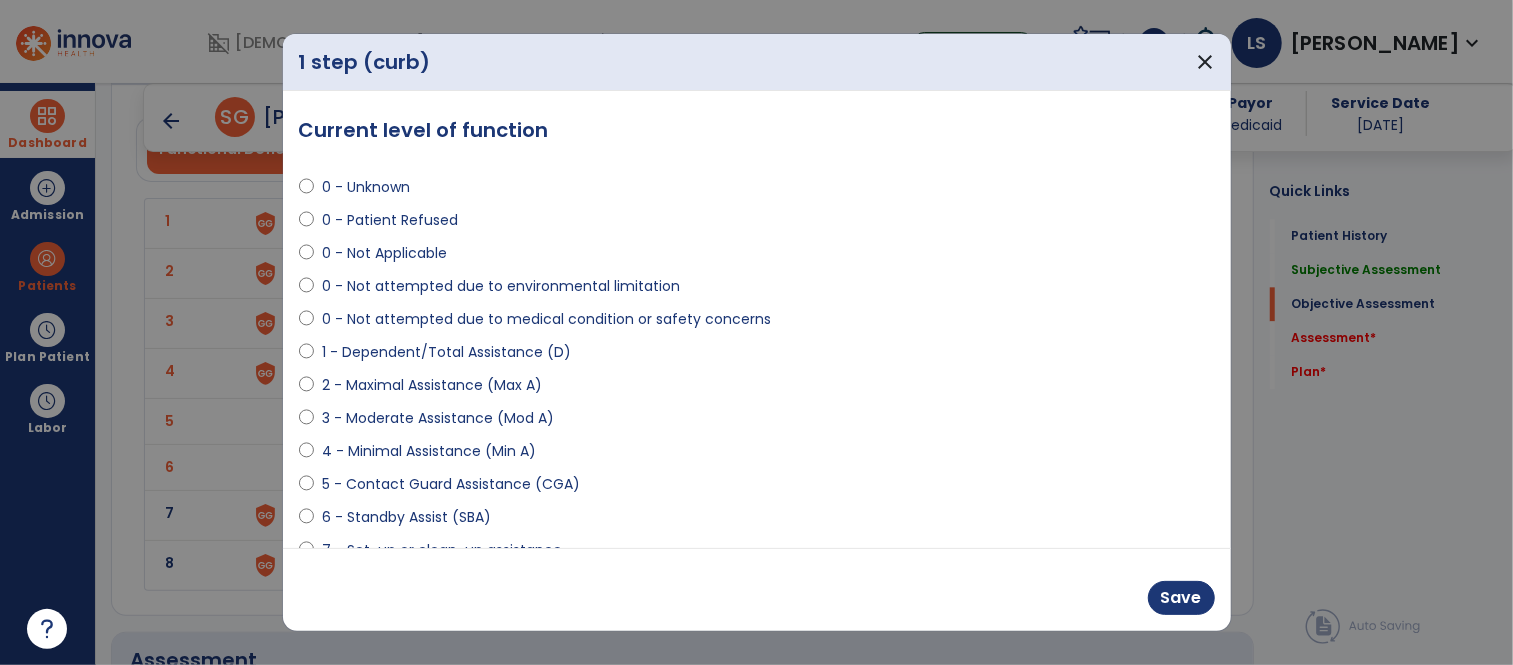 scroll, scrollTop: 2783, scrollLeft: 0, axis: vertical 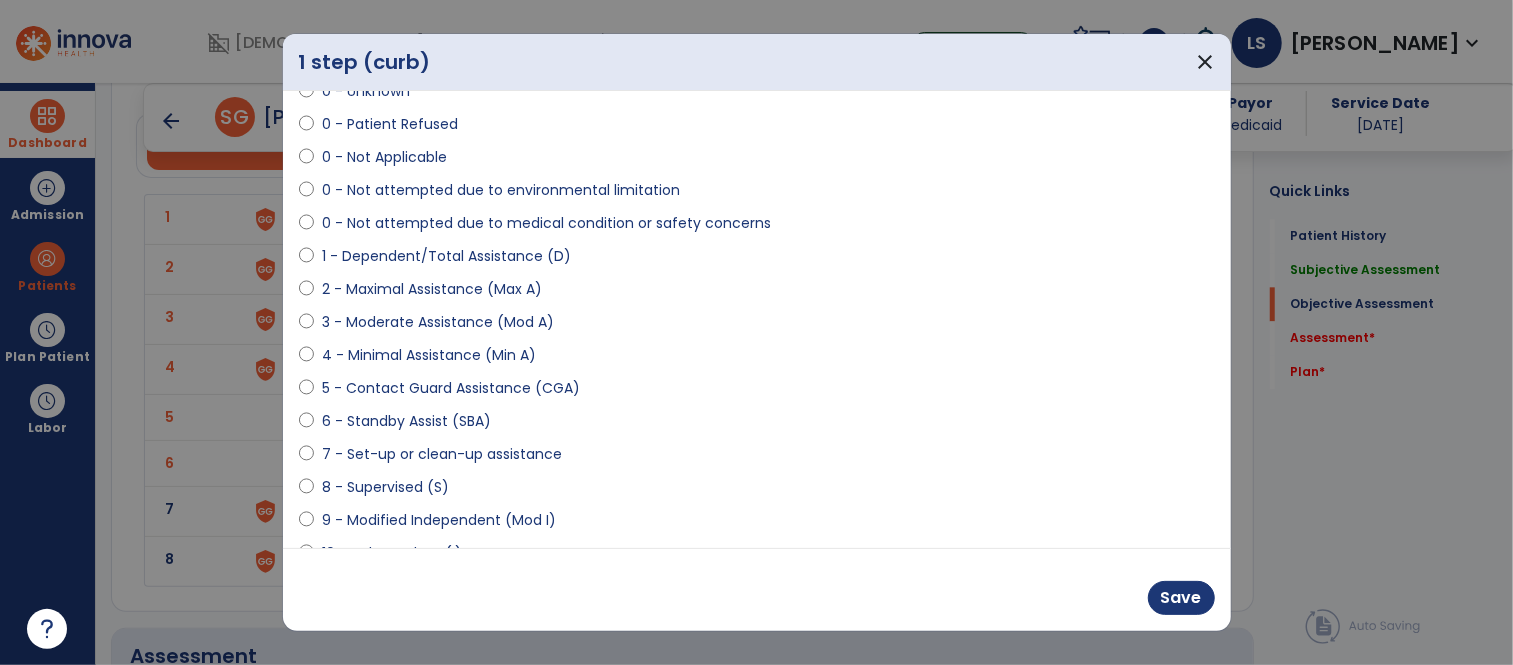 select on "**********" 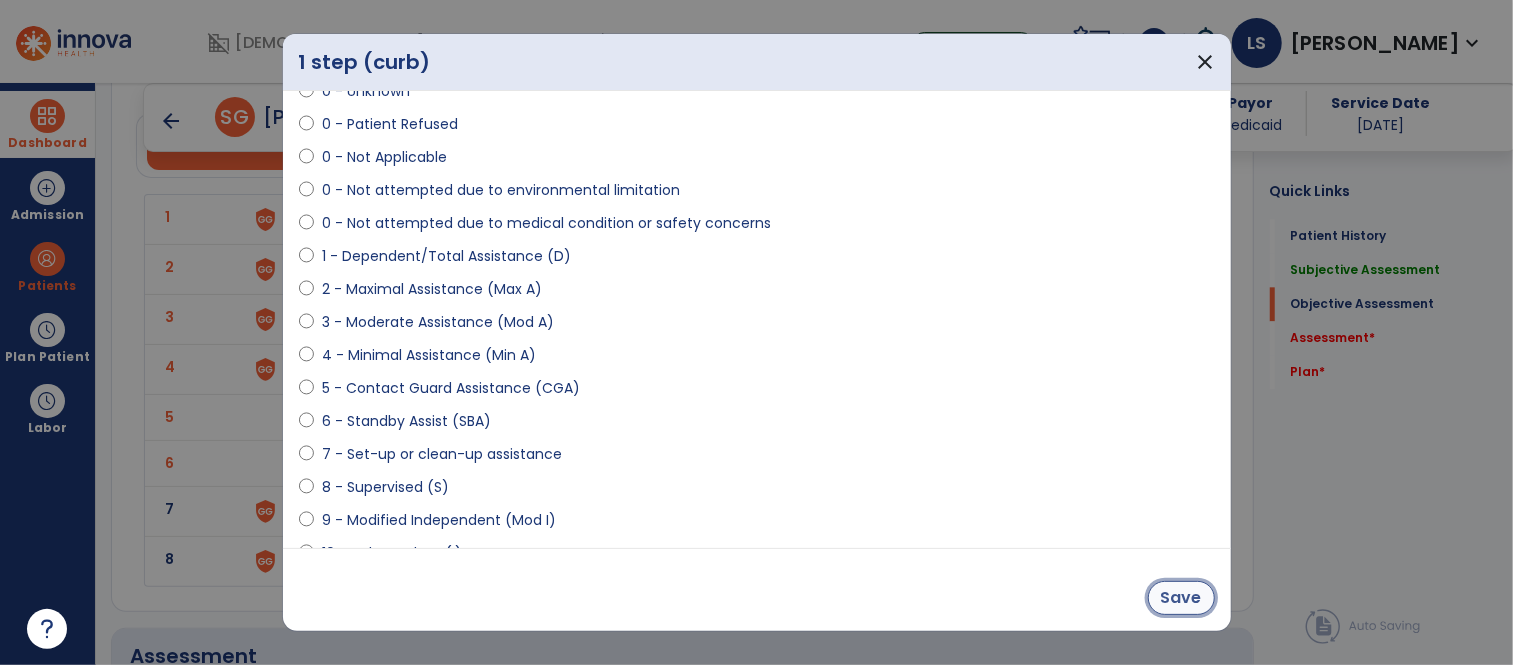 click on "Save" at bounding box center [1181, 598] 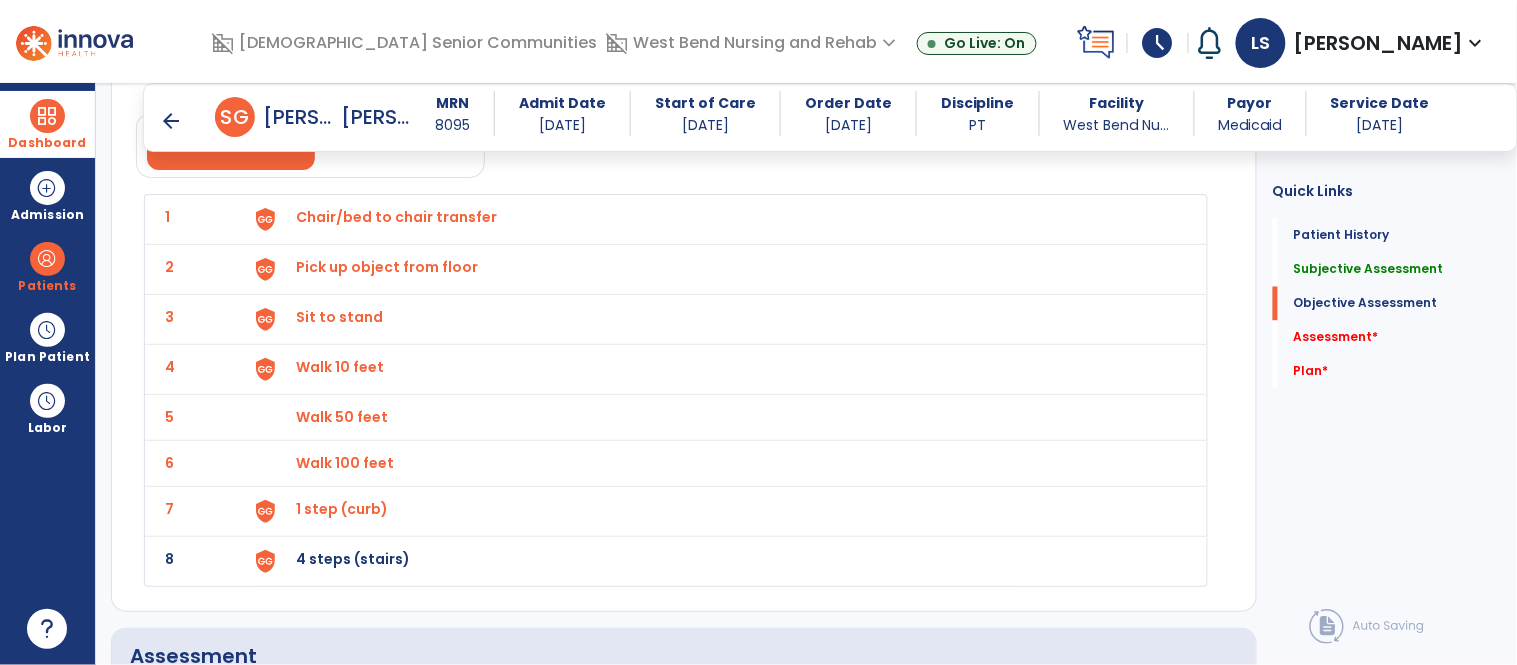 click on "8 4 steps (stairs)" 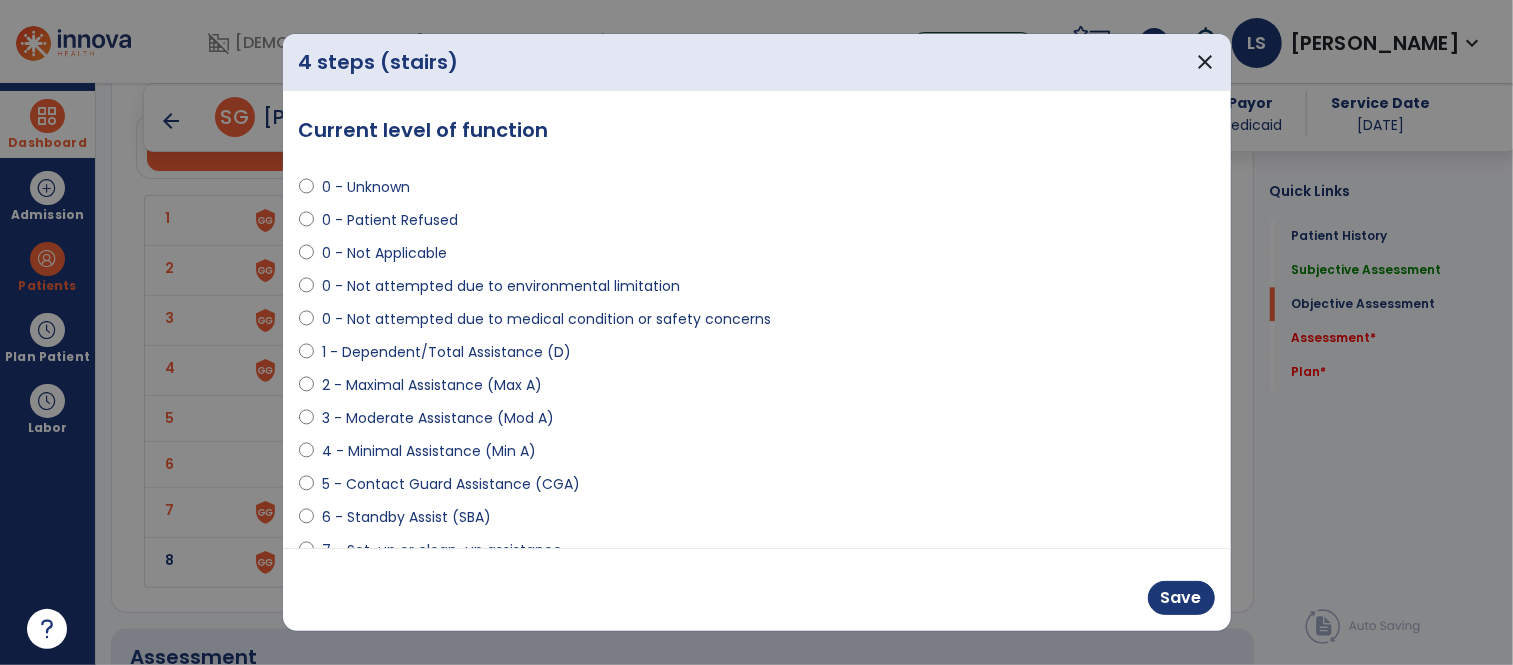 scroll, scrollTop: 2783, scrollLeft: 0, axis: vertical 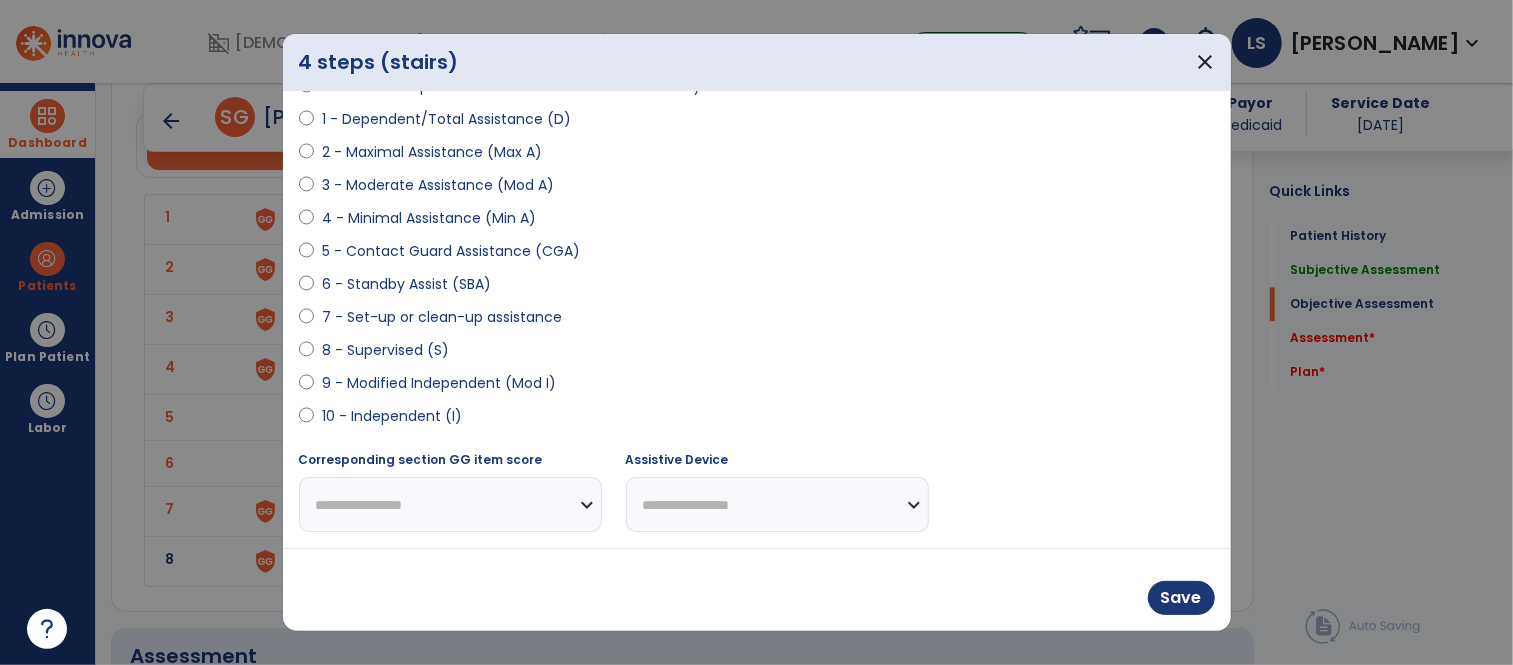 select on "**********" 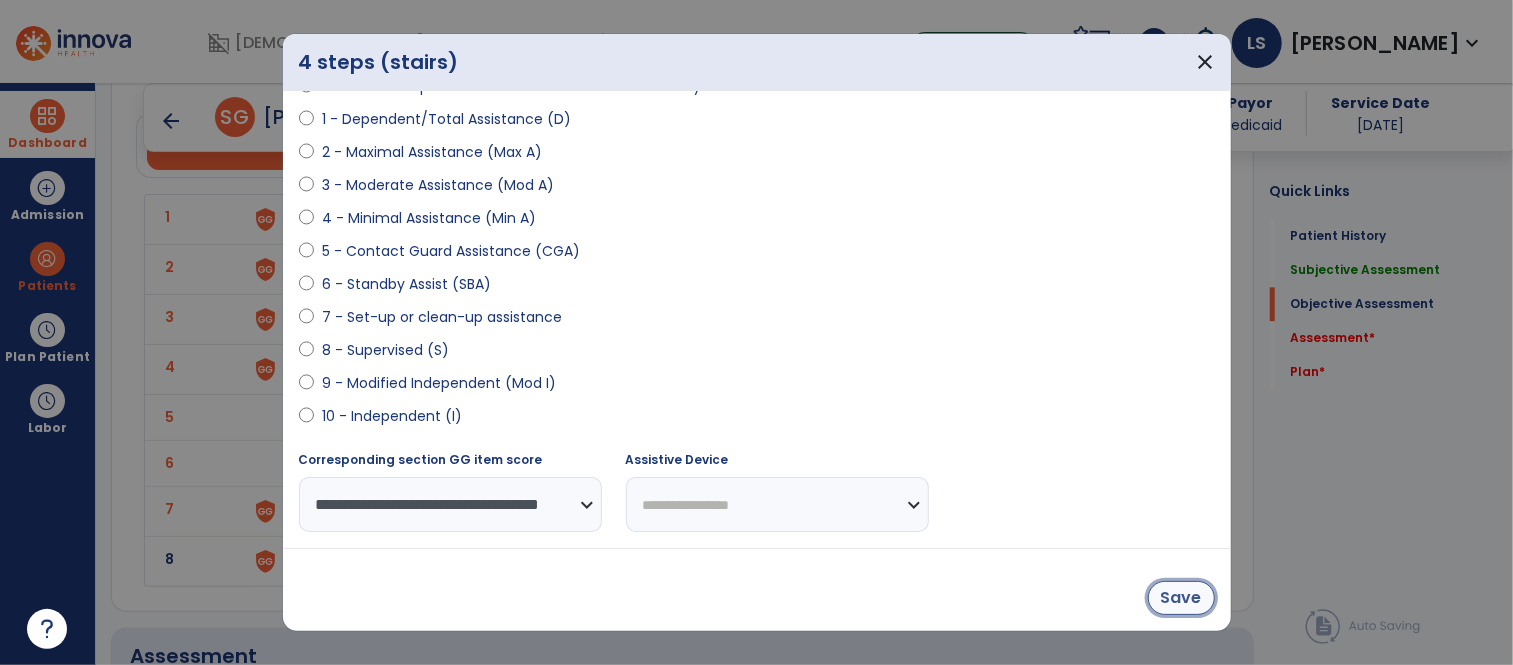 click on "Save" at bounding box center [1181, 598] 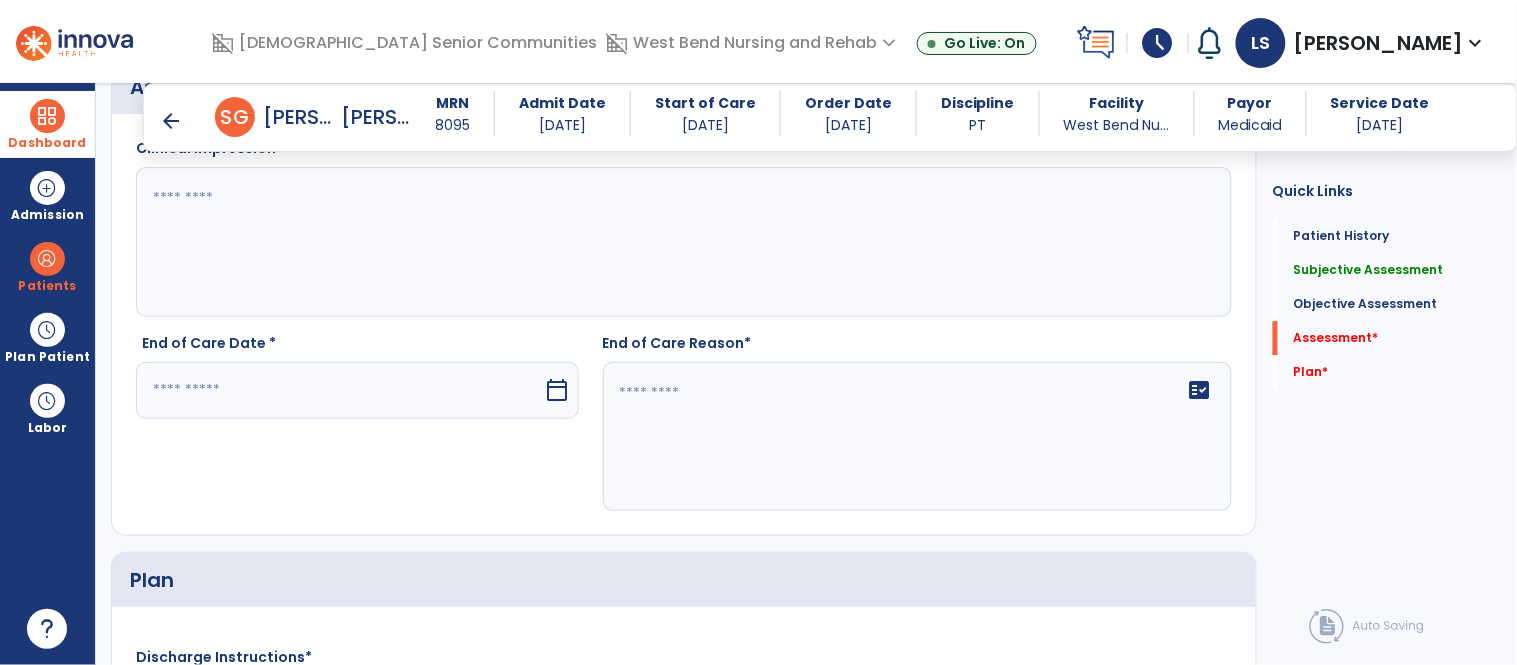 scroll, scrollTop: 3504, scrollLeft: 0, axis: vertical 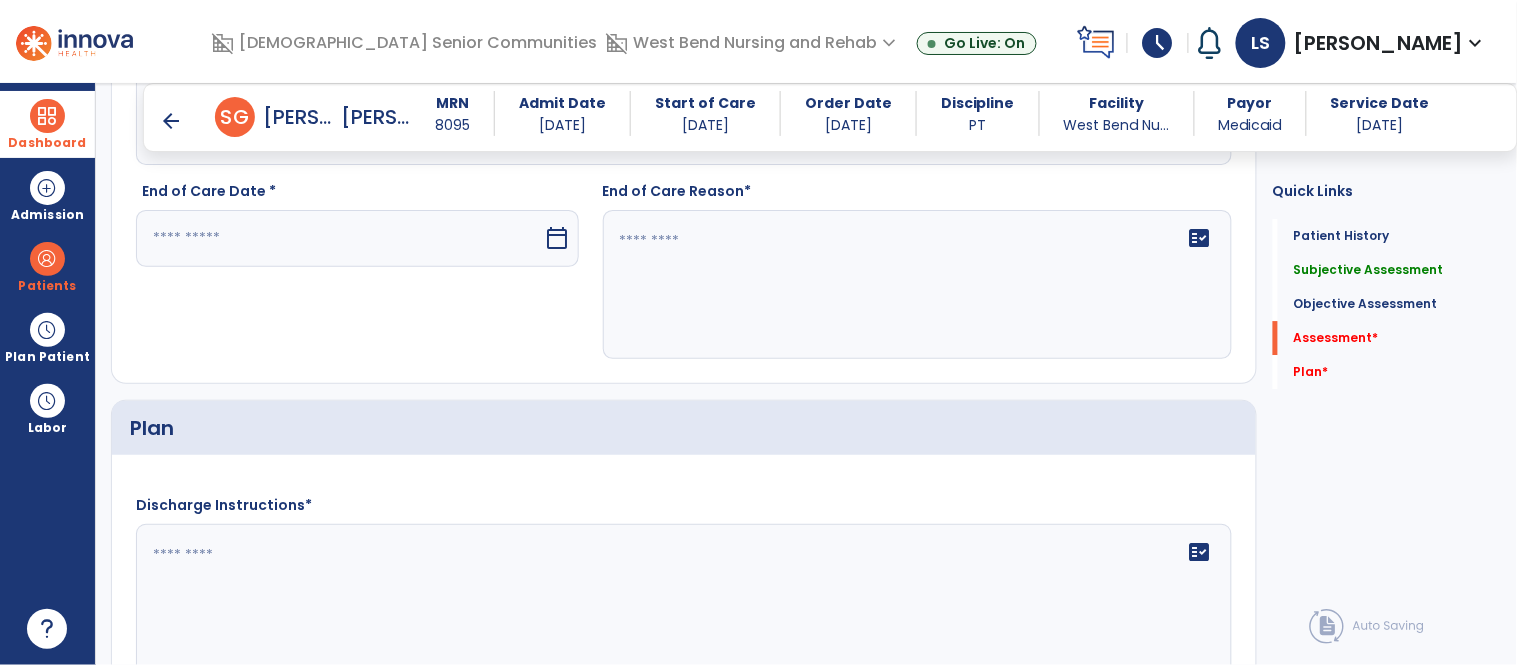 click on "calendar_today" at bounding box center [558, 238] 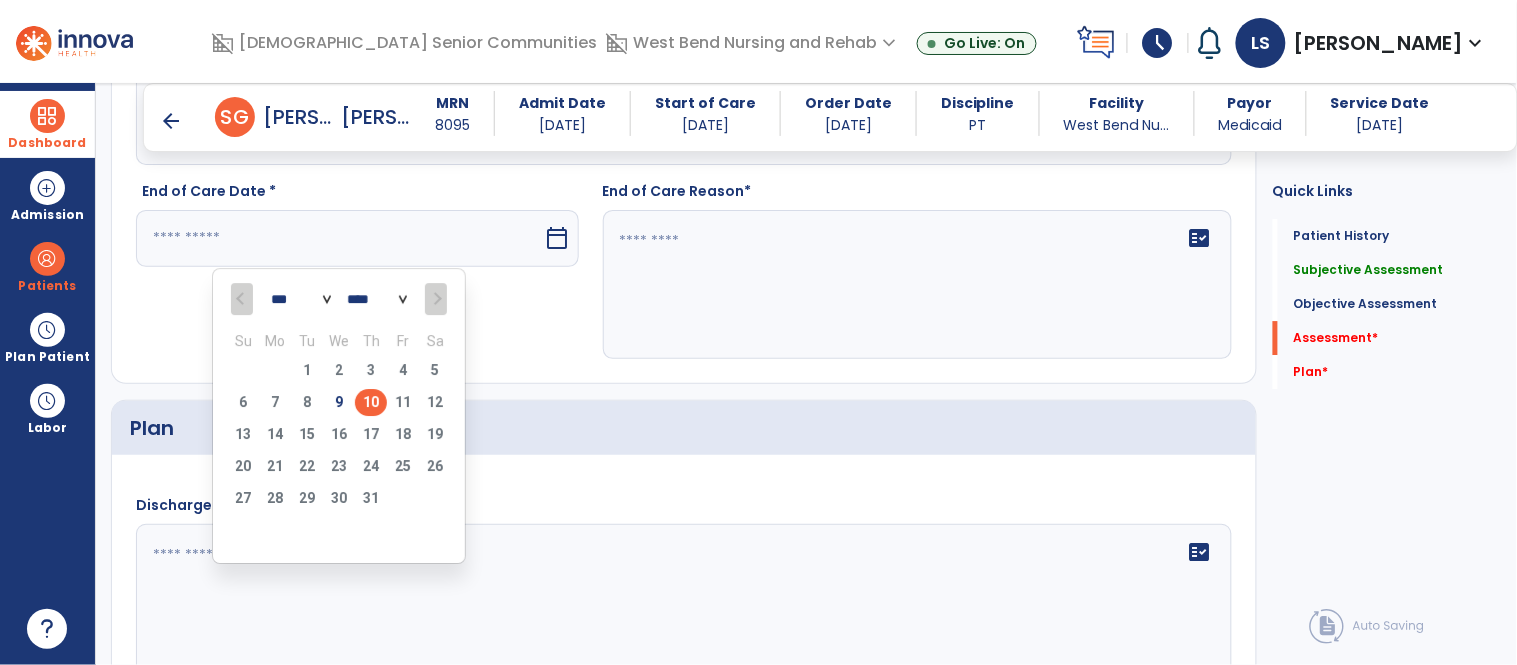 click on "10" at bounding box center [371, 402] 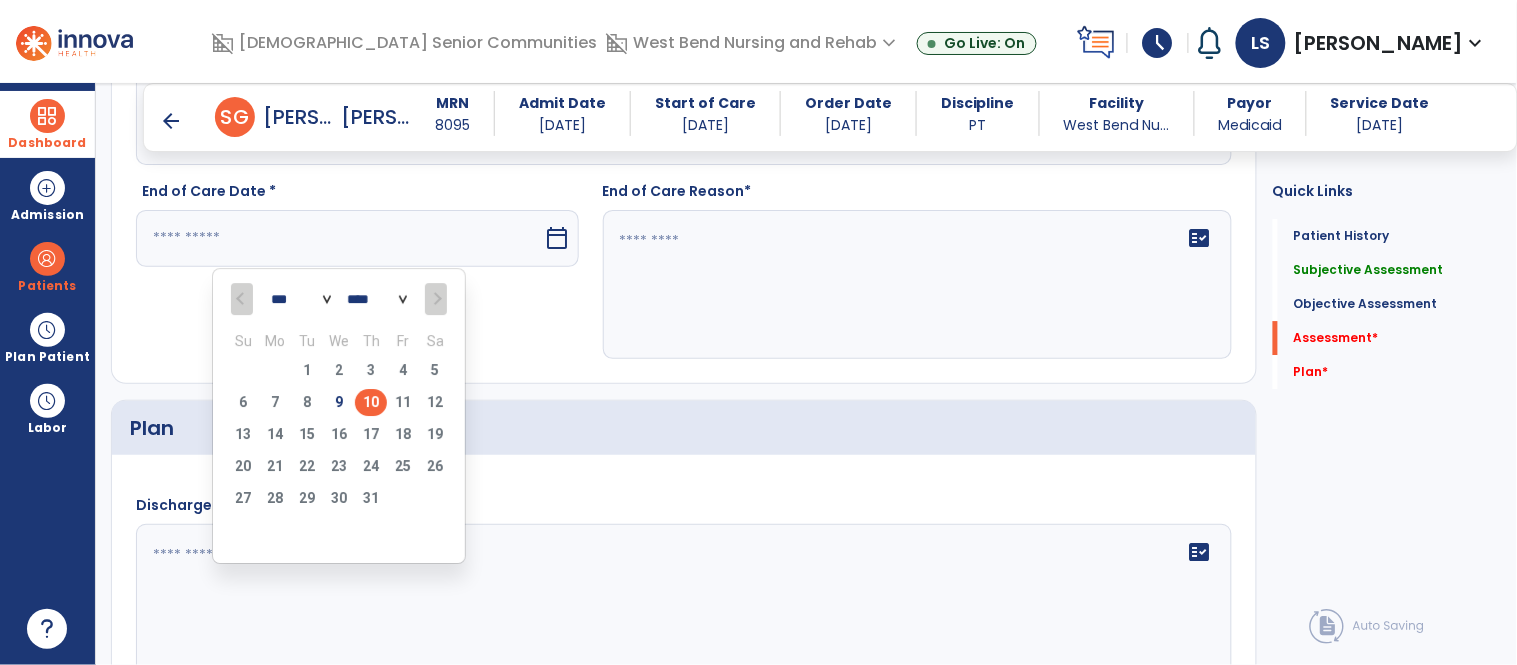 type on "*********" 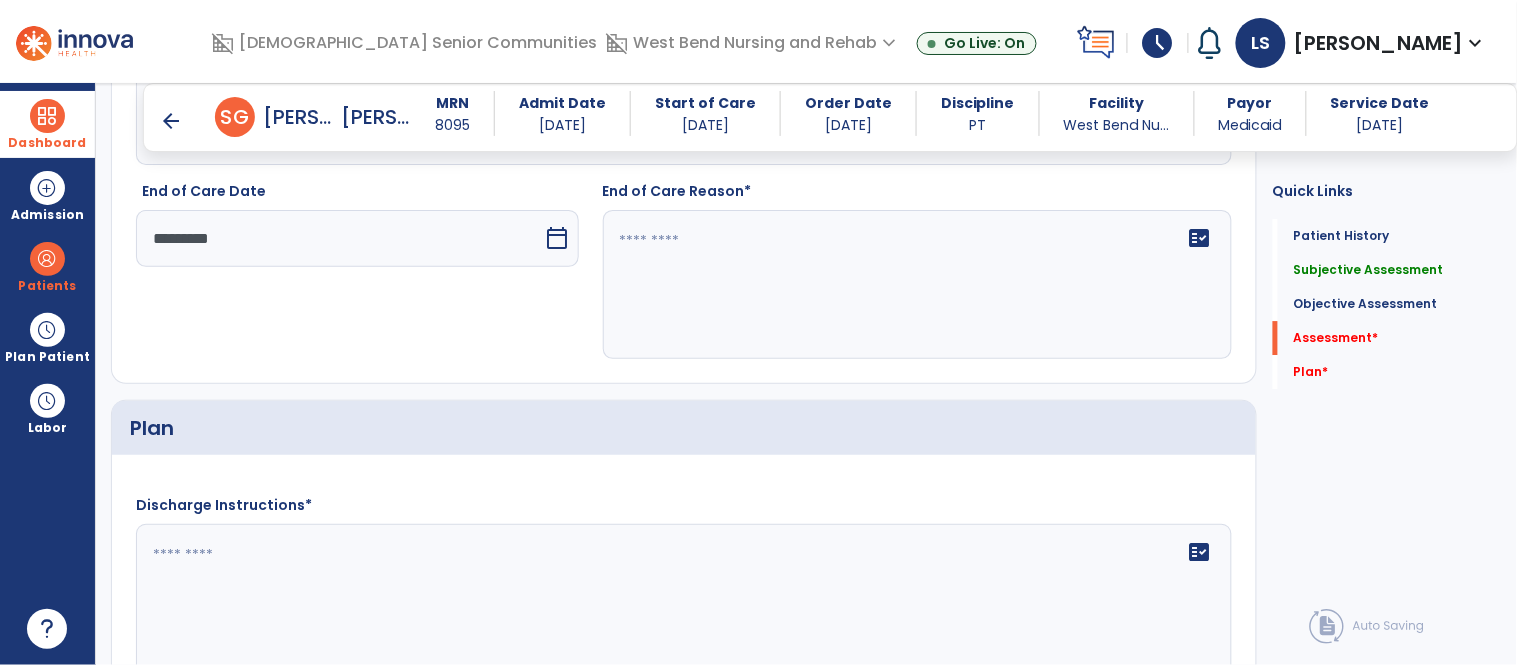 click on "fact_check" 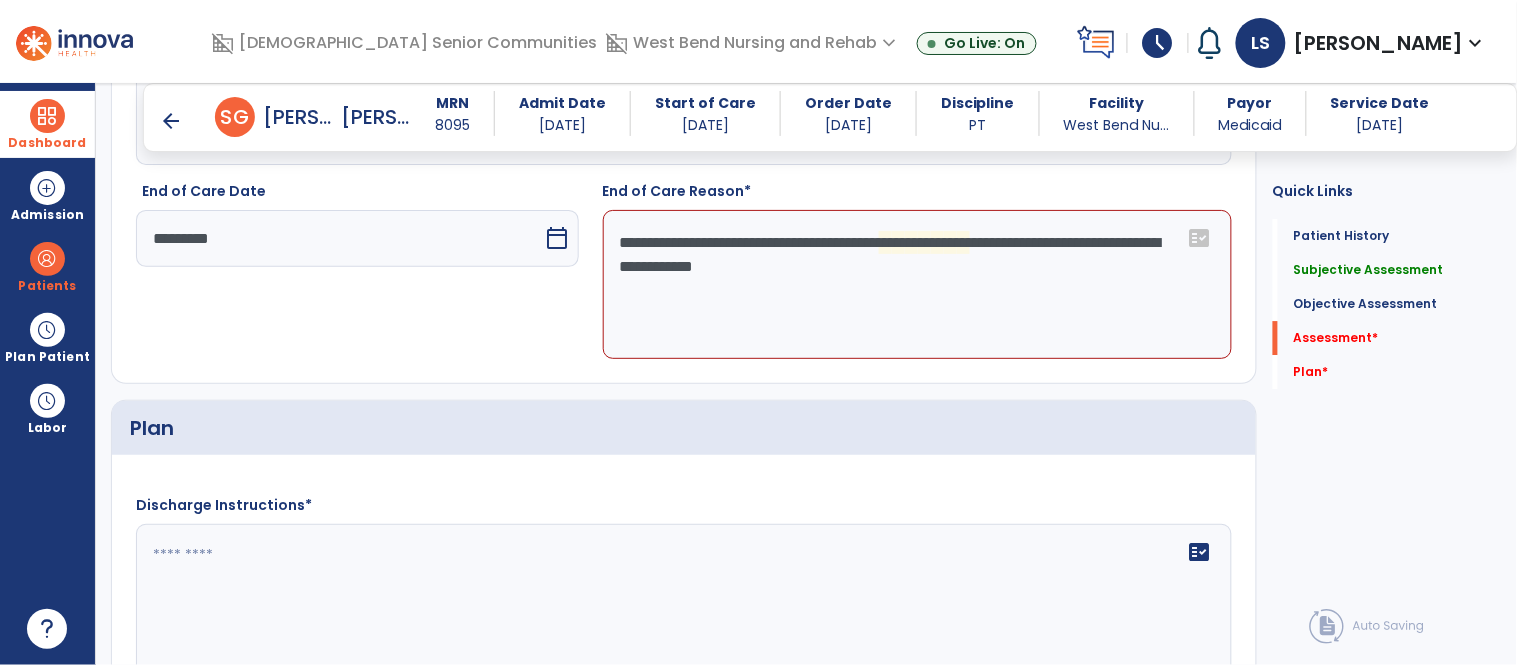 click on "**********" 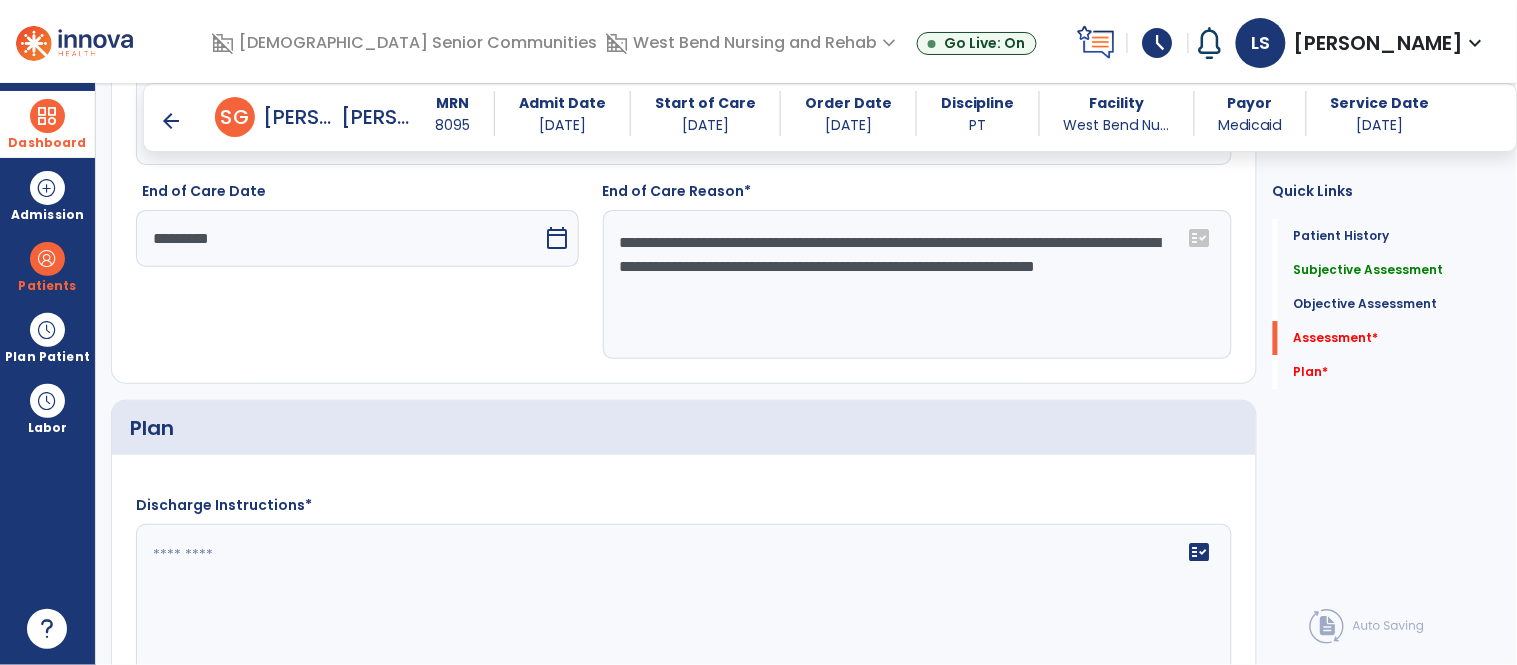 drag, startPoint x: 938, startPoint y: 270, endPoint x: 961, endPoint y: 307, distance: 43.56604 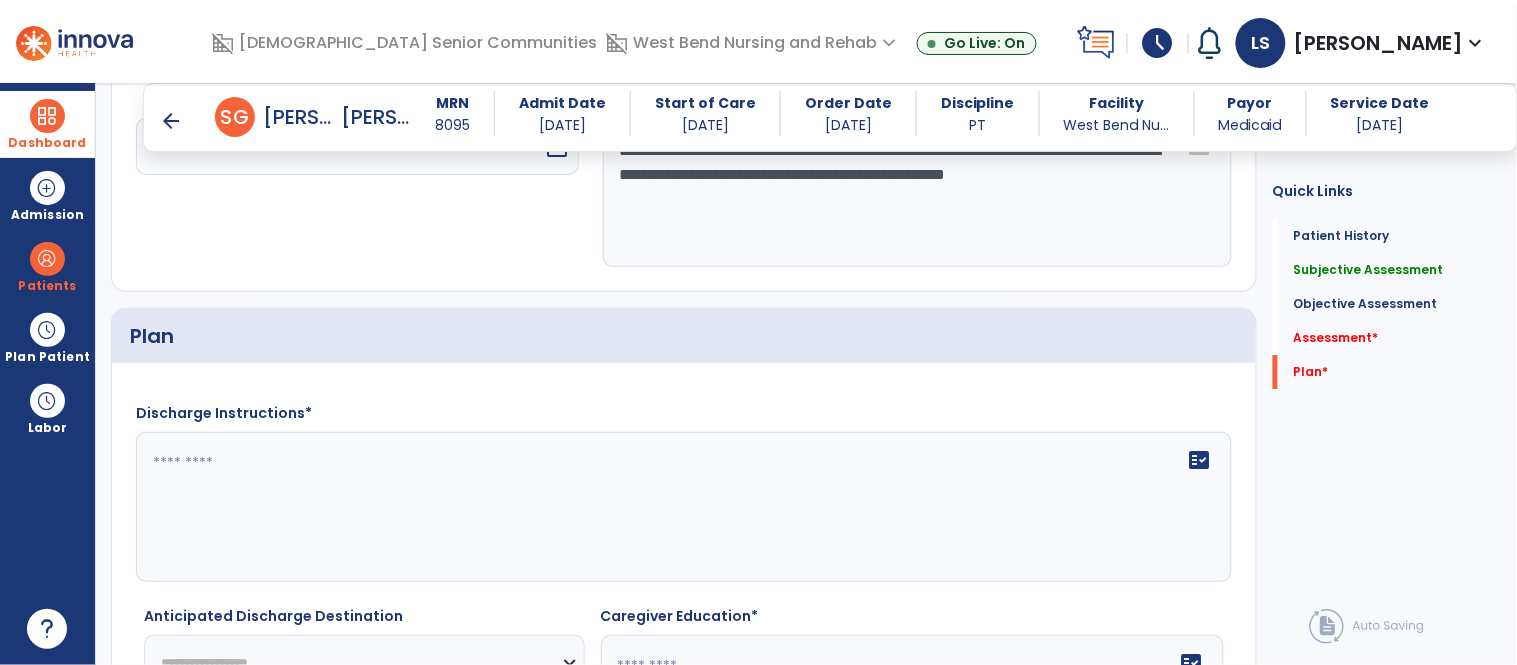 scroll, scrollTop: 3646, scrollLeft: 0, axis: vertical 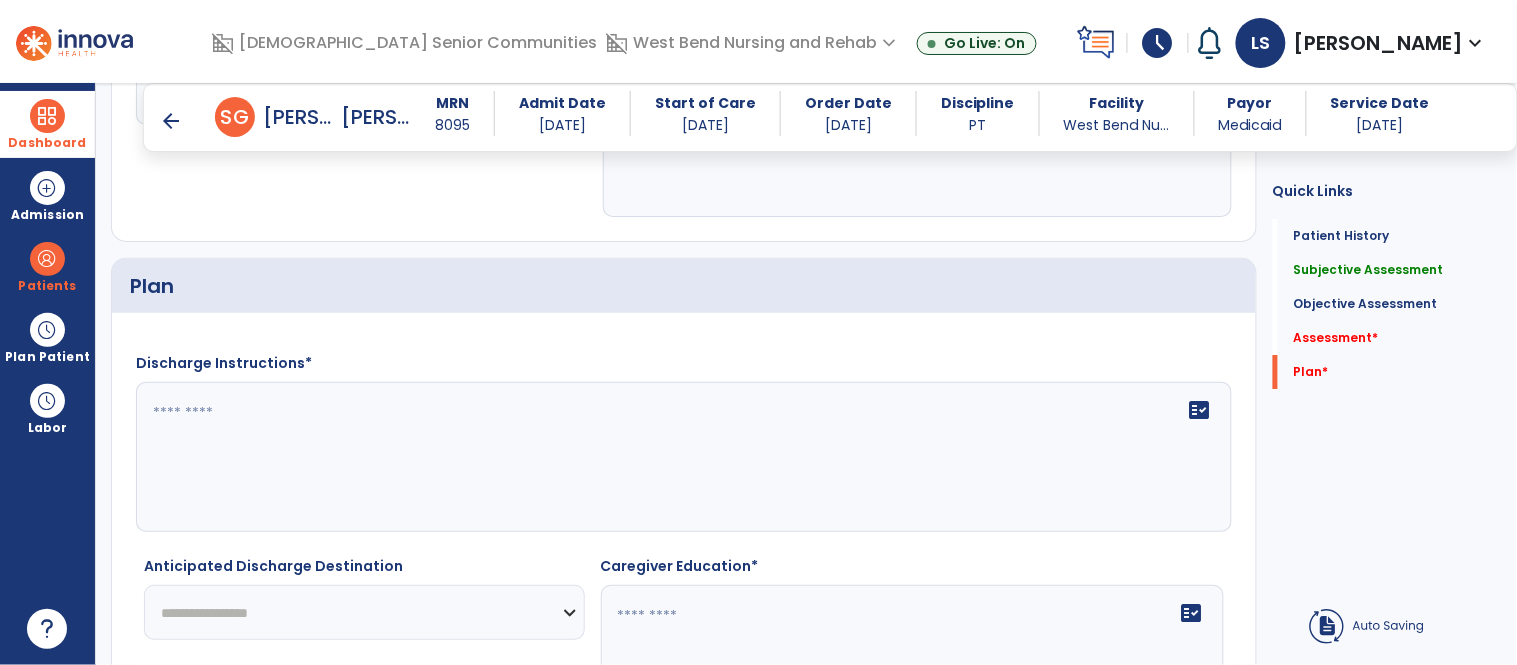 type on "**********" 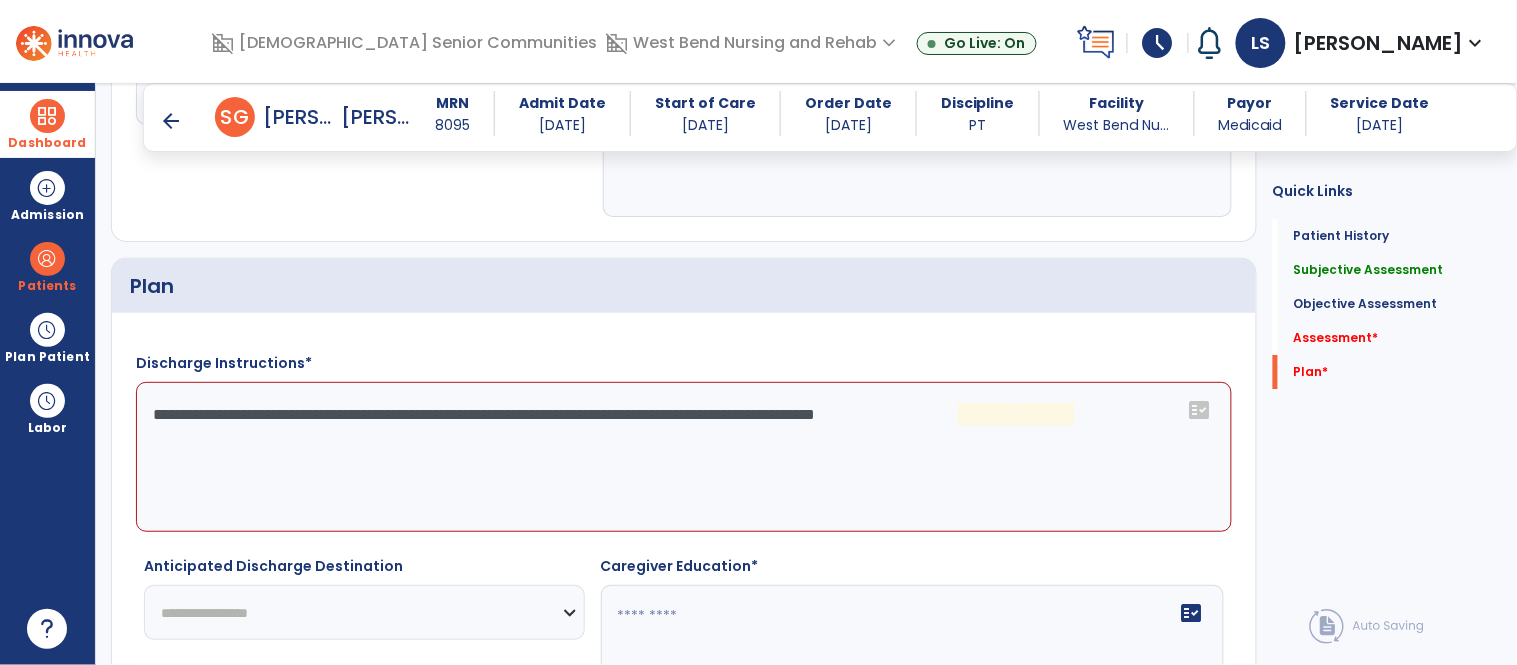 click on "**********" 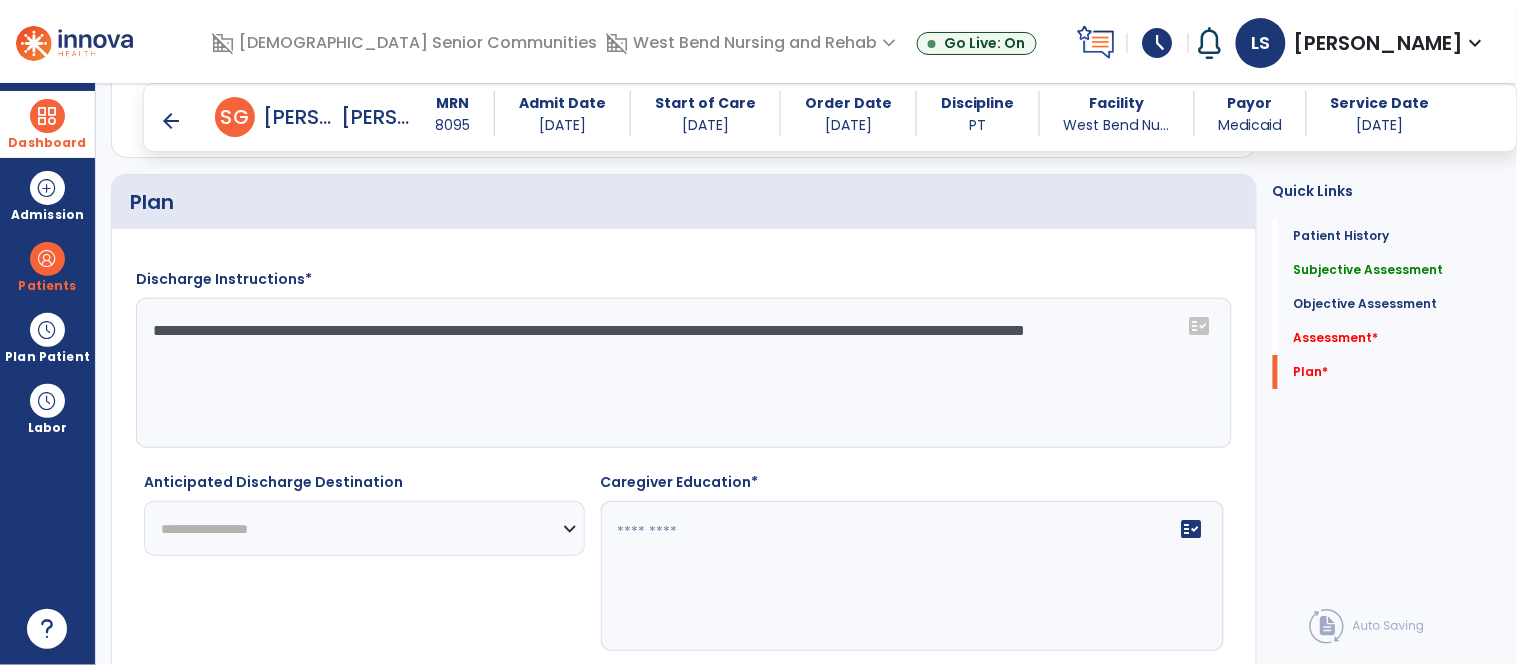 scroll, scrollTop: 3825, scrollLeft: 0, axis: vertical 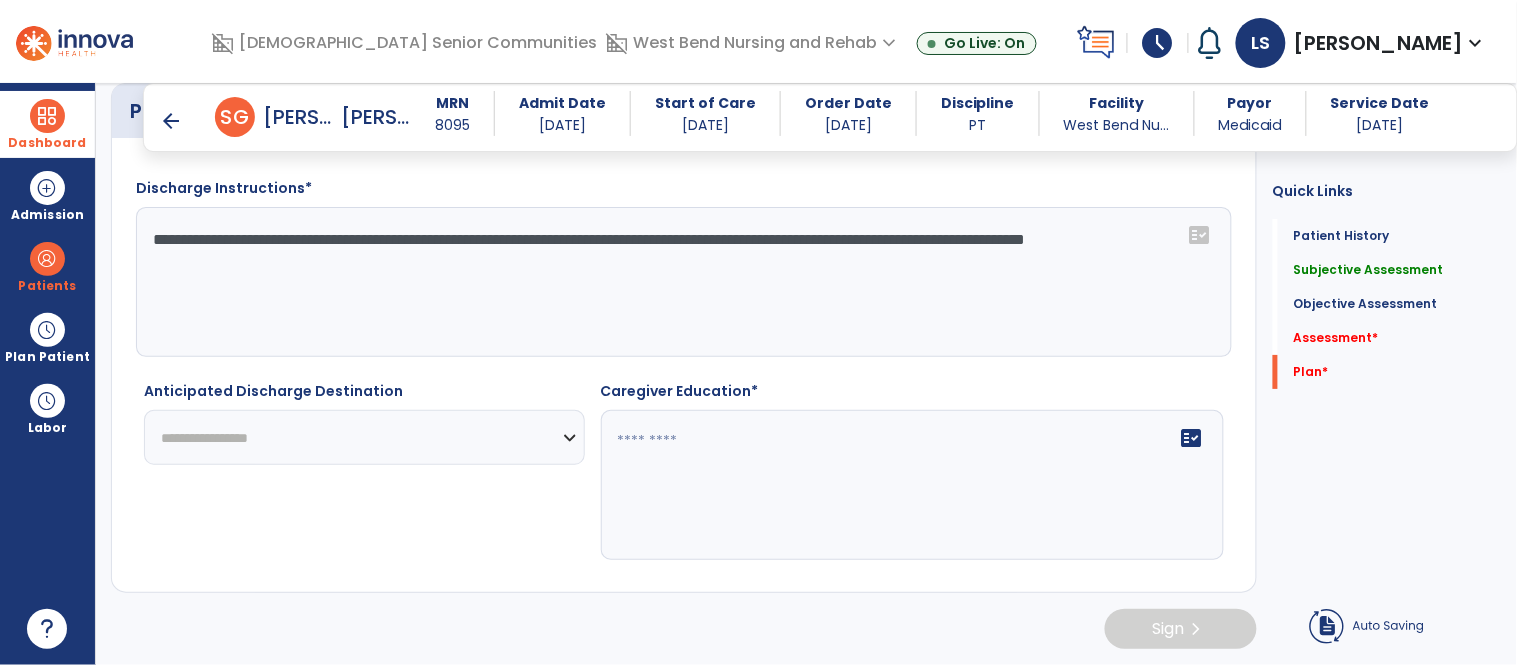 type on "**********" 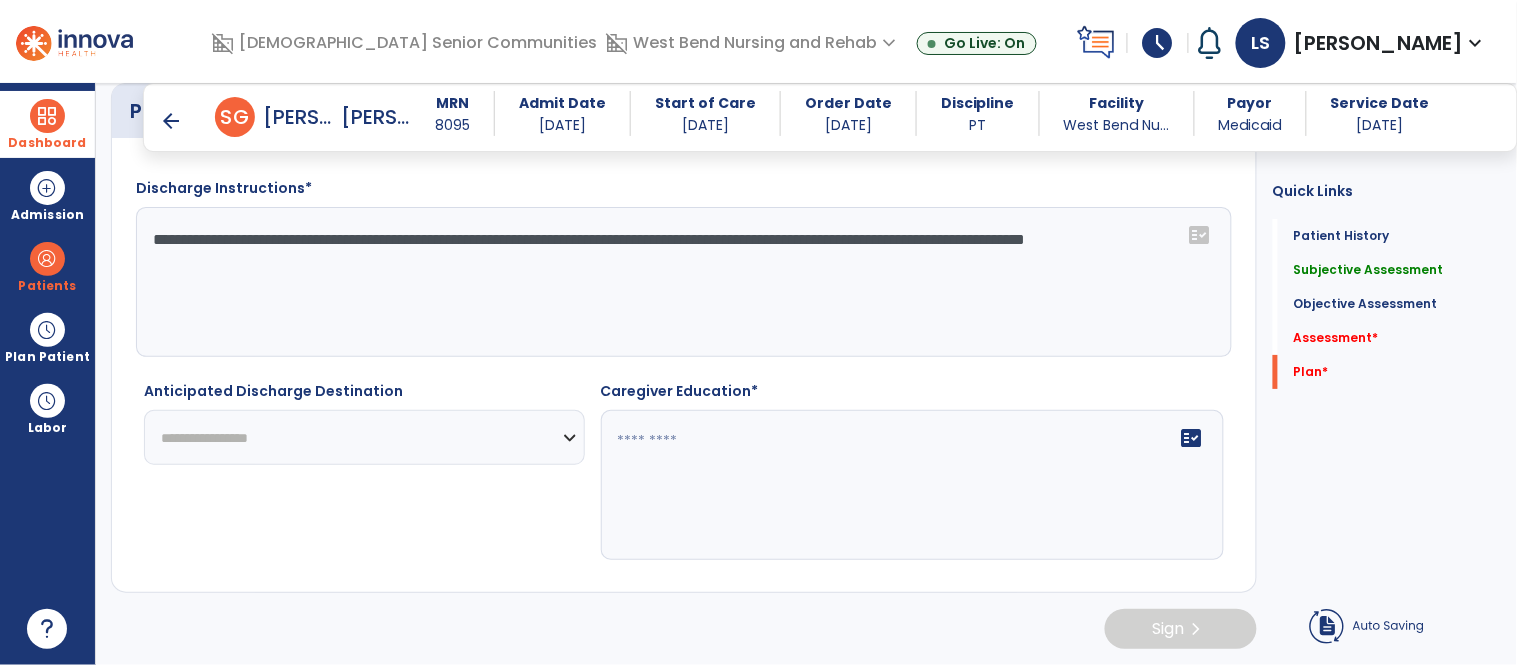drag, startPoint x: 458, startPoint y: 431, endPoint x: 430, endPoint y: 443, distance: 30.463093 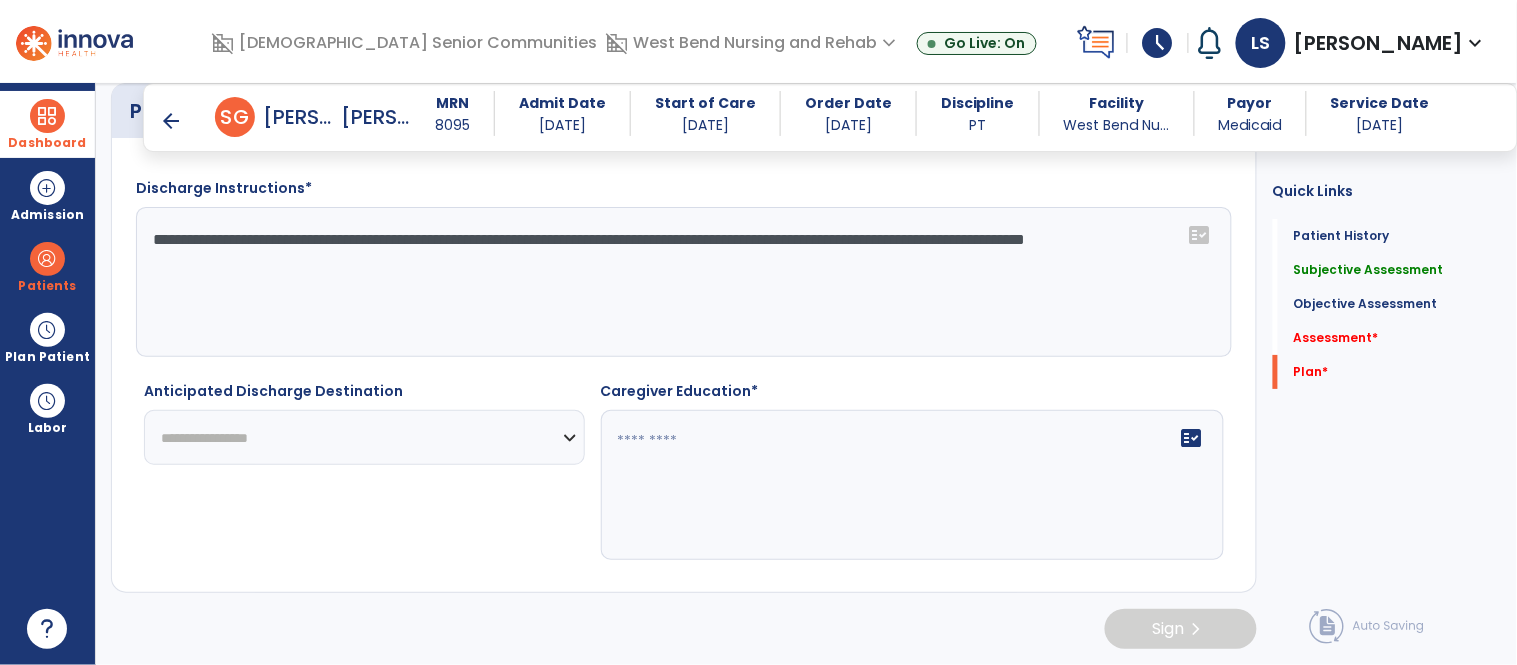 select on "***" 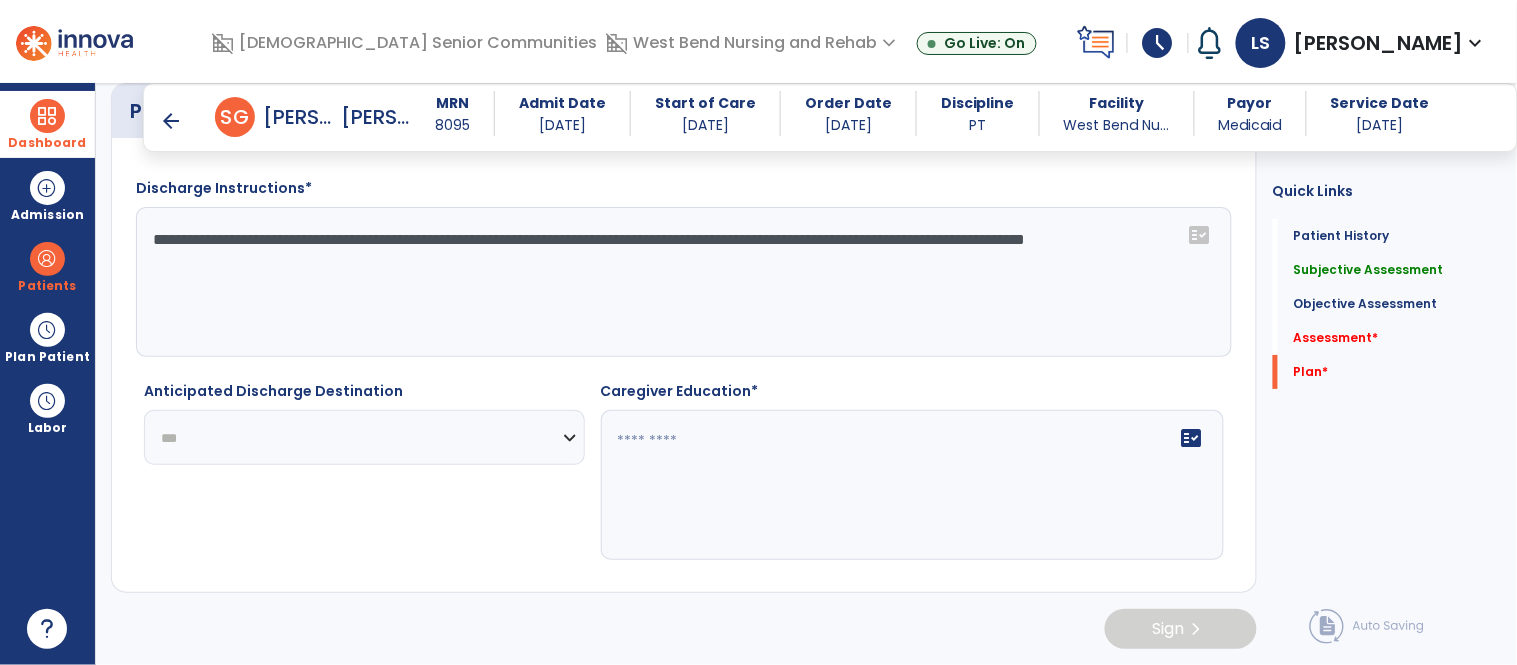 click on "**********" 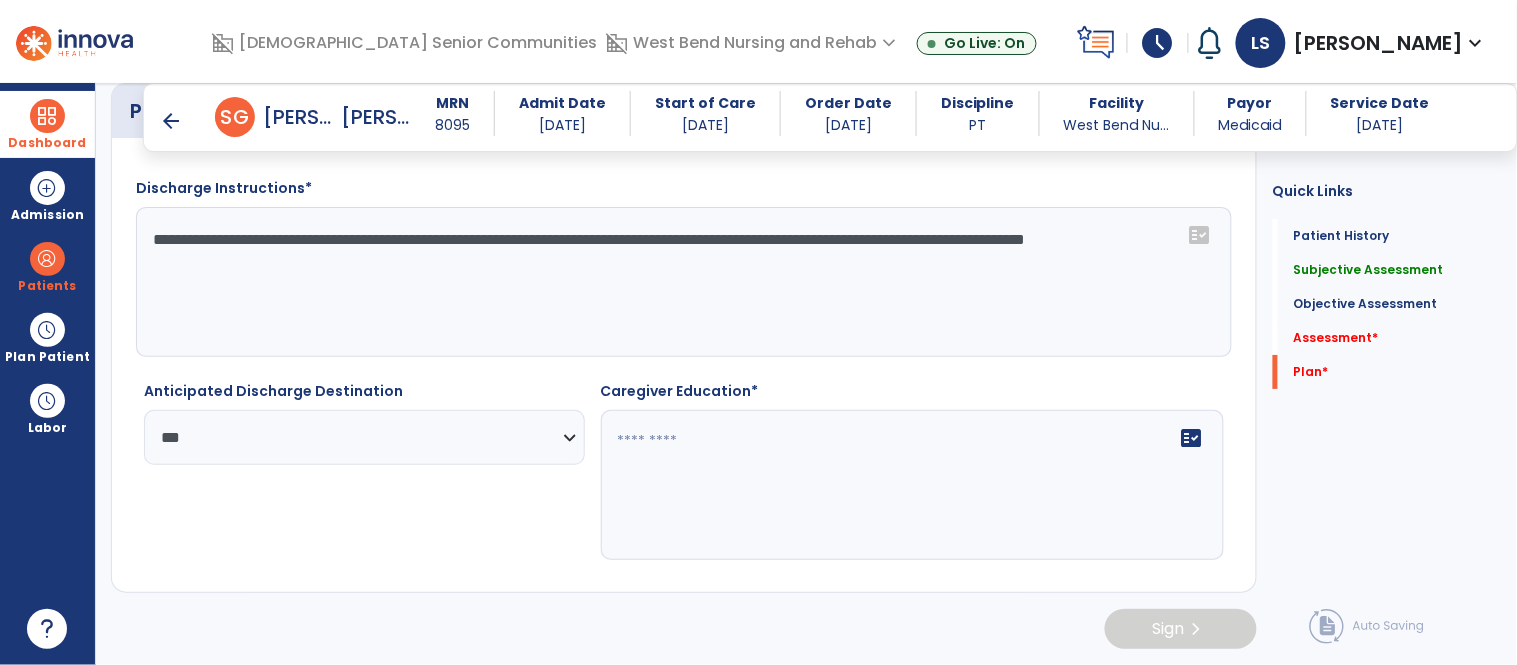 click 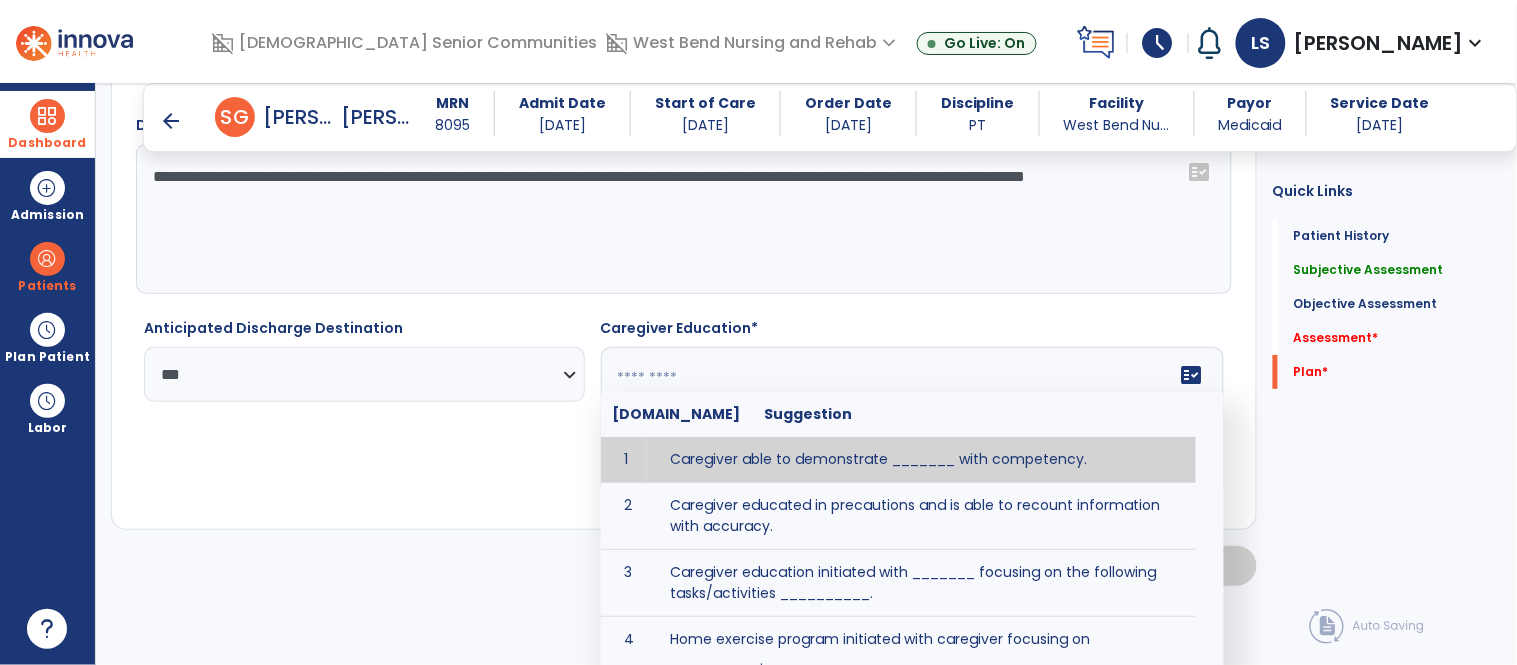 scroll, scrollTop: 3925, scrollLeft: 0, axis: vertical 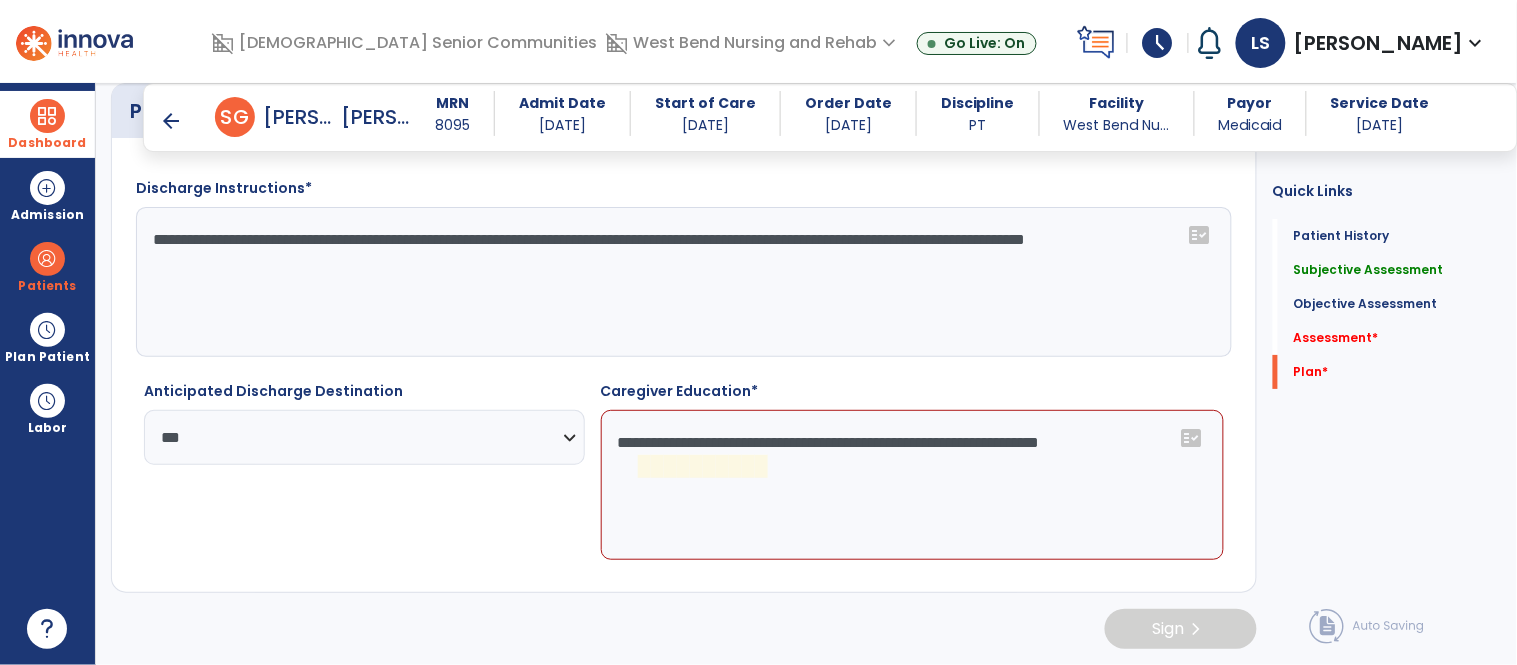 click on "**********" 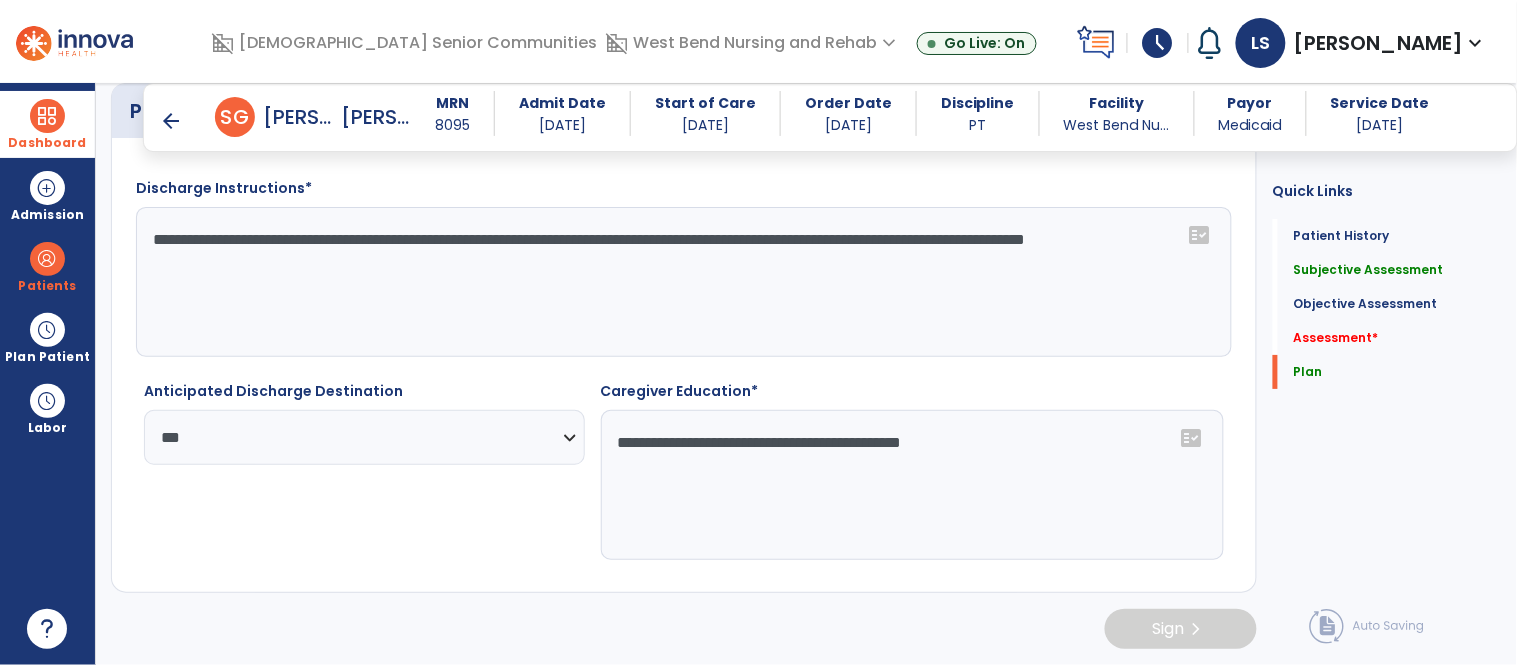click on "**********" 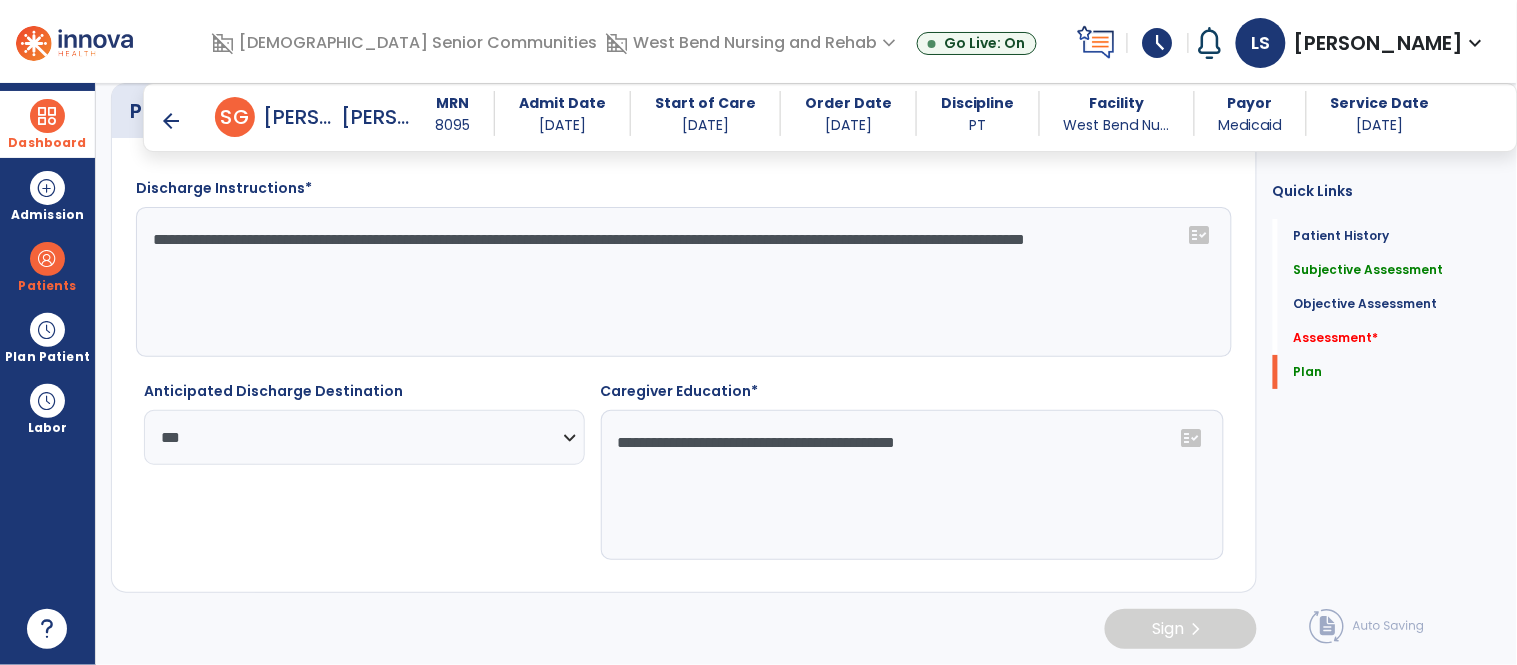 click on "**********" 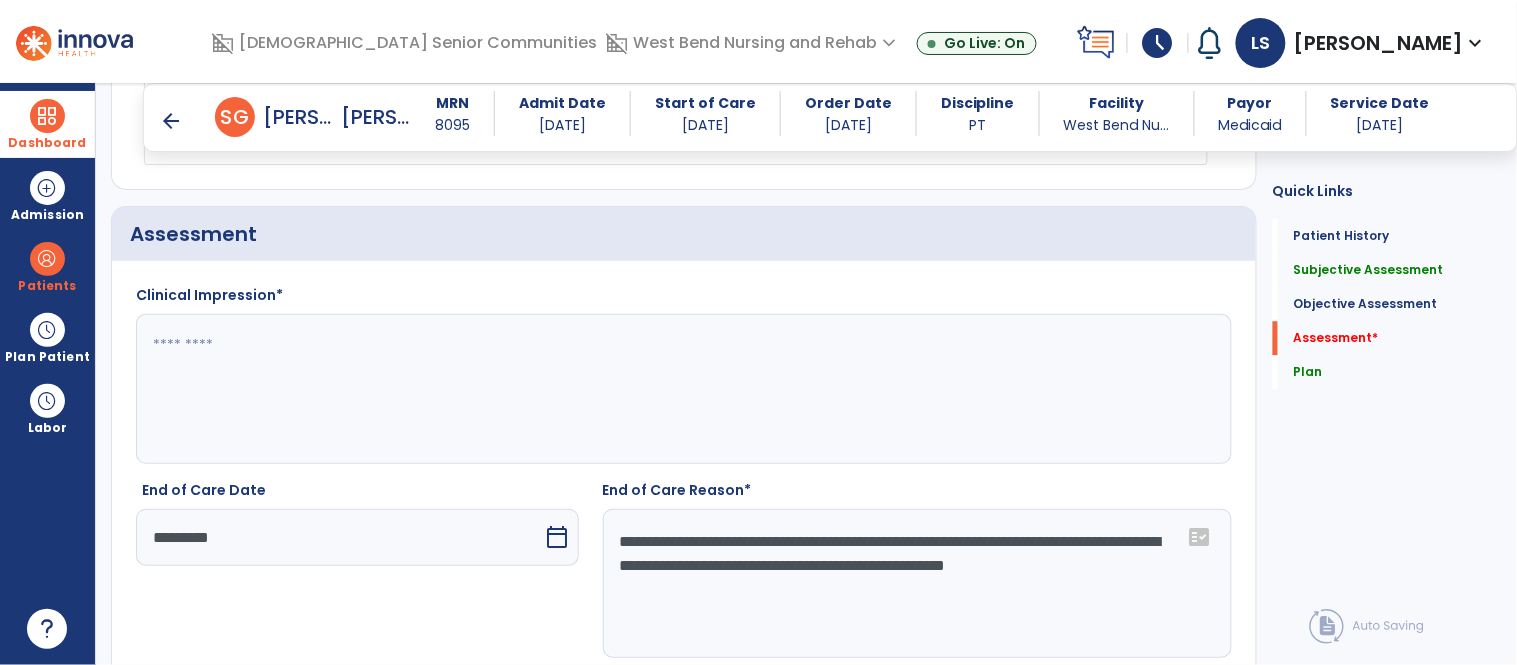 scroll, scrollTop: 3270, scrollLeft: 0, axis: vertical 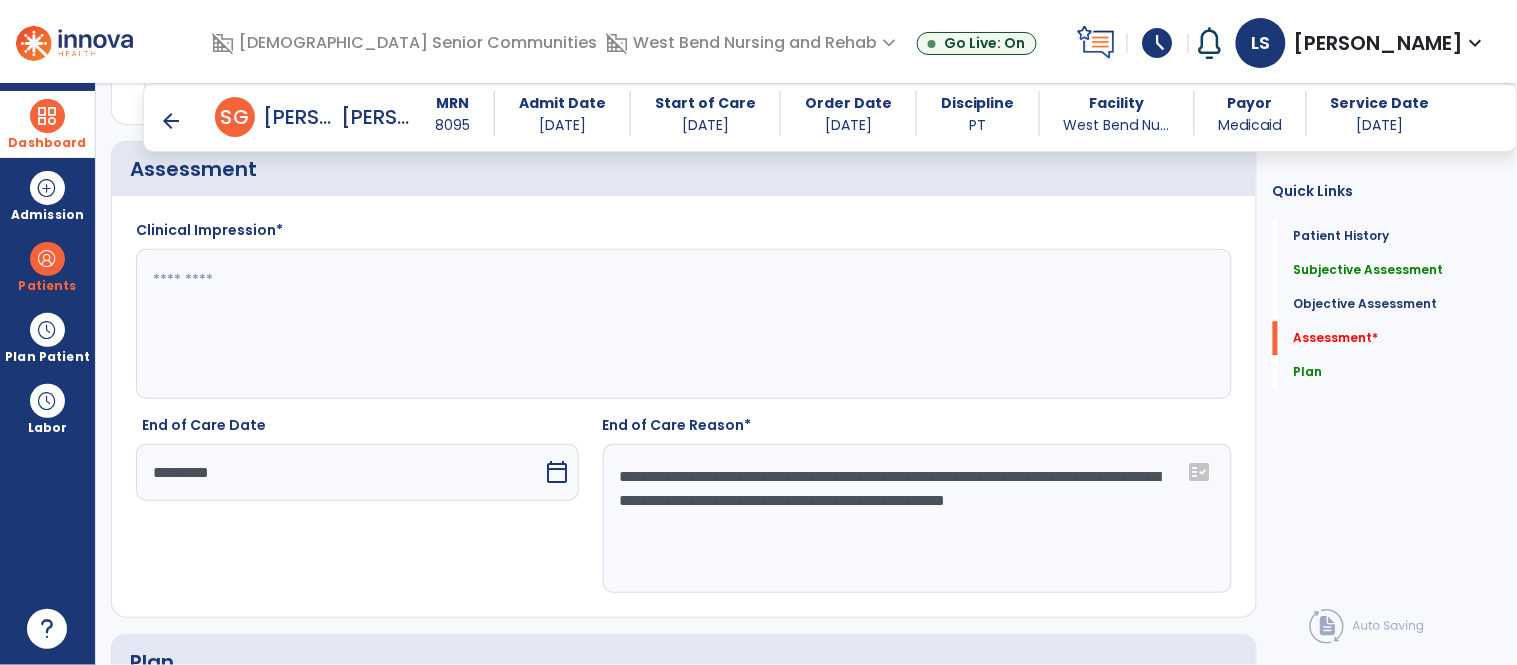 type on "**********" 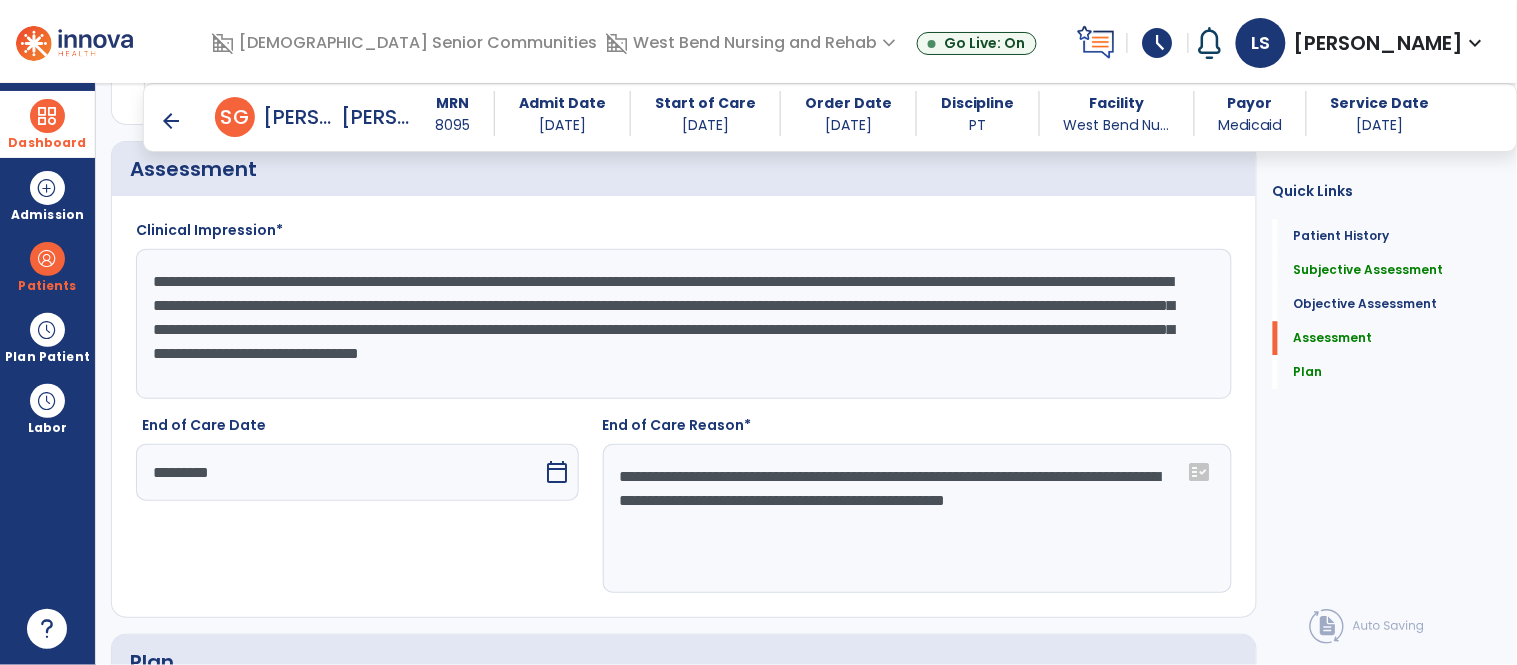 drag, startPoint x: 1002, startPoint y: 278, endPoint x: 887, endPoint y: 286, distance: 115.27792 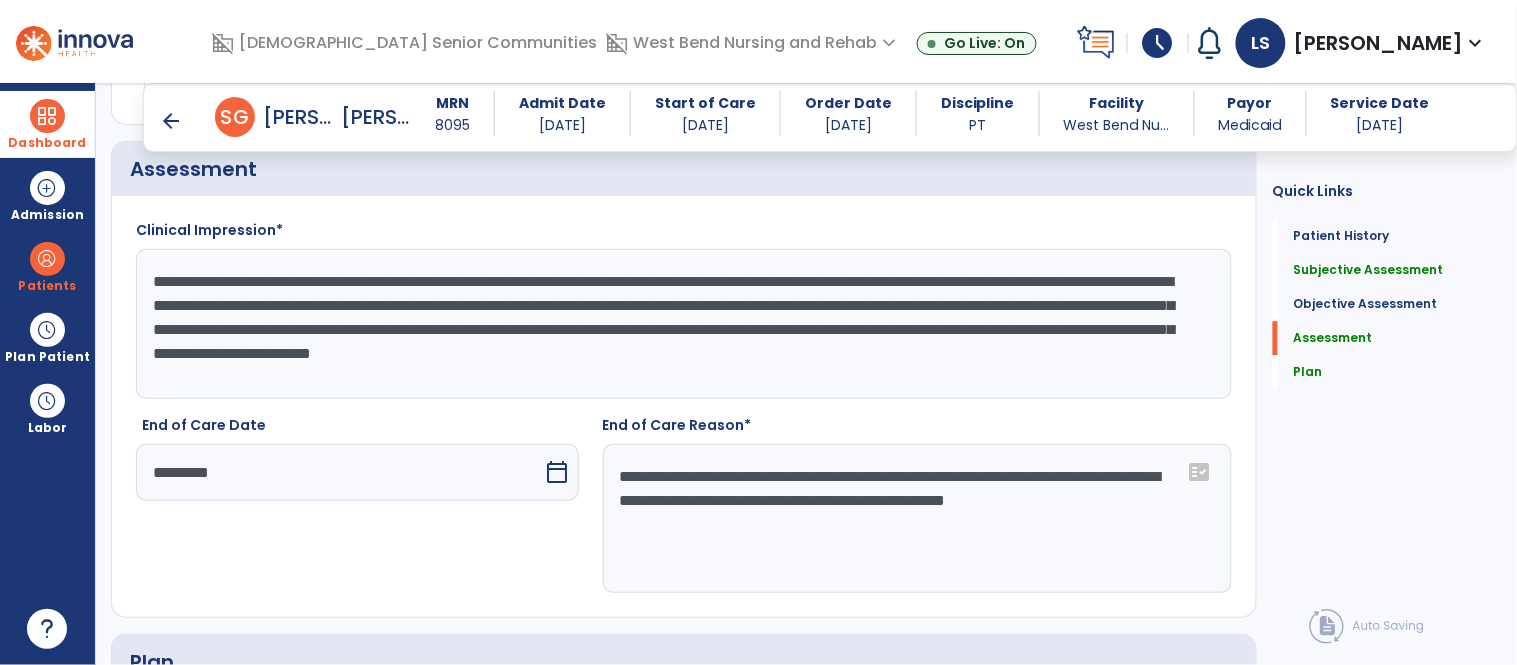 drag, startPoint x: 1096, startPoint y: 278, endPoint x: 340, endPoint y: 311, distance: 756.7199 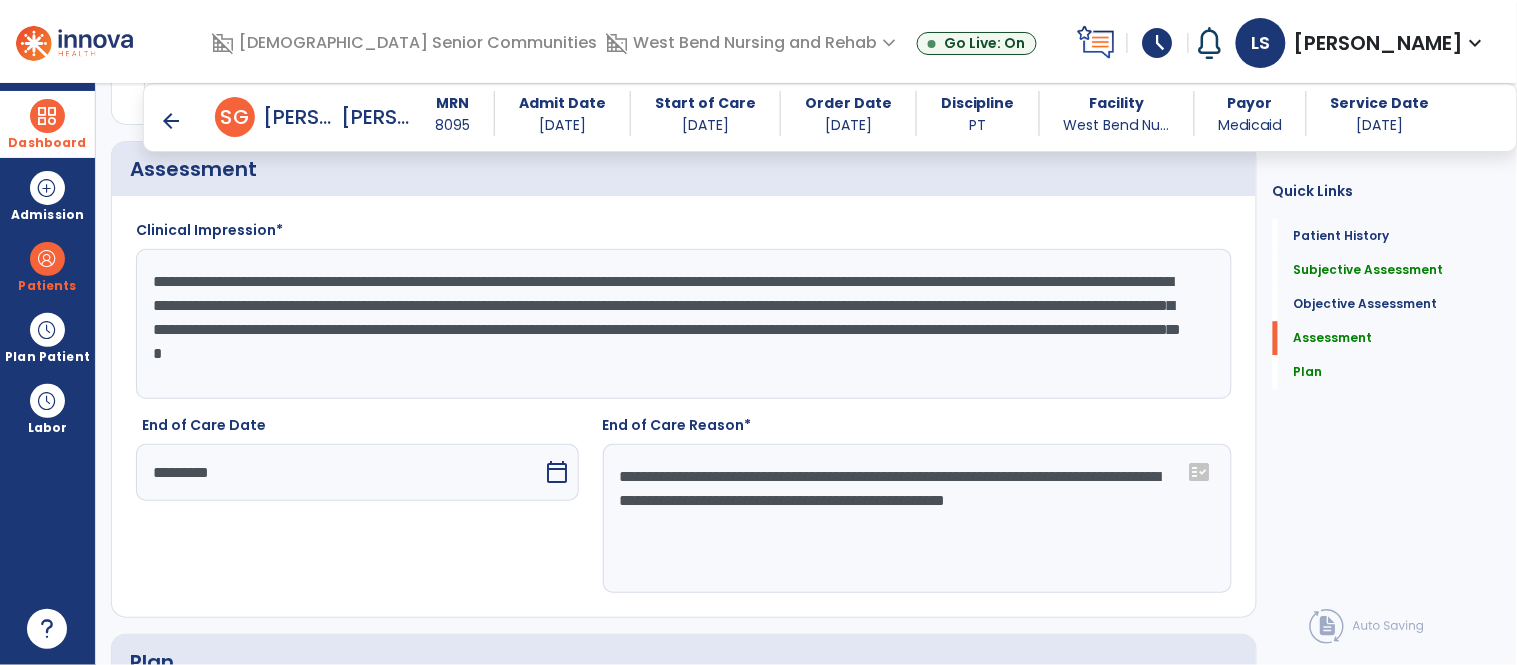 click on "**********" 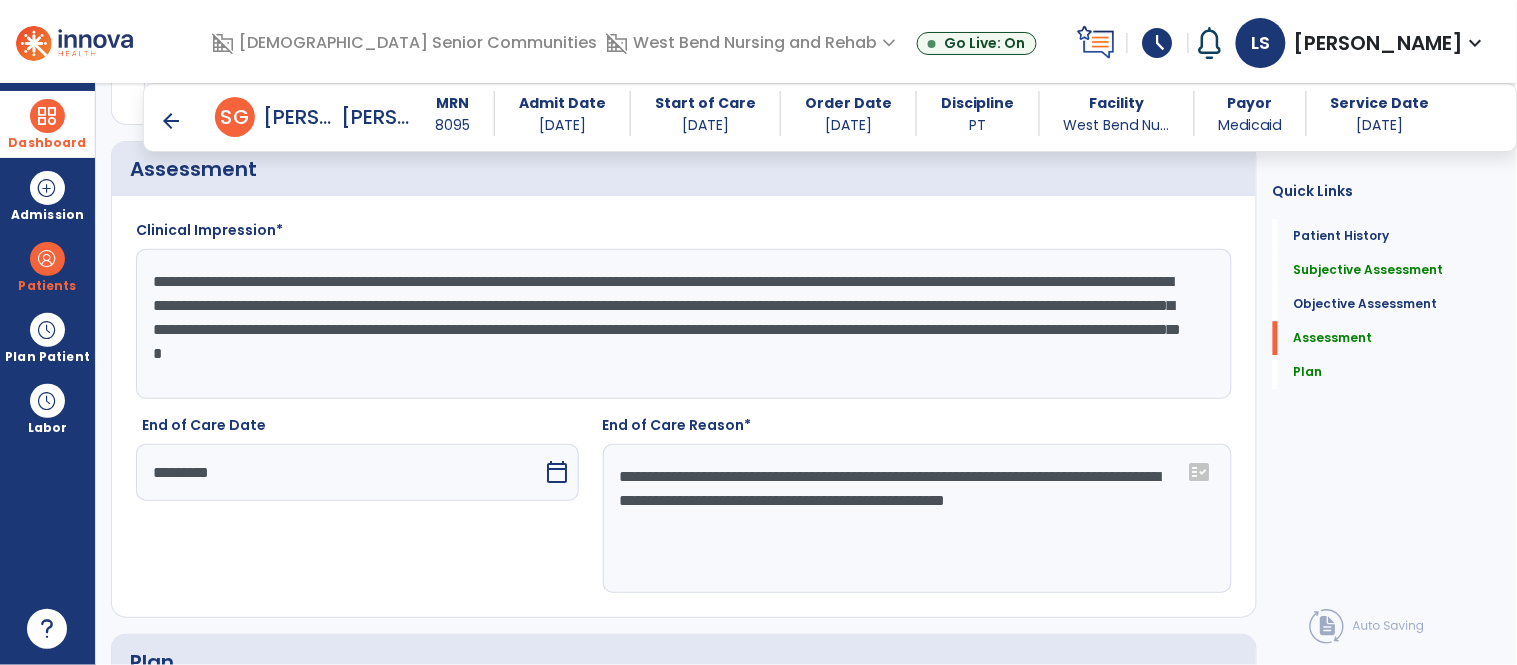 drag, startPoint x: 554, startPoint y: 337, endPoint x: 624, endPoint y: 339, distance: 70.028564 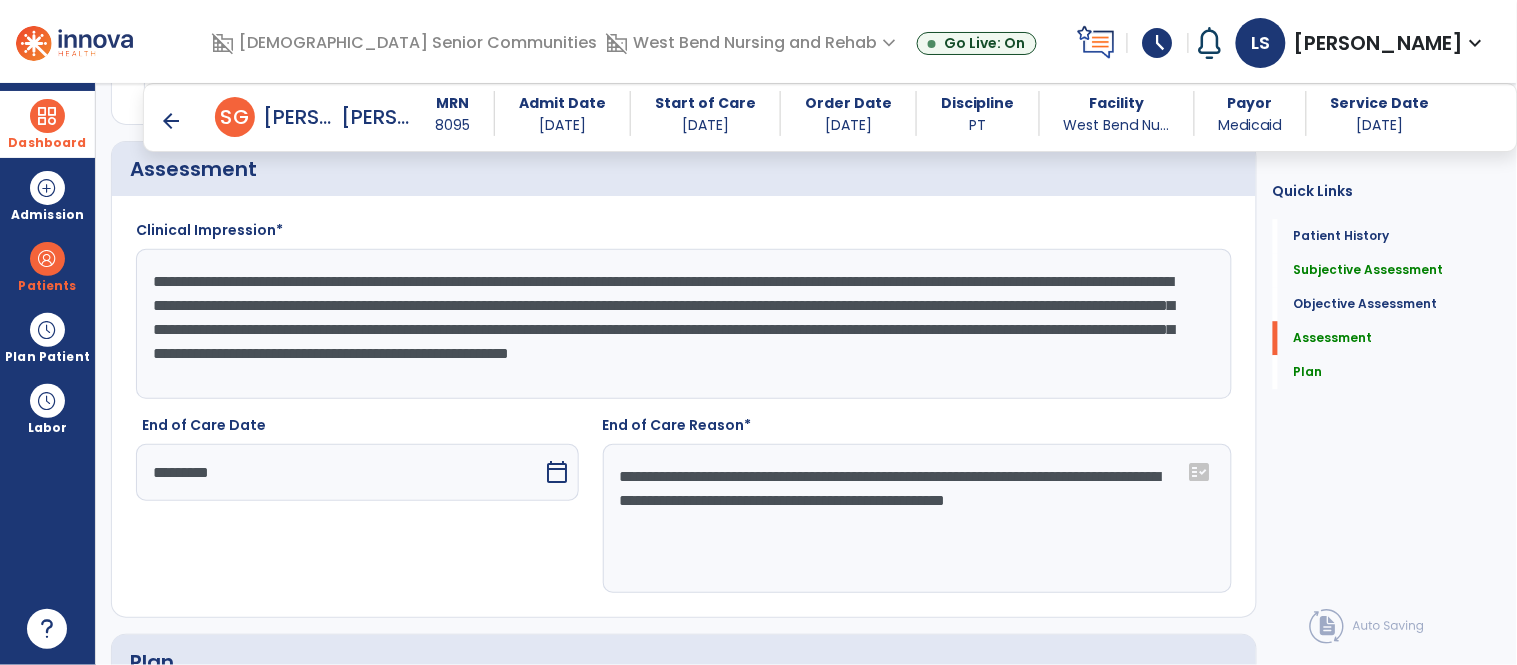 drag, startPoint x: 696, startPoint y: 361, endPoint x: 504, endPoint y: 364, distance: 192.02344 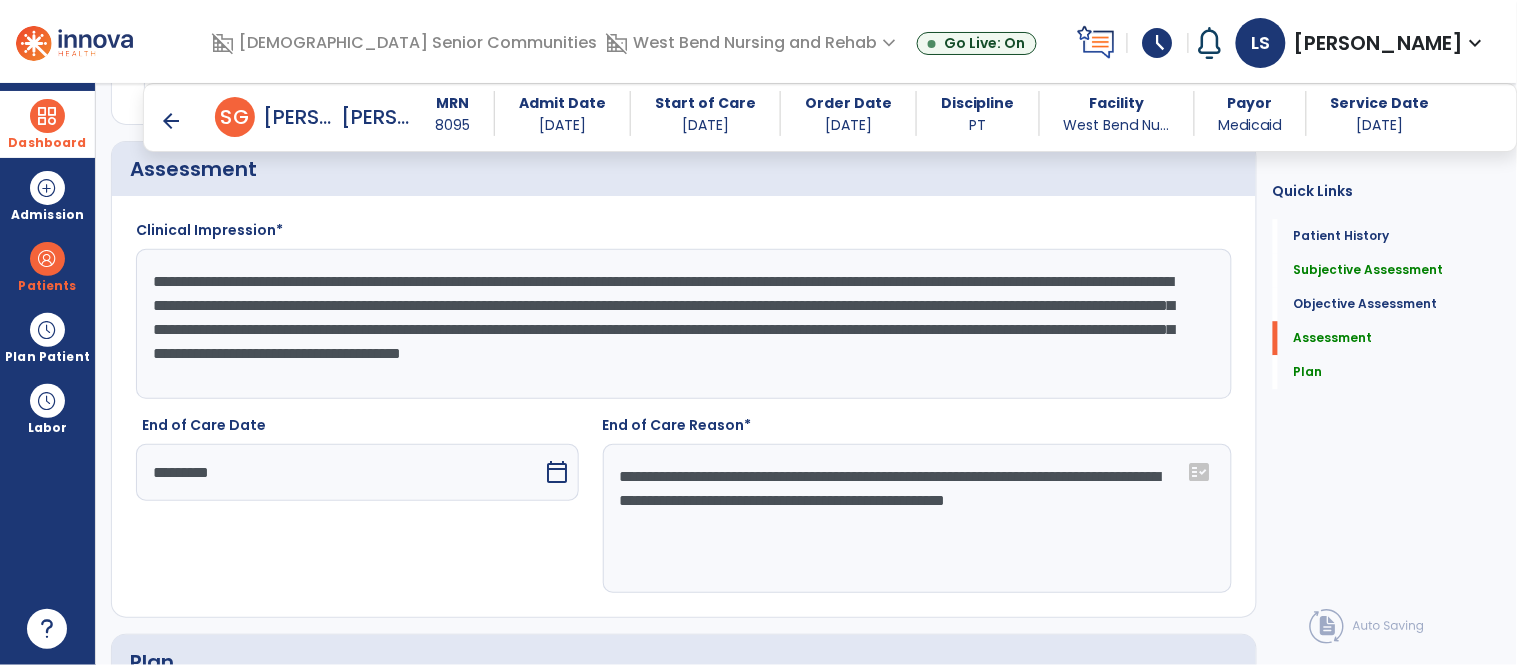 drag, startPoint x: 568, startPoint y: 356, endPoint x: 819, endPoint y: 382, distance: 252.34302 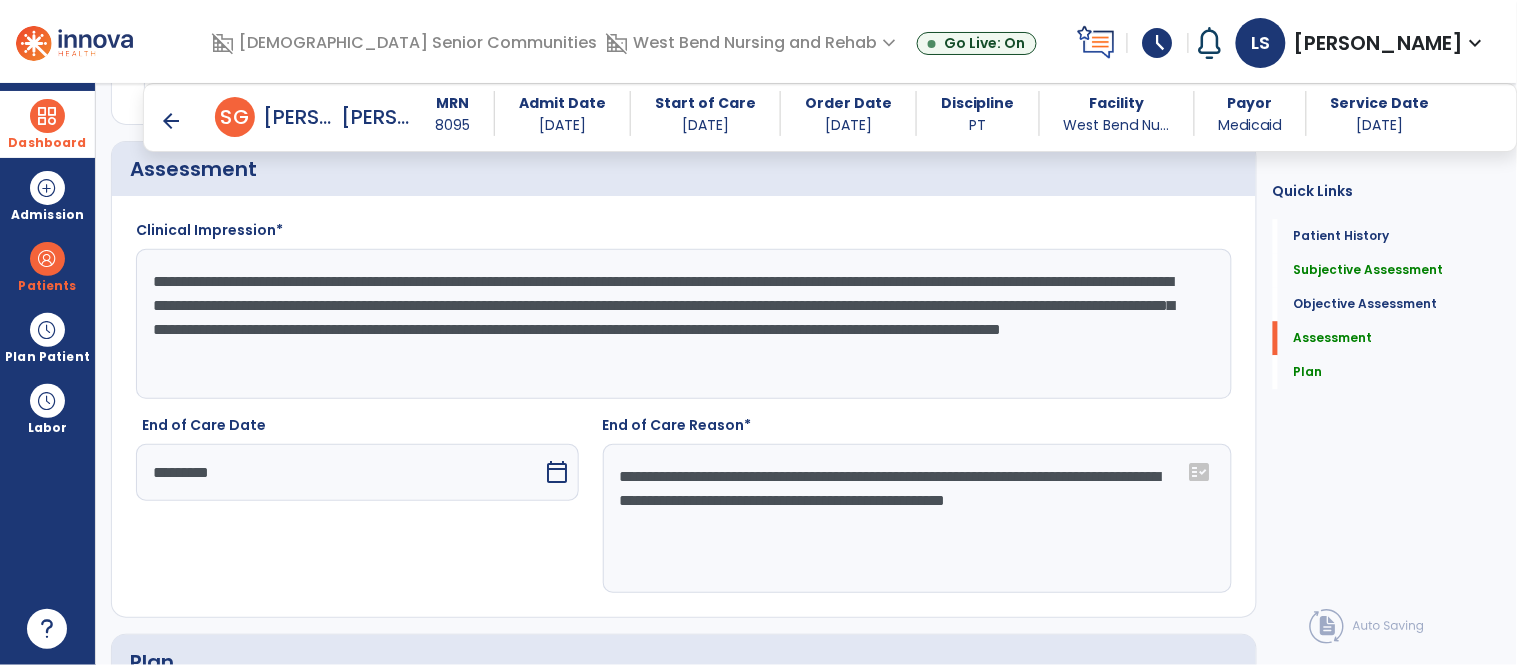 click on "**********" 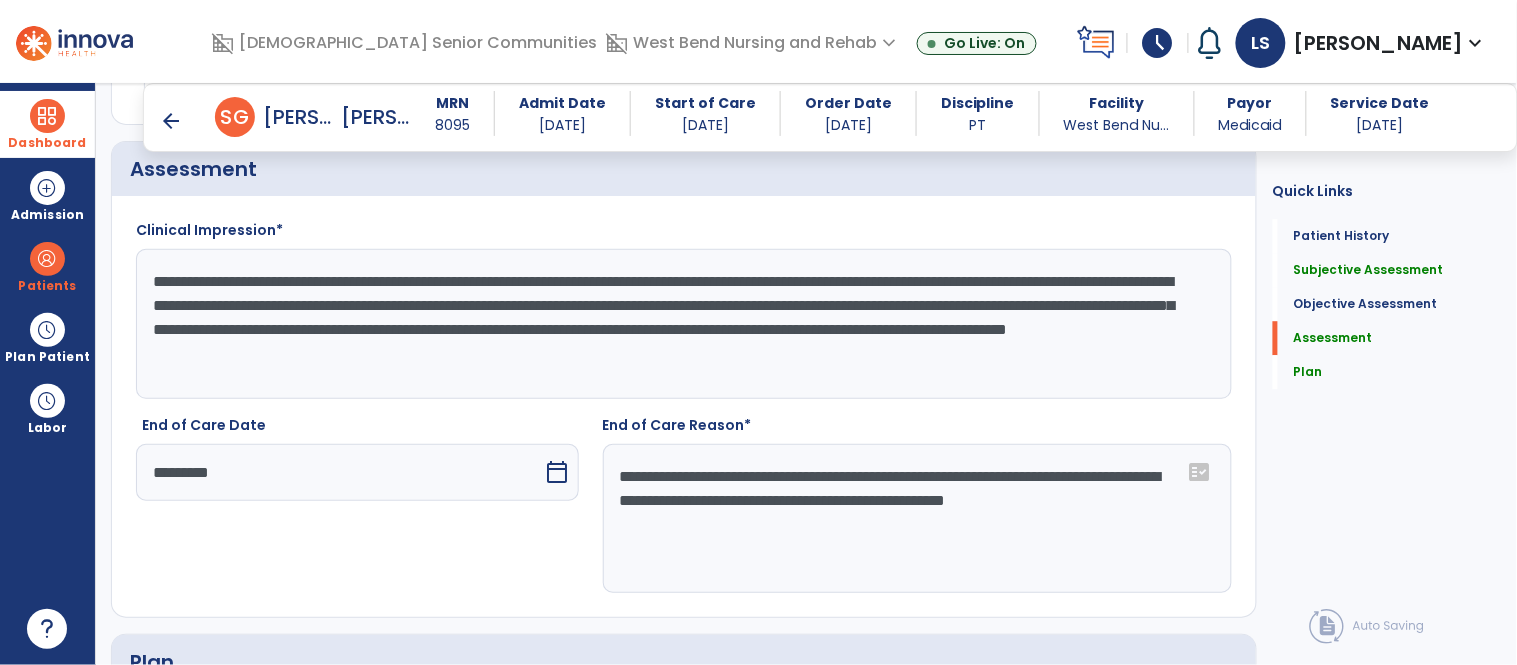 click on "**********" 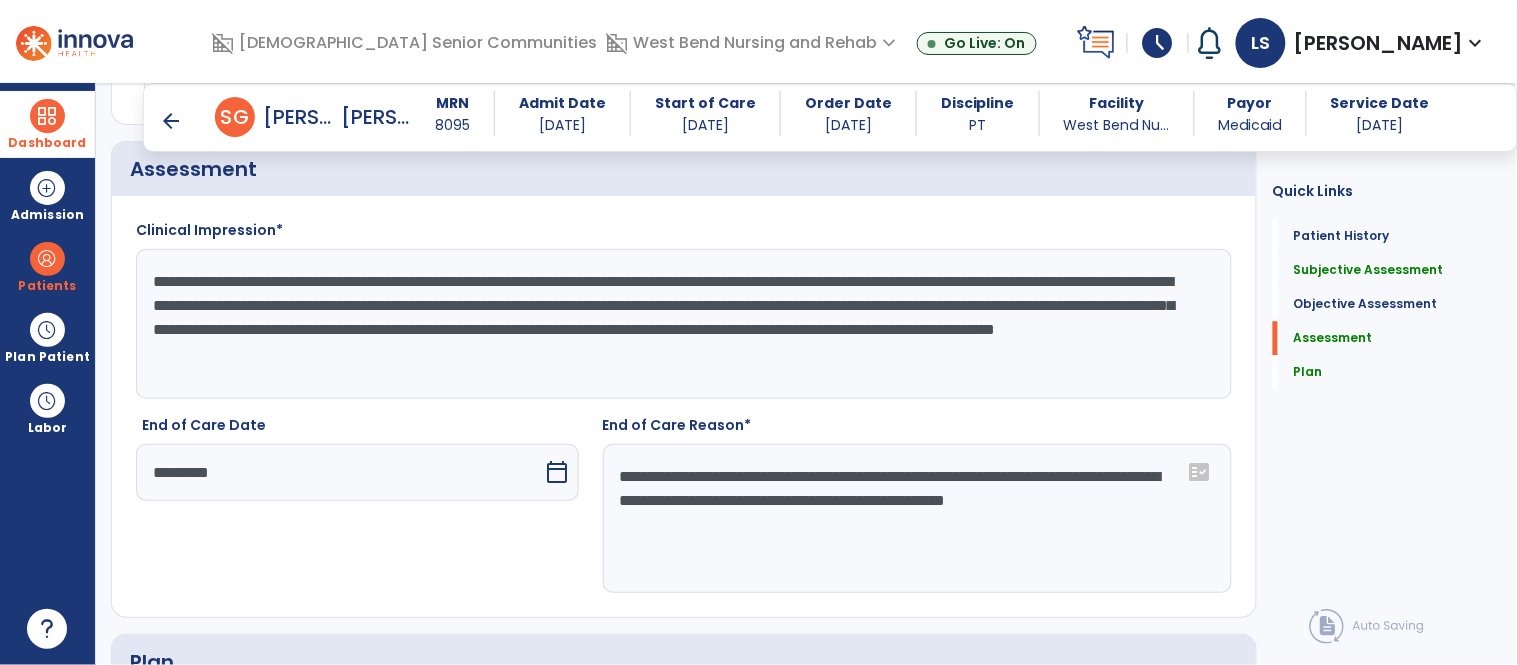 click on "**********" 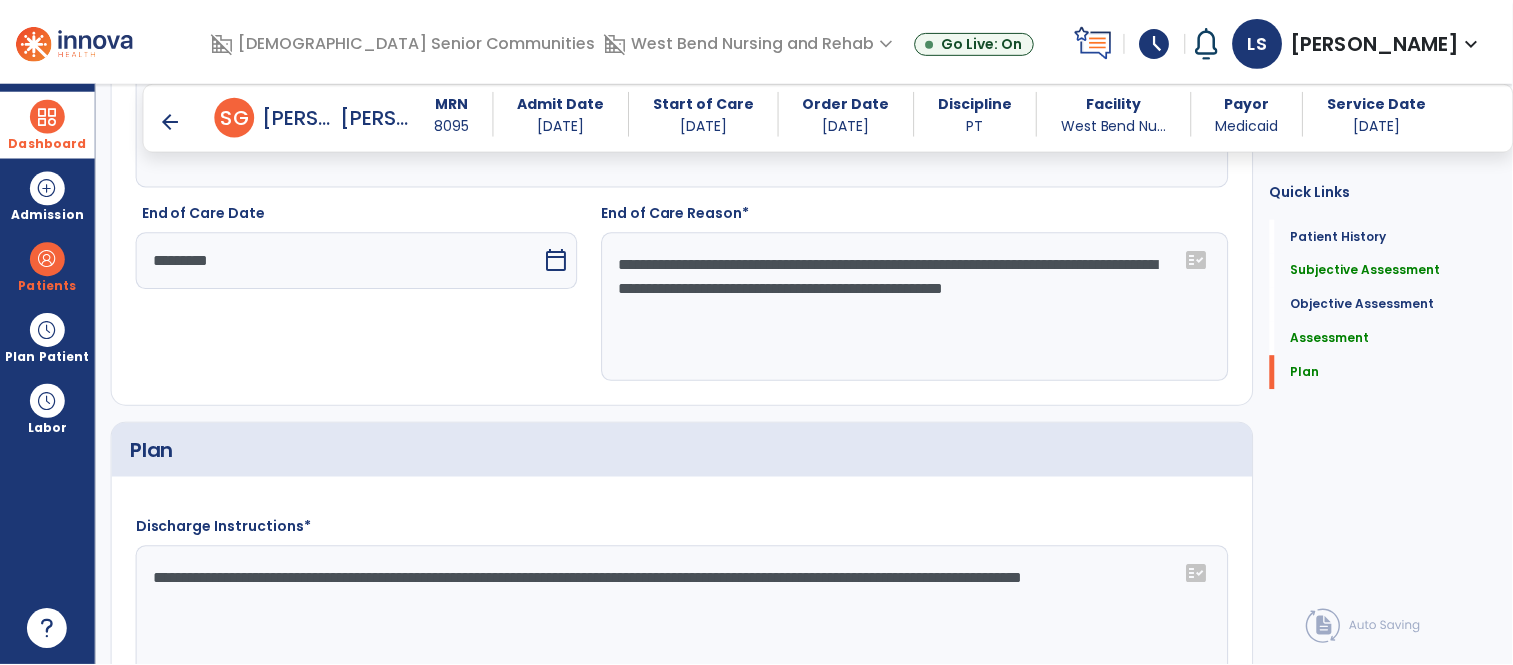 scroll, scrollTop: 3827, scrollLeft: 0, axis: vertical 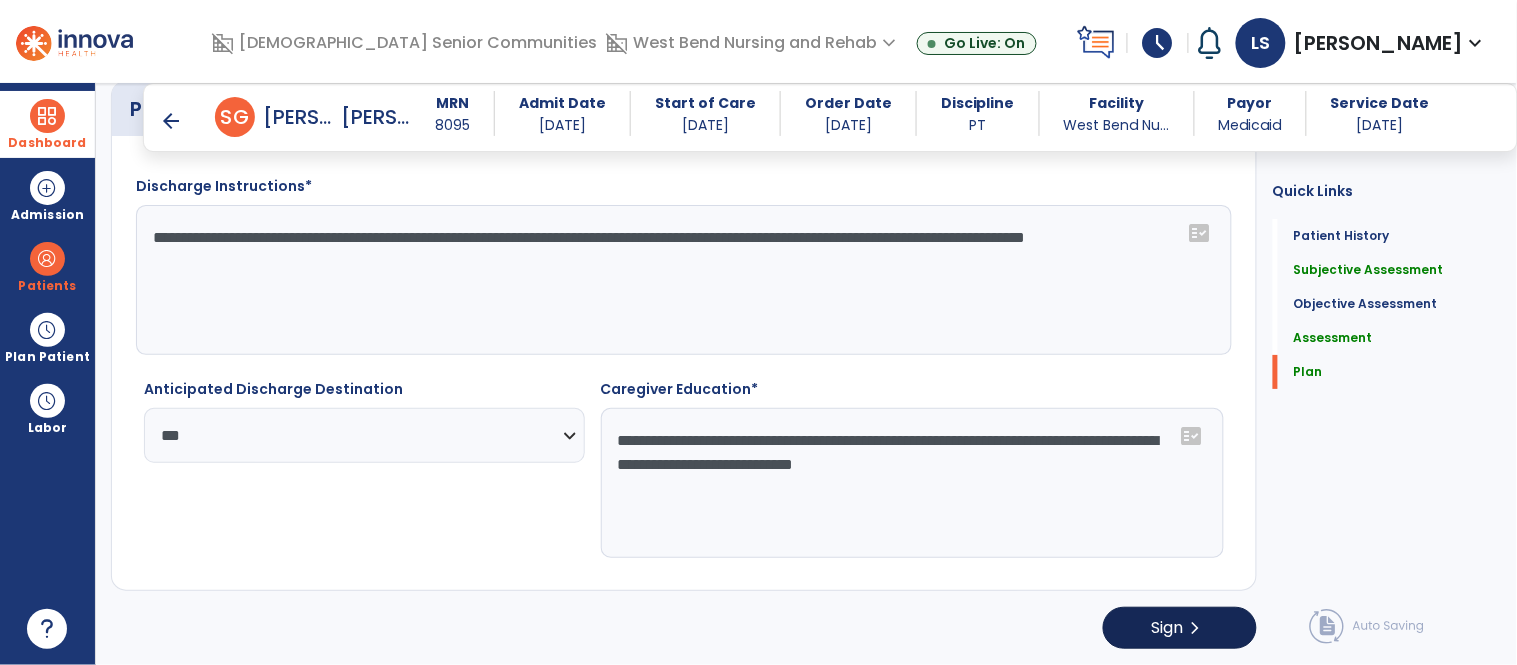 type on "**********" 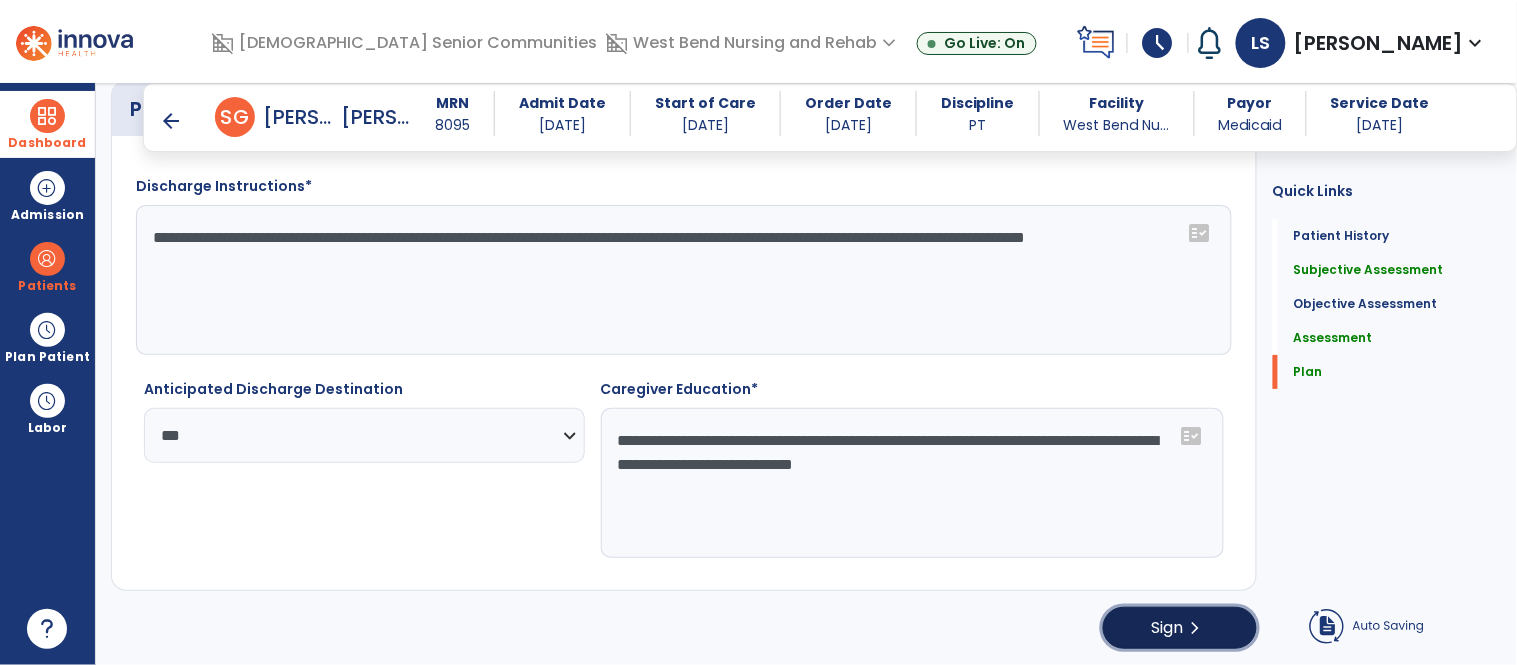 click on "Sign  chevron_right" 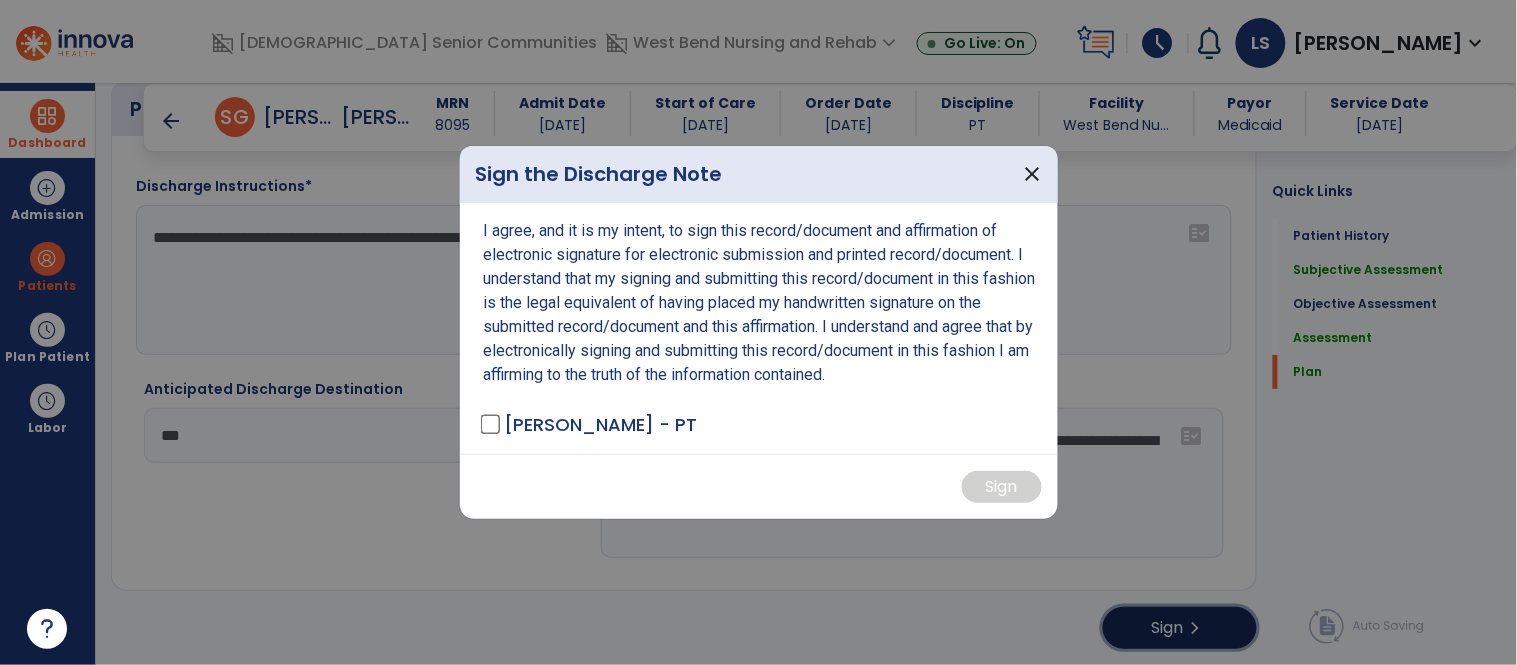 scroll, scrollTop: 3827, scrollLeft: 0, axis: vertical 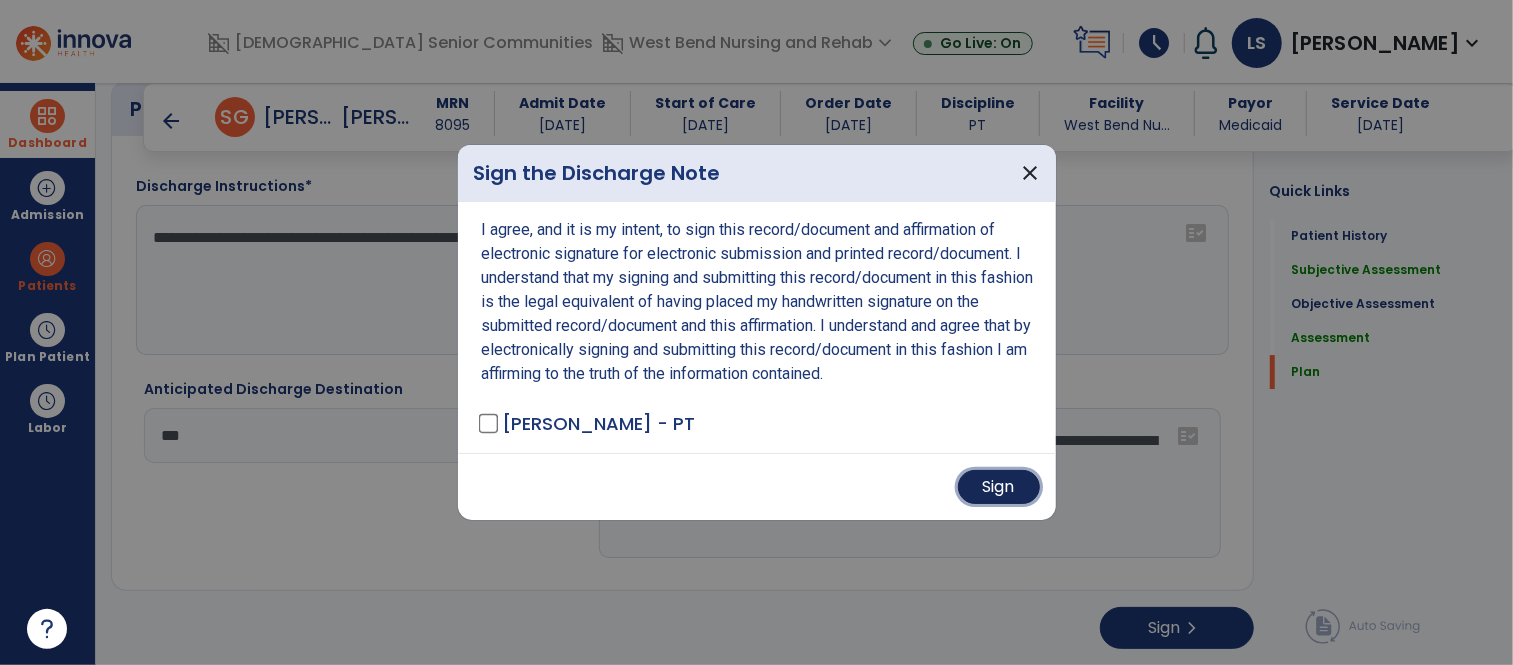 click on "Sign" at bounding box center [999, 487] 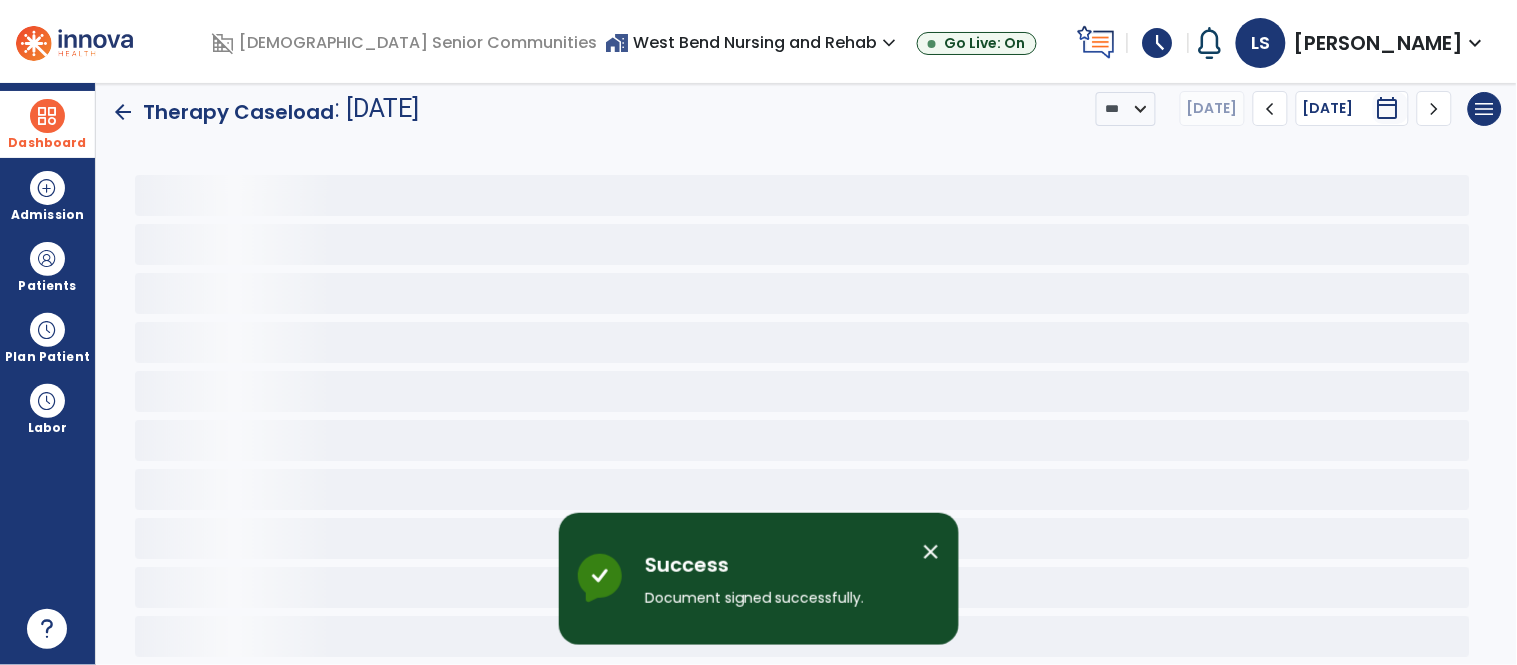 scroll, scrollTop: 15, scrollLeft: 0, axis: vertical 